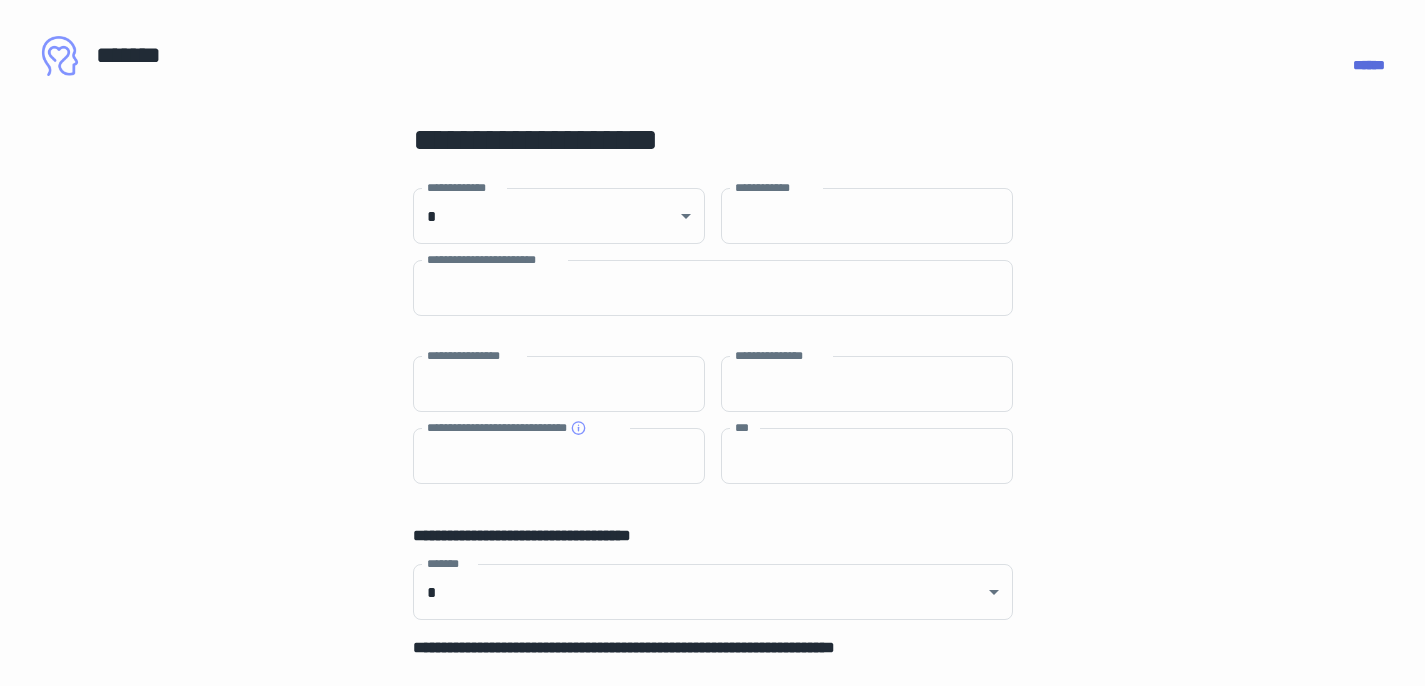 scroll, scrollTop: 961, scrollLeft: 0, axis: vertical 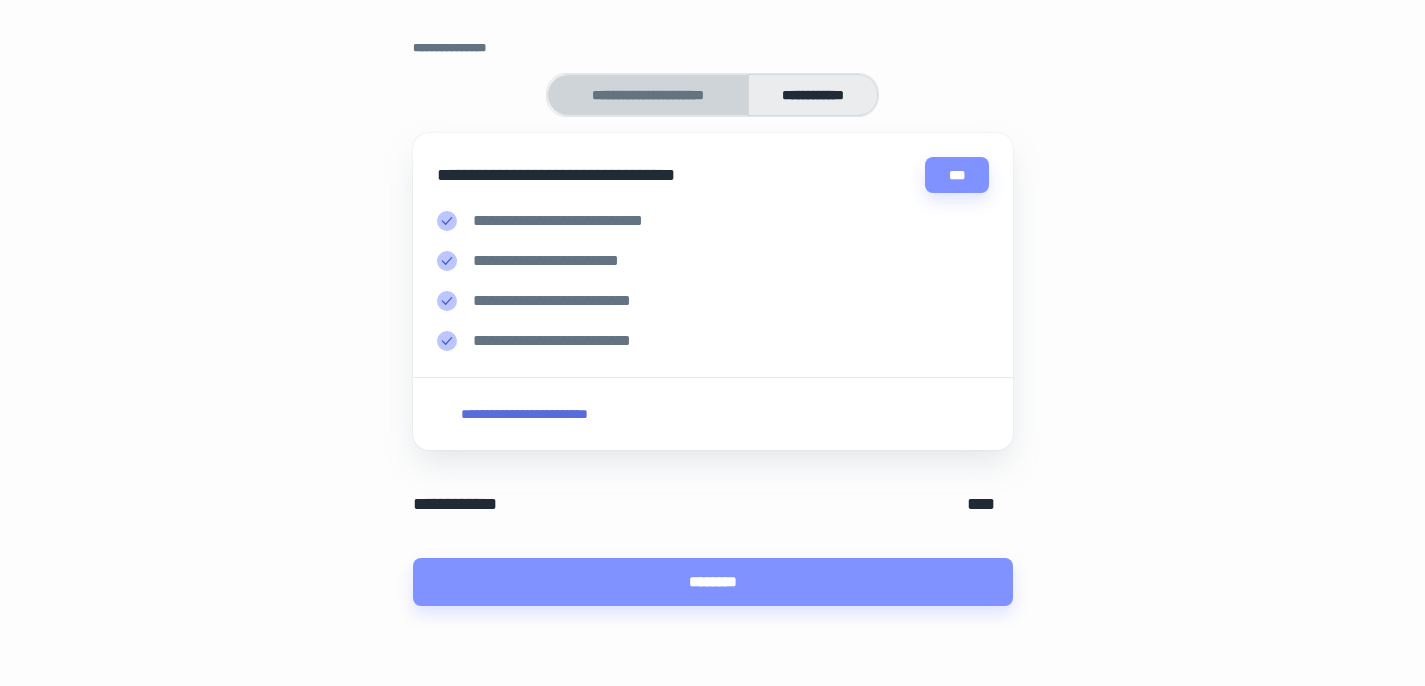 click on "**********" at bounding box center (648, 95) 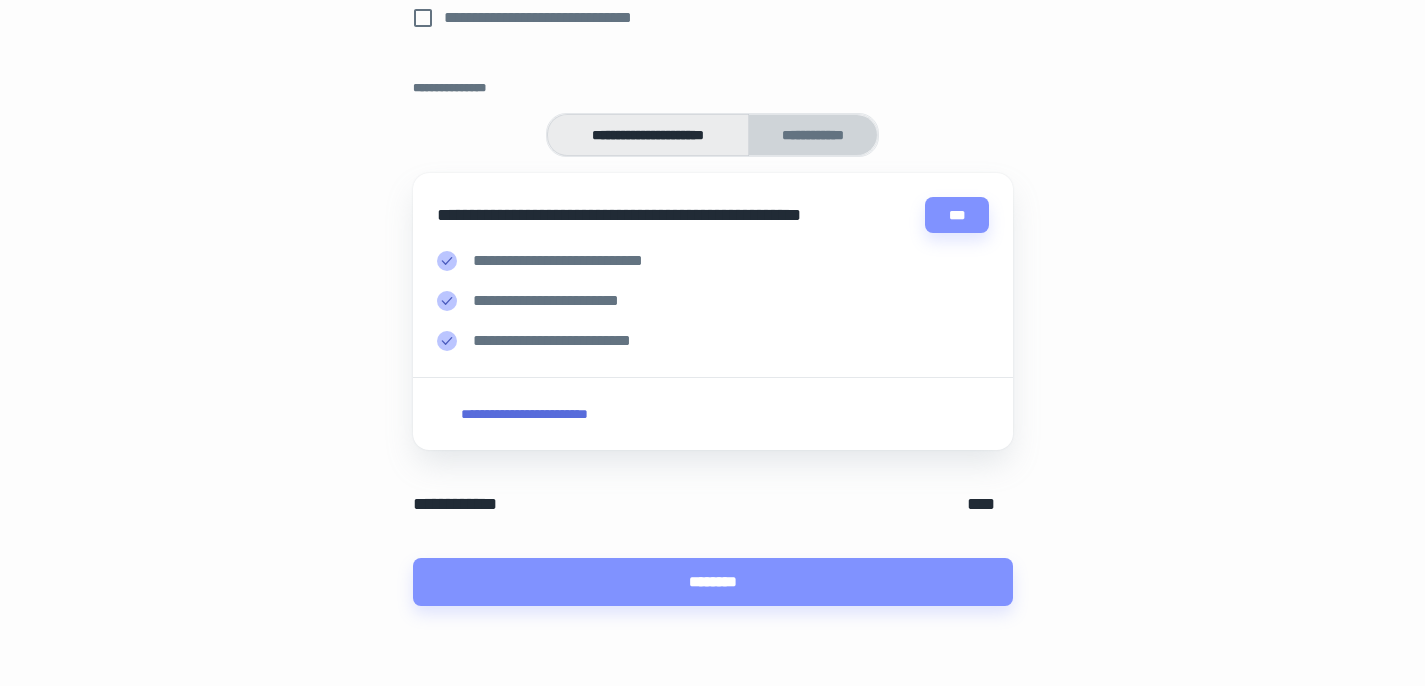 click on "**********" at bounding box center (813, 135) 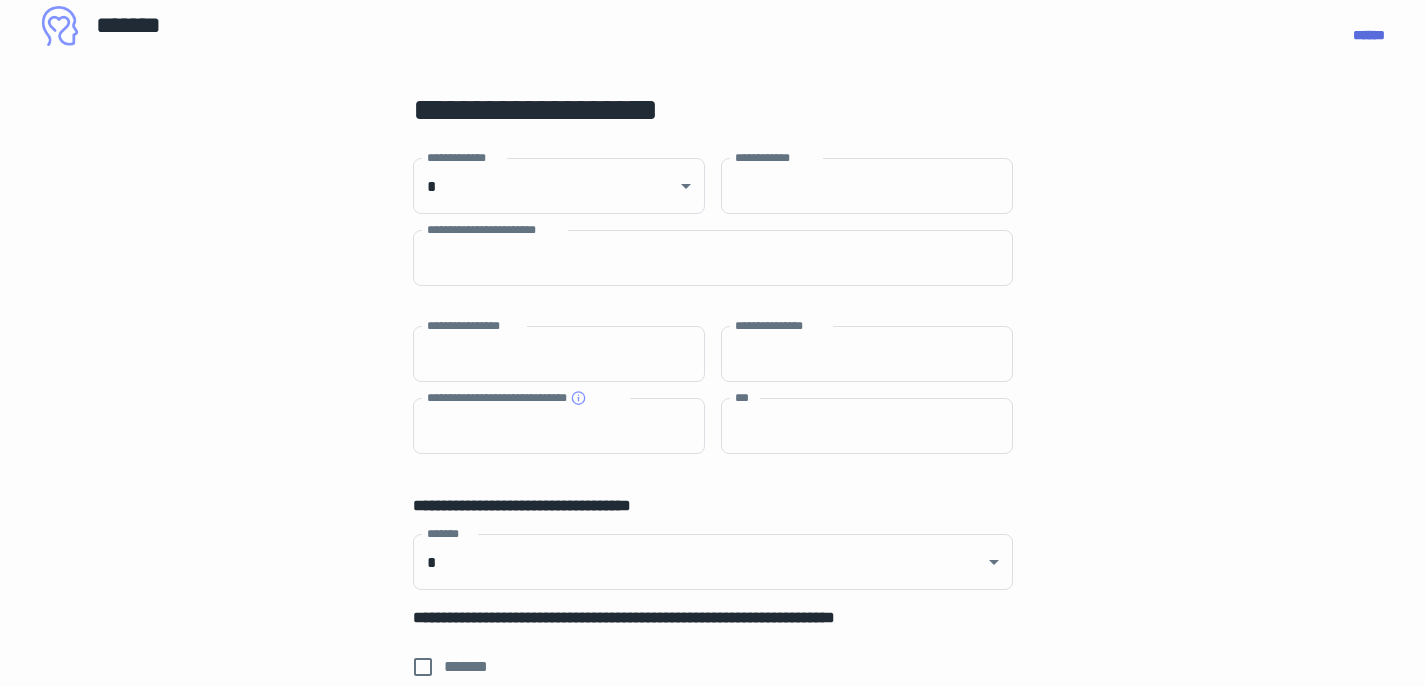scroll, scrollTop: 27, scrollLeft: 0, axis: vertical 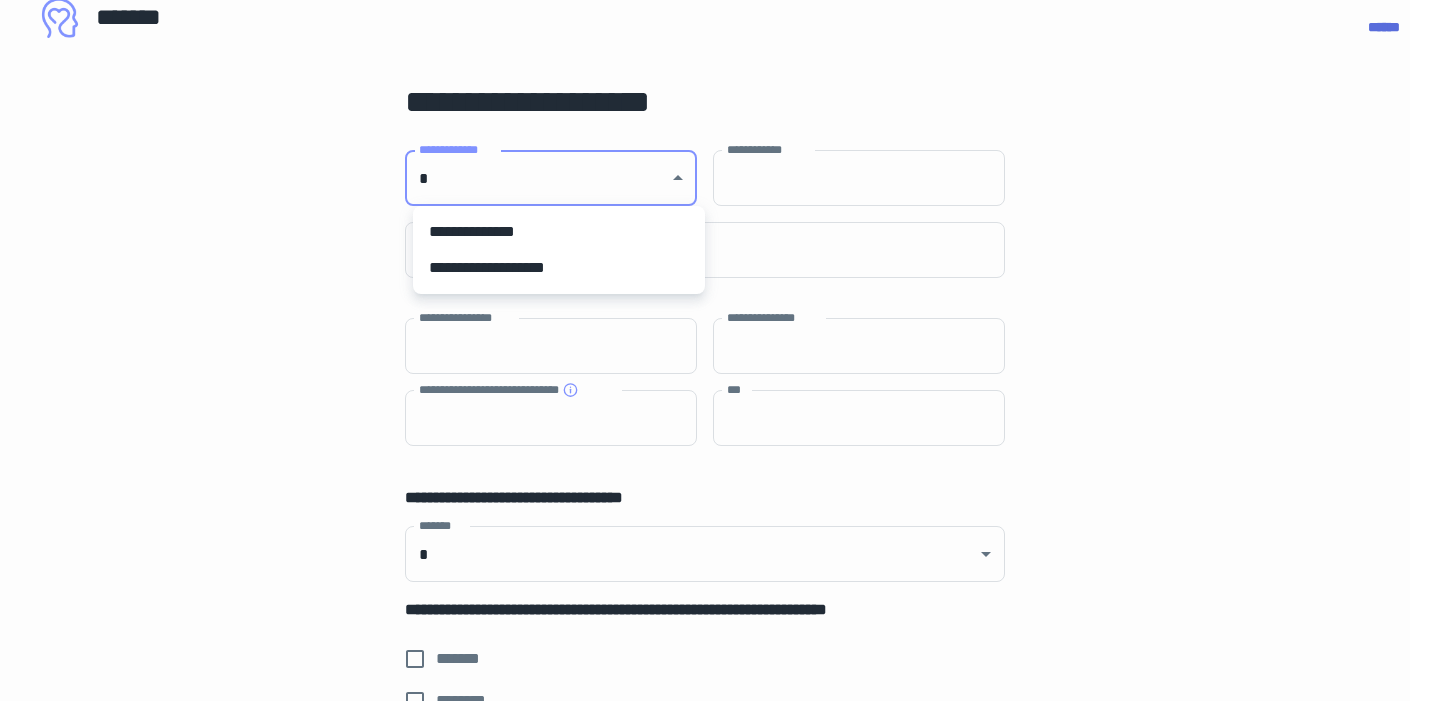 click on "[FIRST] [LAST] [STREET] [CITY] [STATE] [ZIP] [COUNTRY] [COUNTRY] [ADDRESS_LINE_1] [ADDRESS_LINE_2] [ADDRESS_LINE_3] [ADDRESS_LINE_4] [ADDRESS_LINE_5] [ADDRESS_LINE_6] [ADDRESS_LINE_7] [ADDRESS_LINE_8] [ADDRESS_LINE_9] [ADDRESS_LINE_10] [ADDRESS_LINE_11] [ADDRESS_LINE_12] [ADDRESS_LINE_13] [ADDRESS_LINE_14] [ADDRESS_LINE_15] [ADDRESS_LINE_16] [ADDRESS_LINE_17] [ADDRESS_LINE_18] [ADDRESS_LINE_19] [ADDRESS_LINE_20] [ADDRESS_LINE_21] [ADDRESS_LINE_22] [ADDRESS_LINE_23] [ADDRESS_LINE_24] [ADDRESS_LINE_25] [ADDRESS_LINE_26] [ADDRESS_LINE_27] [ADDRESS_LINE_28] [ADDRESS_LINE_29] [ADDRESS_LINE_30] [ADDRESS_LINE_31] [ADDRESS_LINE_32] [ADDRESS_LINE_33] [ADDRESS_LINE_34] [ADDRESS_LINE_35] [ADDRESS_LINE_36] [ADDRESS_LINE_37] [ADDRESS_LINE_38] [ADDRESS_LINE_39] [ADDRESS_LINE_40] [ADDRESS_LINE_41] [ADDRESS_LINE_42] [ADDRESS_LINE_43]
[ADDRESS_LINE_44] [ADDRESS_LINE_45]" at bounding box center [712, 305] 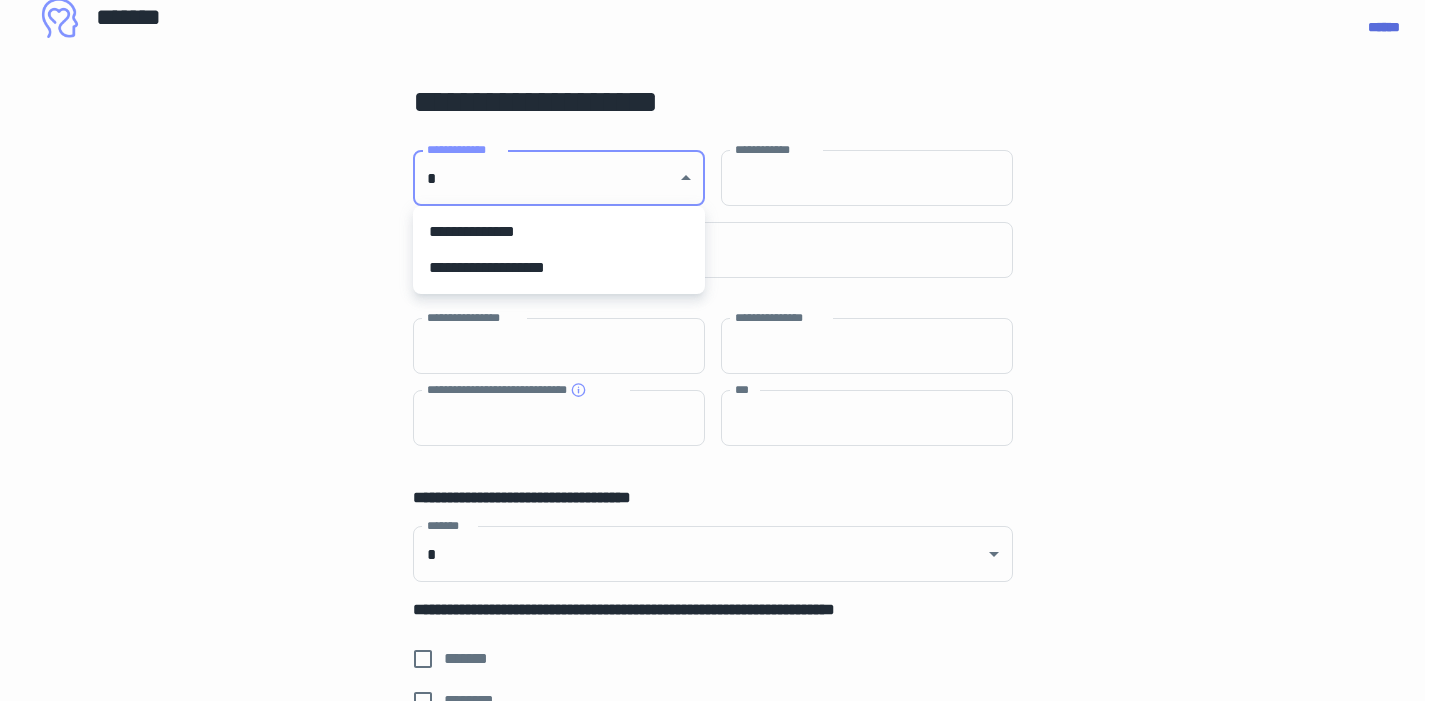click on "**********" at bounding box center [559, 268] 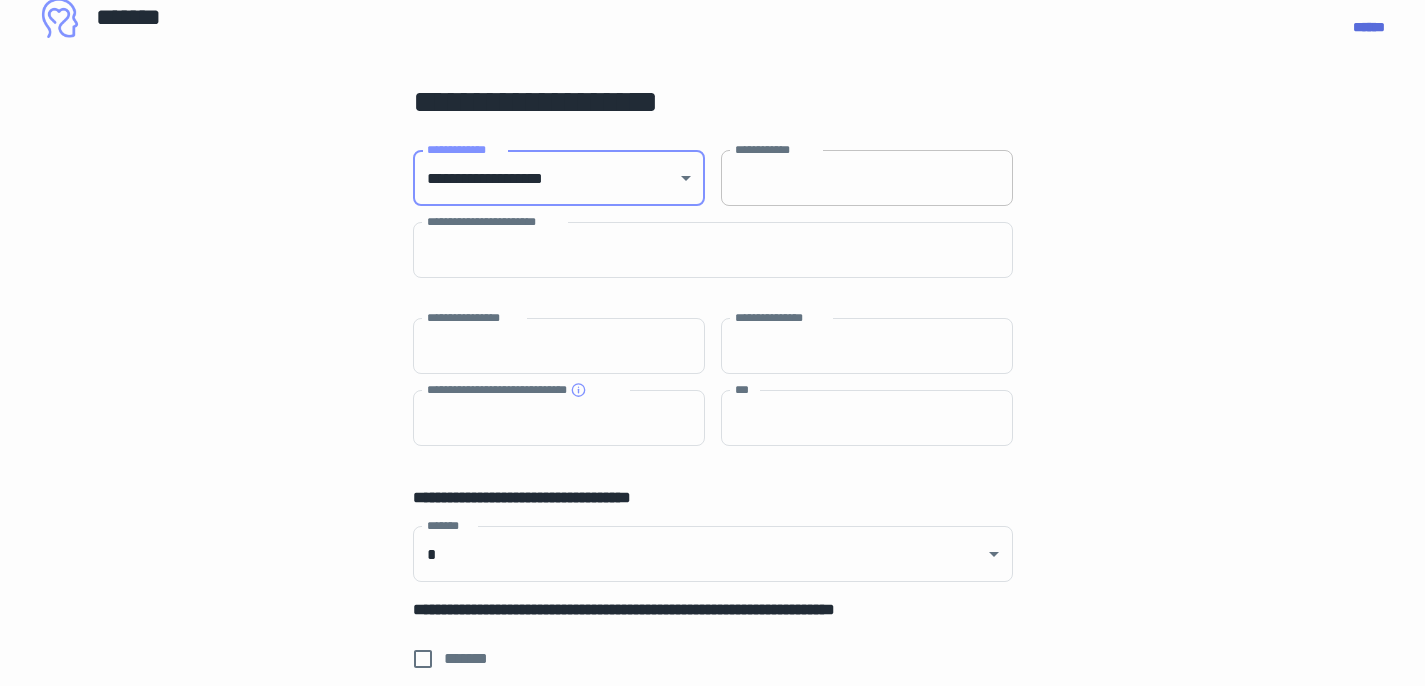 type on "**********" 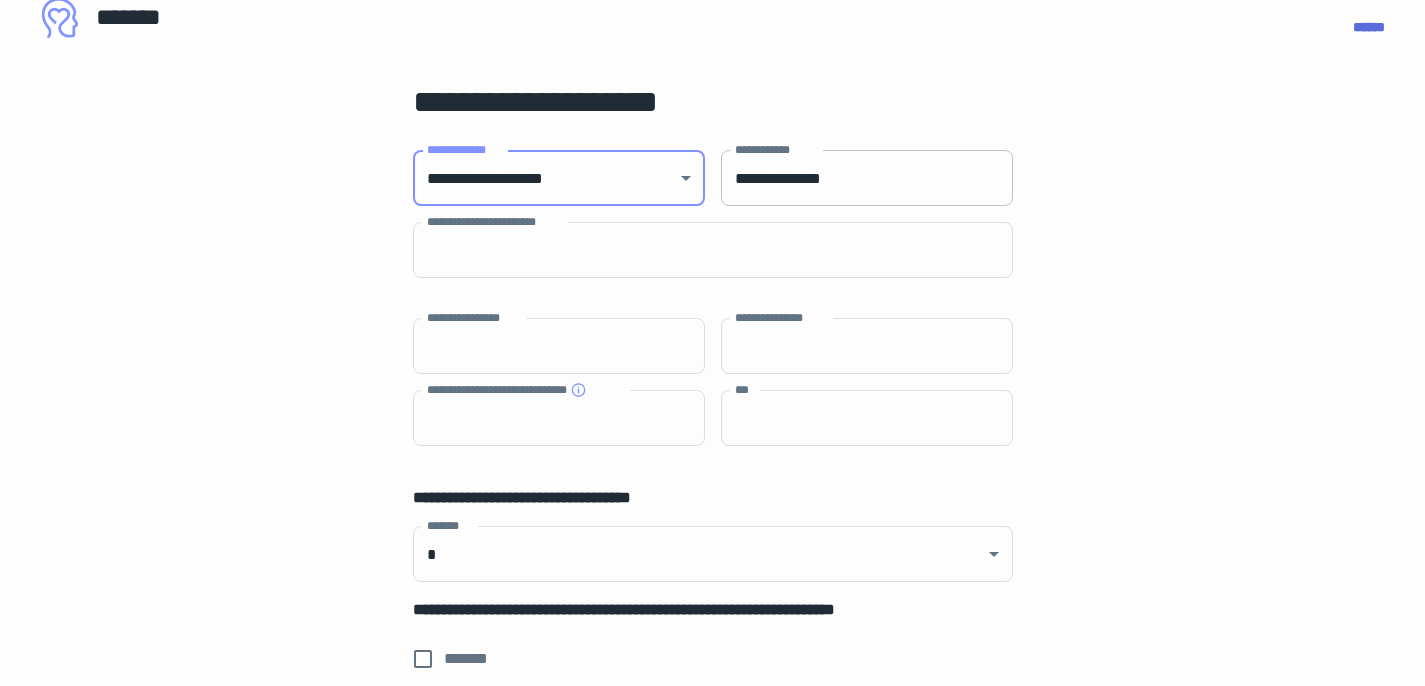 click on "**********" at bounding box center [867, 178] 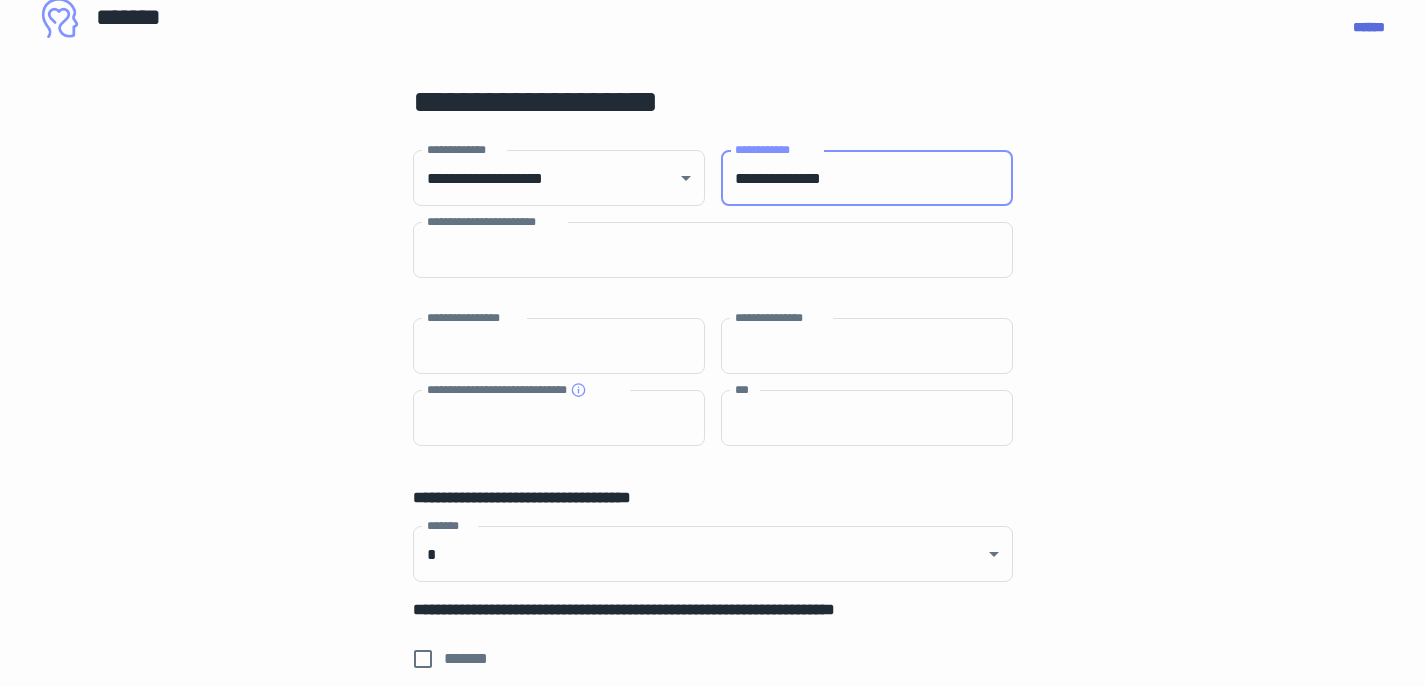 type 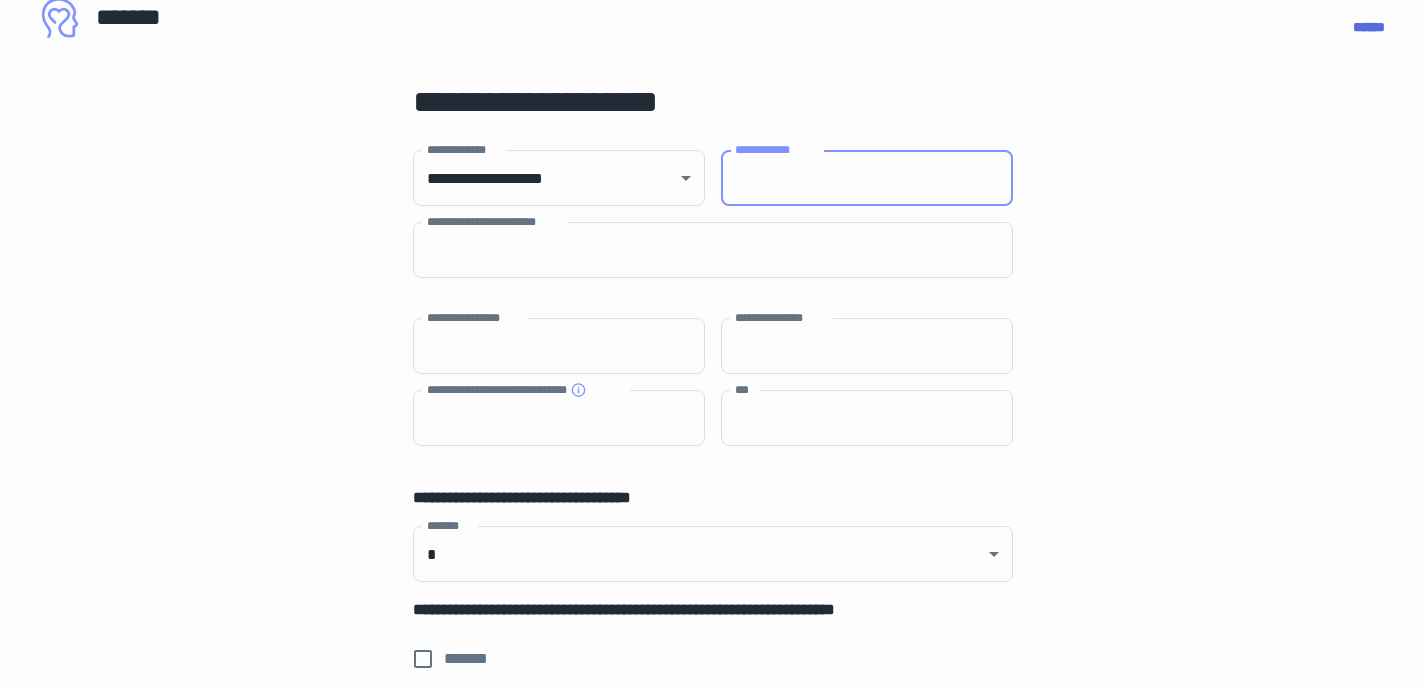 click on "[ADDRESS_LINE_1] [ADDRESS_LINE_2]" at bounding box center [713, 250] 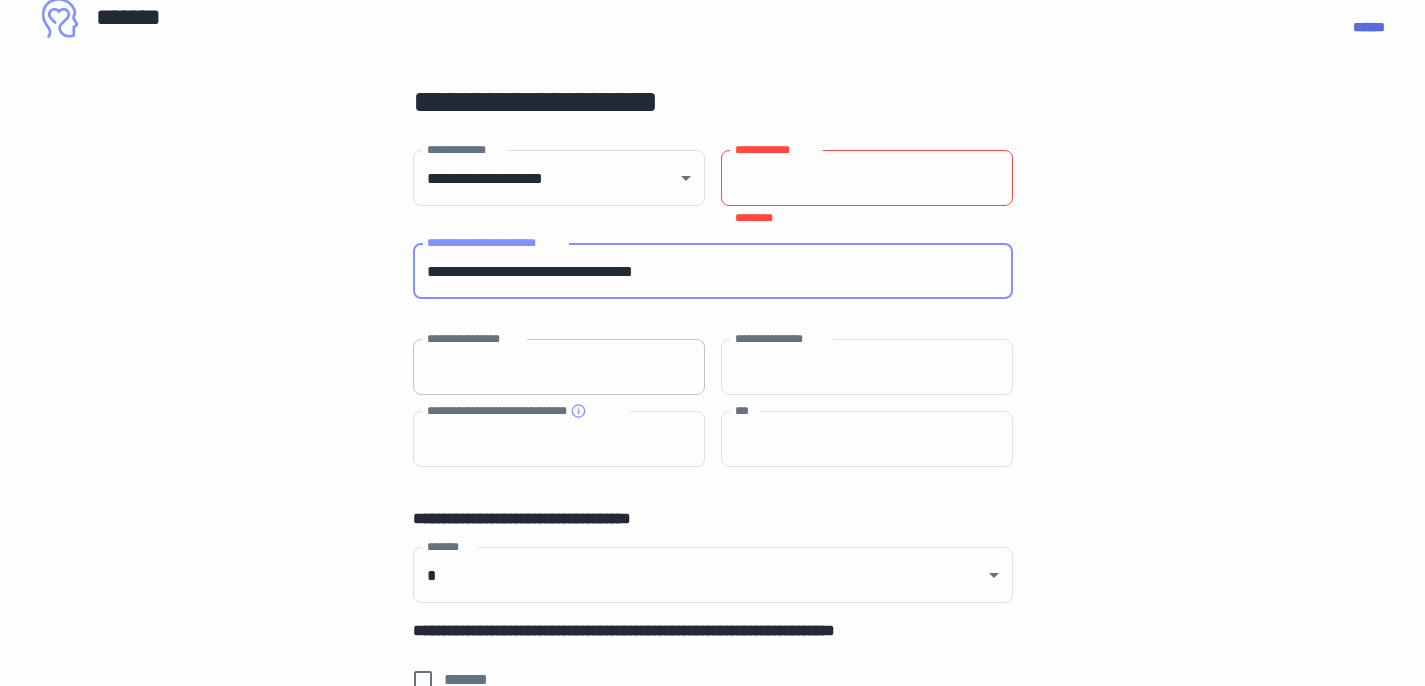 type on "**********" 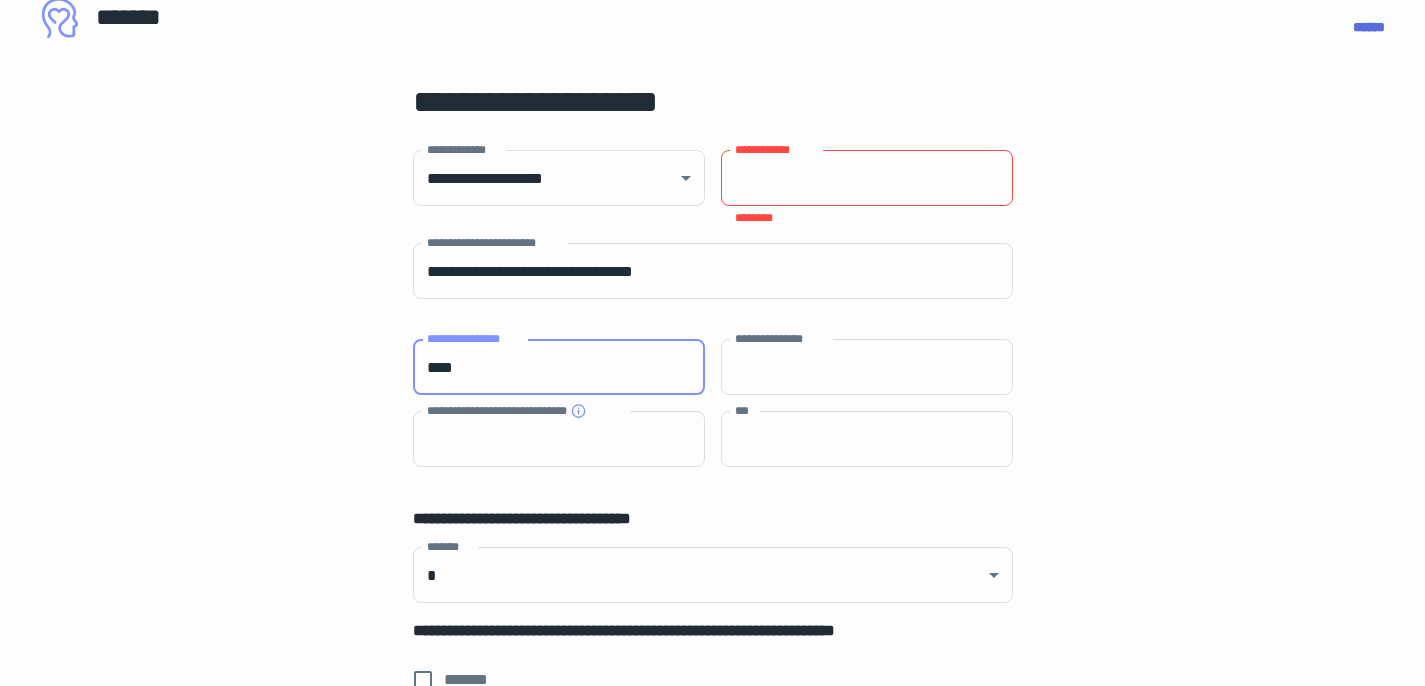 type on "****" 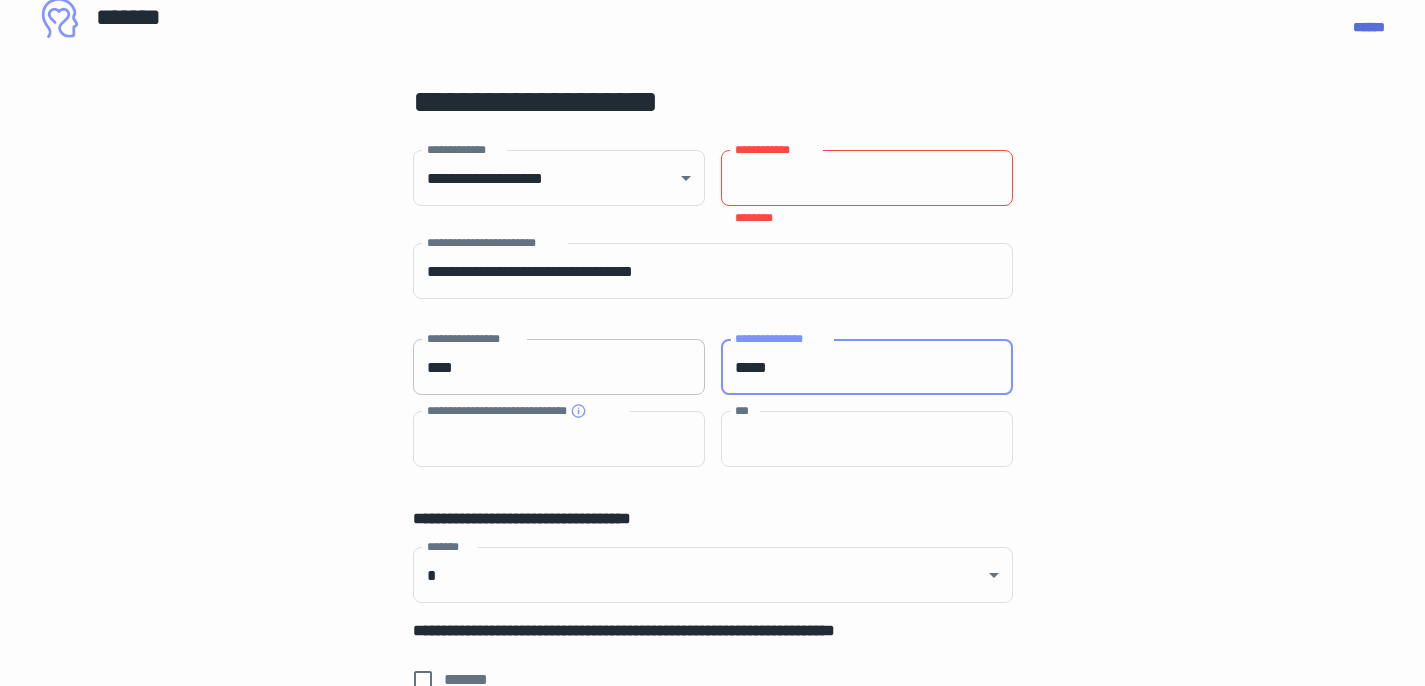 type on "*****" 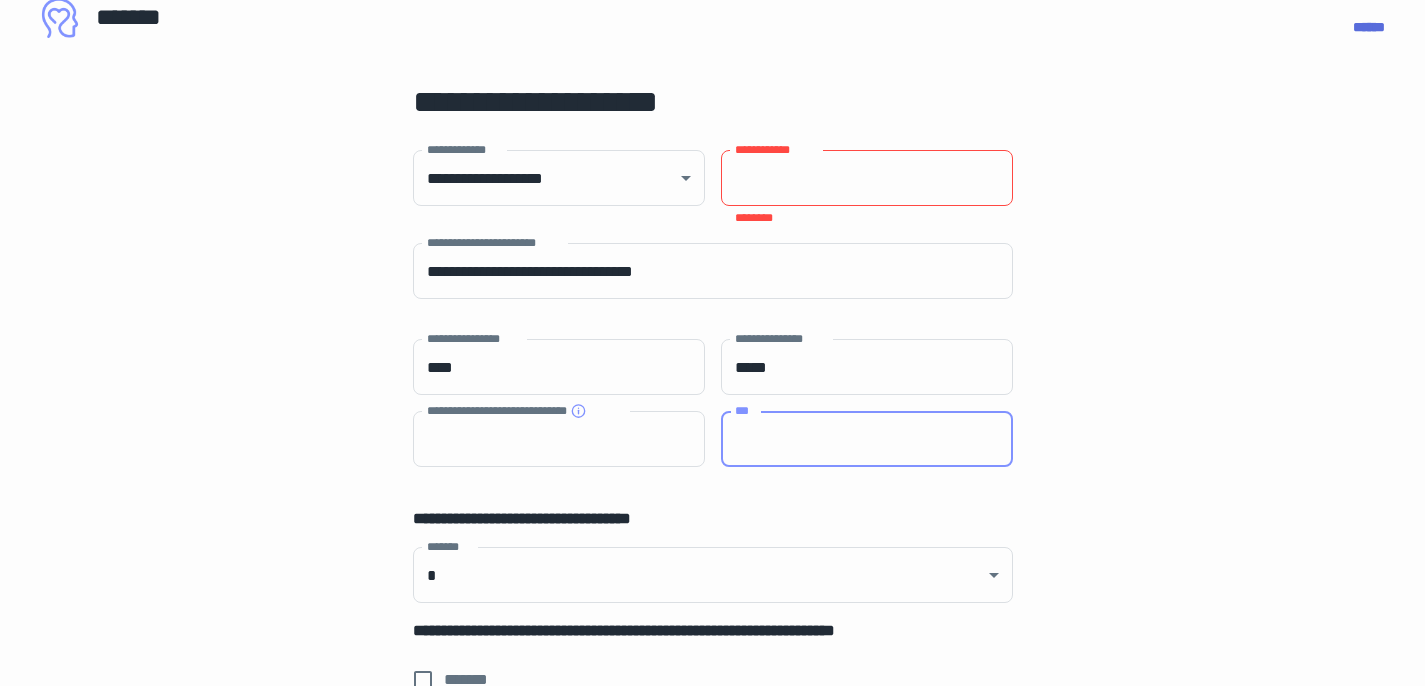 paste on "**********" 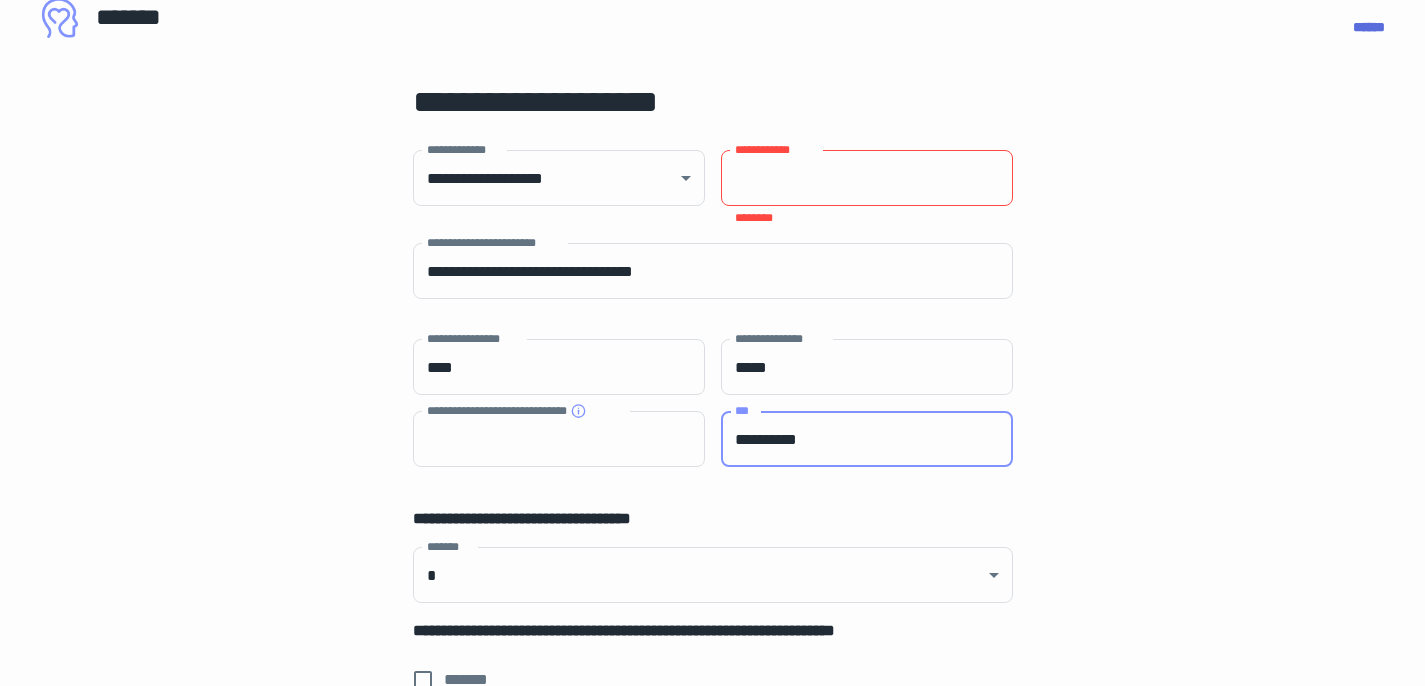 type on "**********" 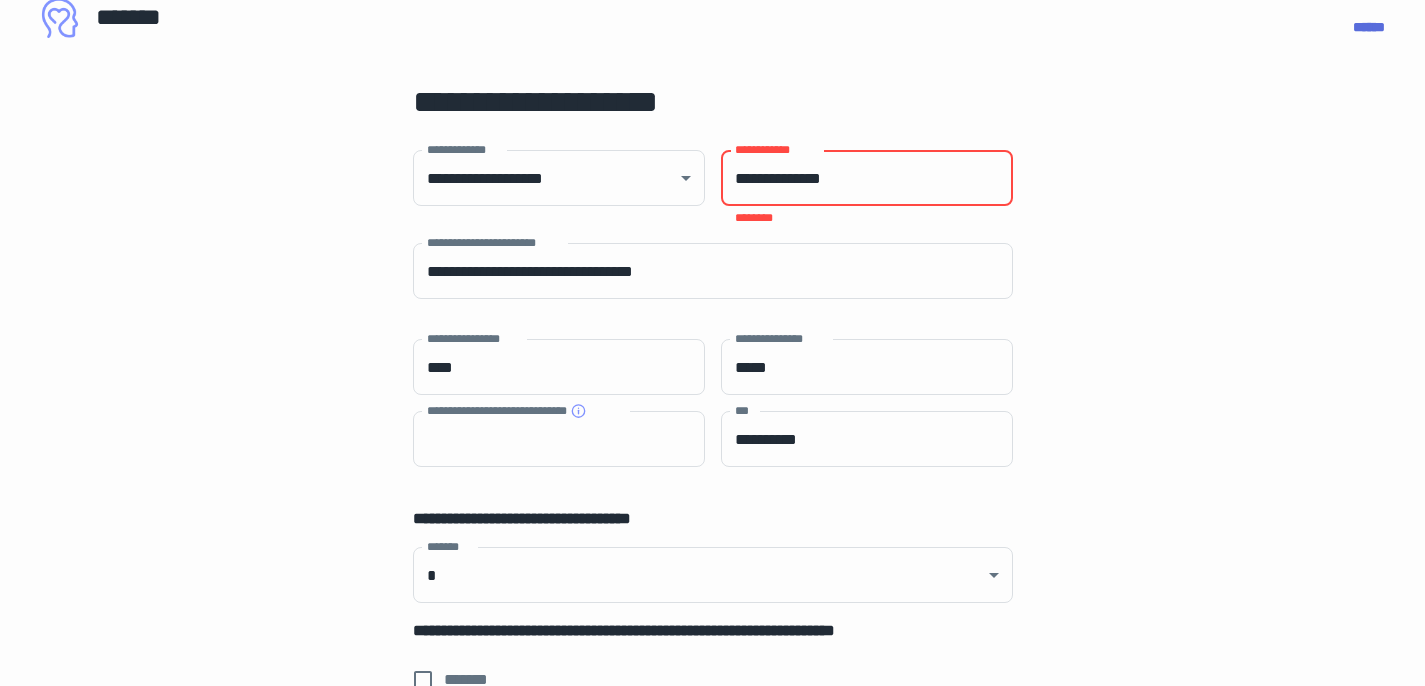 click on "**********" at bounding box center [867, 178] 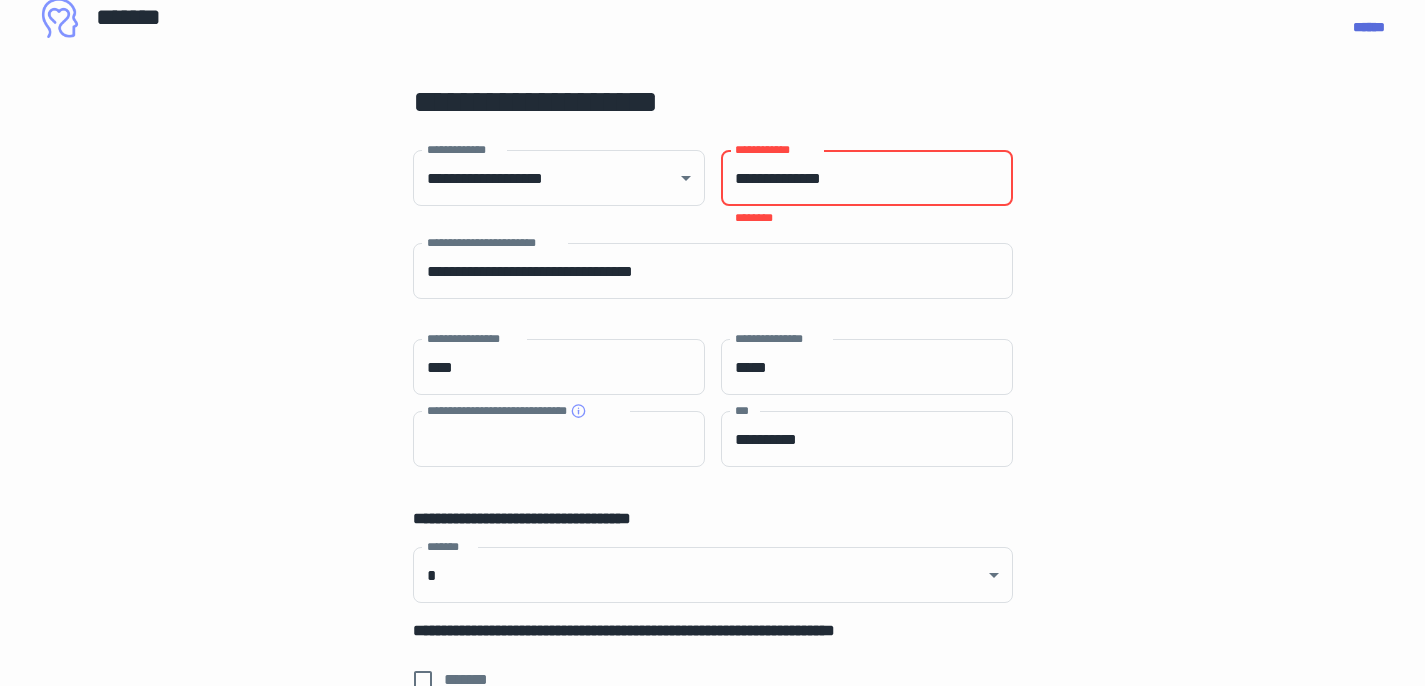 paste 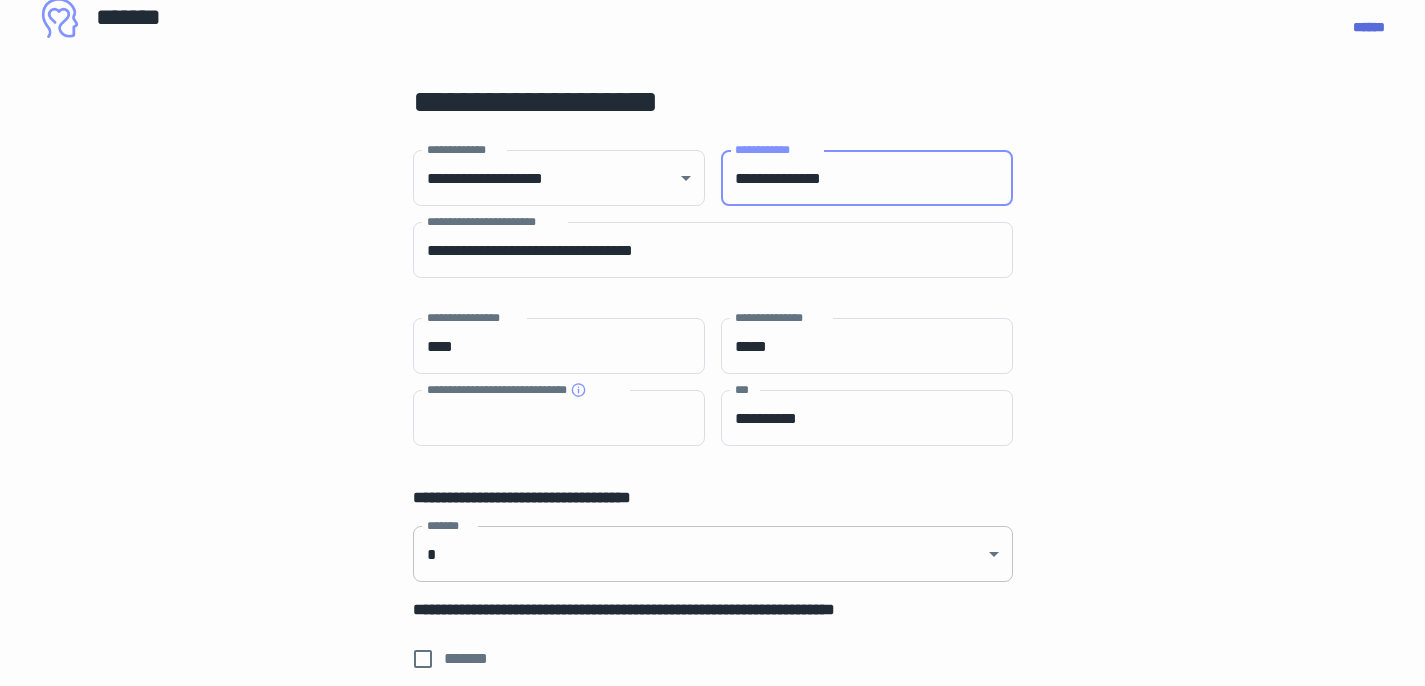 type on "**********" 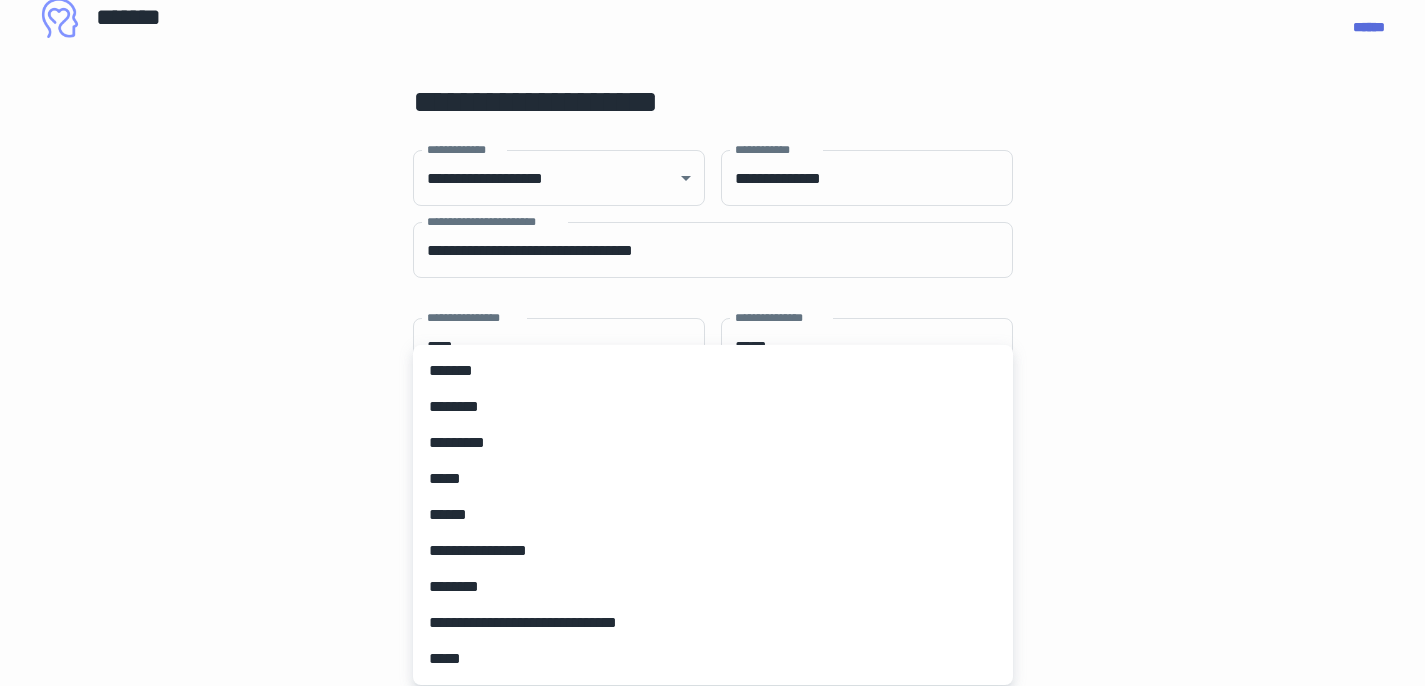 click on "[FIRST] [LAST] [STREET] [CITY] [CITY] [CITY] [CITY] [CITY] [CITY] [CITY] [ADDRESS_LINE_1] [ADDRESS_LINE_2] [ADDRESS_LINE_3] [ADDRESS_LINE_4] [ADDRESS_LINE_5] [ADDRESS_LINE_6] [ADDRESS_LINE_7] [ADDRESS_LINE_8] [ADDRESS_LINE_9] [ADDRESS_LINE_10] [ADDRESS_LINE_11] [ADDRESS_LINE_12] [ADDRESS_LINE_13] [ADDRESS_LINE_14] [ADDRESS_LINE_15] [ADDRESS_LINE_16] [ADDRESS_LINE_17] [ADDRESS_LINE_18] [ADDRESS_LINE_19] [ADDRESS_LINE_20] [ADDRESS_LINE_21] [ADDRESS_LINE_22] [ADDRESS_LINE_23] [ADDRESS_LINE_24] [ADDRESS_LINE_25] [ADDRESS_LINE_26] [ADDRESS_LINE_27] [ADDRESS_LINE_28] [ADDRESS_LINE_29] [ADDRESS_LINE_30] [ADDRESS_LINE_31] [ADDRESS_LINE_32] [ADDRESS_LINE_33] [ADDRESS_LINE_34] [ADDRESS_LINE_35] [ADDRESS_LINE_36] [ADDRESS_LINE_37] [ADDRESS_LINE_38] [ADDRESS_LINE_39] [ADDRESS_LINE_40] [ADDRESS_LINE_41] [ADDRESS_LINE_42] [ADDRESS_LINE_43]
[ADDRESS_LINE_44] [ADDRESS_LINE_45] [ADDRESS_LINE_46] [ADDRESS_LINE_47] [ADDRESS_LINE_48] [ADDRESS_LINE_49] [ADDRESS_LINE_50] [ADDRESS_LINE_51] [ADDRESS_LINE_52] [ADDRESS_LINE_53]" at bounding box center (720, 312) 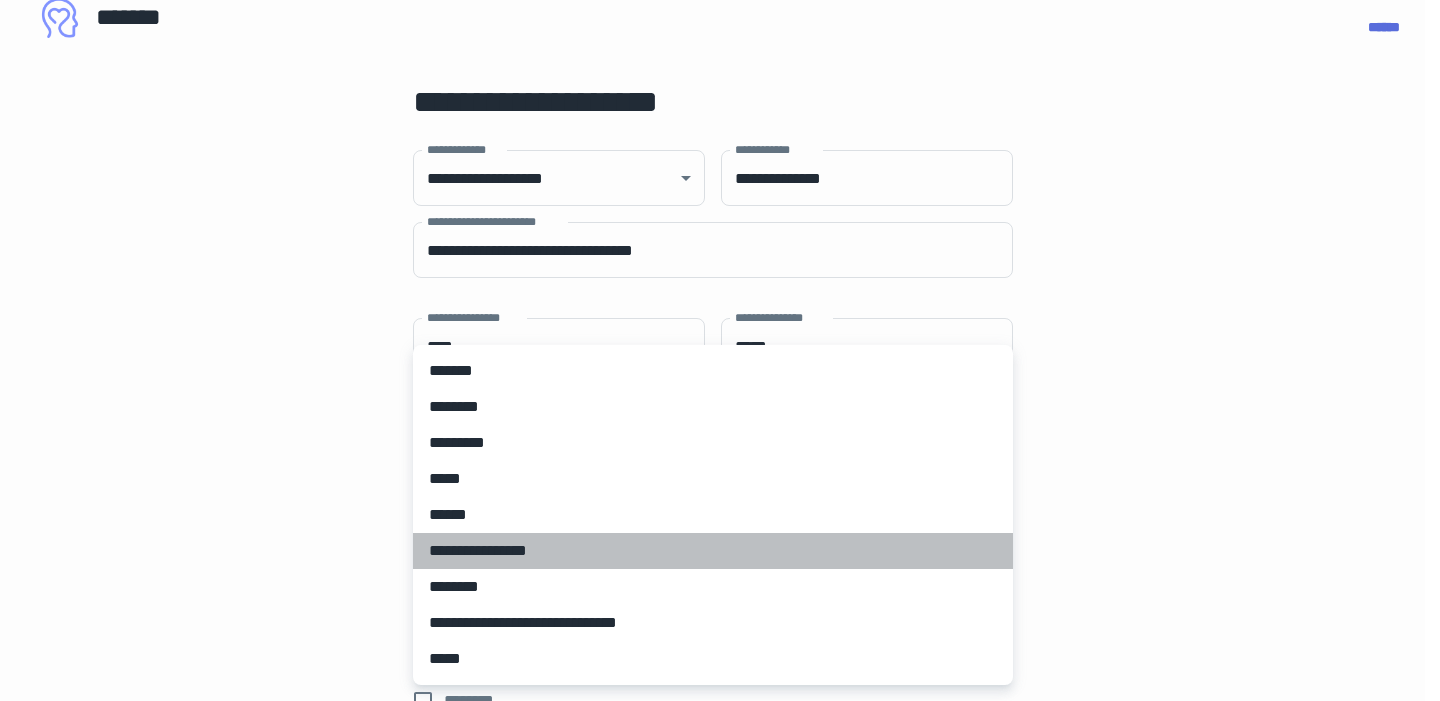 click on "**********" at bounding box center (713, 551) 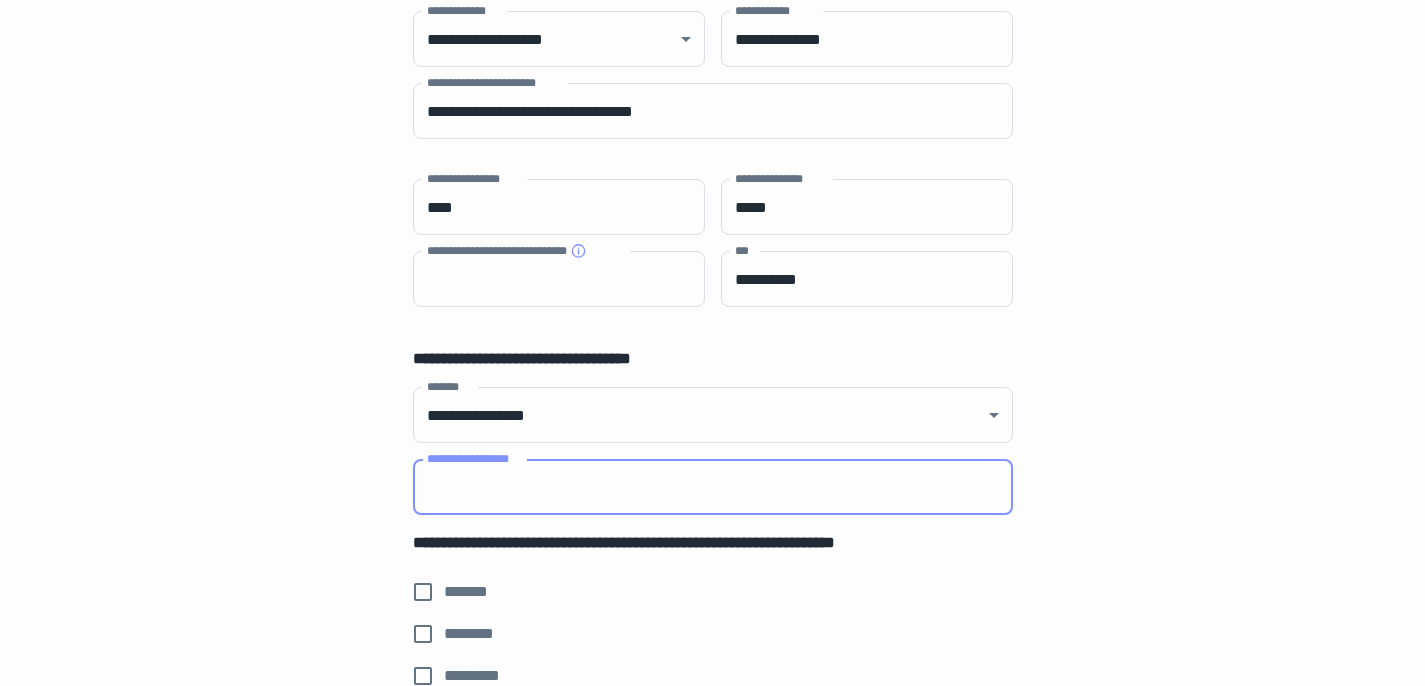 click on "**********" at bounding box center [713, 487] 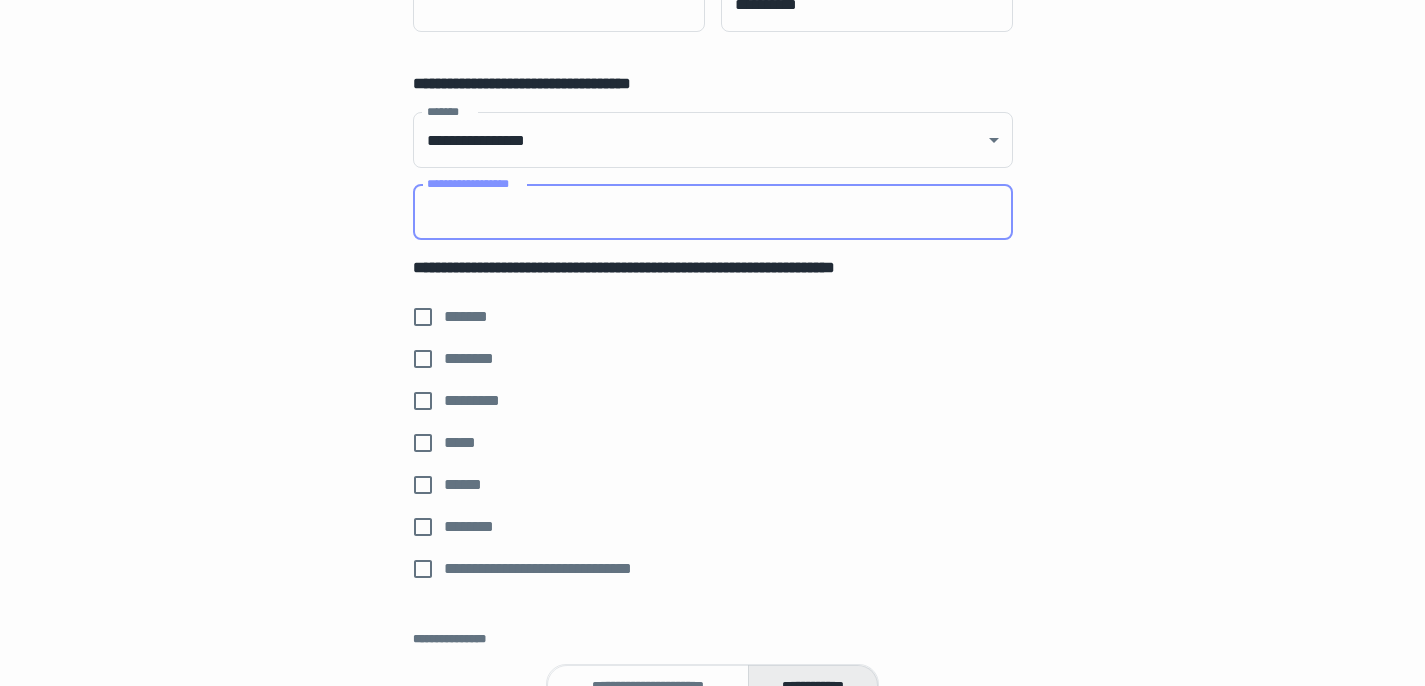 scroll, scrollTop: 450, scrollLeft: 0, axis: vertical 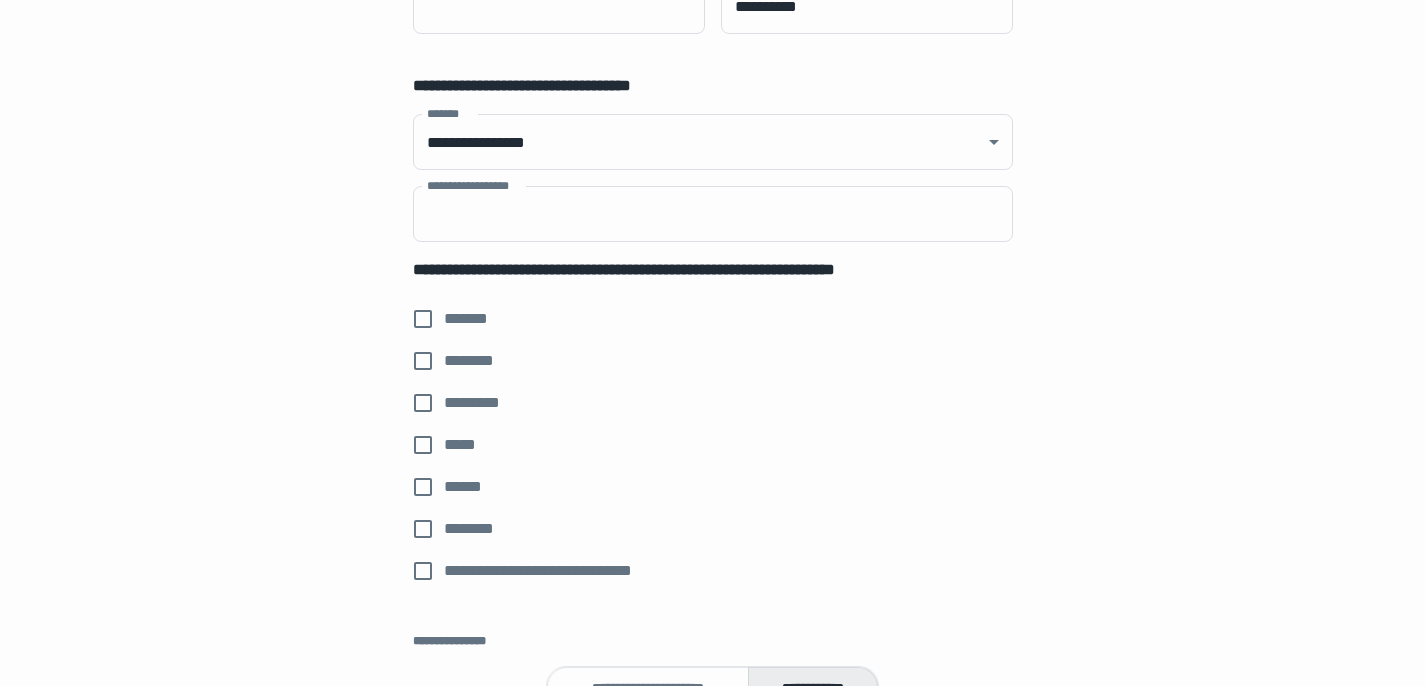 click on "**********" at bounding box center (555, 571) 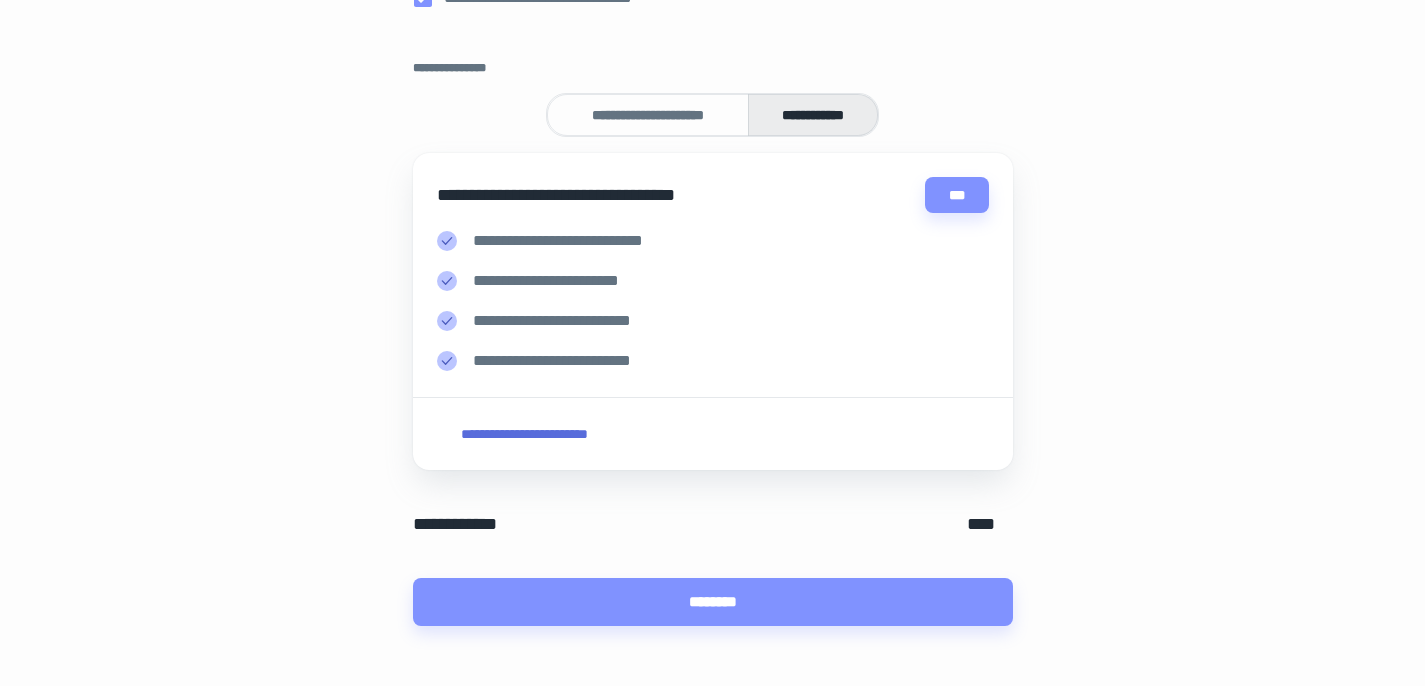 scroll, scrollTop: 1043, scrollLeft: 0, axis: vertical 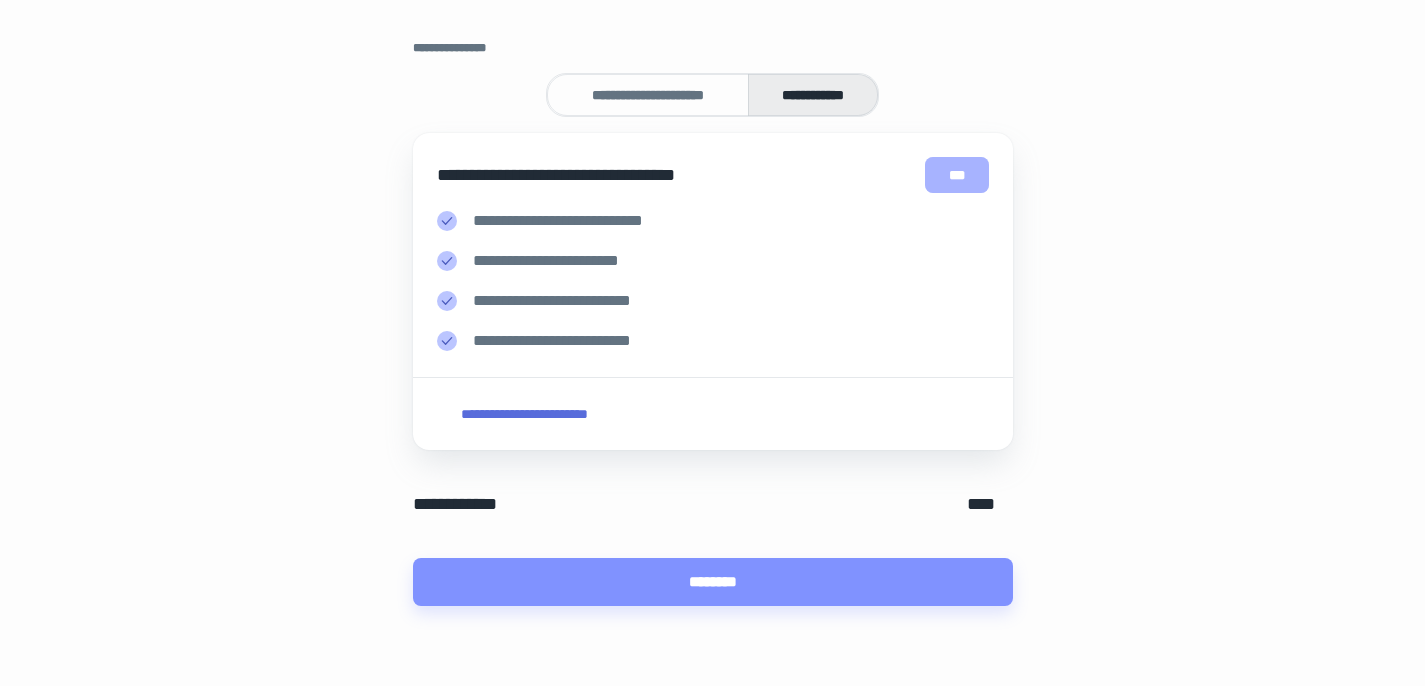click on "***" at bounding box center [957, 175] 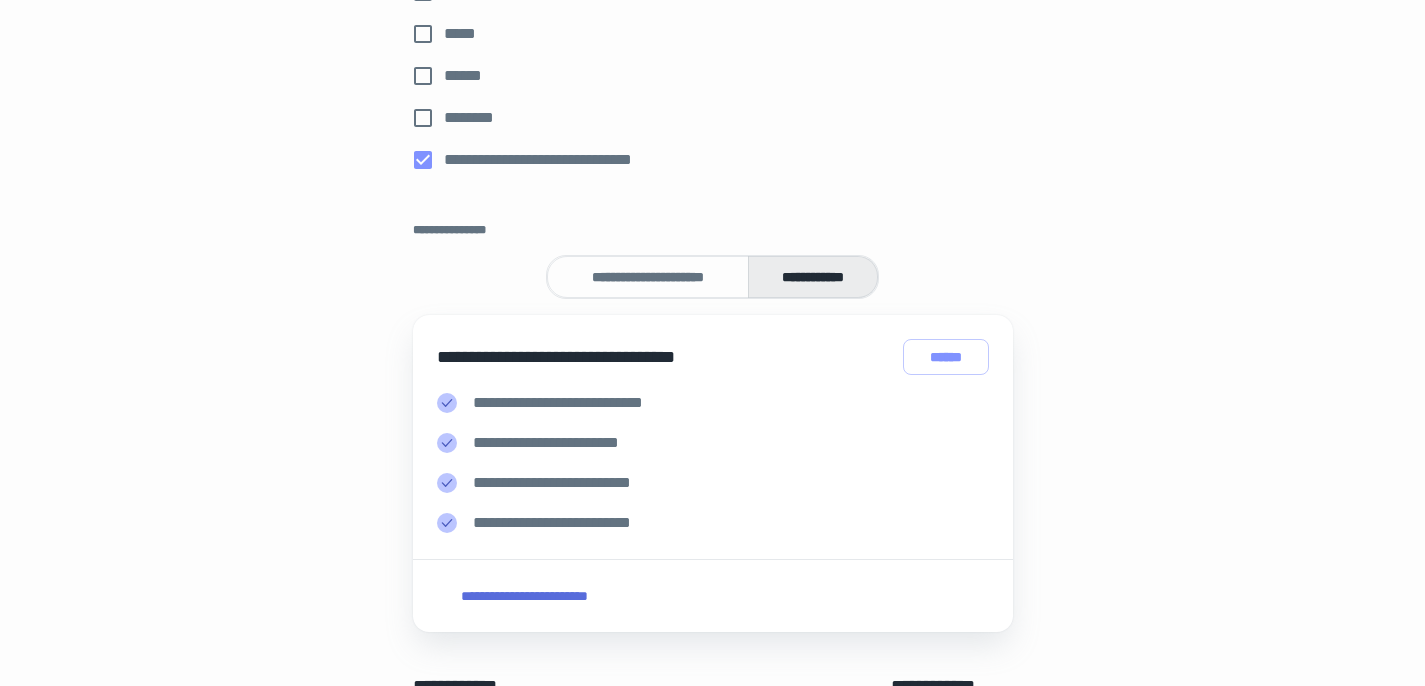 scroll, scrollTop: 889, scrollLeft: 0, axis: vertical 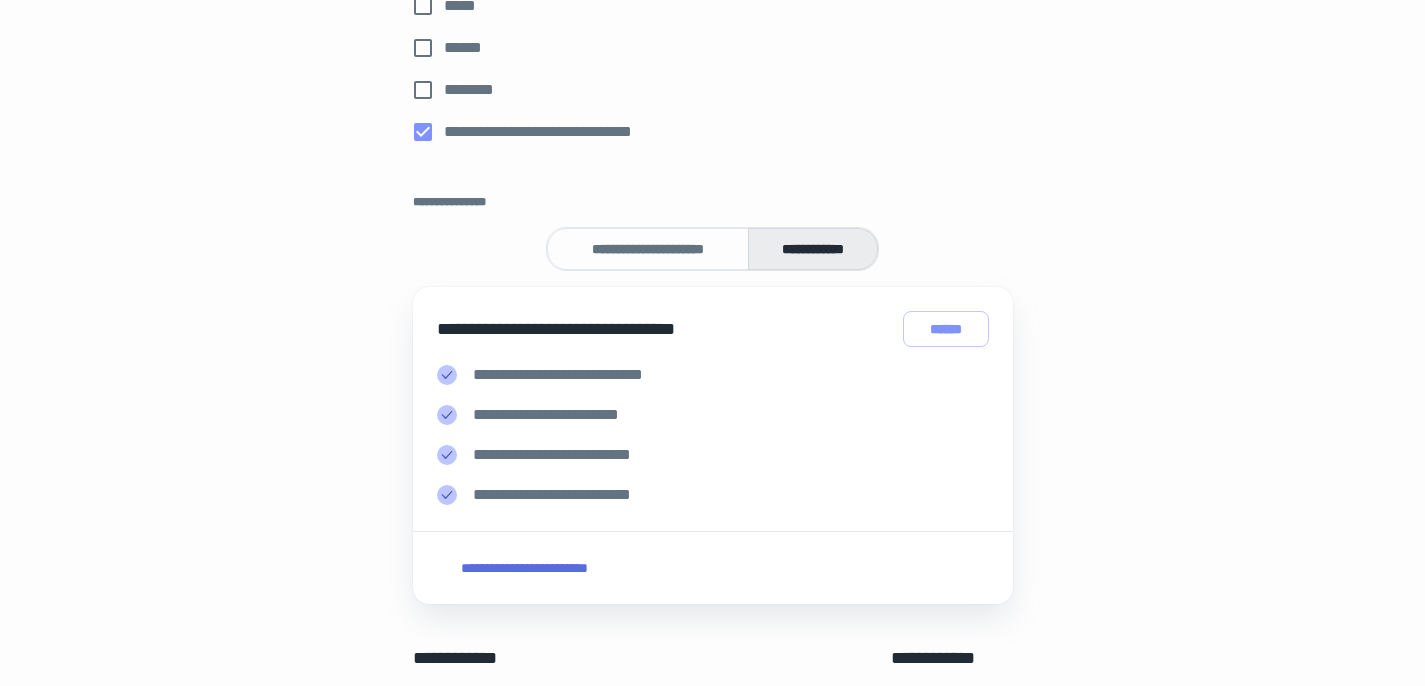 click on "**********" at bounding box center [525, 568] 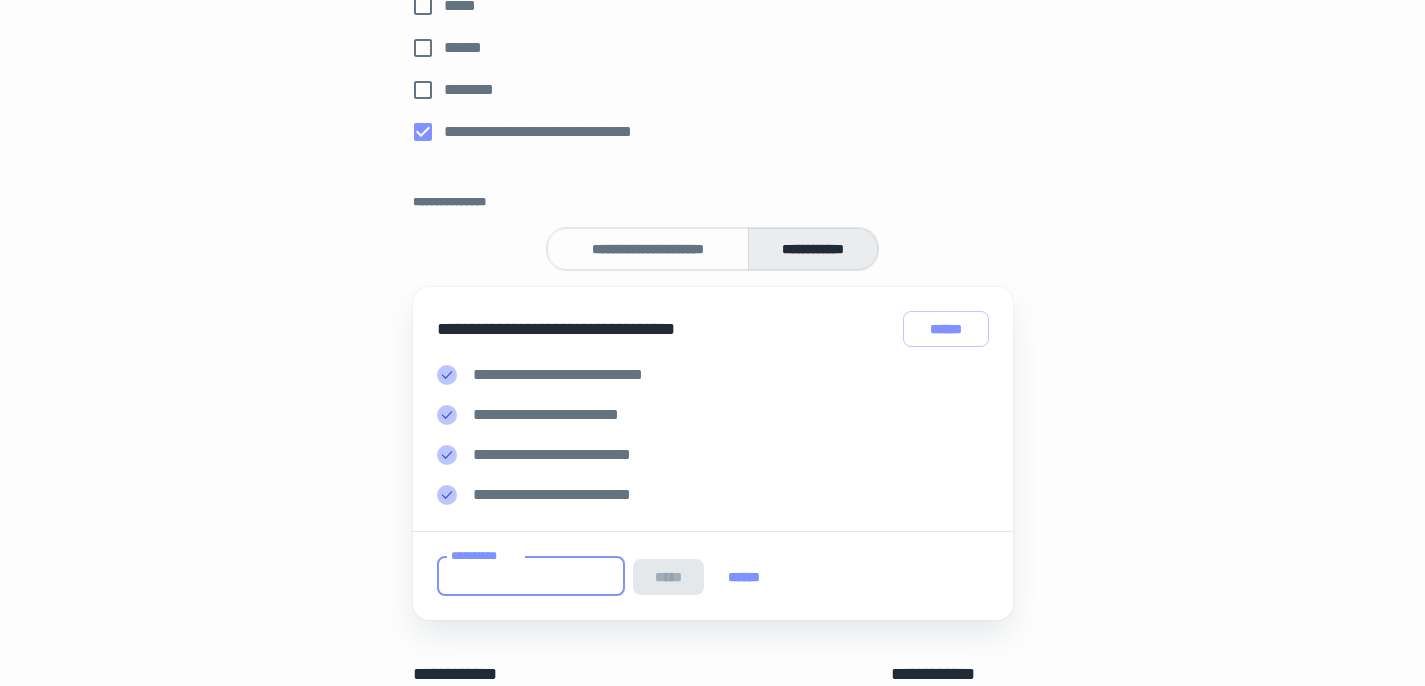 click on "**********" at bounding box center (531, 576) 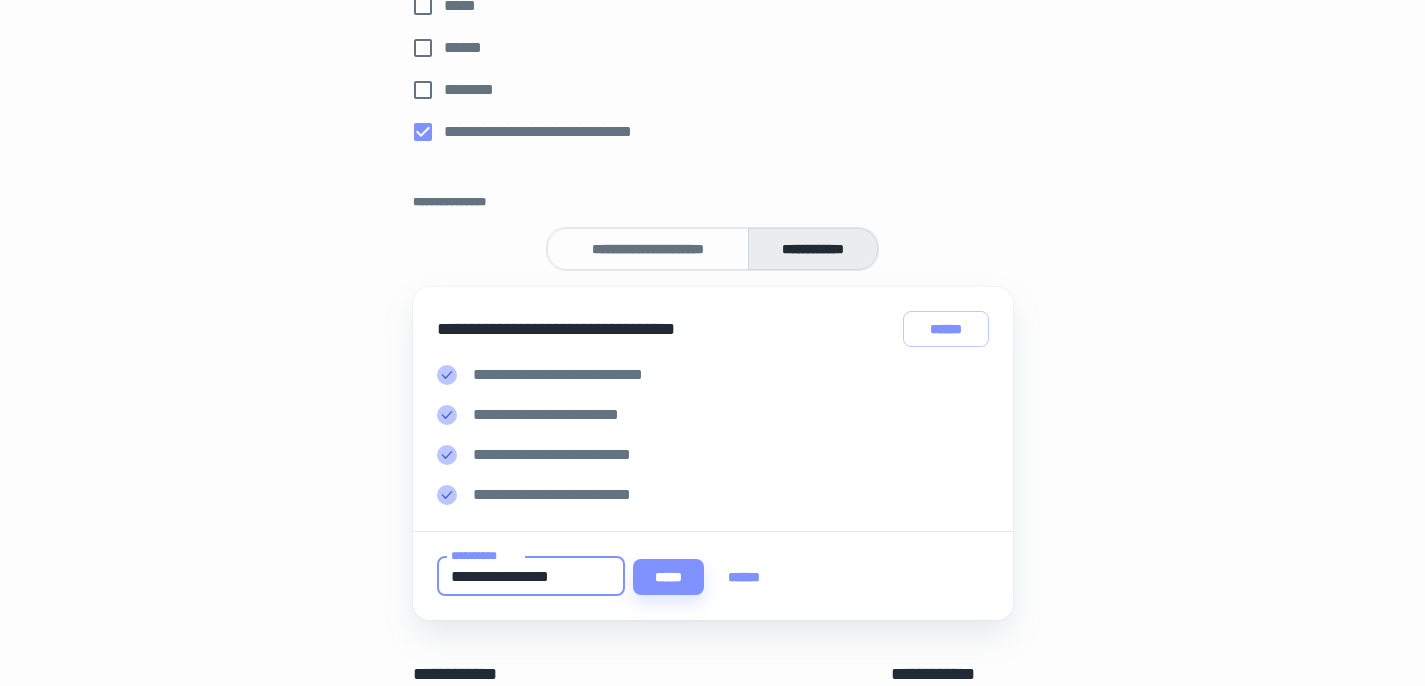 click on "**********" at bounding box center [531, 576] 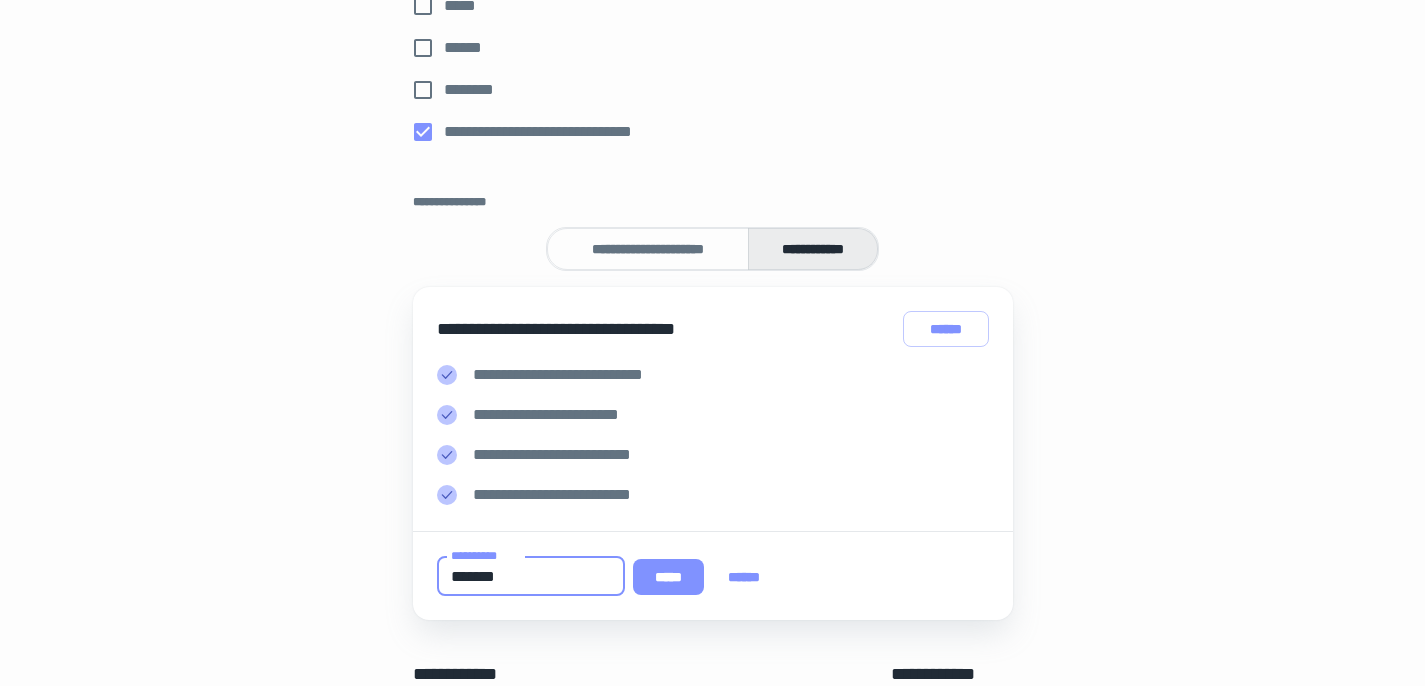 type on "*******" 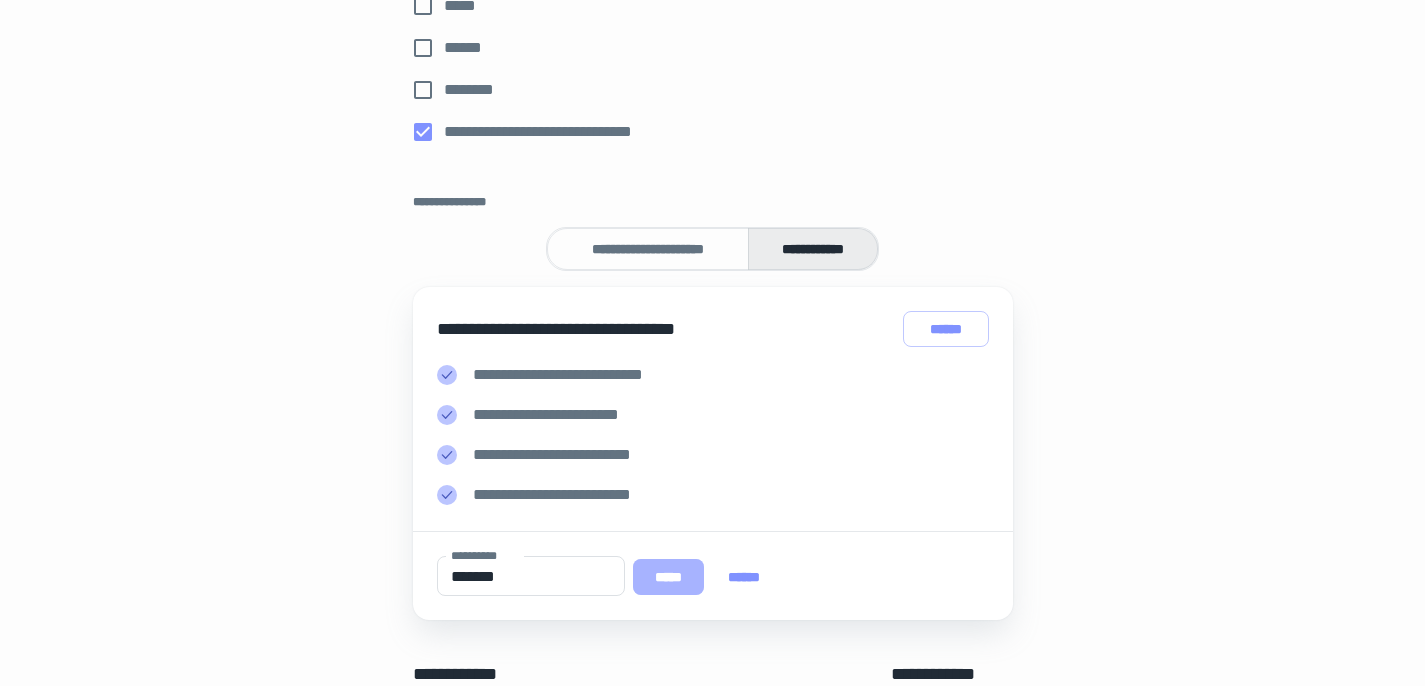 click on "*****" at bounding box center [668, 577] 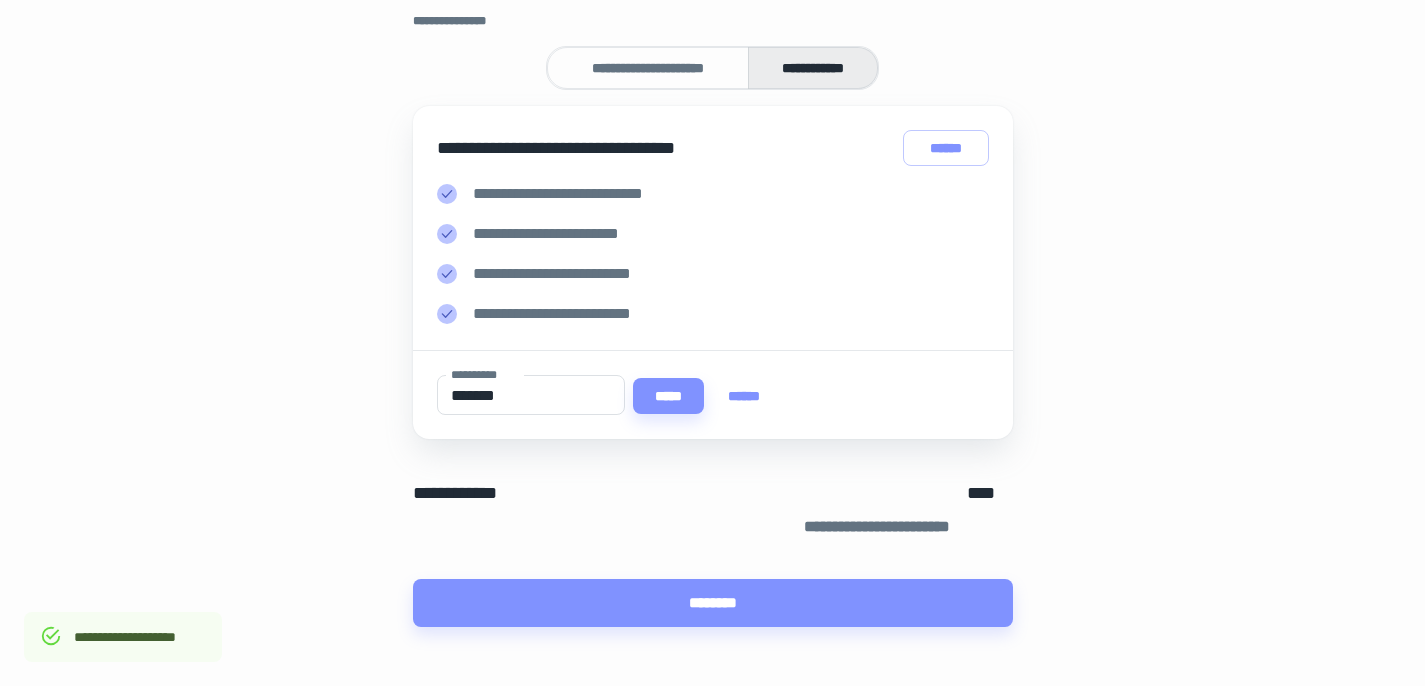 scroll, scrollTop: 1091, scrollLeft: 0, axis: vertical 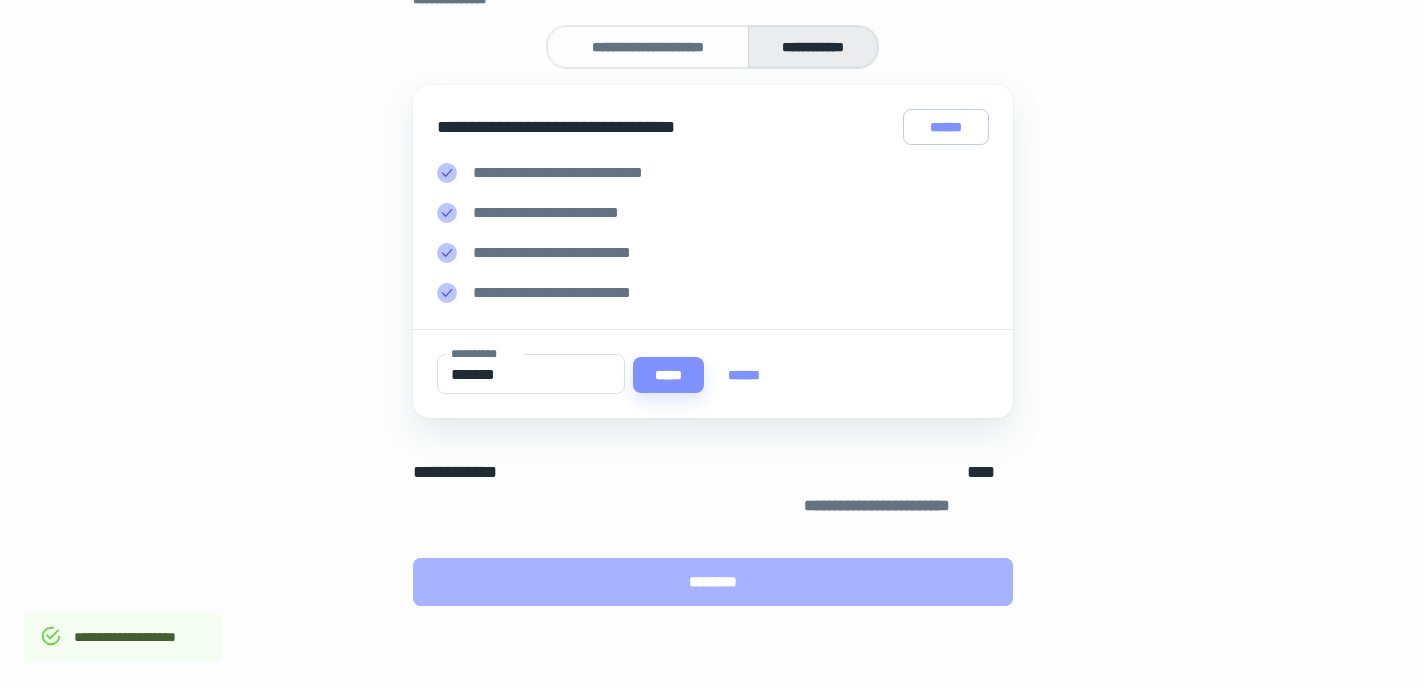 click on "********" at bounding box center (713, 582) 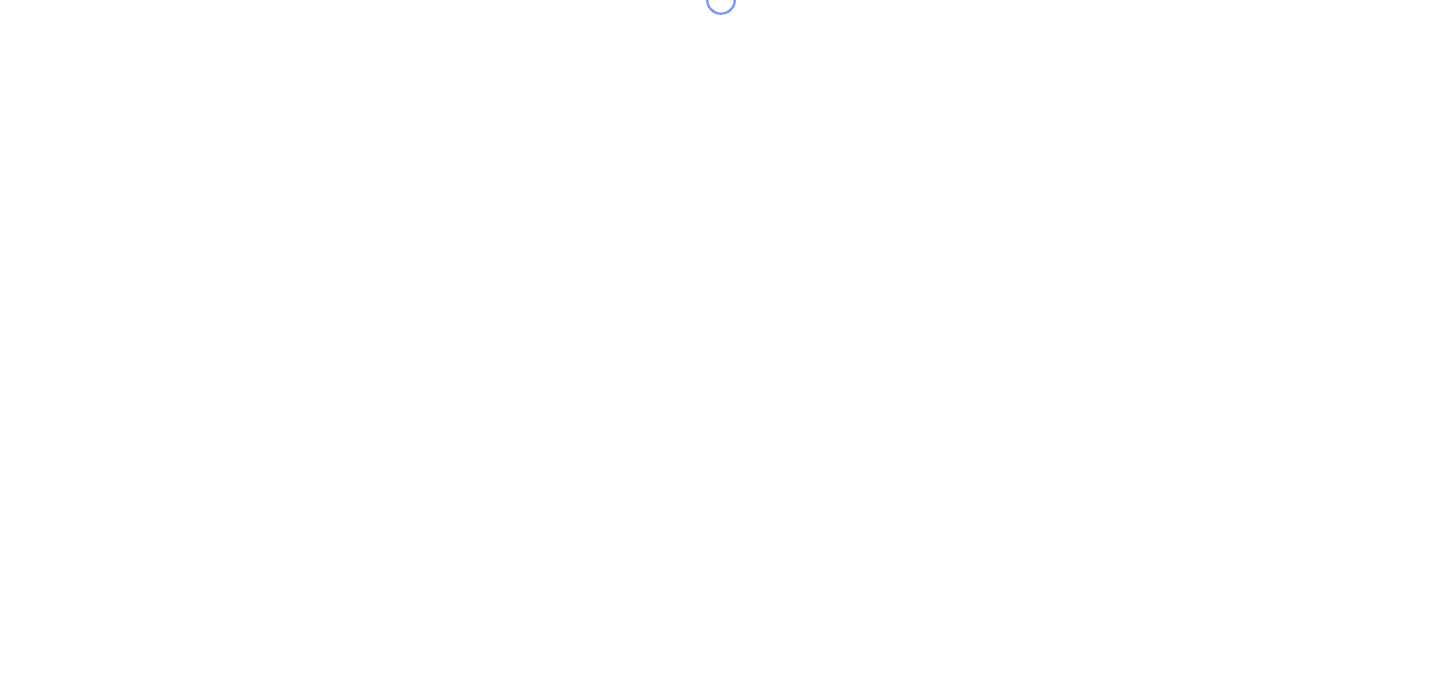 scroll, scrollTop: 0, scrollLeft: 0, axis: both 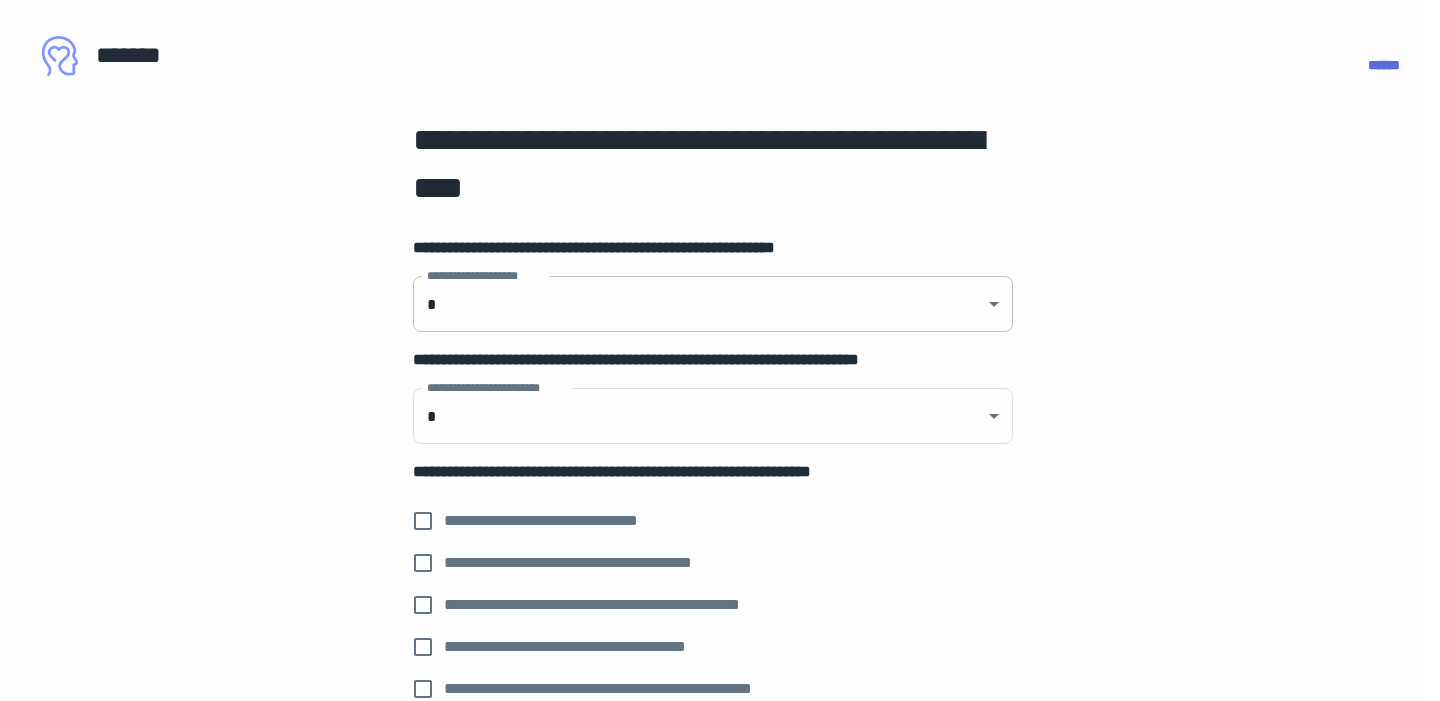 click on "**********" at bounding box center (712, 343) 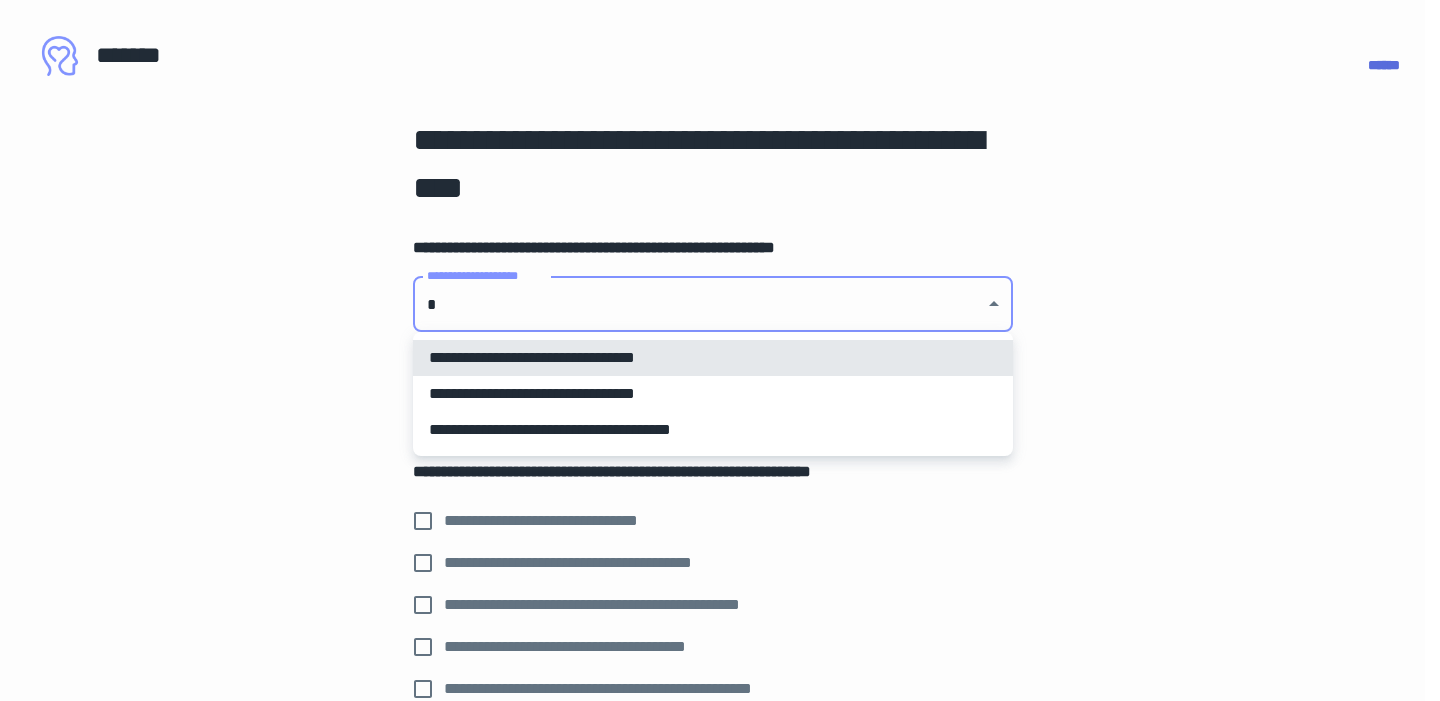 click on "**********" at bounding box center [713, 430] 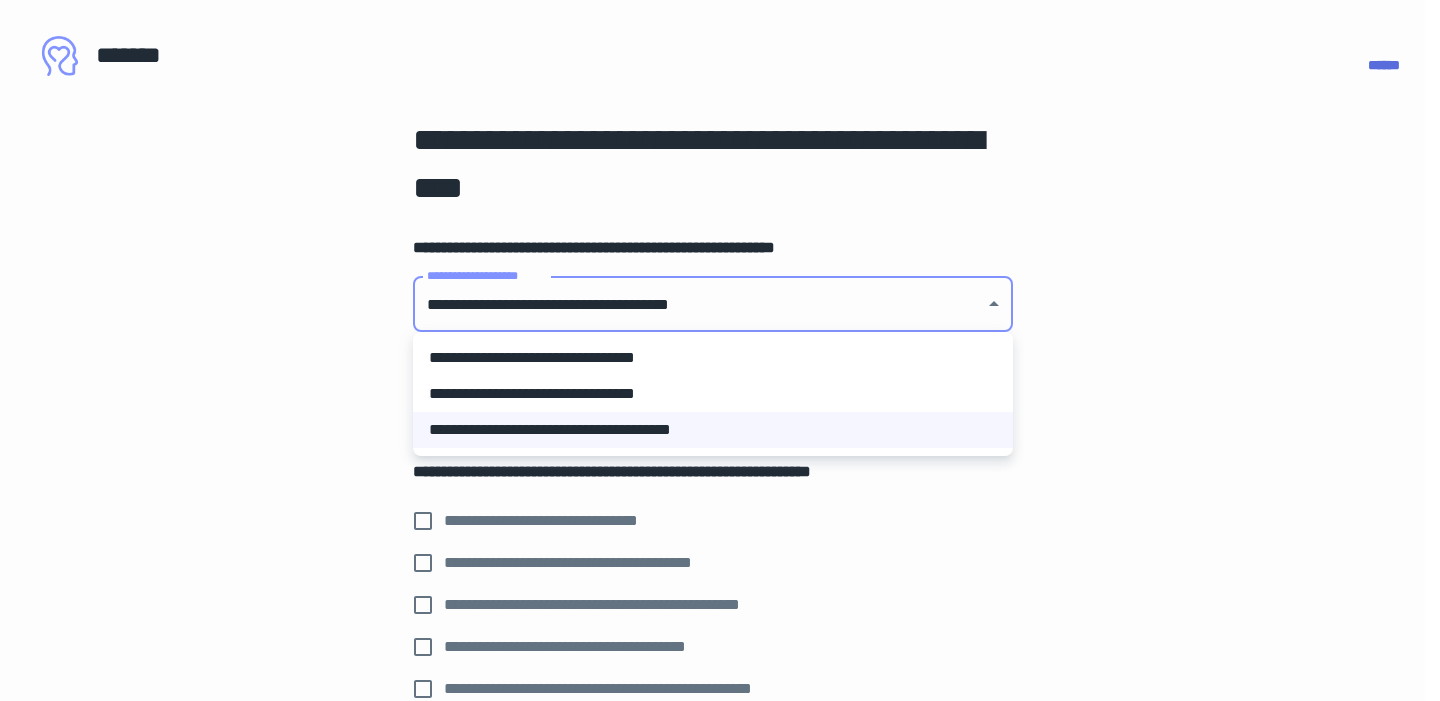 click on "**********" at bounding box center (720, 350) 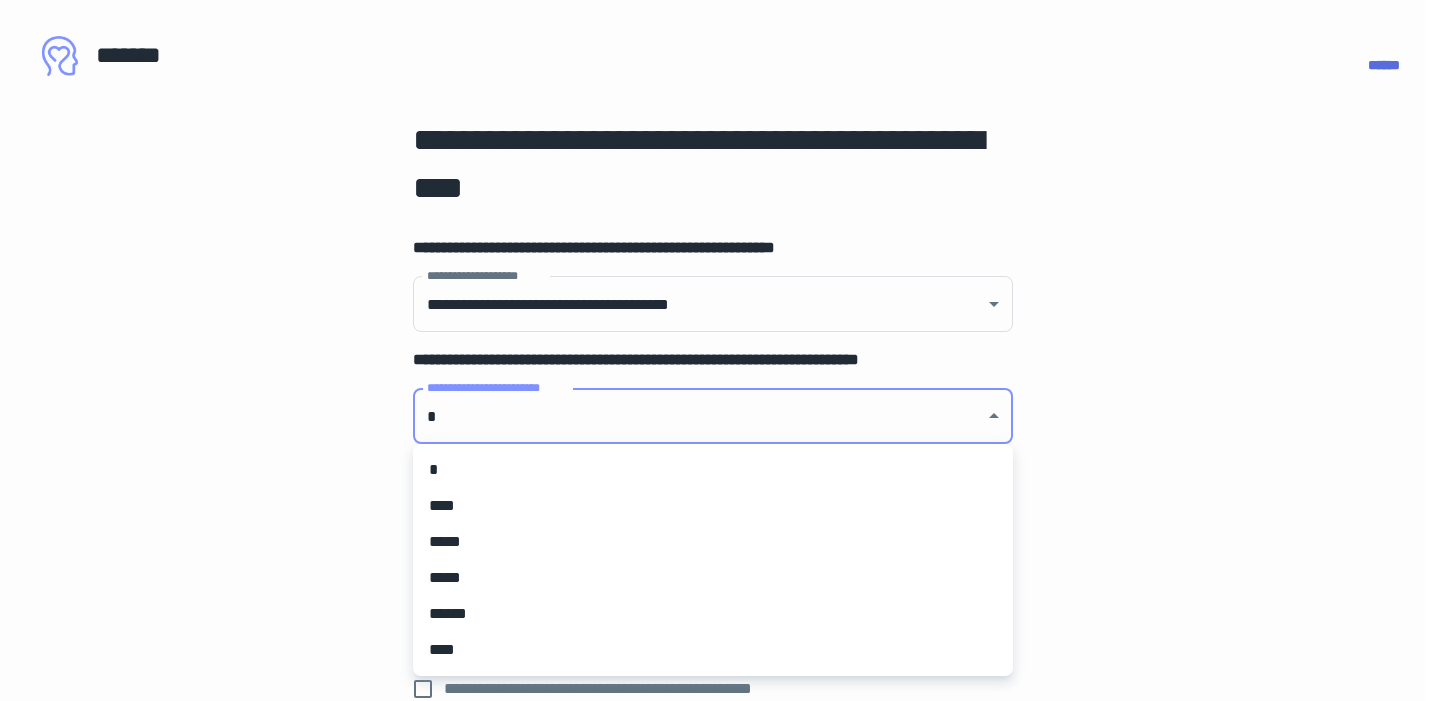 click on "**********" at bounding box center (720, 350) 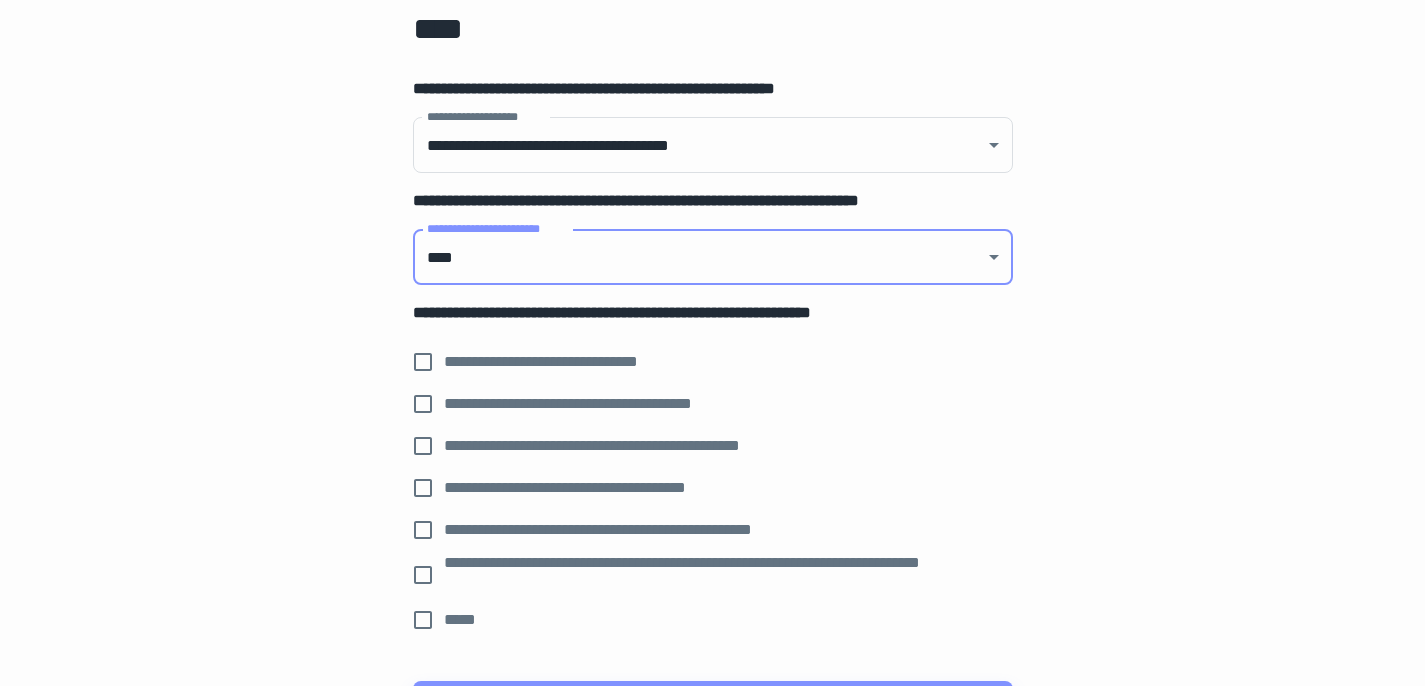 scroll, scrollTop: 162, scrollLeft: 0, axis: vertical 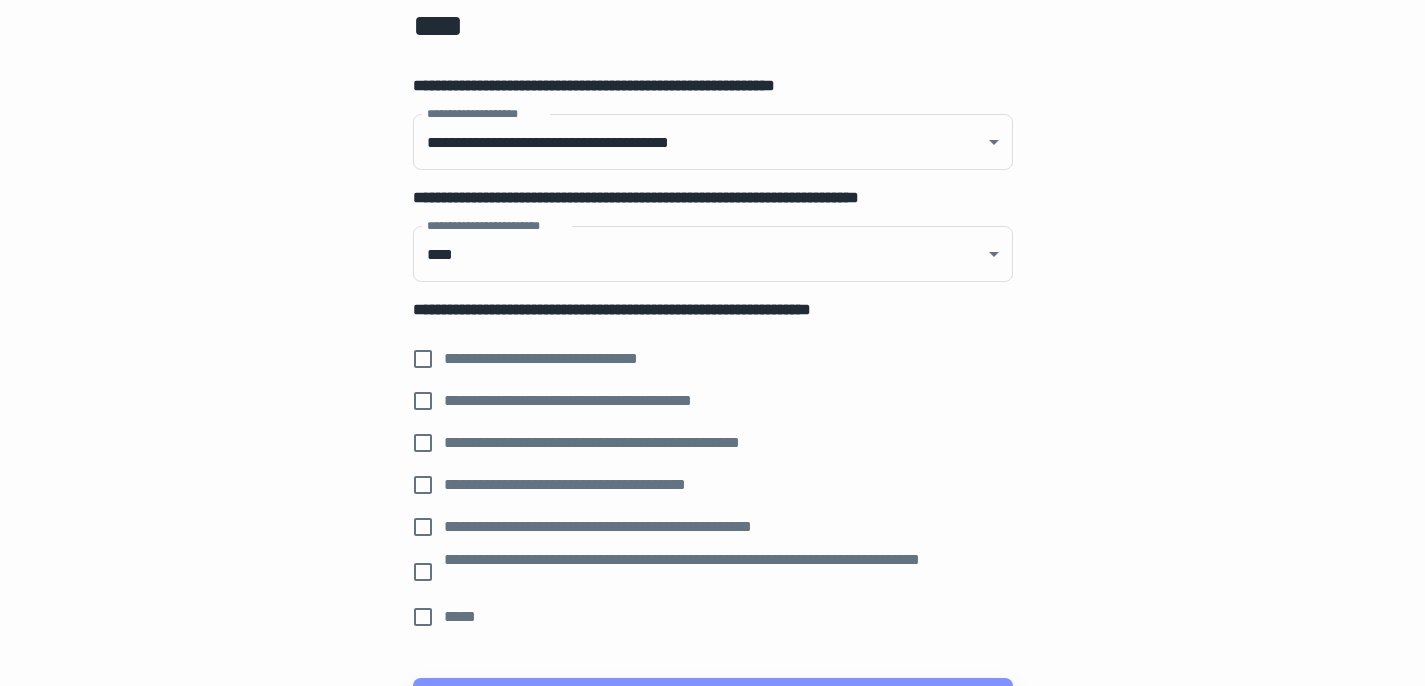 click on "**********" at bounding box center [563, 359] 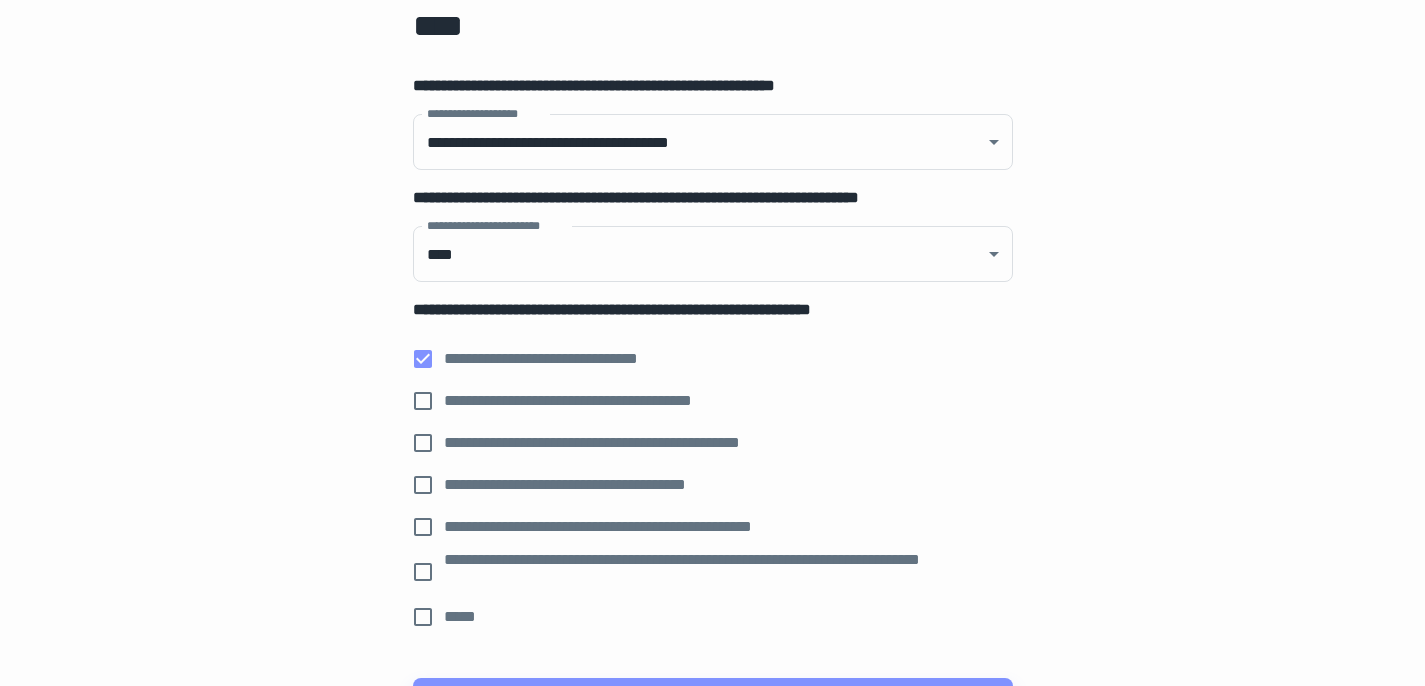 scroll, scrollTop: 189, scrollLeft: 0, axis: vertical 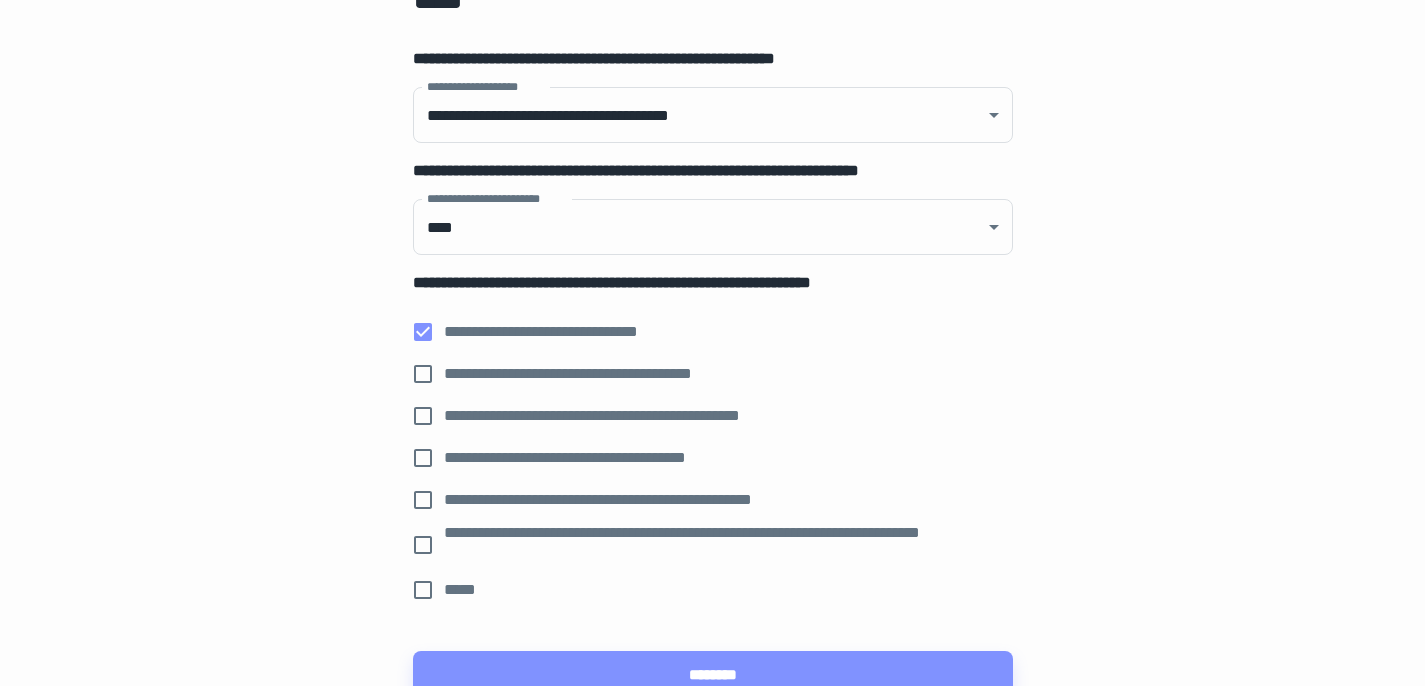 click on "**********" at bounding box center [630, 416] 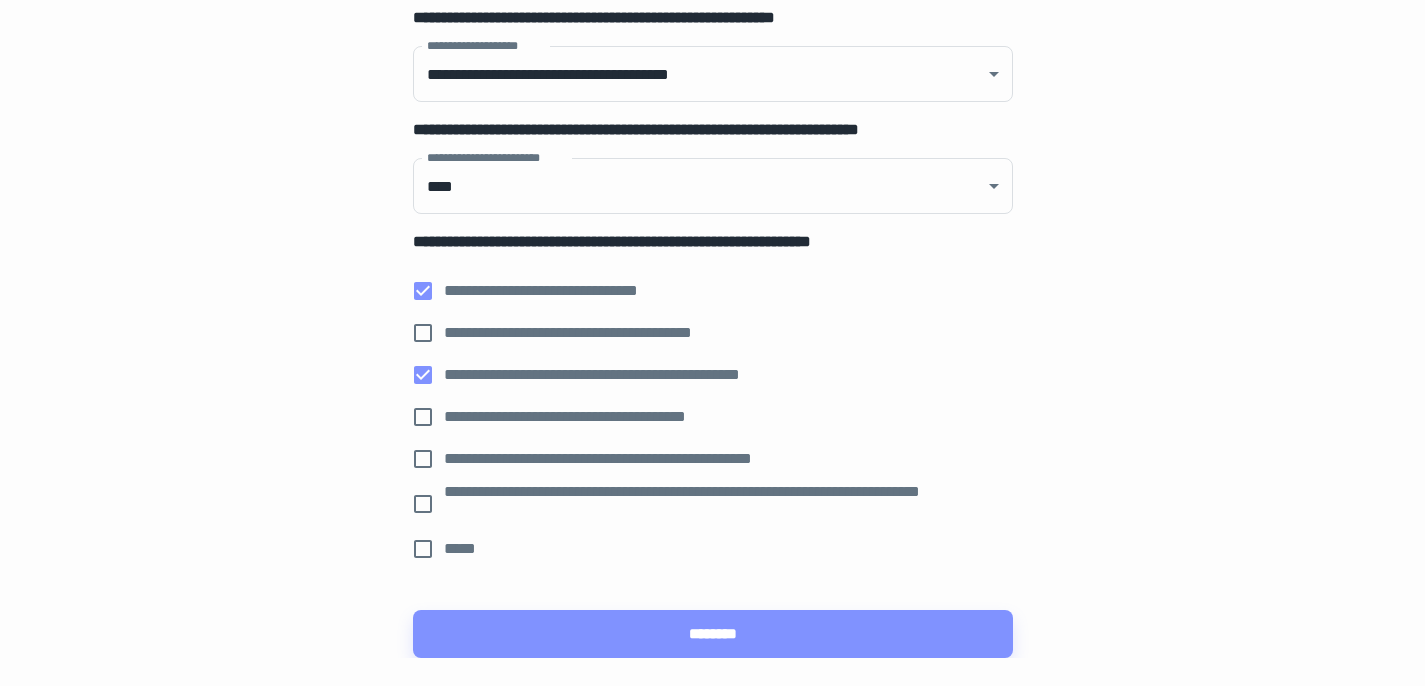 scroll, scrollTop: 232, scrollLeft: 0, axis: vertical 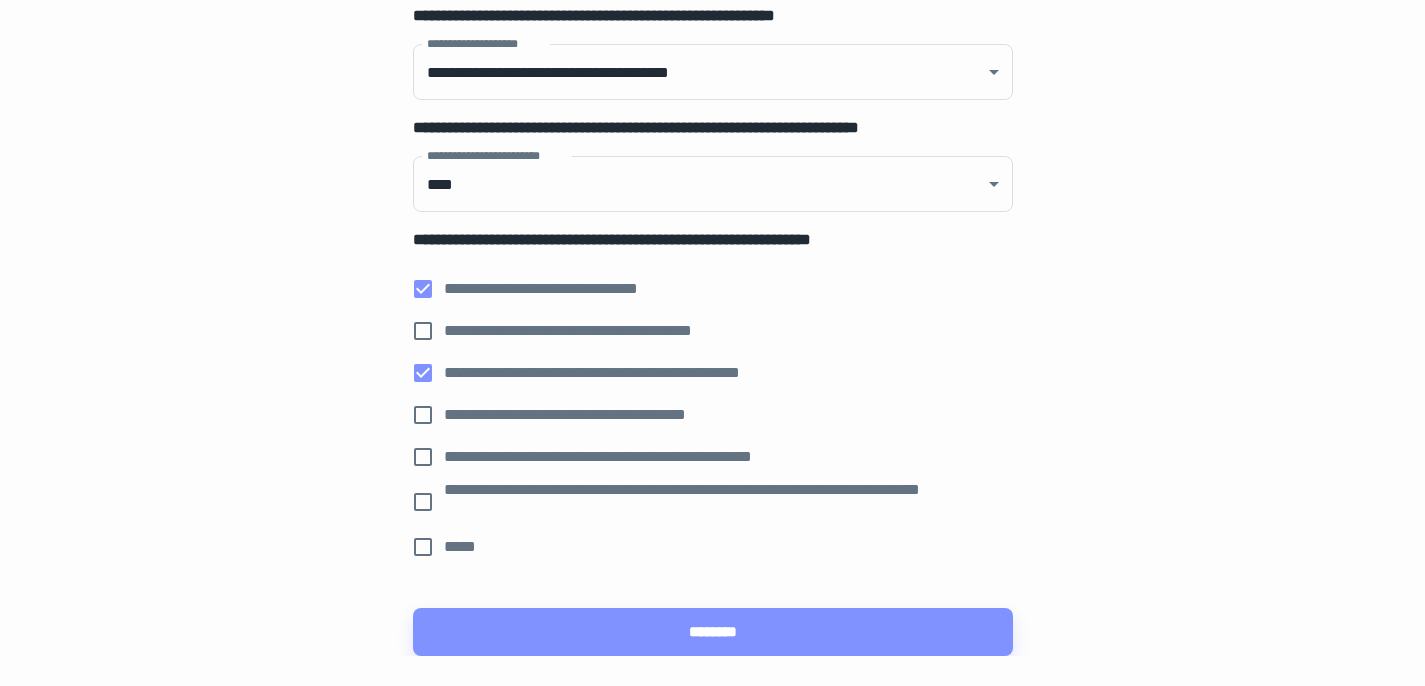 click on "**********" at bounding box center [631, 457] 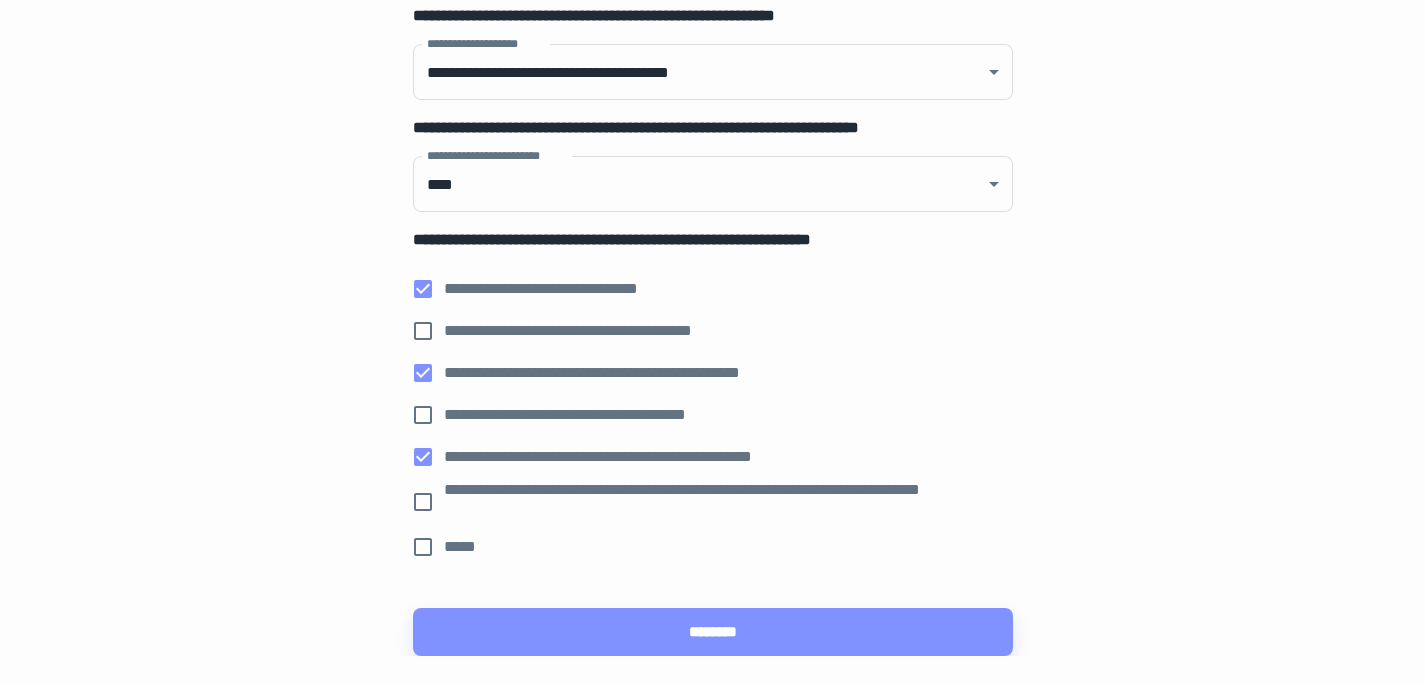 click on "**********" at bounding box center (720, 502) 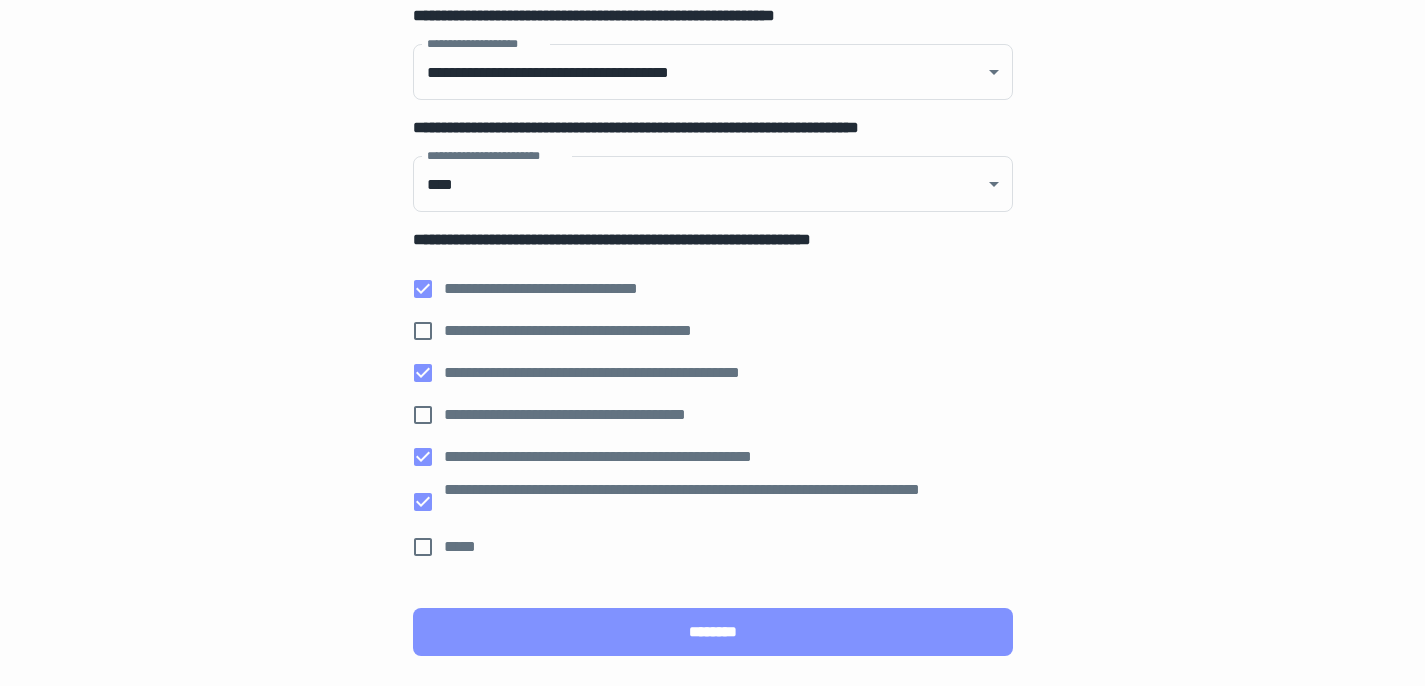 click on "********" at bounding box center (713, 632) 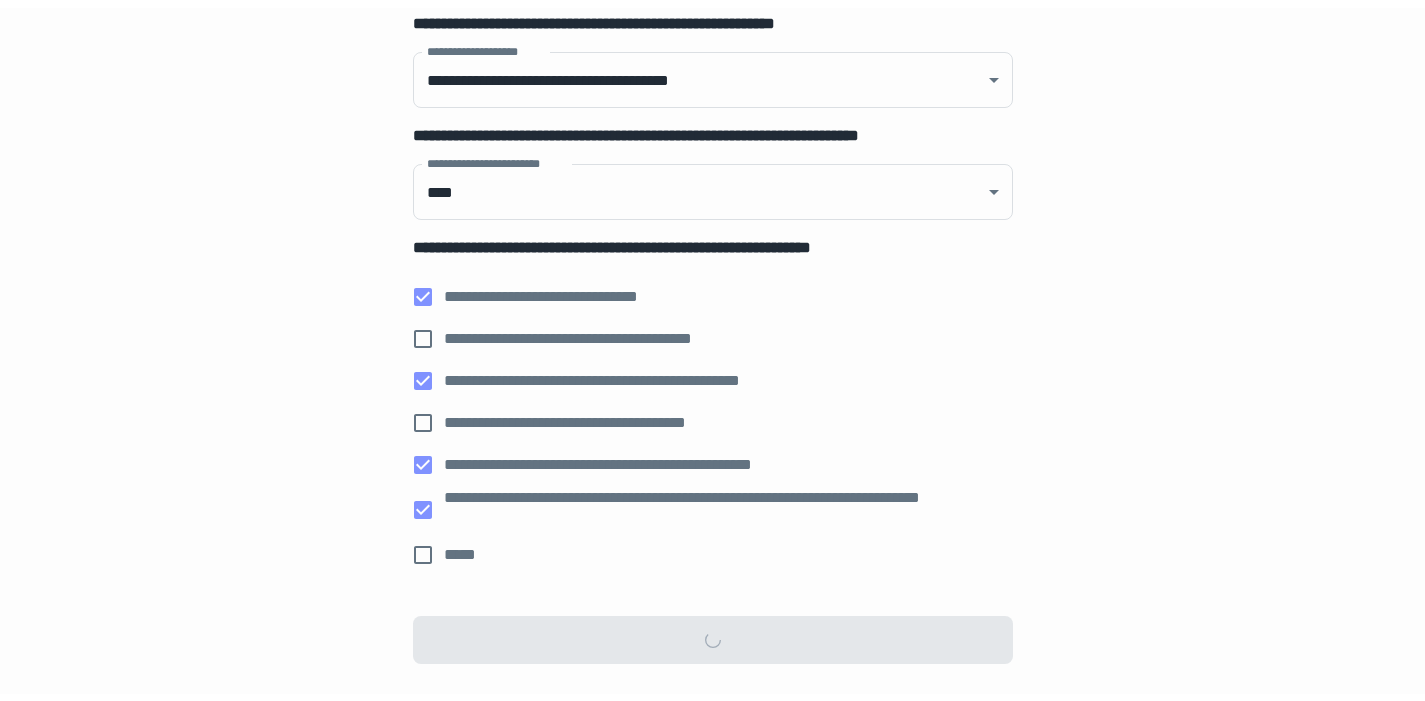 scroll, scrollTop: 0, scrollLeft: 0, axis: both 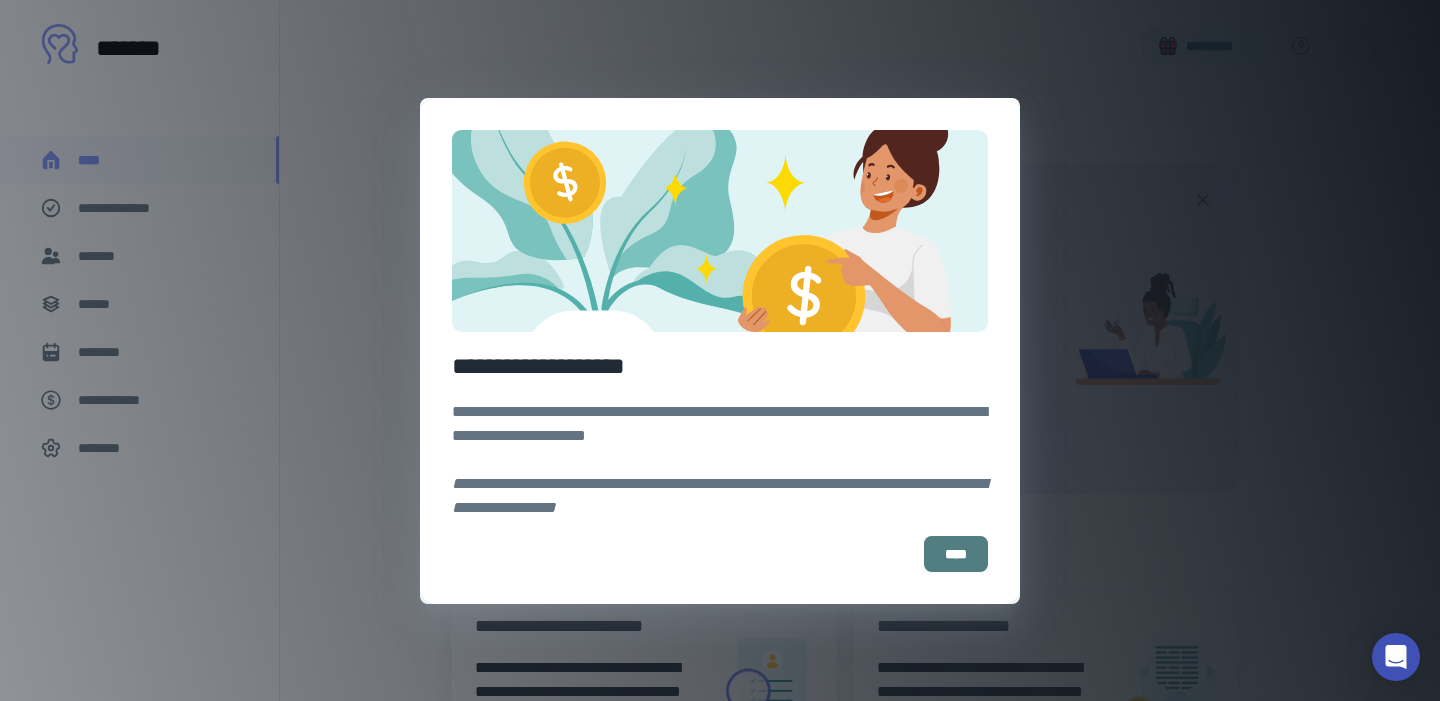 click on "****" at bounding box center [956, 554] 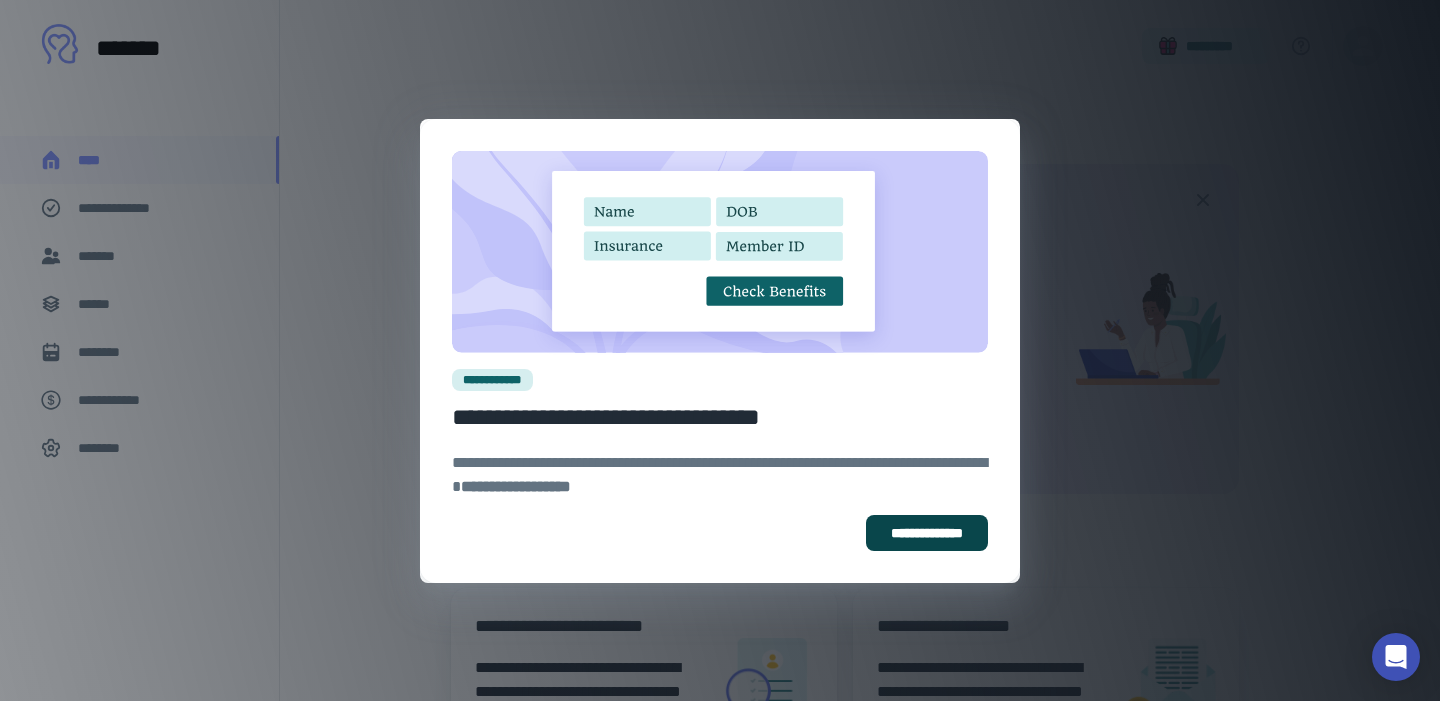 click on "**********" at bounding box center (927, 533) 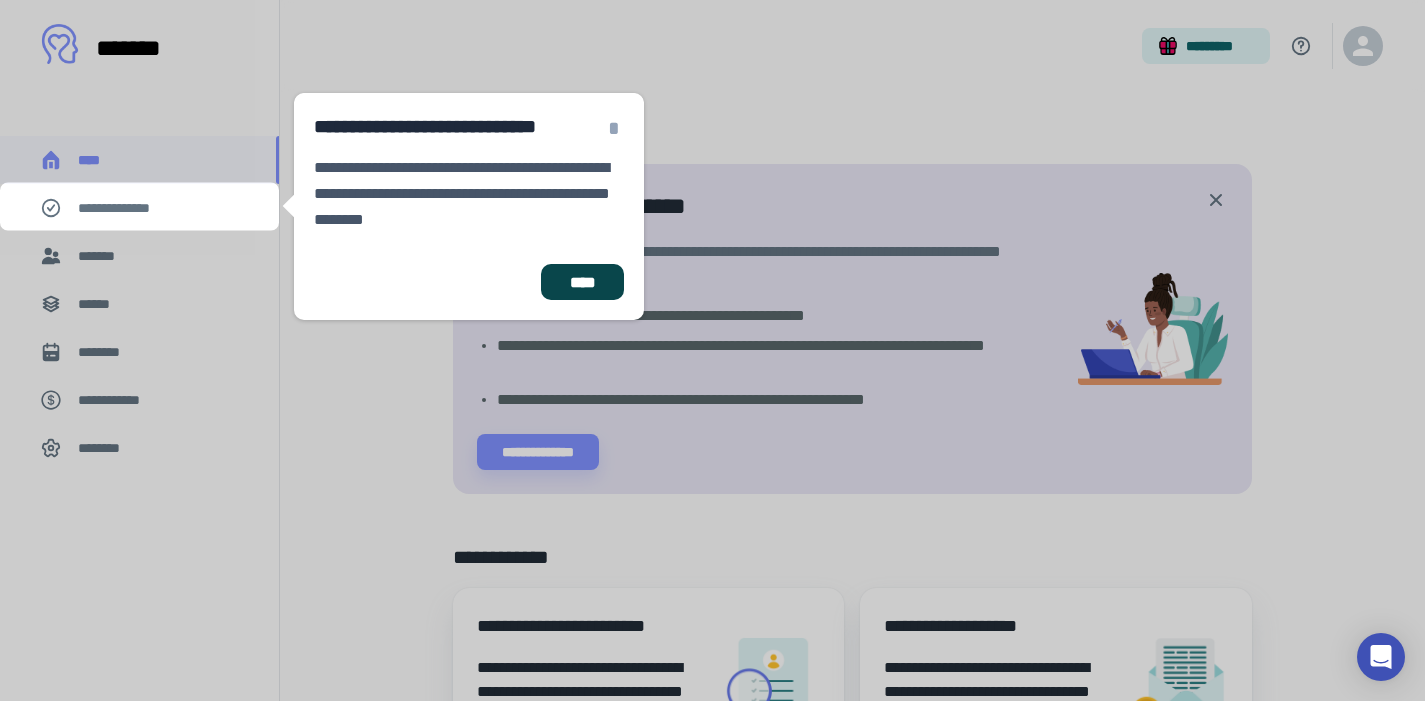 click on "****" at bounding box center (582, 282) 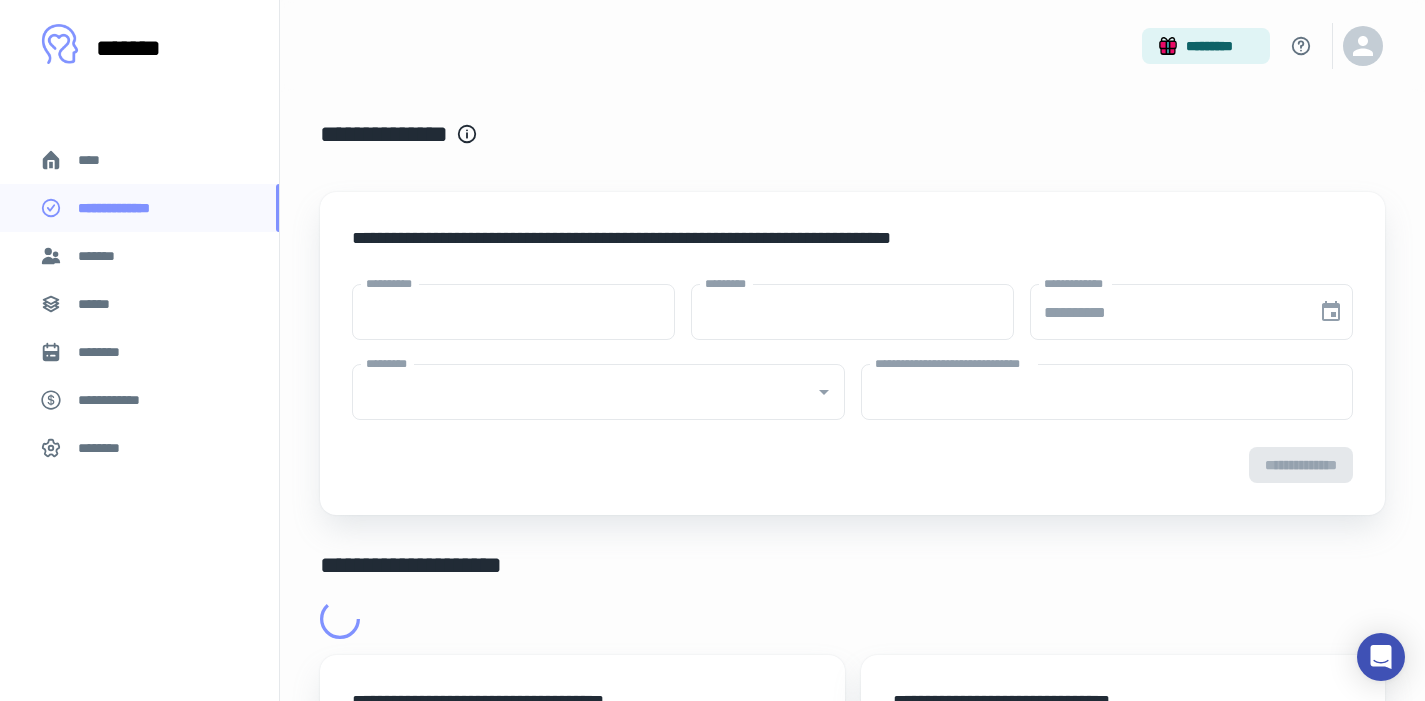type on "****" 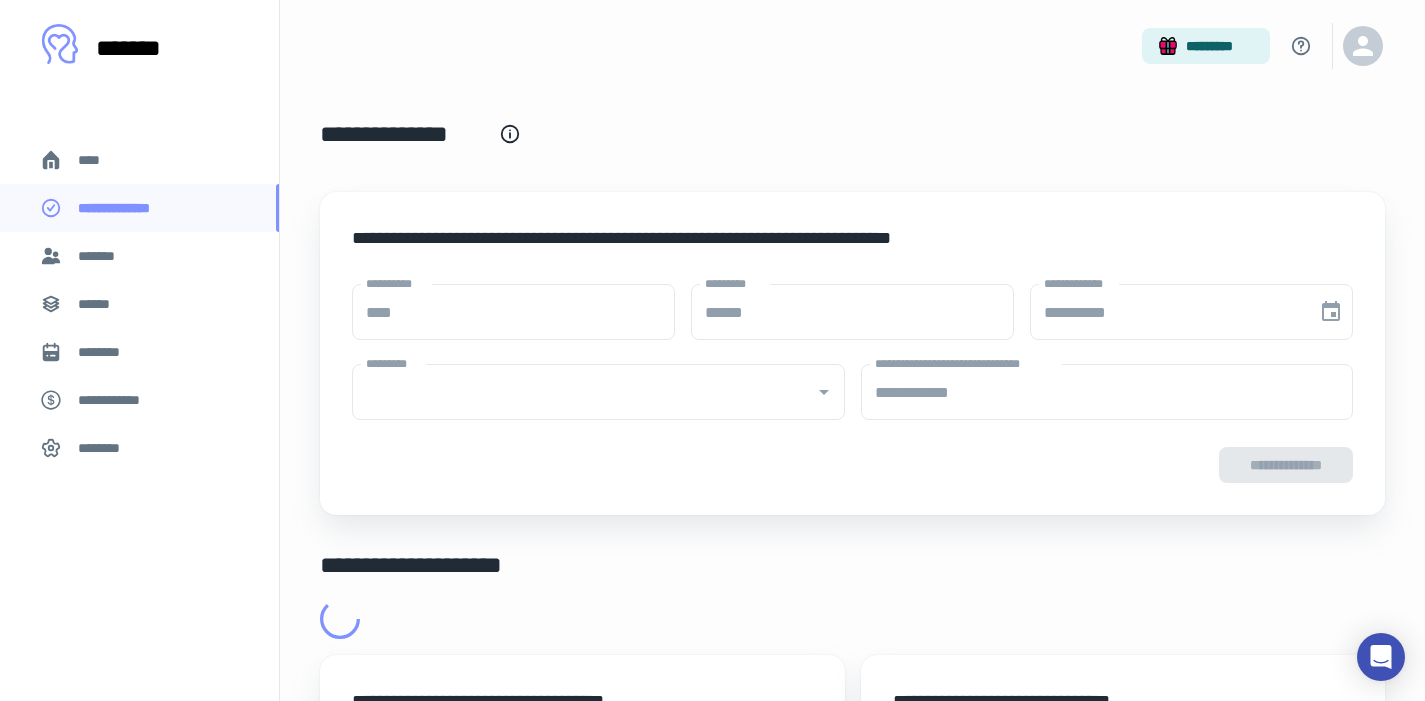 type on "**********" 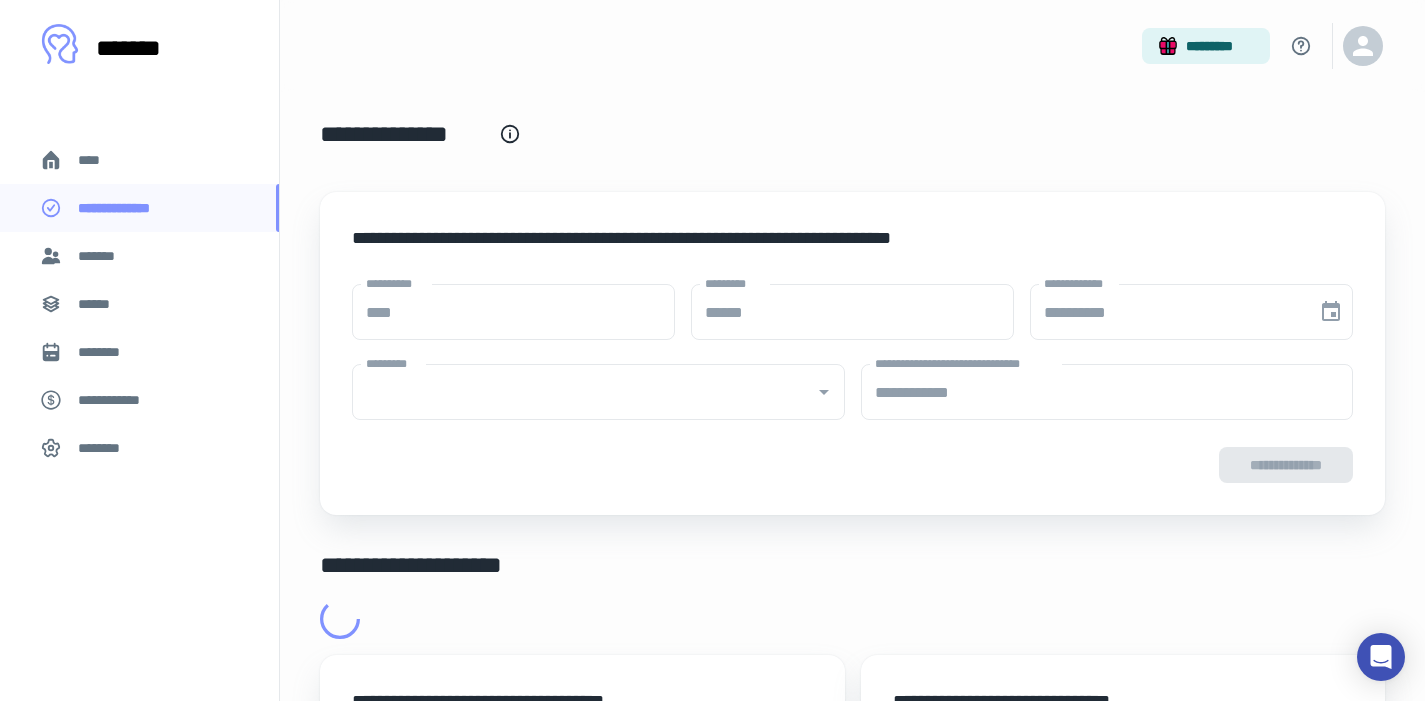 type on "**********" 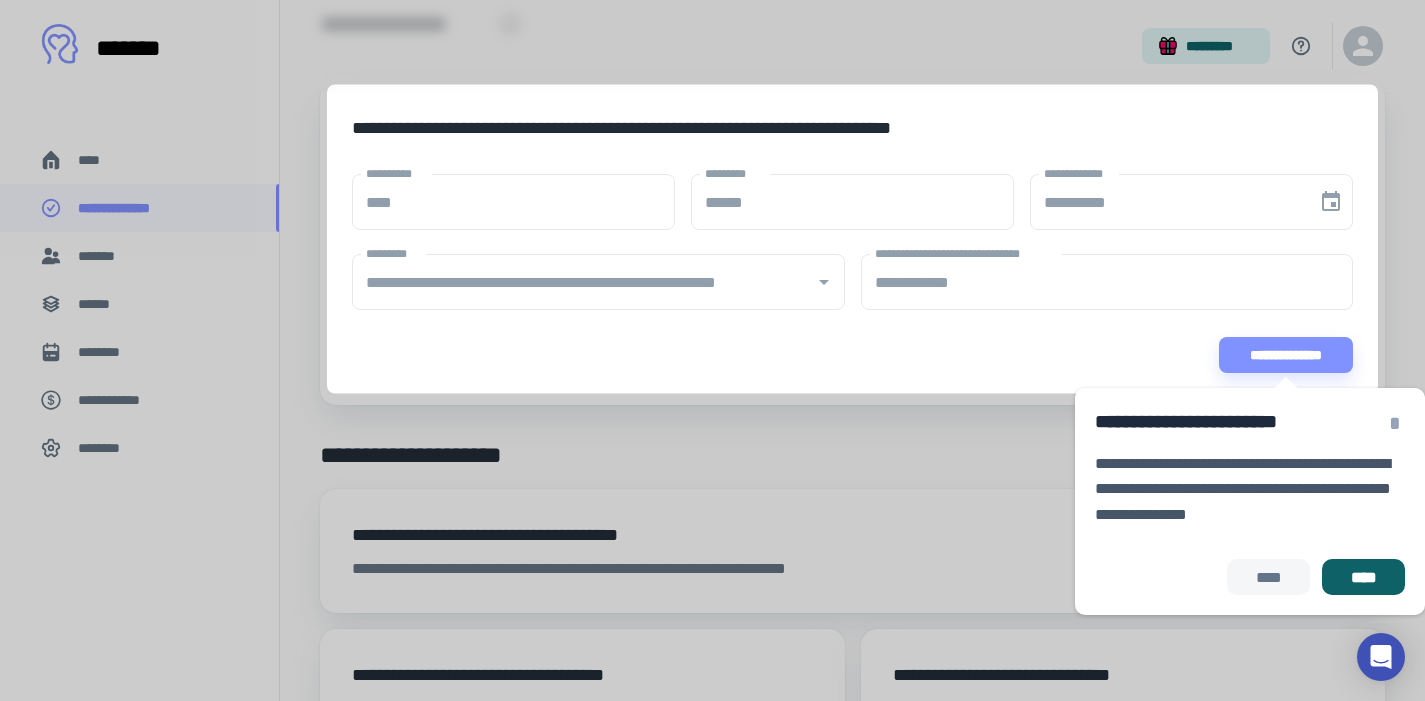 scroll, scrollTop: 114, scrollLeft: 0, axis: vertical 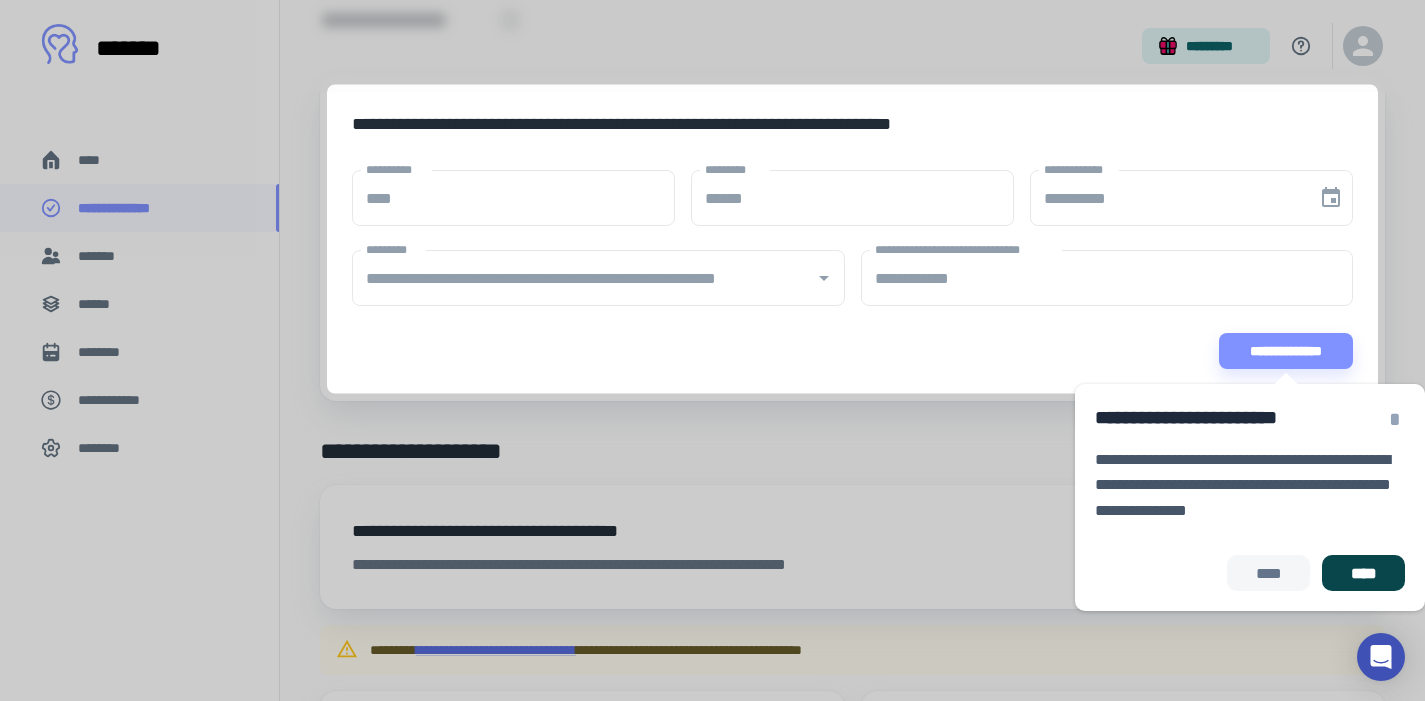 click on "****" at bounding box center [1363, 573] 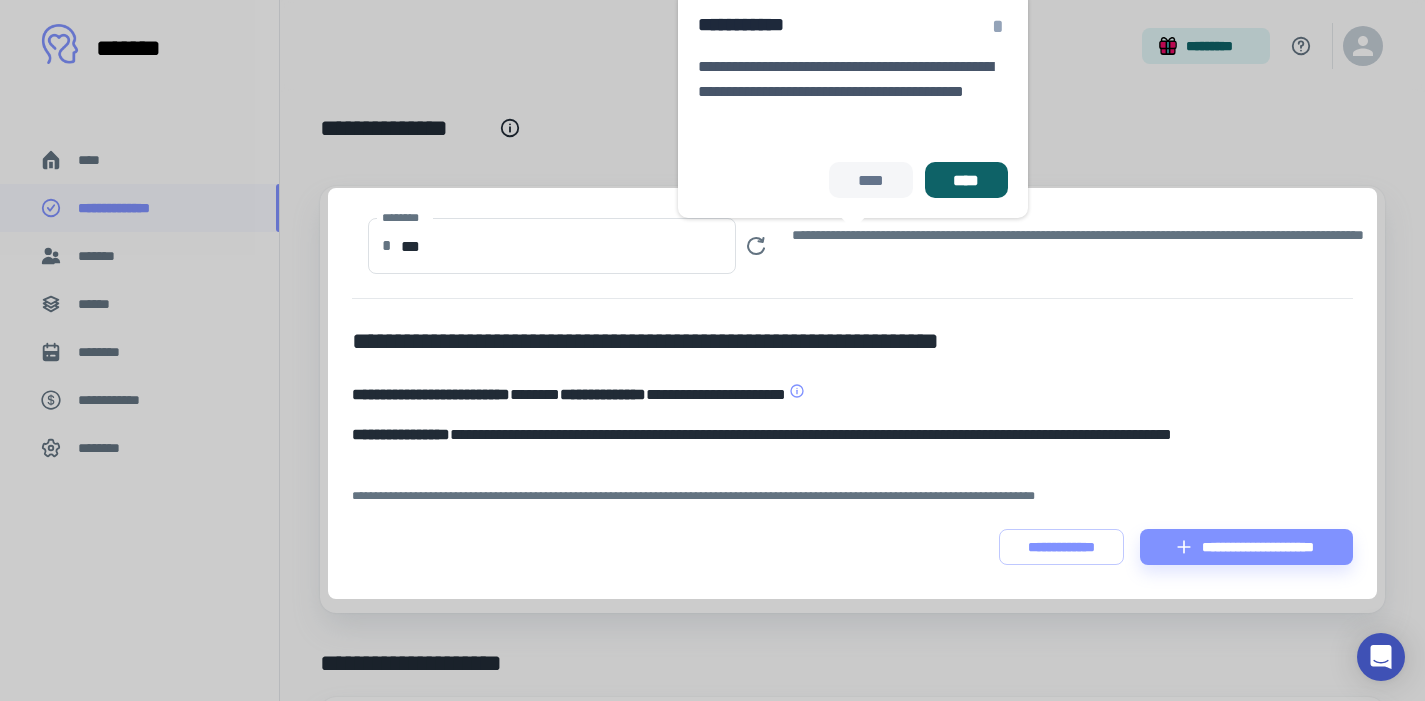 scroll, scrollTop: 3, scrollLeft: 0, axis: vertical 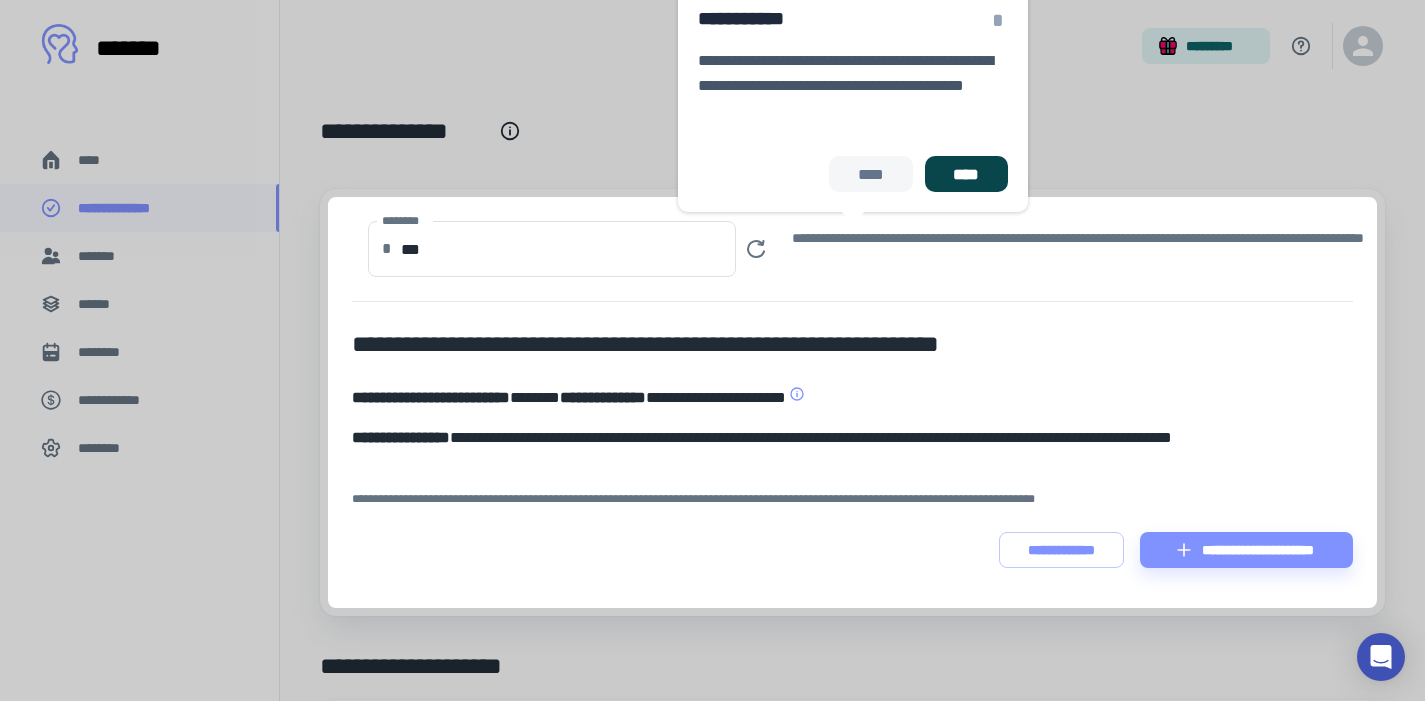 click on "****" at bounding box center [966, 174] 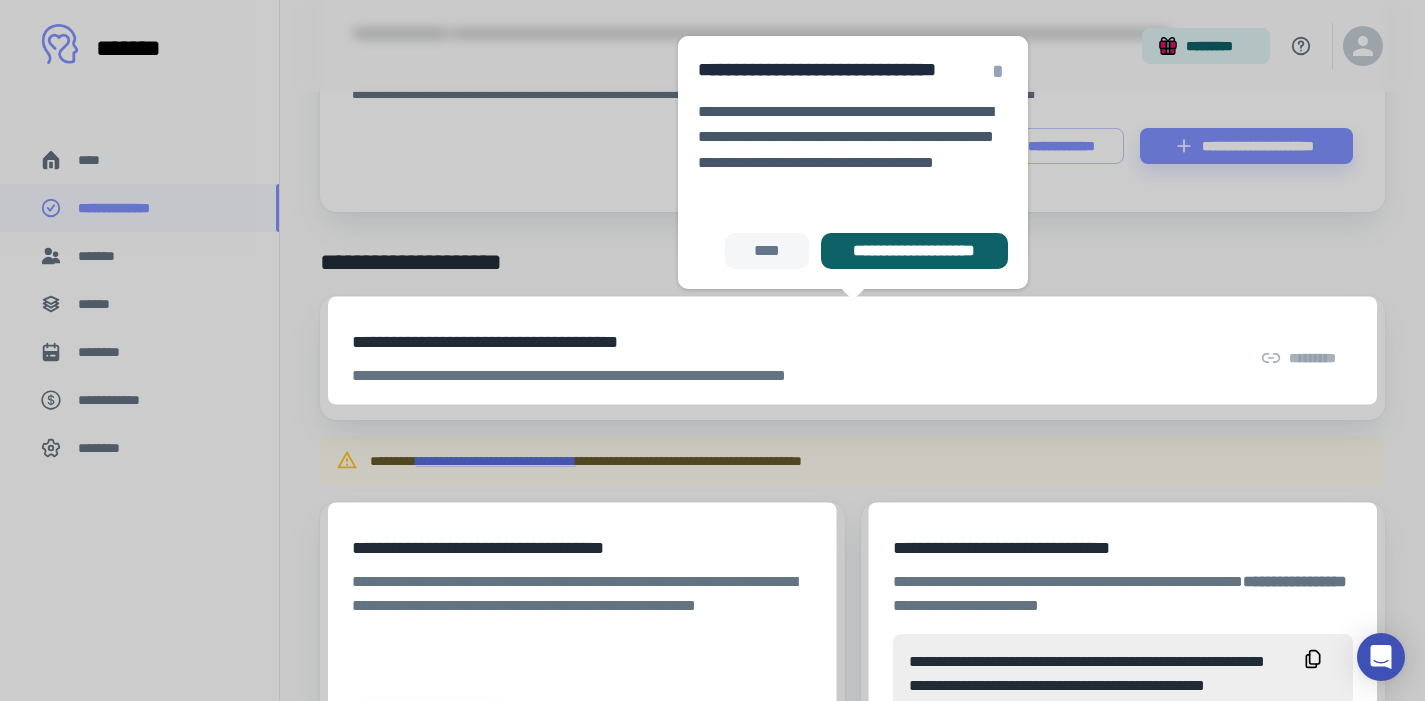 scroll, scrollTop: 414, scrollLeft: 0, axis: vertical 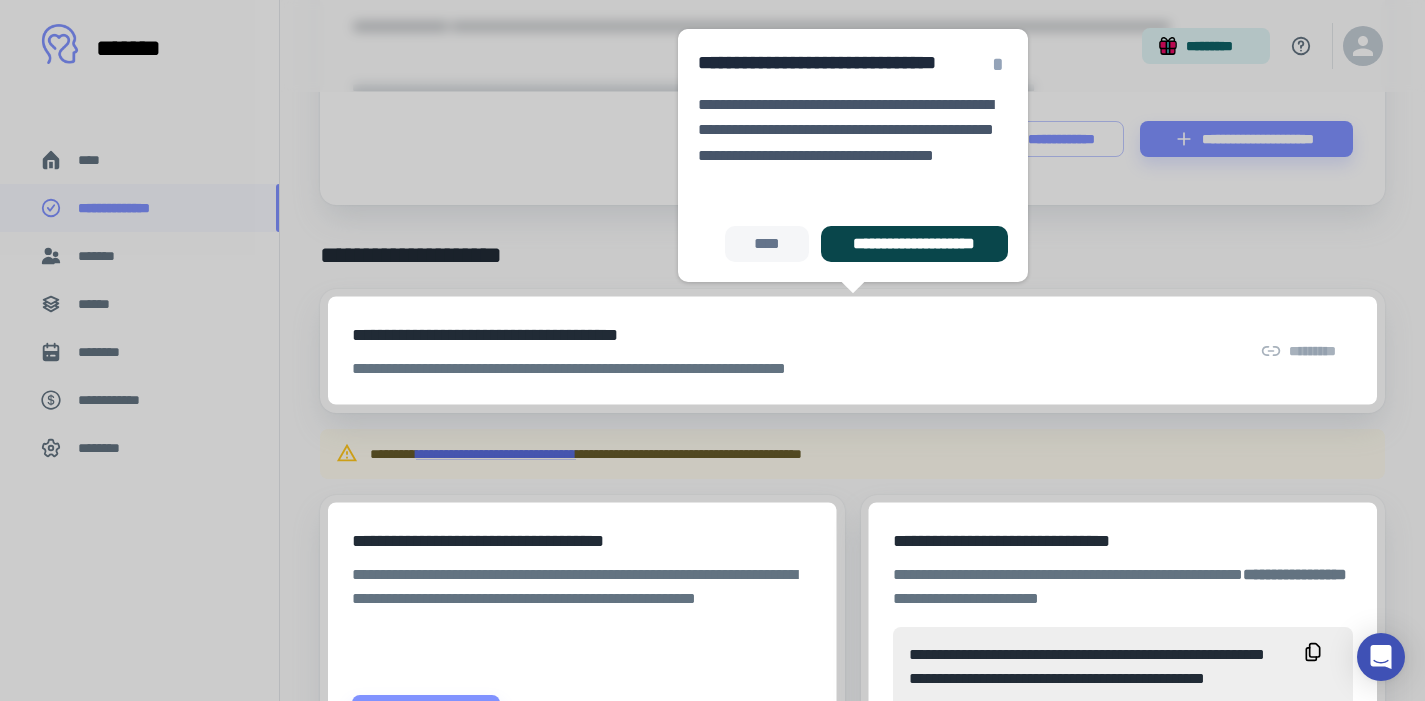click on "**********" at bounding box center [914, 244] 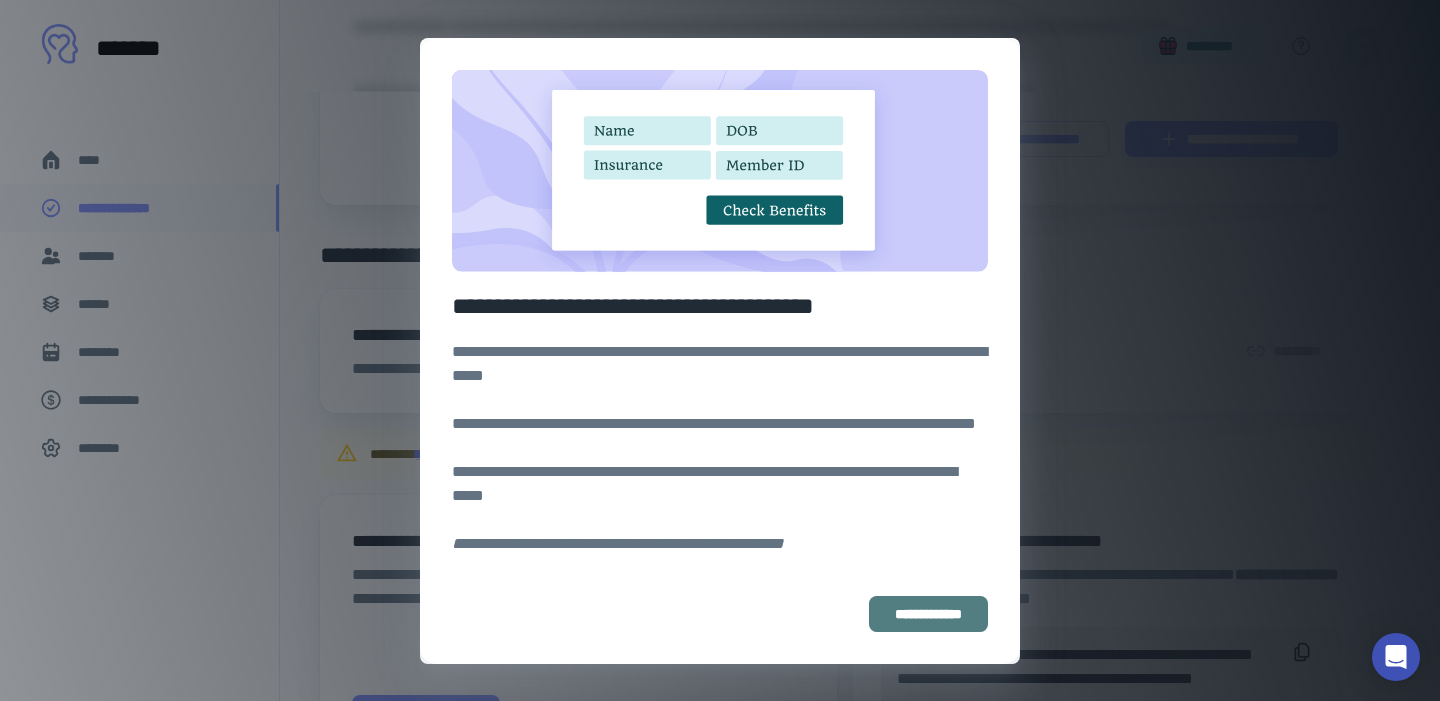click on "**********" at bounding box center [928, 614] 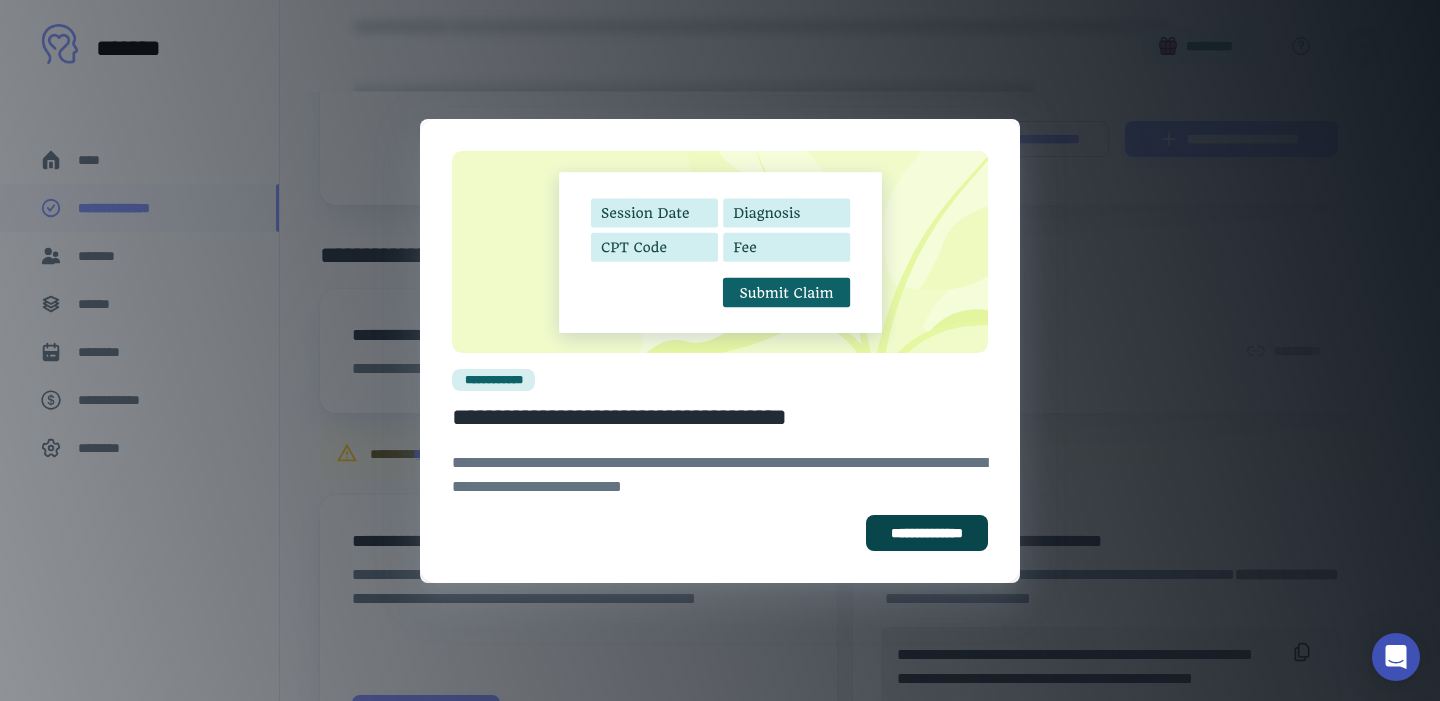 click on "**********" at bounding box center (927, 533) 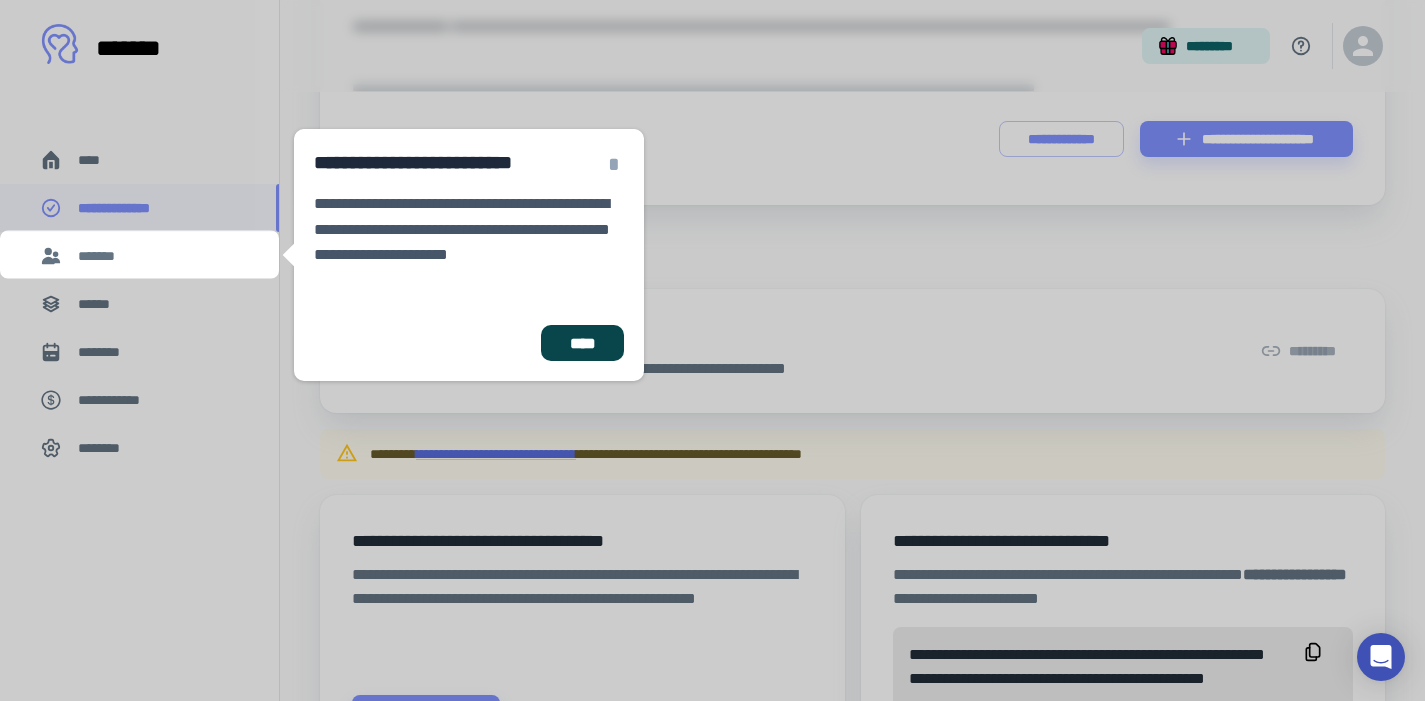click on "****" at bounding box center [582, 343] 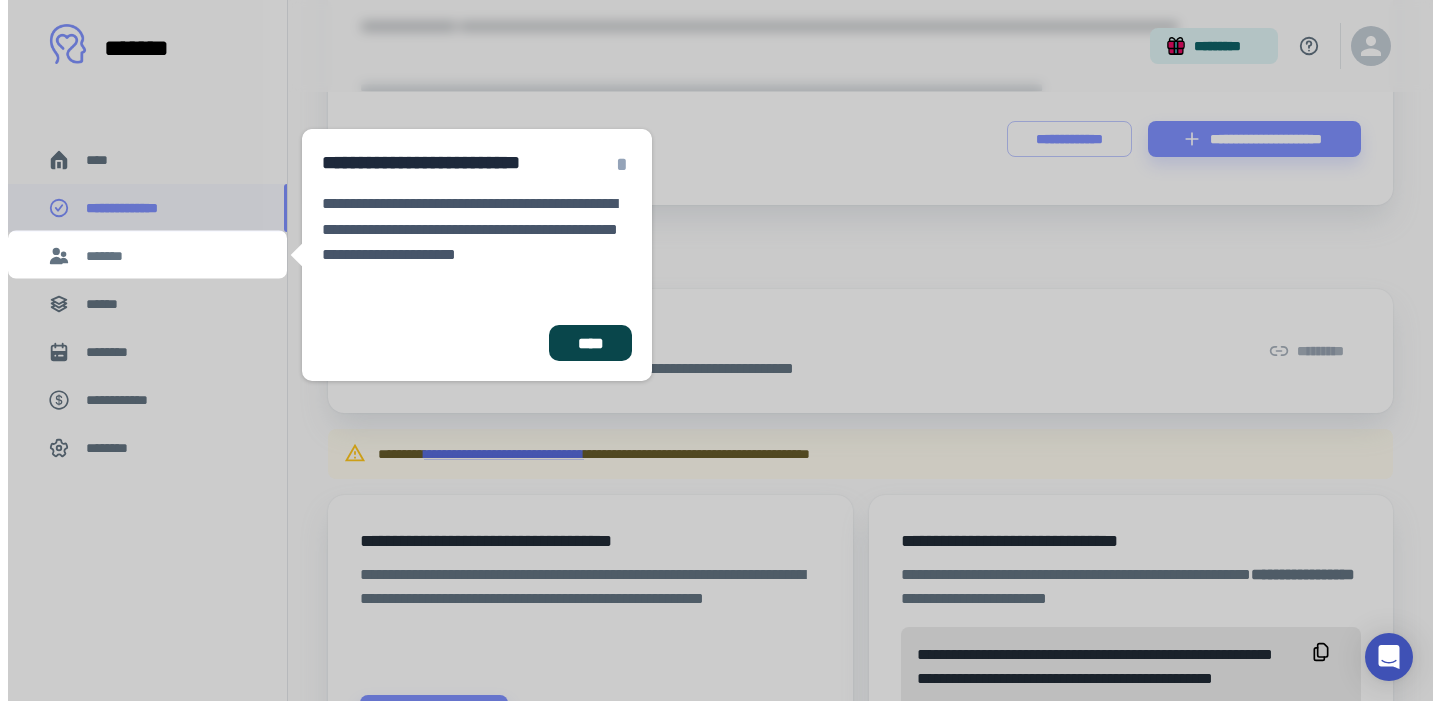 scroll, scrollTop: 0, scrollLeft: 0, axis: both 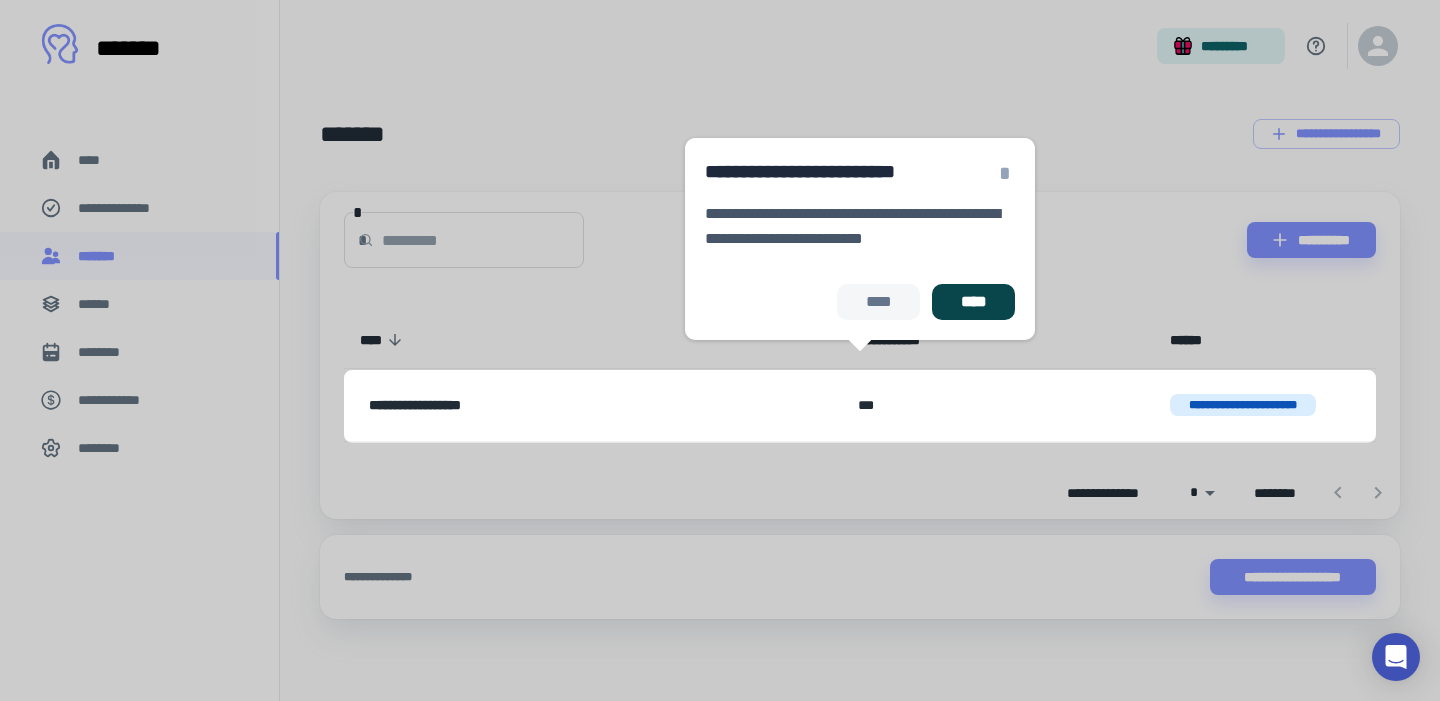 click on "****" at bounding box center (973, 302) 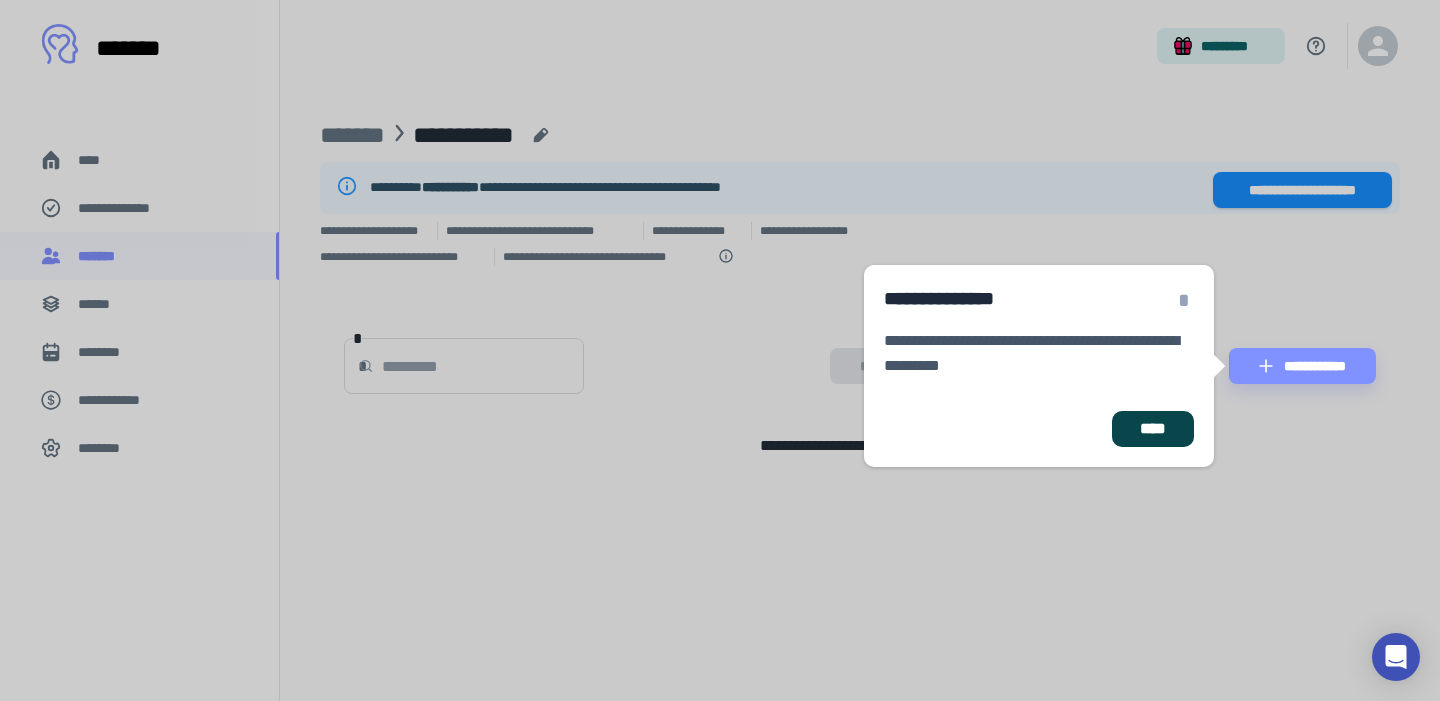 click on "****" at bounding box center [1153, 429] 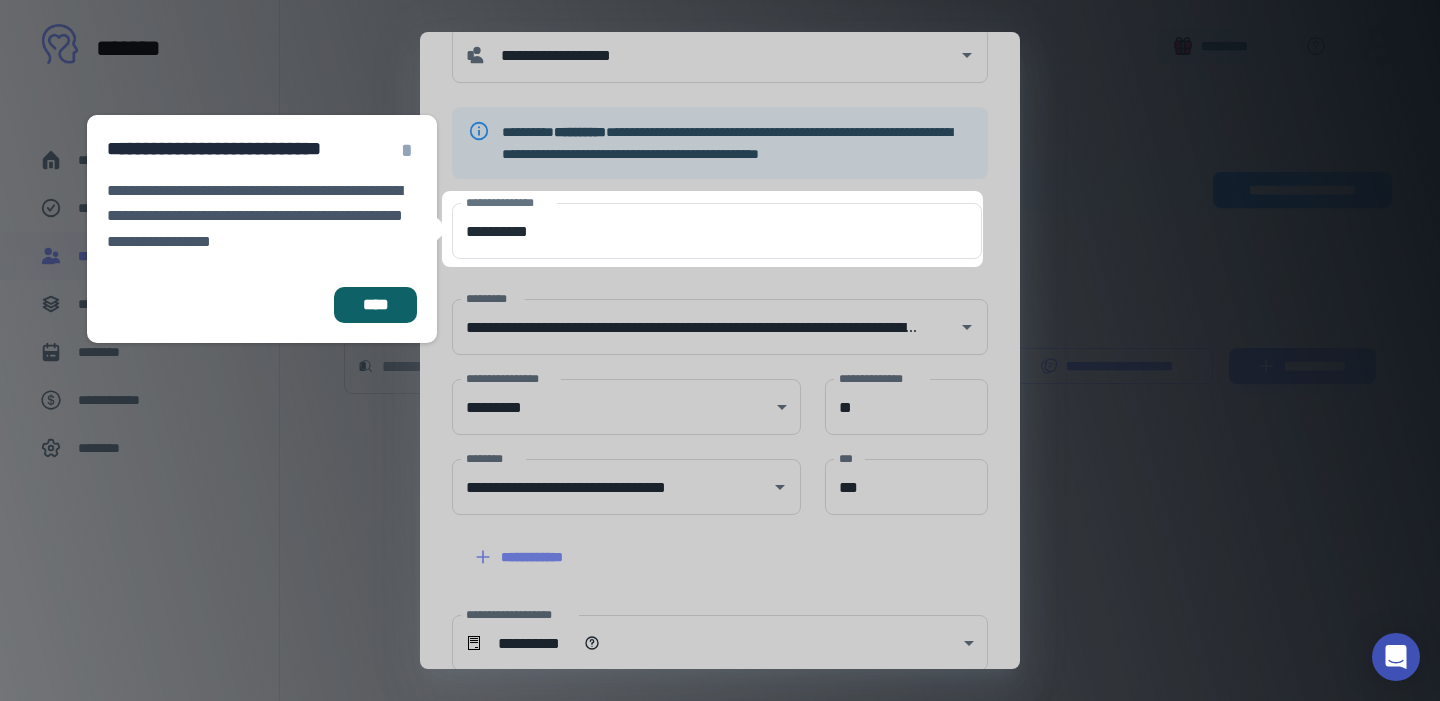 scroll, scrollTop: 103, scrollLeft: 0, axis: vertical 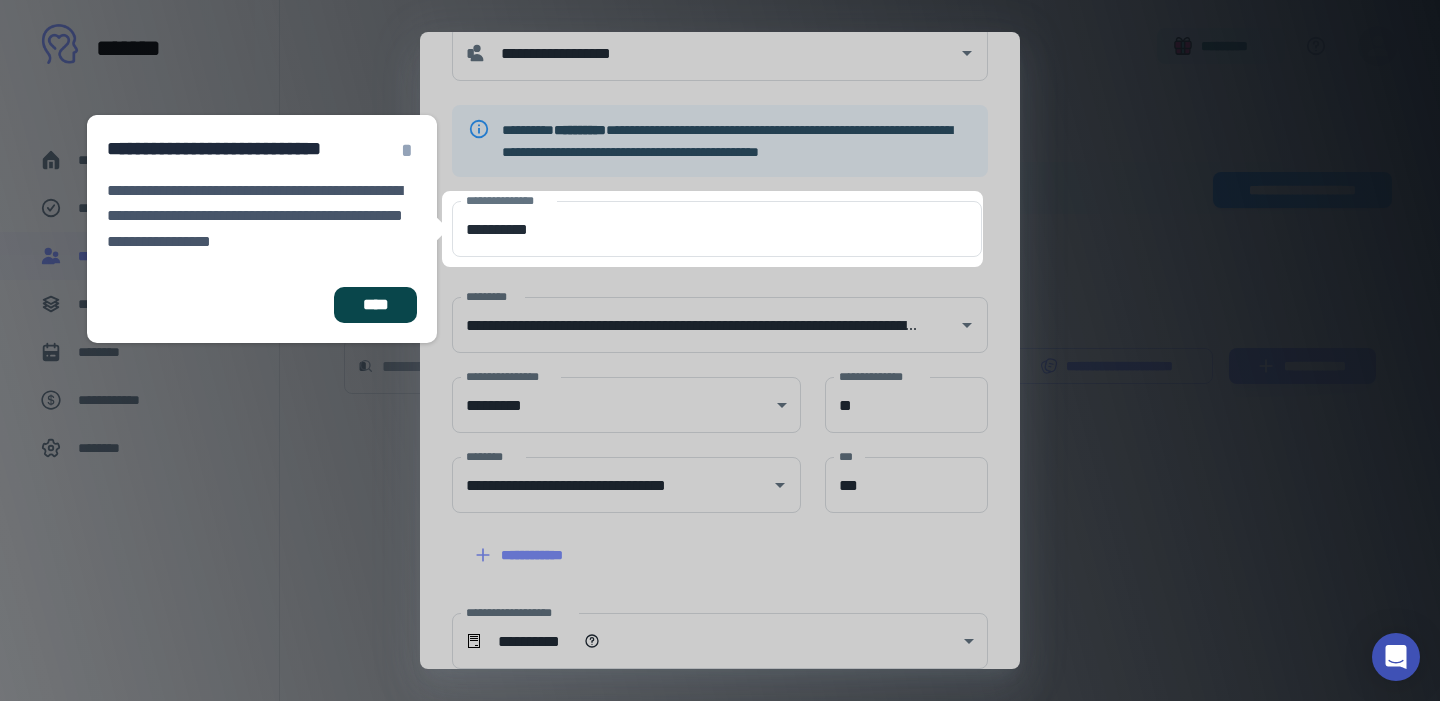 click on "****" at bounding box center [375, 305] 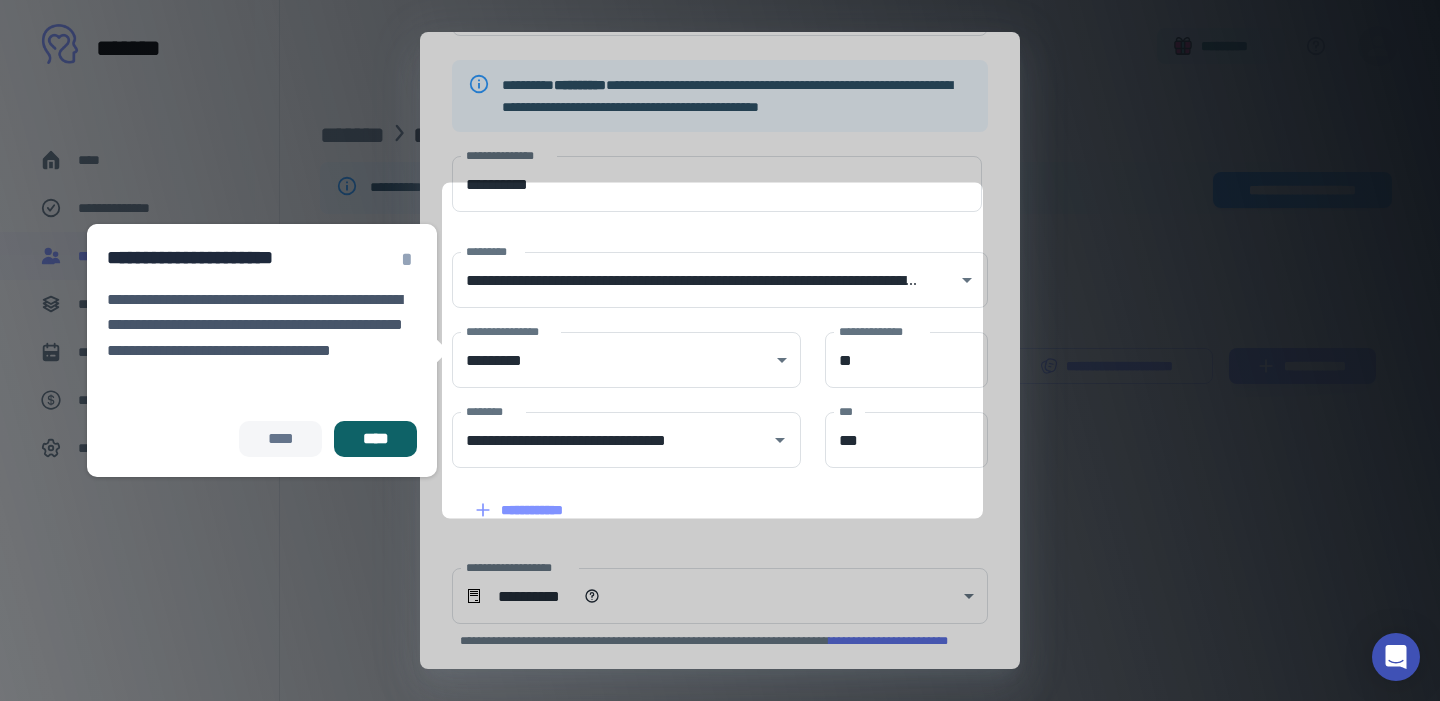 scroll, scrollTop: 167, scrollLeft: 0, axis: vertical 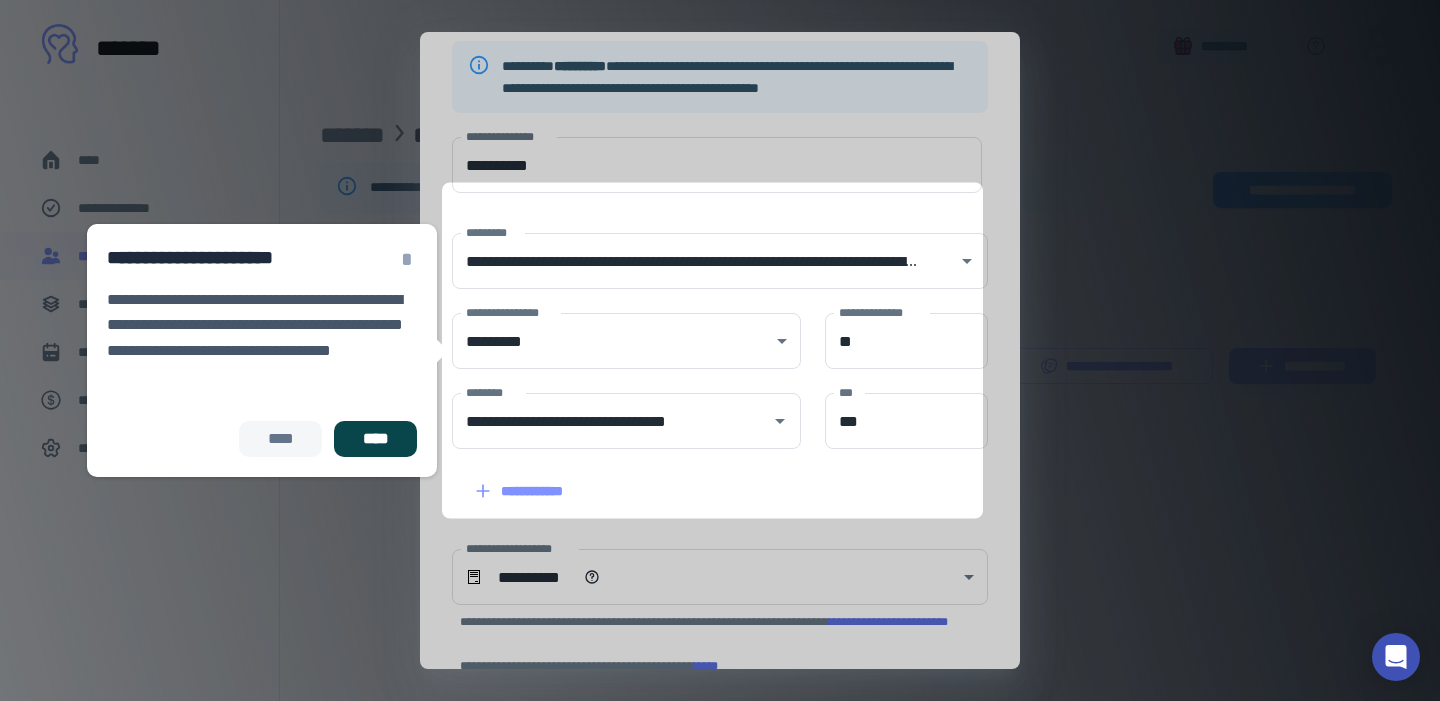 click on "****" at bounding box center (375, 439) 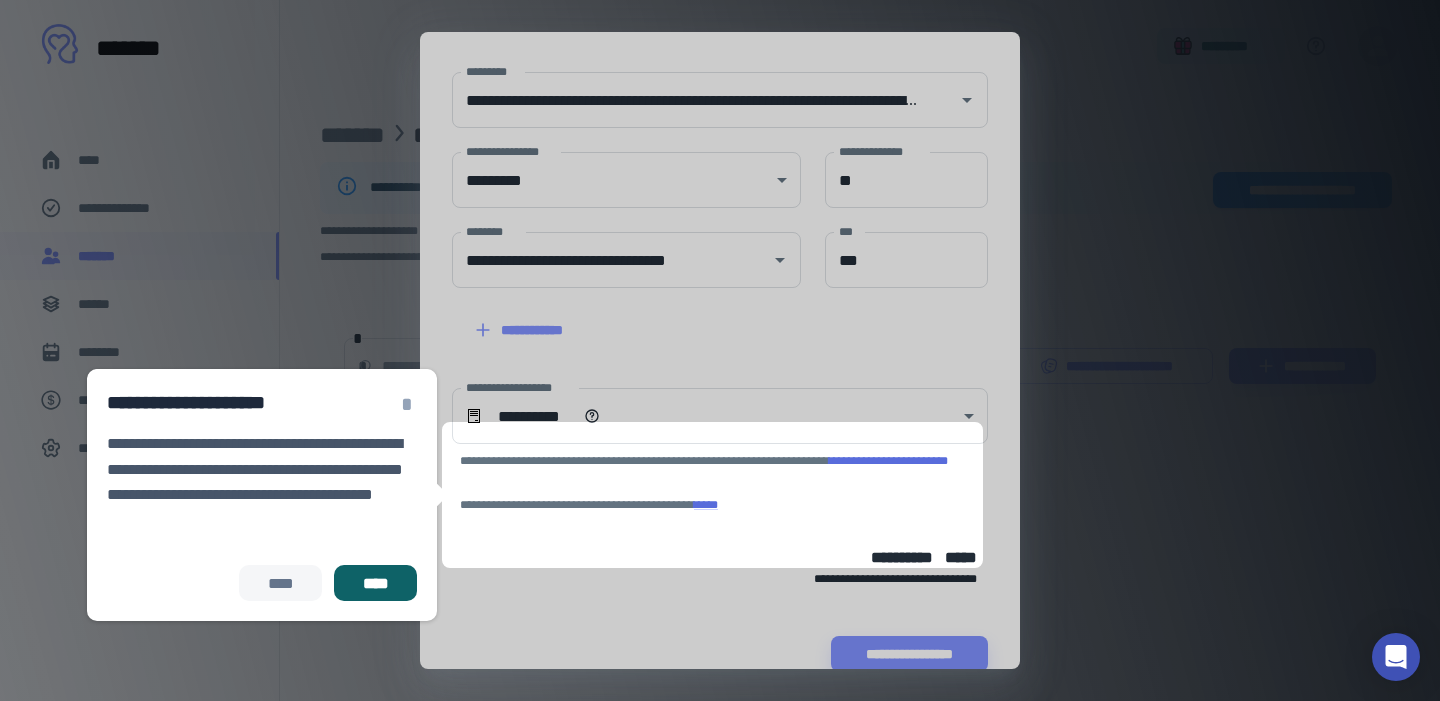 scroll, scrollTop: 363, scrollLeft: 0, axis: vertical 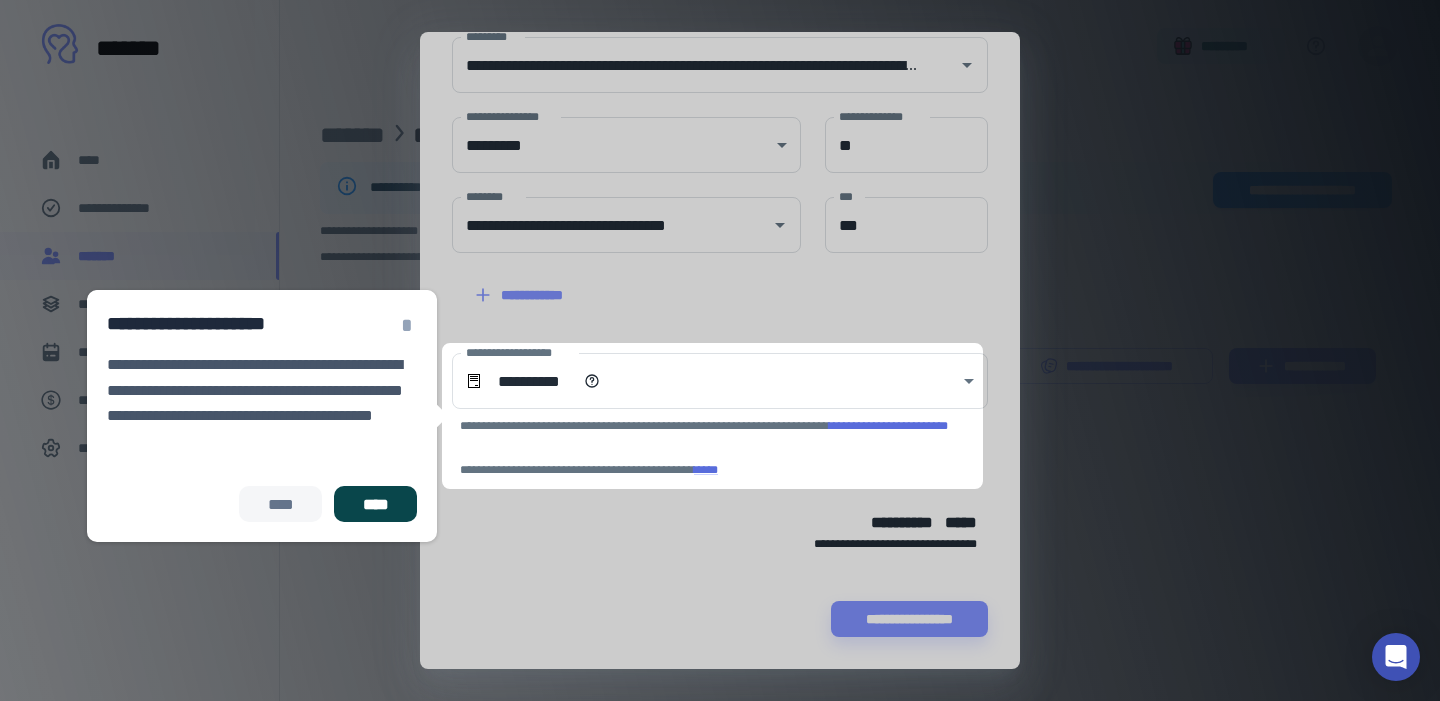 click on "****" at bounding box center [375, 504] 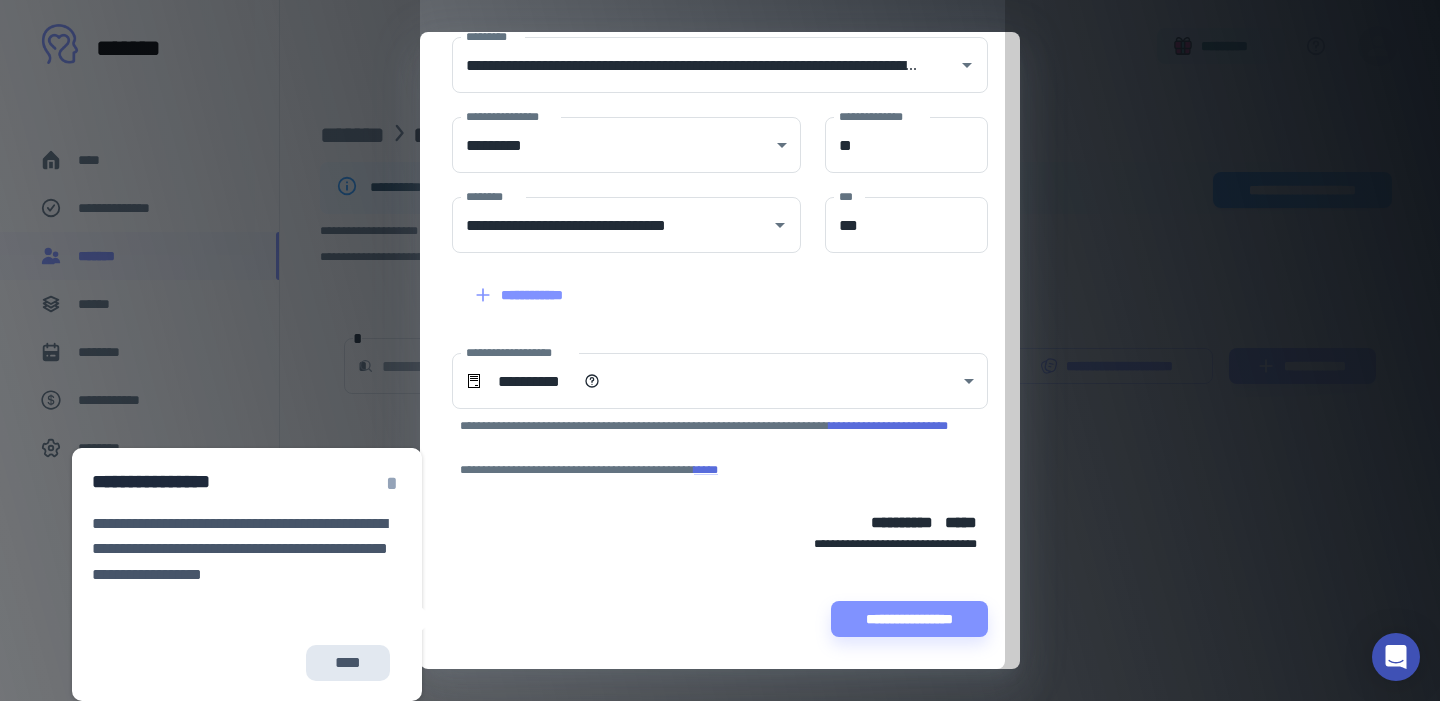click on "****" at bounding box center [348, 663] 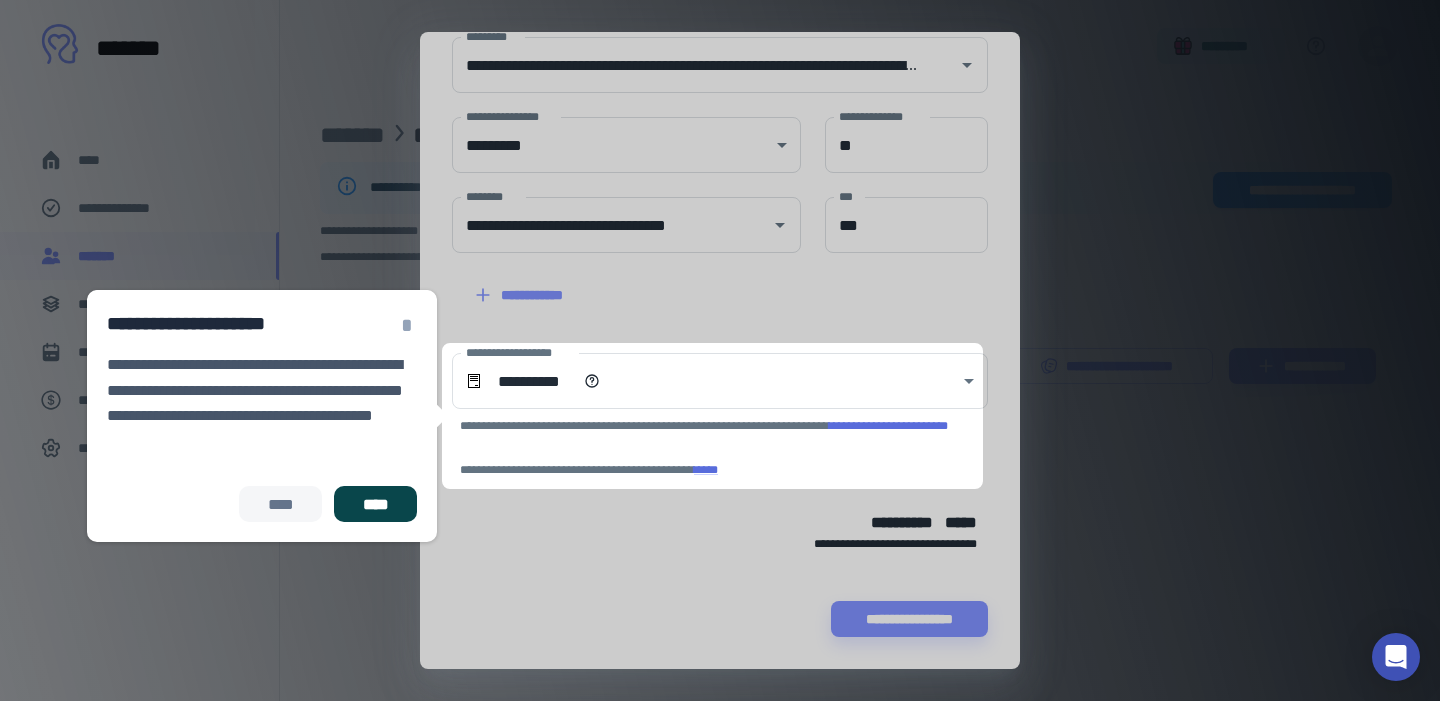 click on "****" at bounding box center (375, 504) 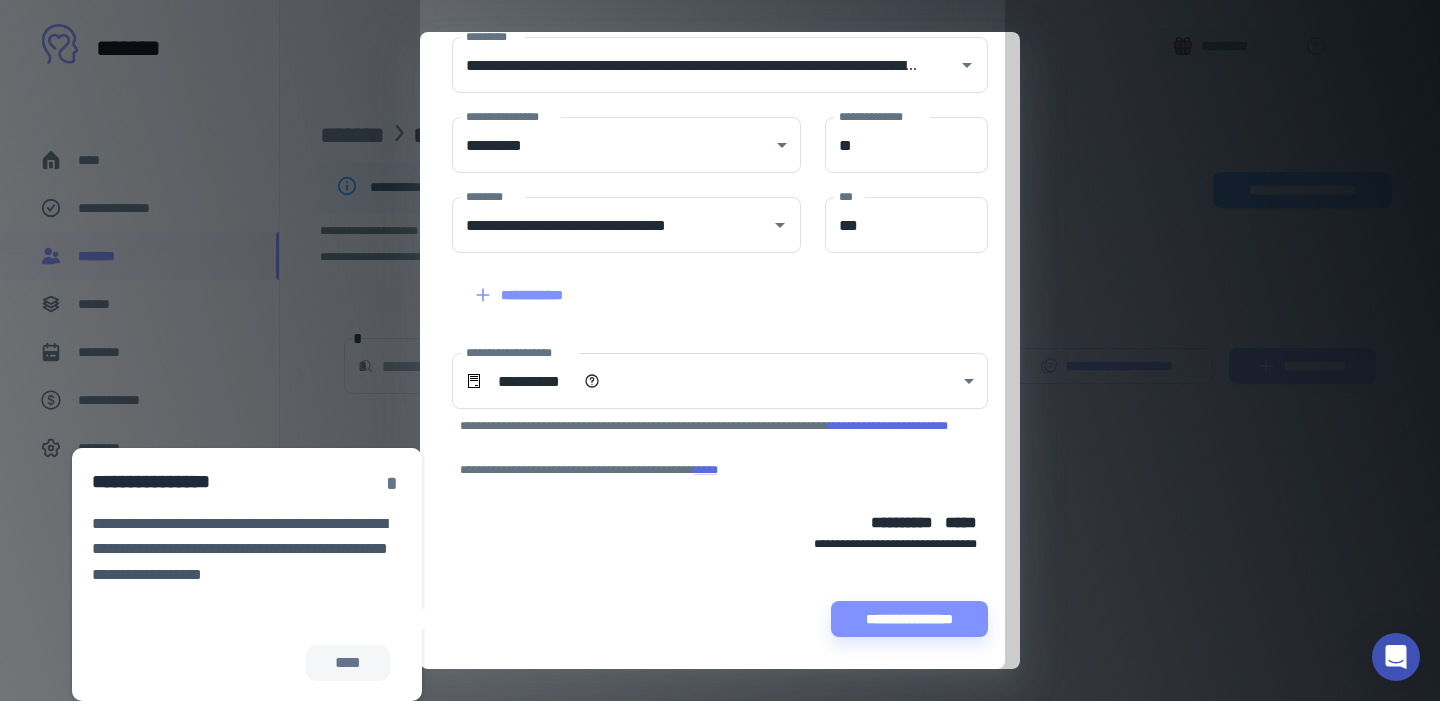 click on "*" at bounding box center [392, 483] 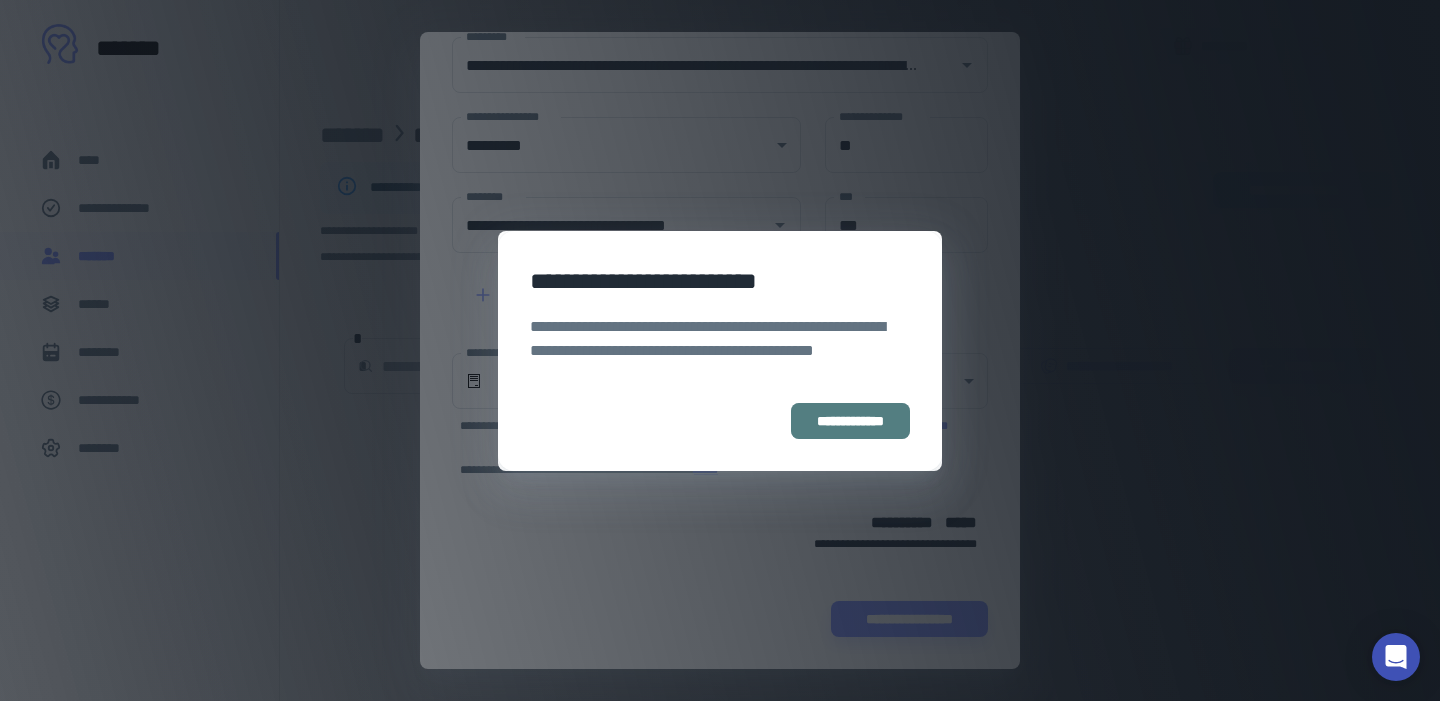 click on "**********" at bounding box center (850, 421) 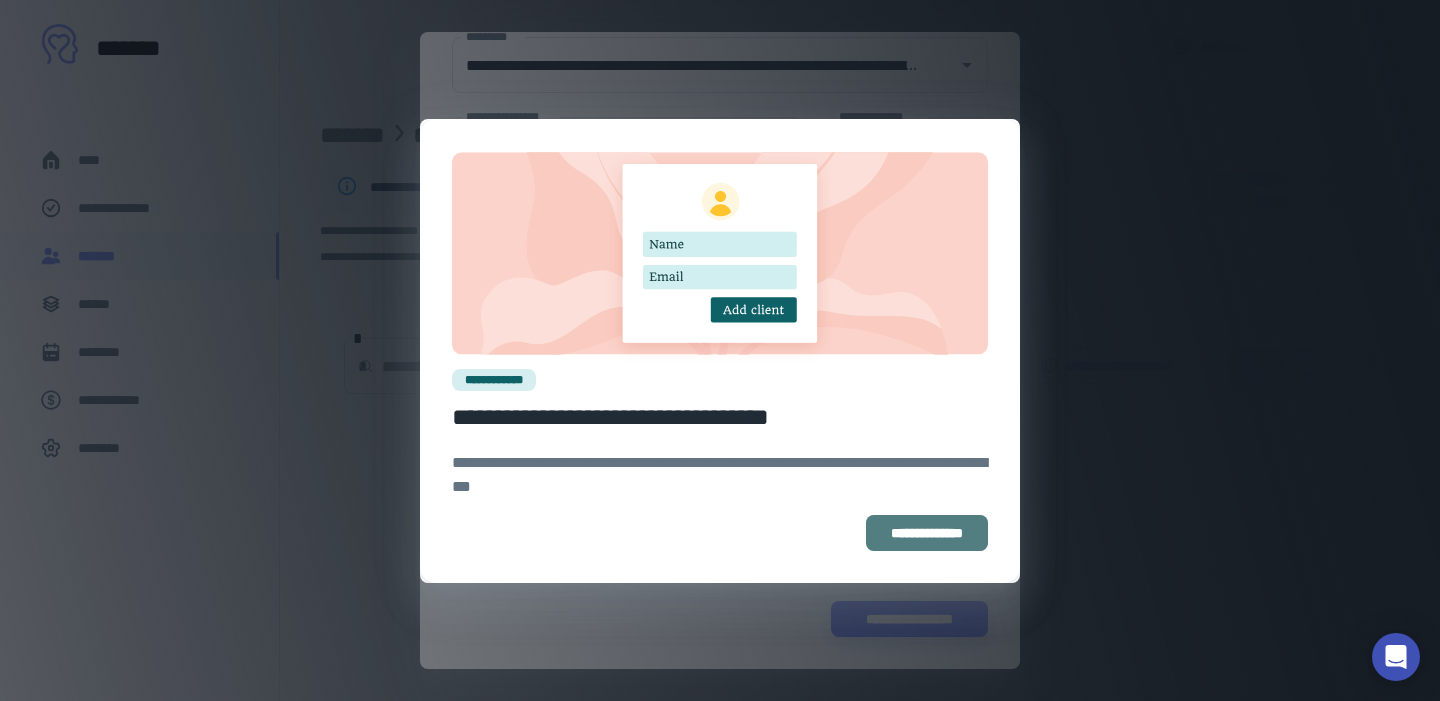 click on "**********" at bounding box center (927, 533) 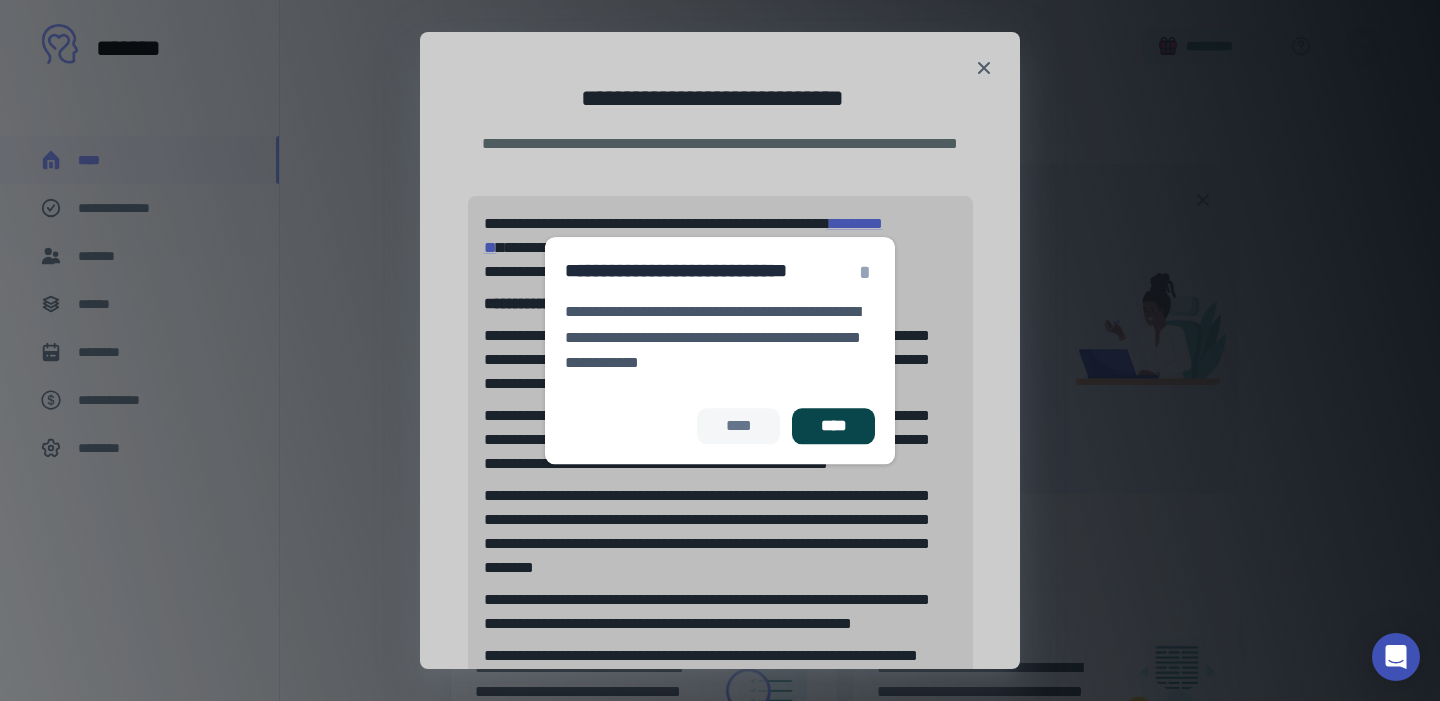click on "****" at bounding box center (833, 426) 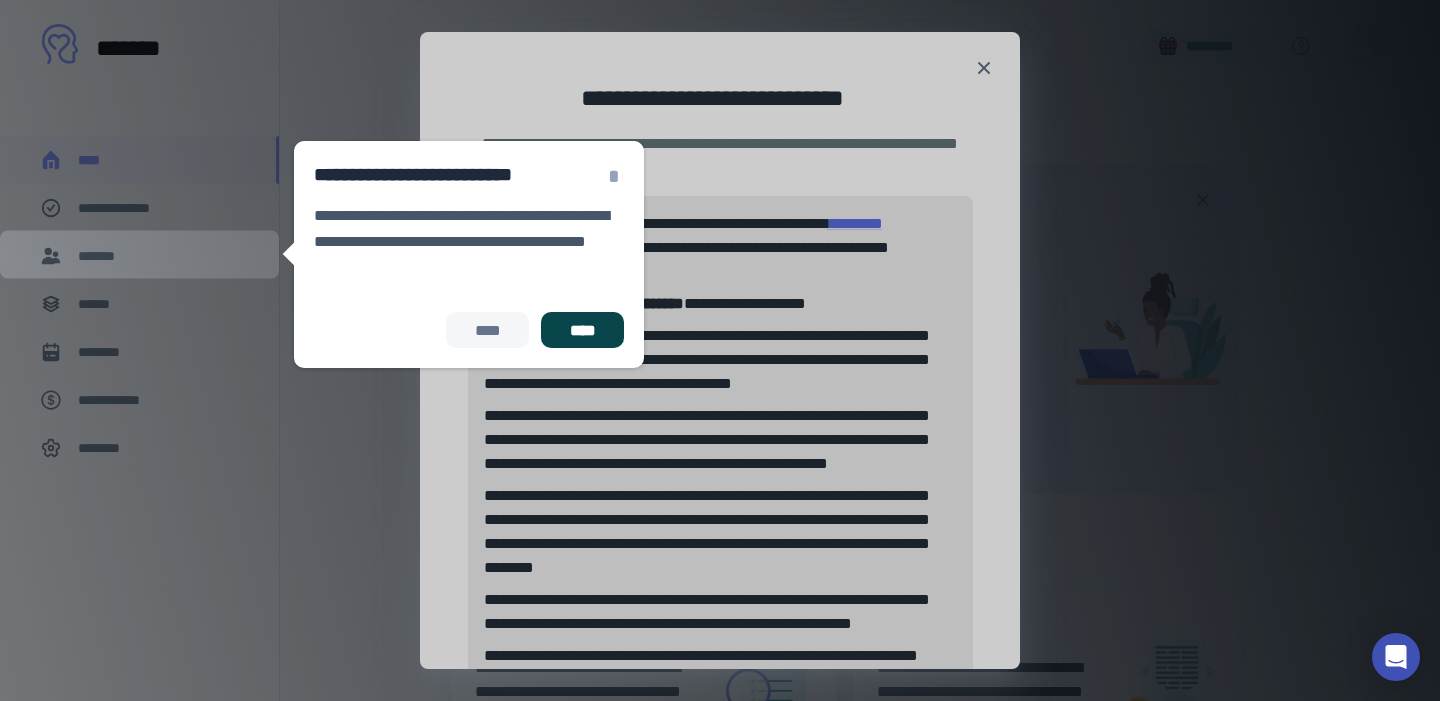 click on "****" at bounding box center (582, 330) 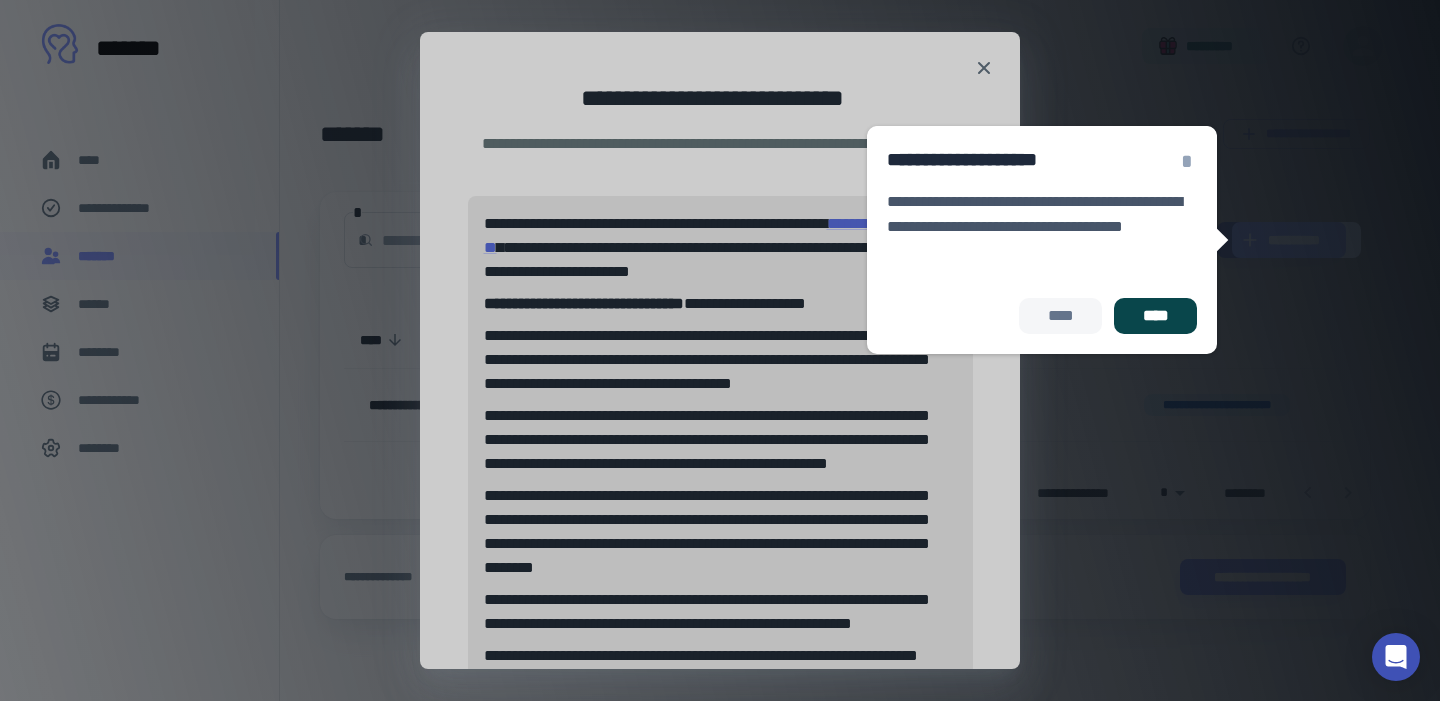 click on "****" at bounding box center [1155, 316] 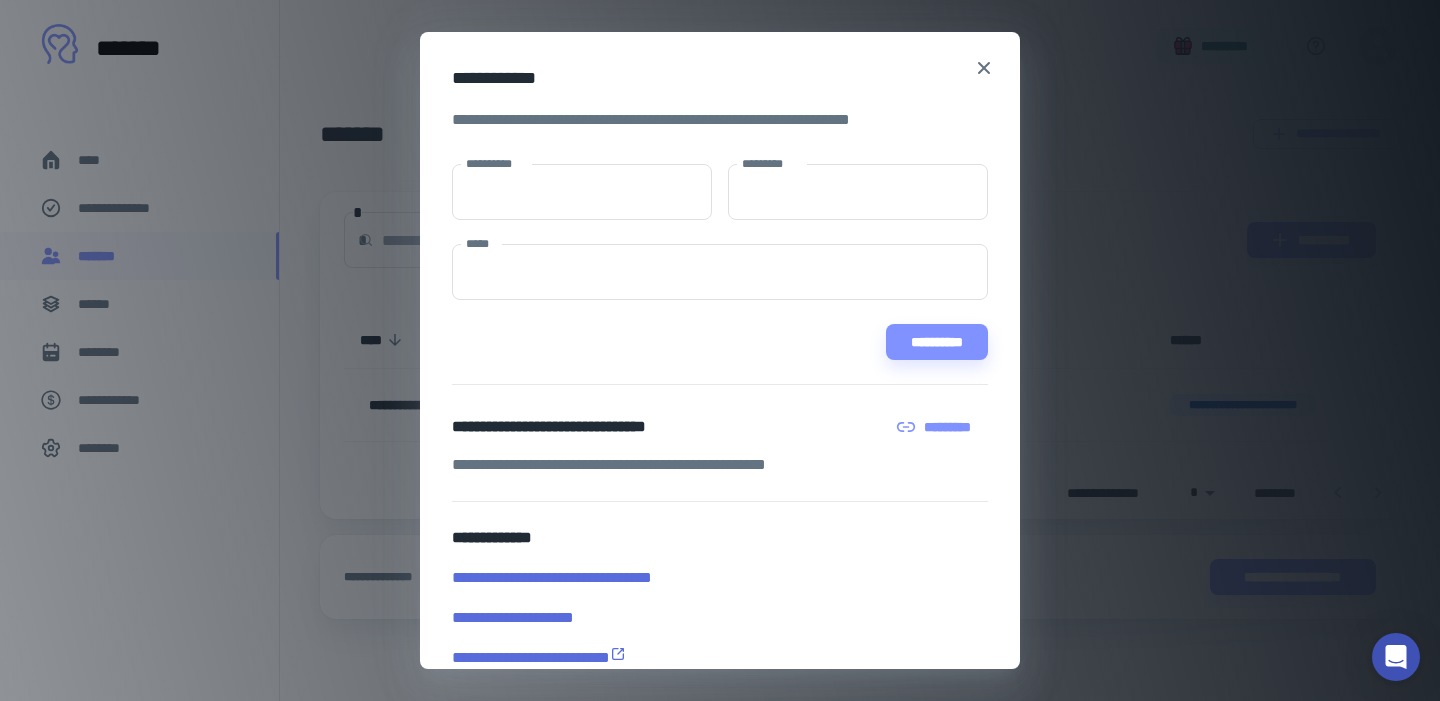 scroll, scrollTop: 16, scrollLeft: 0, axis: vertical 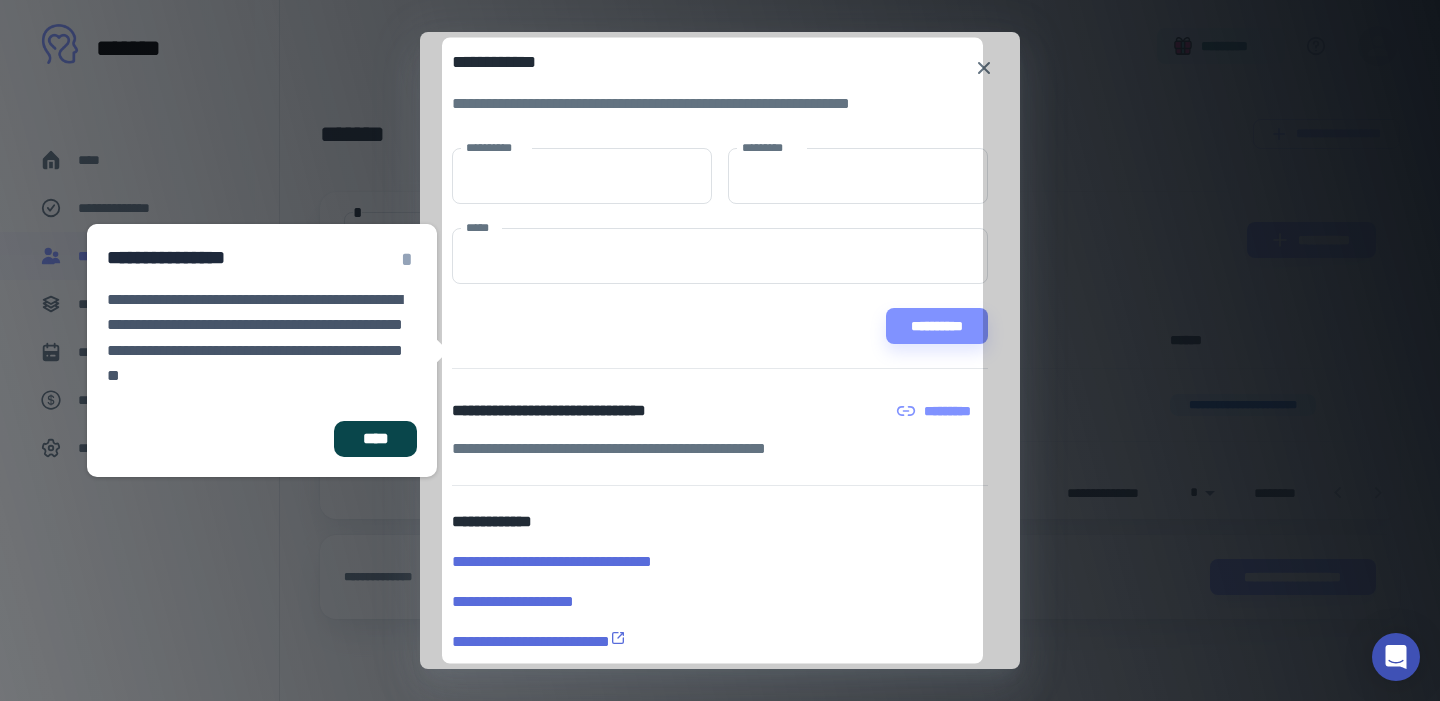 click on "****" at bounding box center [375, 439] 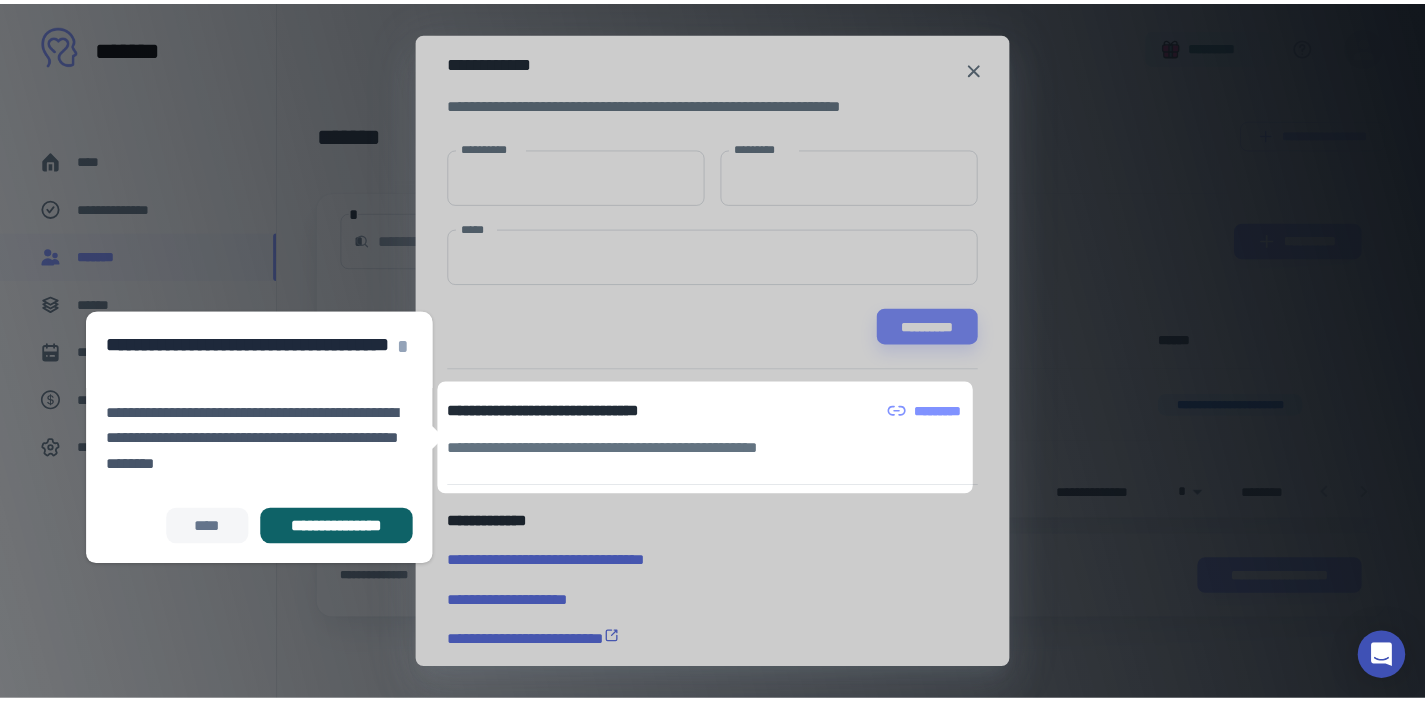 scroll, scrollTop: 33, scrollLeft: 0, axis: vertical 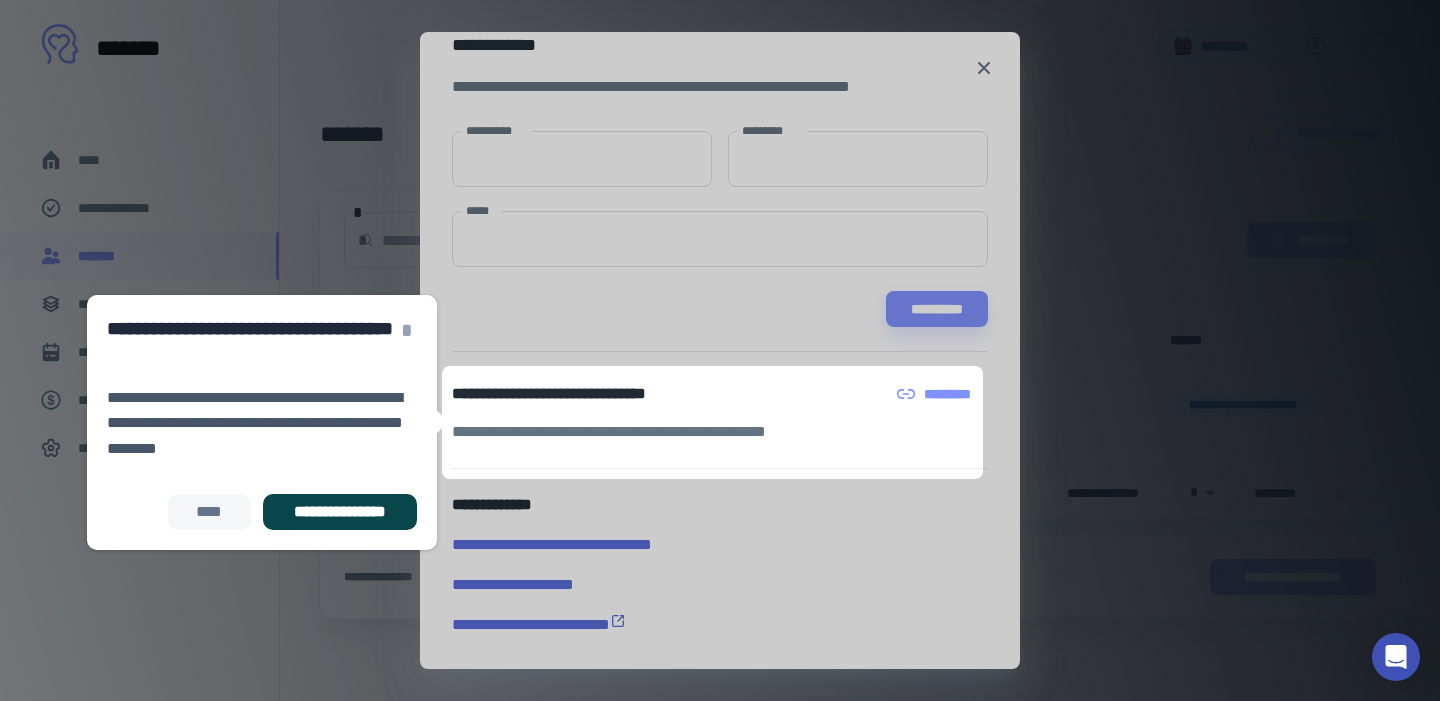 click on "**********" at bounding box center [340, 512] 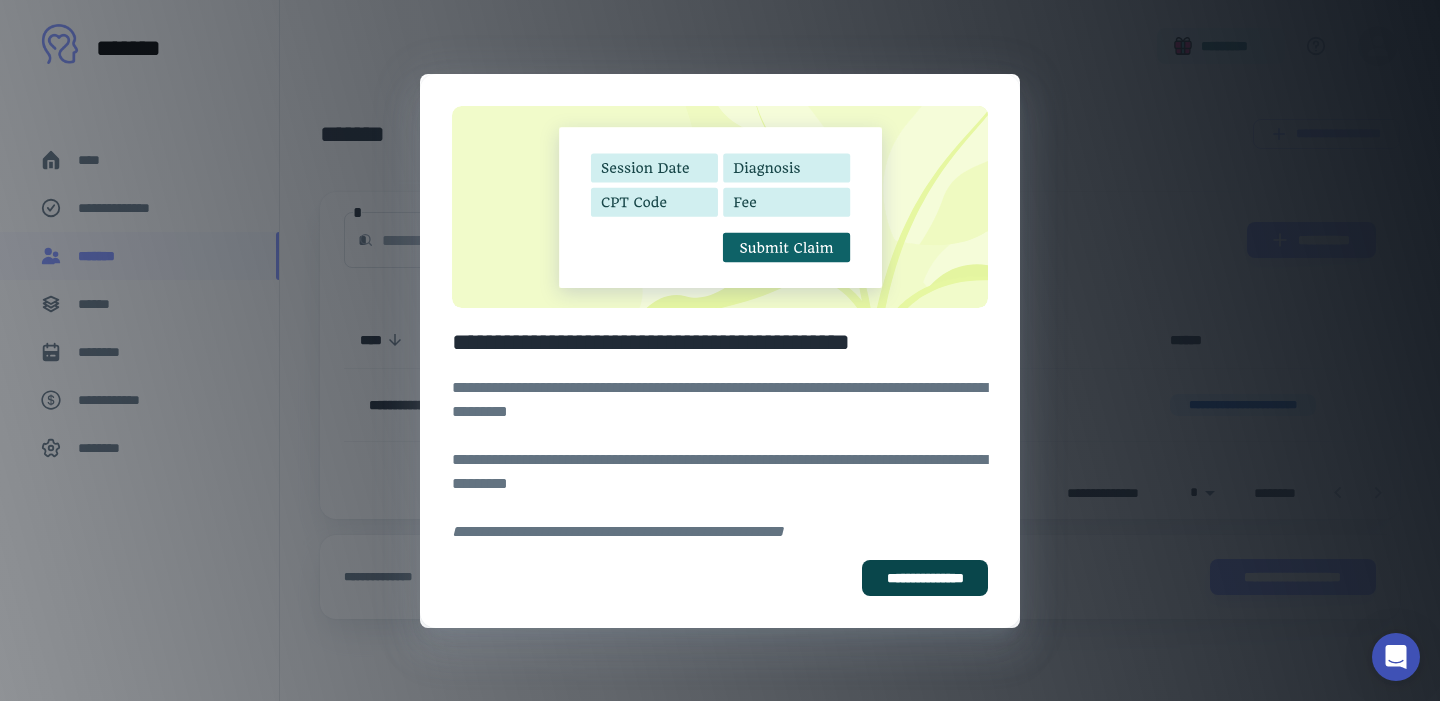 click on "**********" at bounding box center [925, 578] 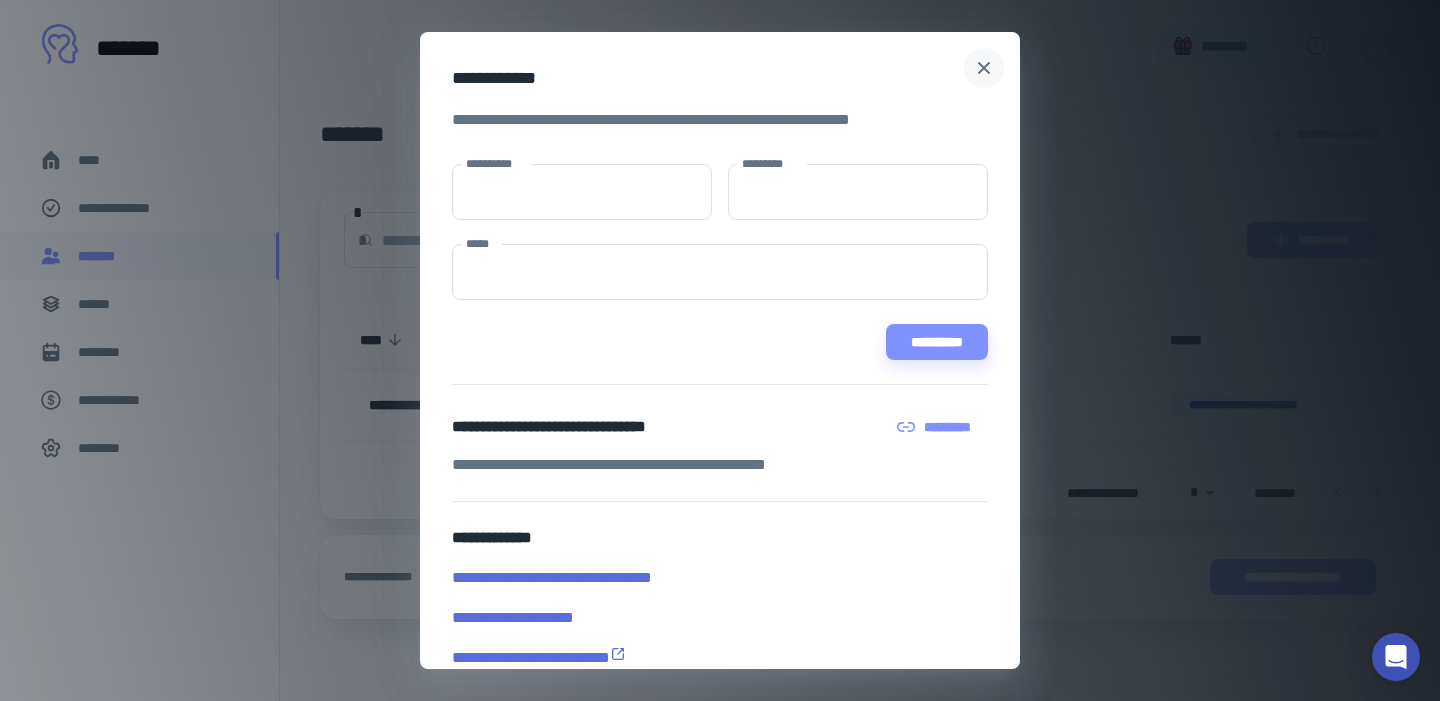 click 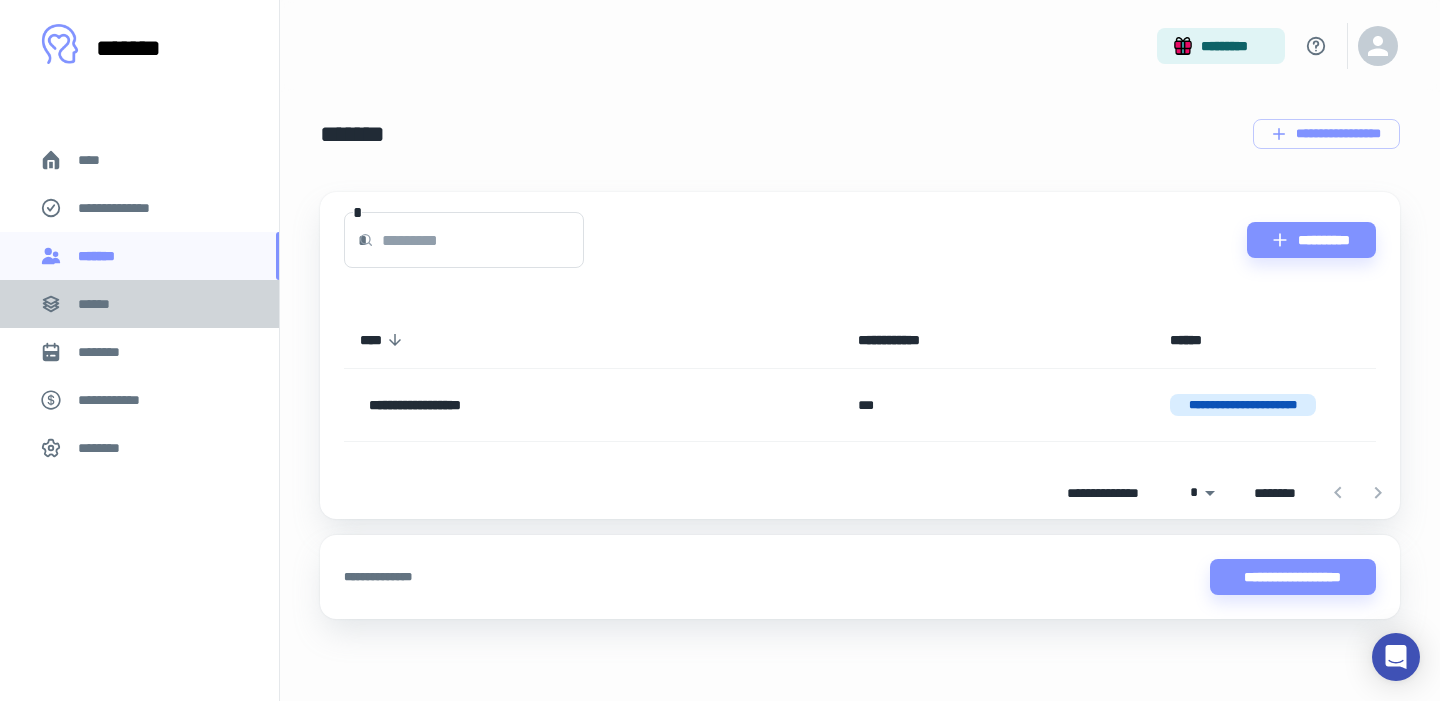 click on "******" at bounding box center [100, 304] 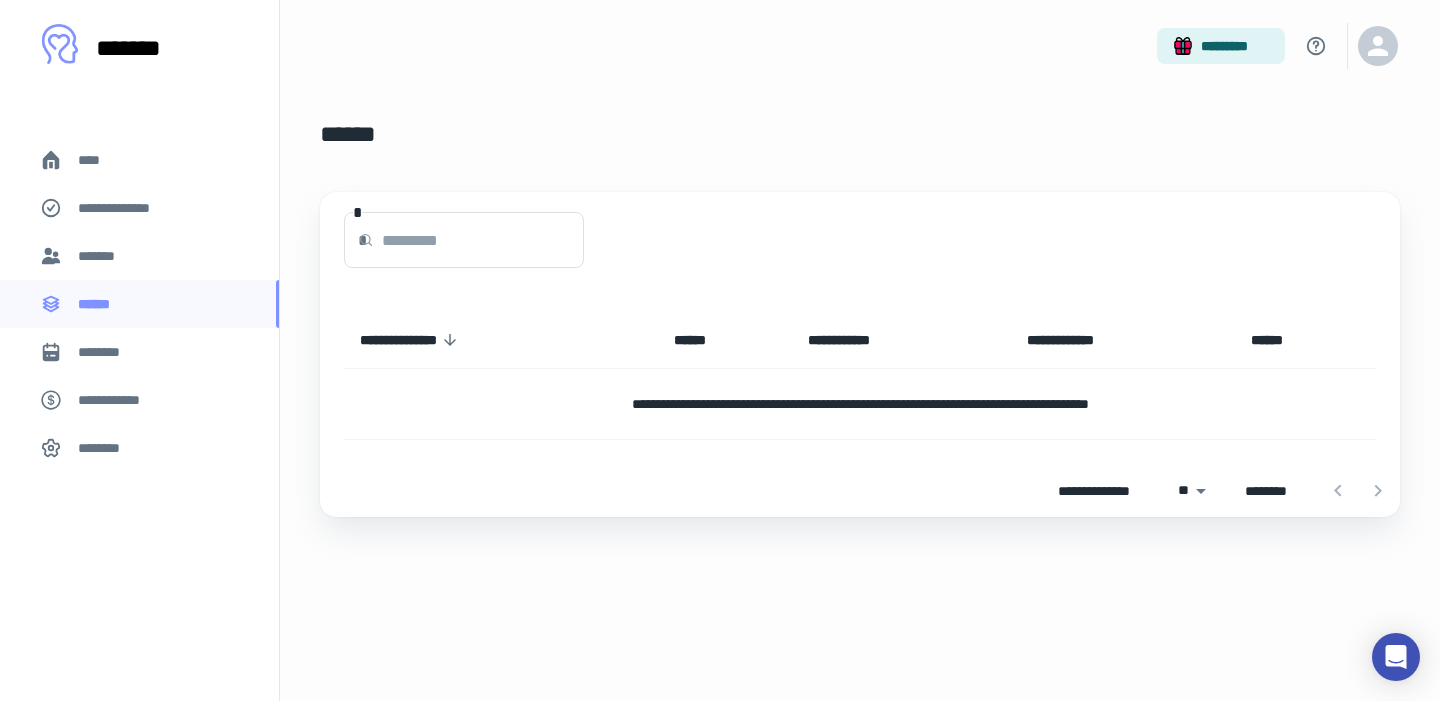 click on "********" at bounding box center (107, 352) 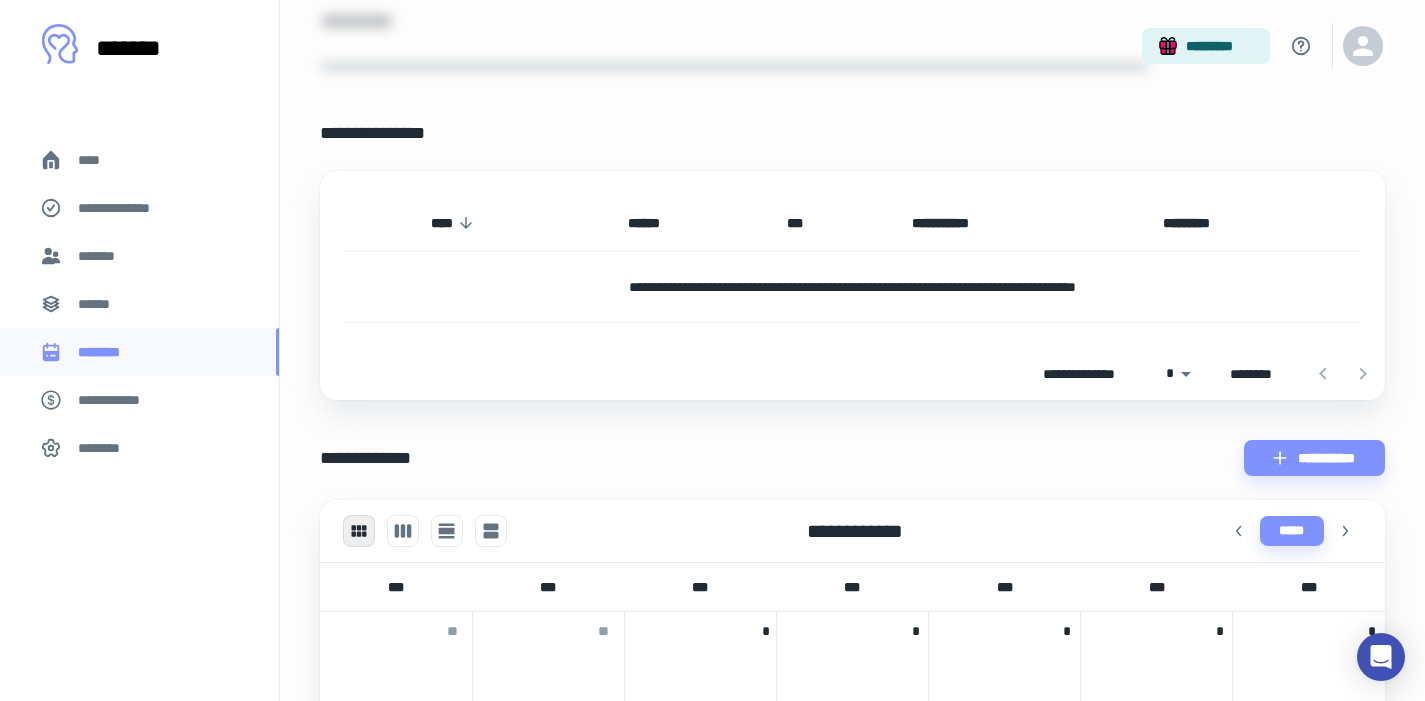 scroll, scrollTop: 110, scrollLeft: 0, axis: vertical 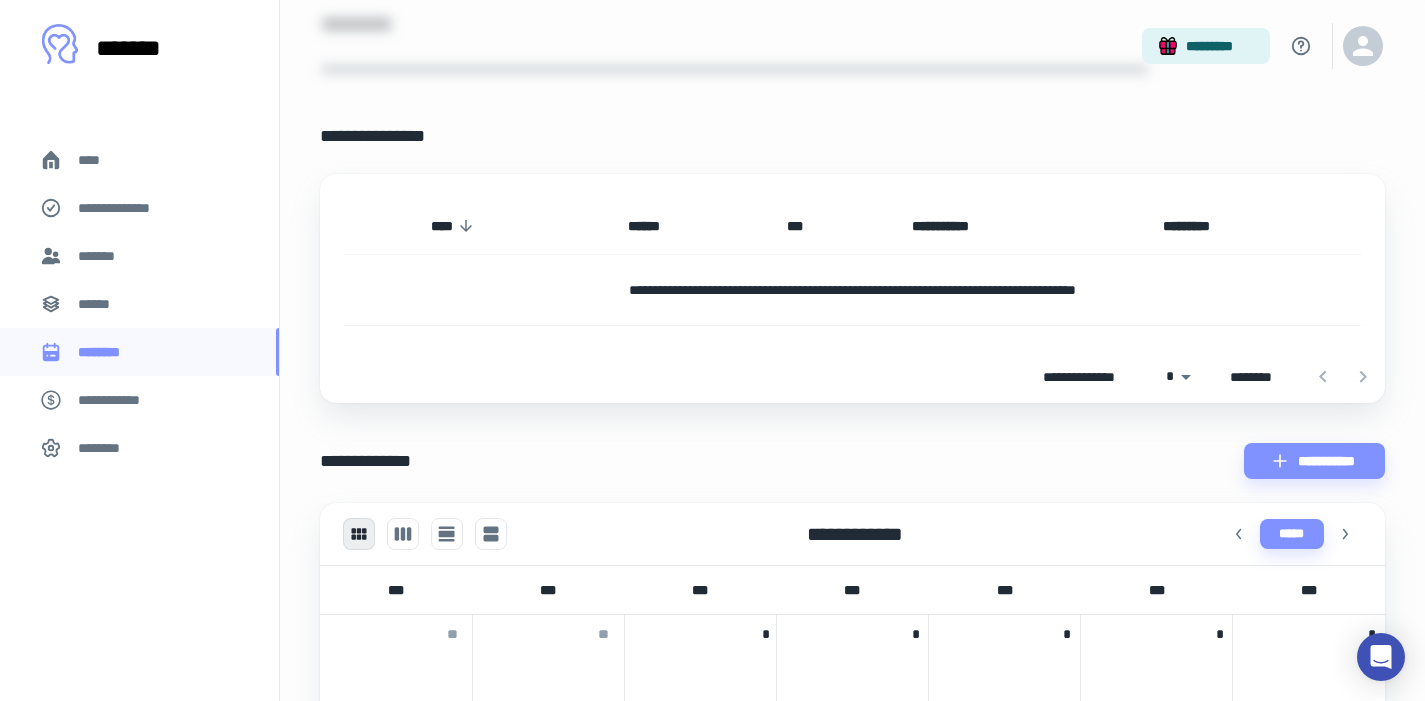 click on "**********" at bounding box center [127, 208] 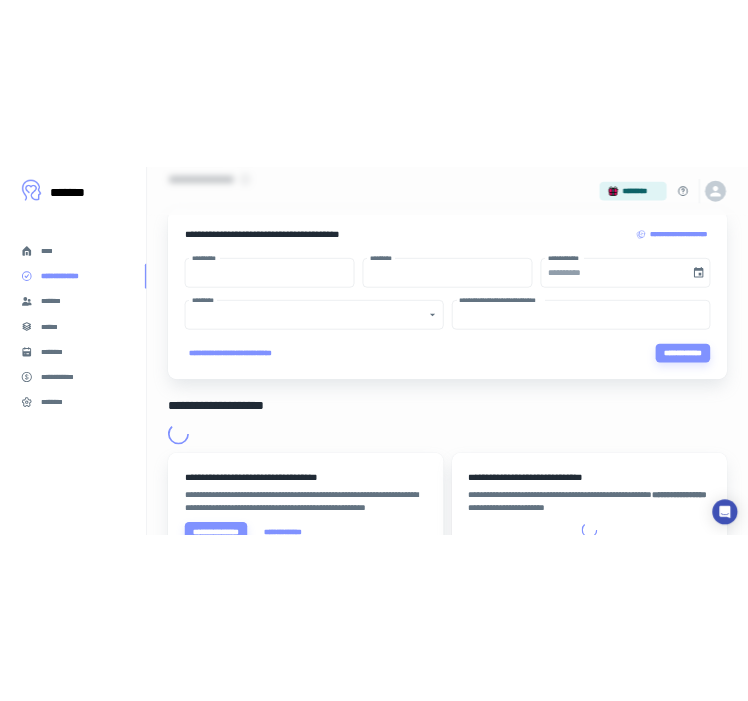 scroll, scrollTop: 0, scrollLeft: 0, axis: both 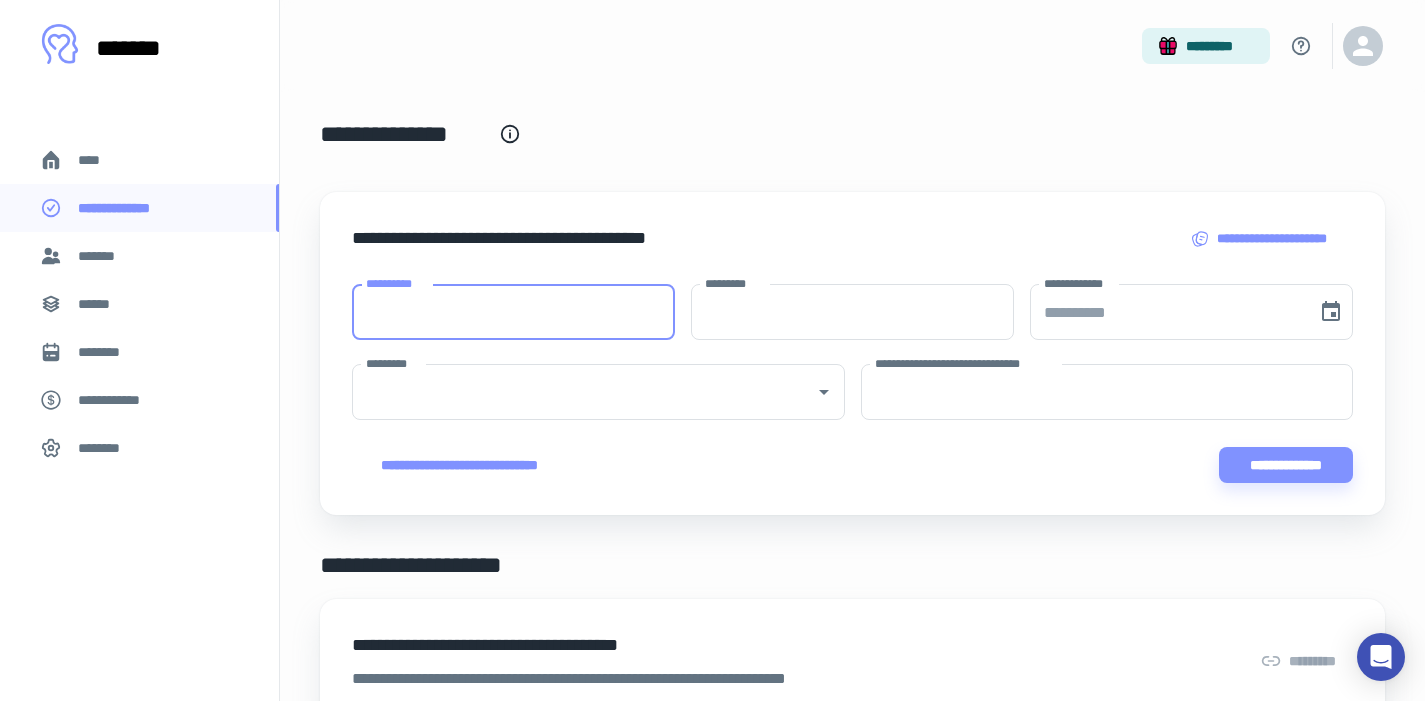 click on "**********" at bounding box center (513, 312) 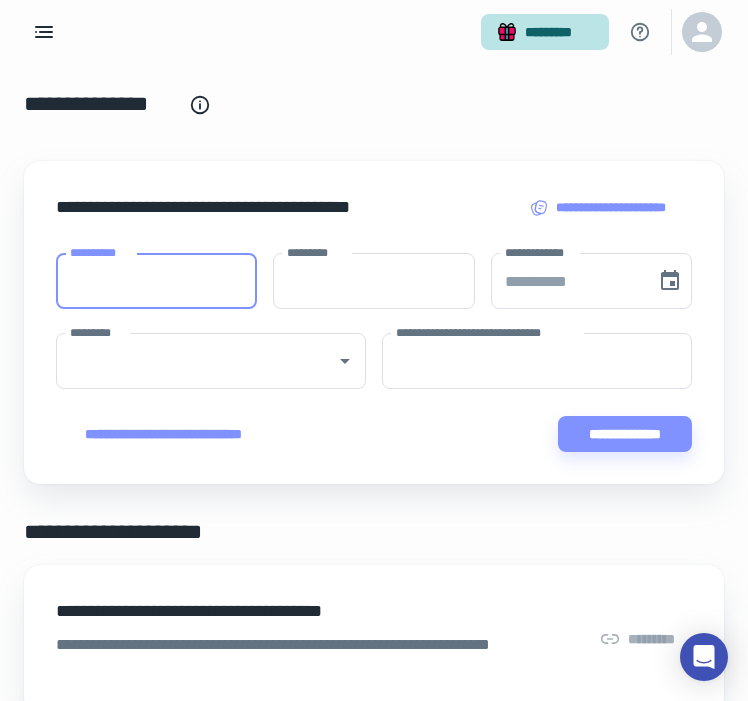 click on "*********" at bounding box center (545, 32) 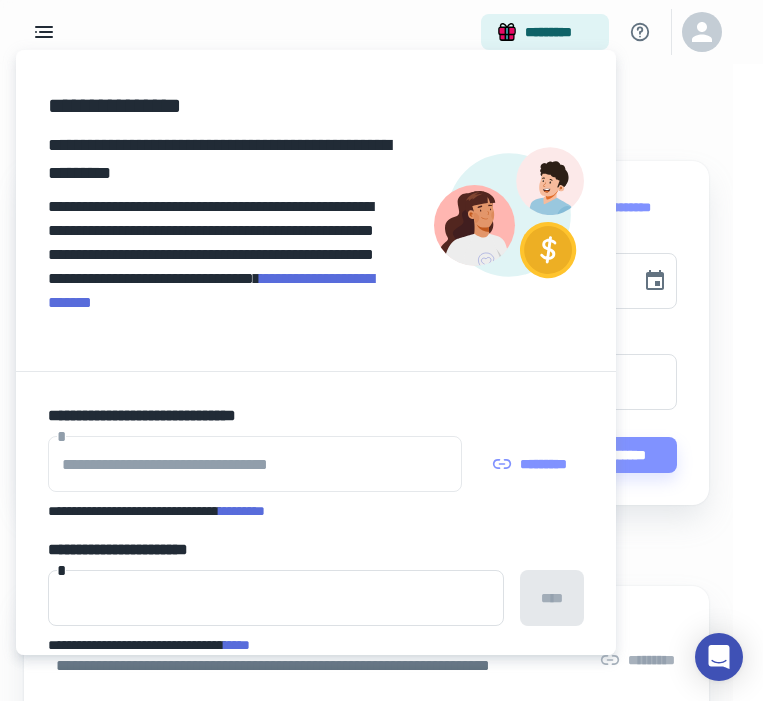 click at bounding box center (381, 350) 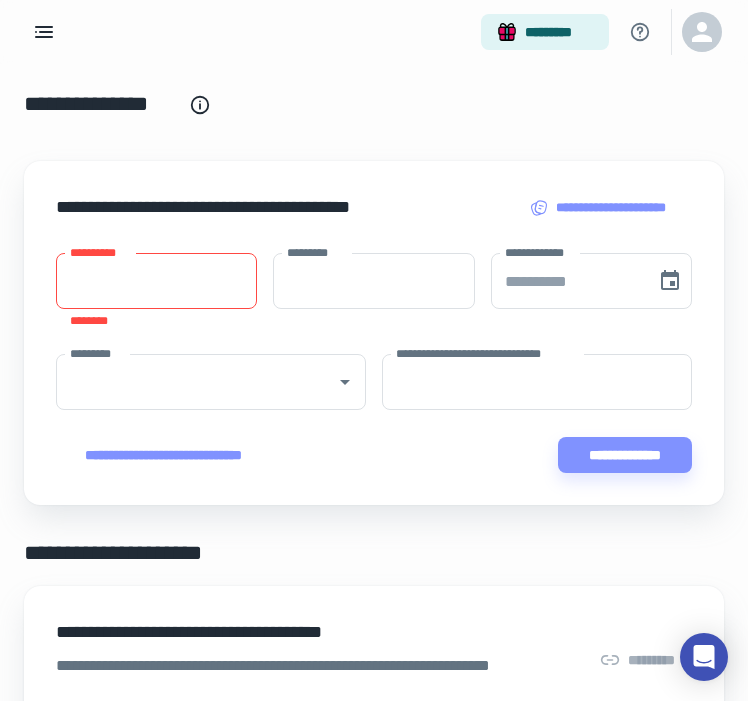 type 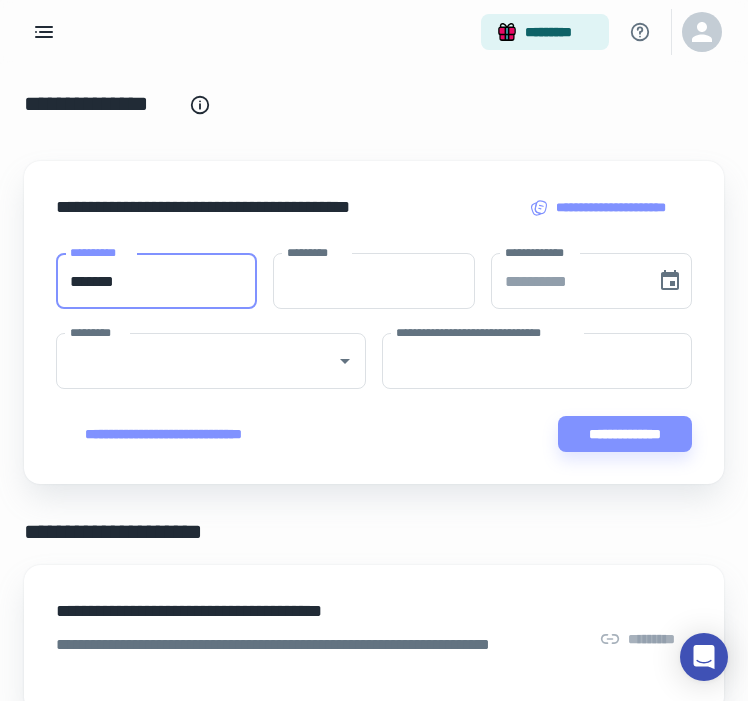 type on "*******" 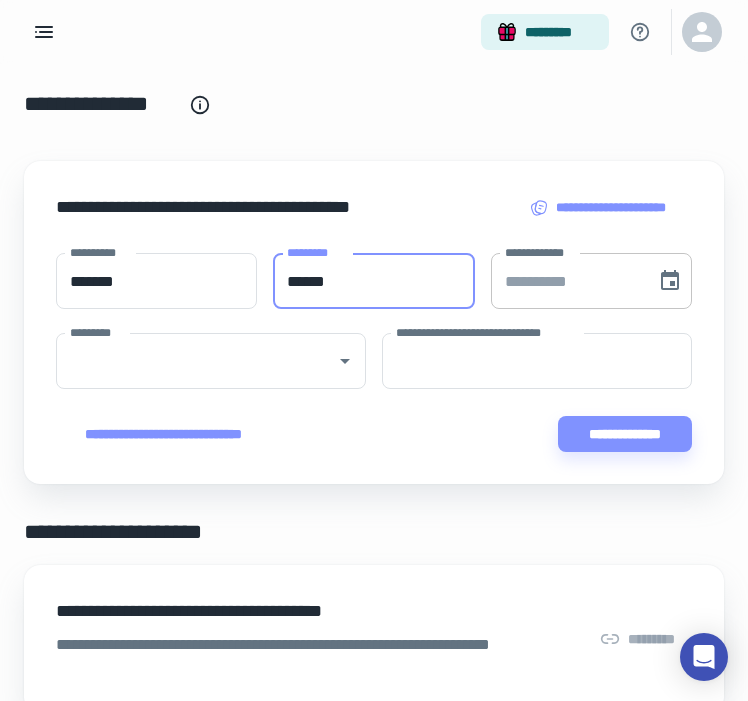 type on "******" 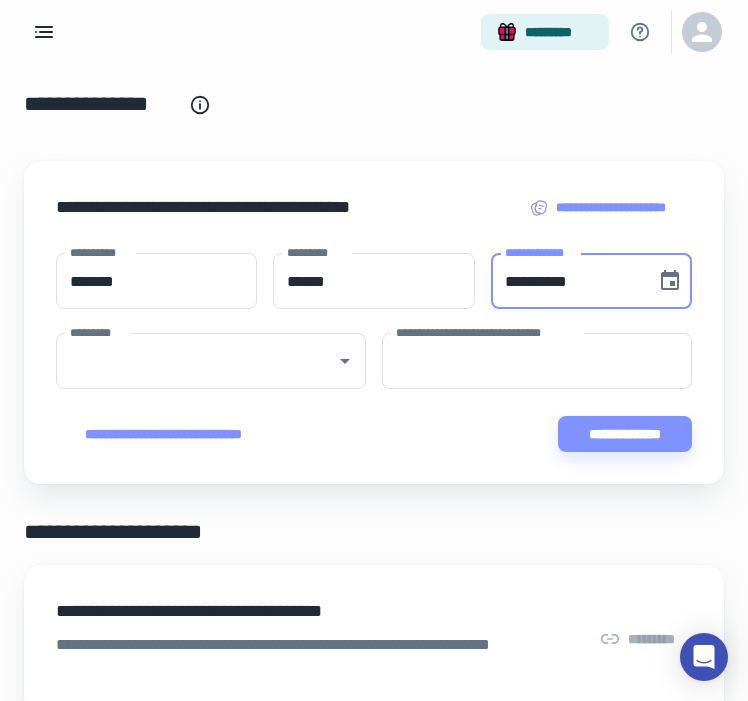 click on "**********" at bounding box center [566, 281] 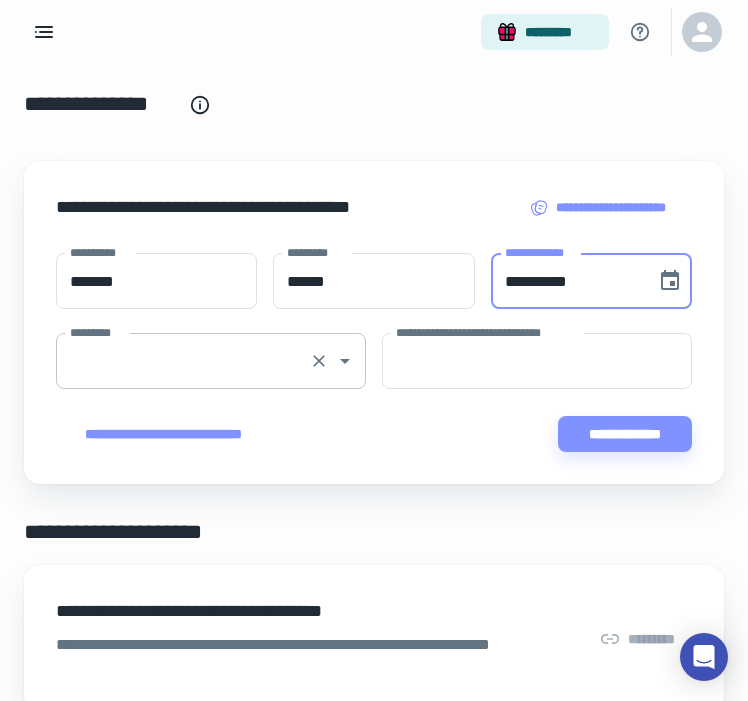 type on "**********" 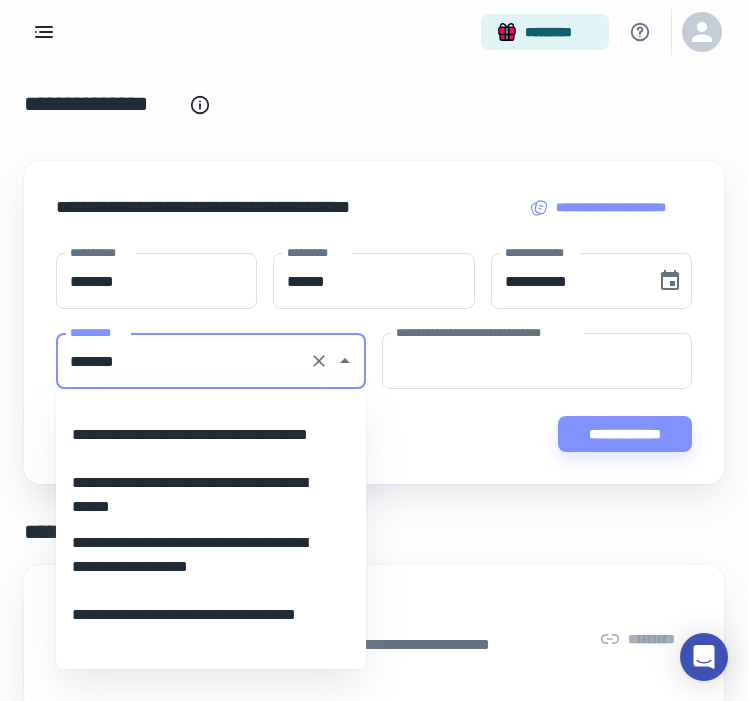 scroll, scrollTop: 551, scrollLeft: 0, axis: vertical 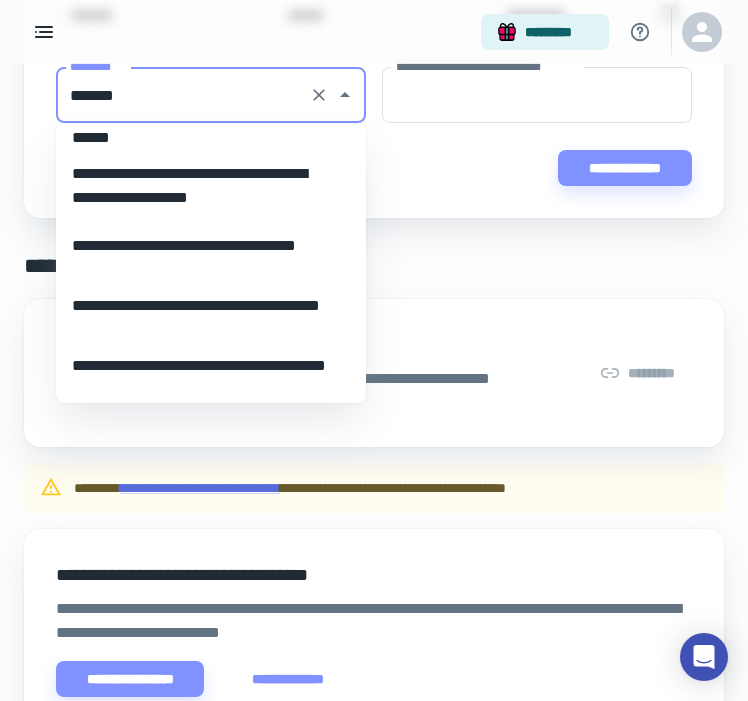 click on "**********" at bounding box center [203, 186] 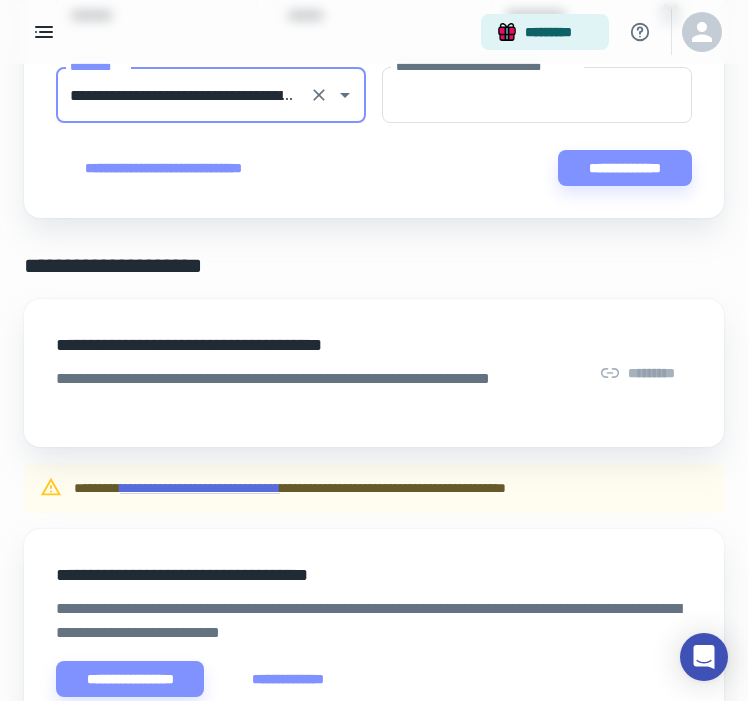 type on "**********" 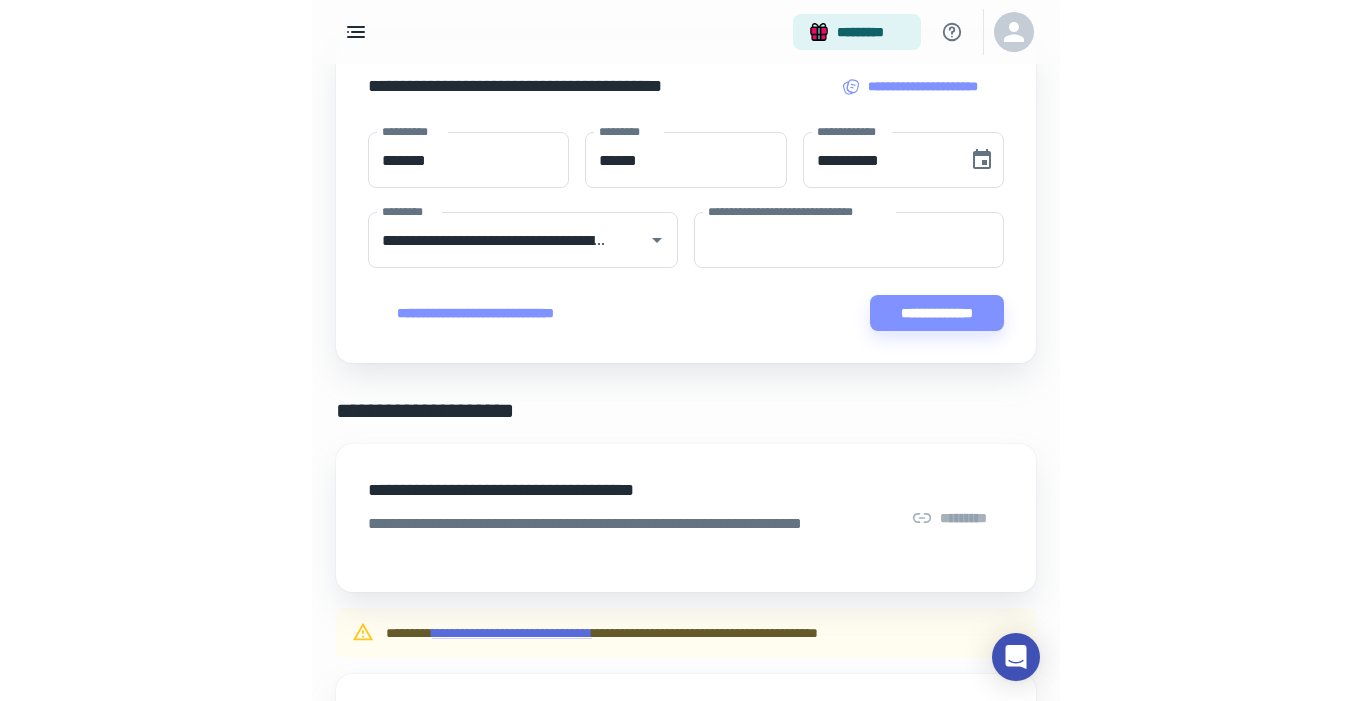 scroll, scrollTop: 88, scrollLeft: 0, axis: vertical 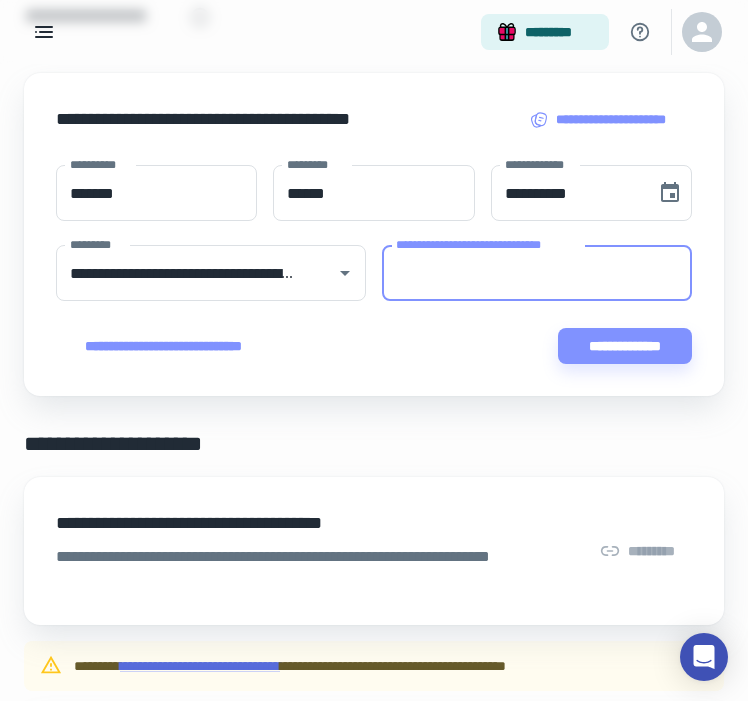 click on "**********" at bounding box center (537, 273) 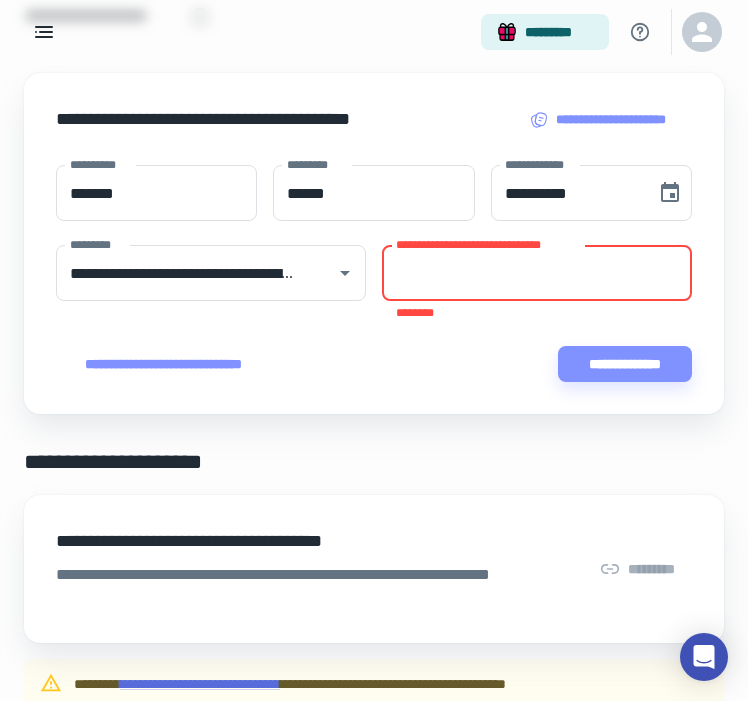 paste on "**********" 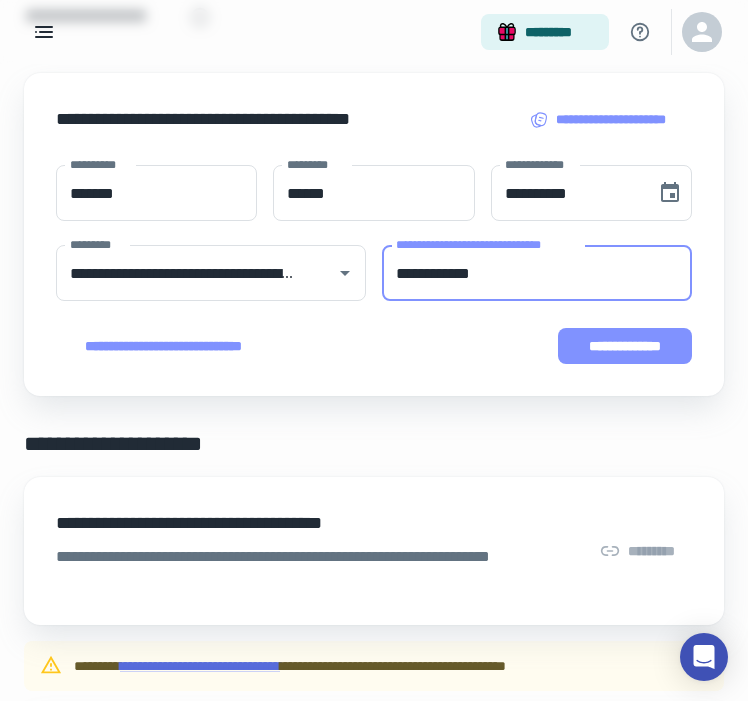type on "**********" 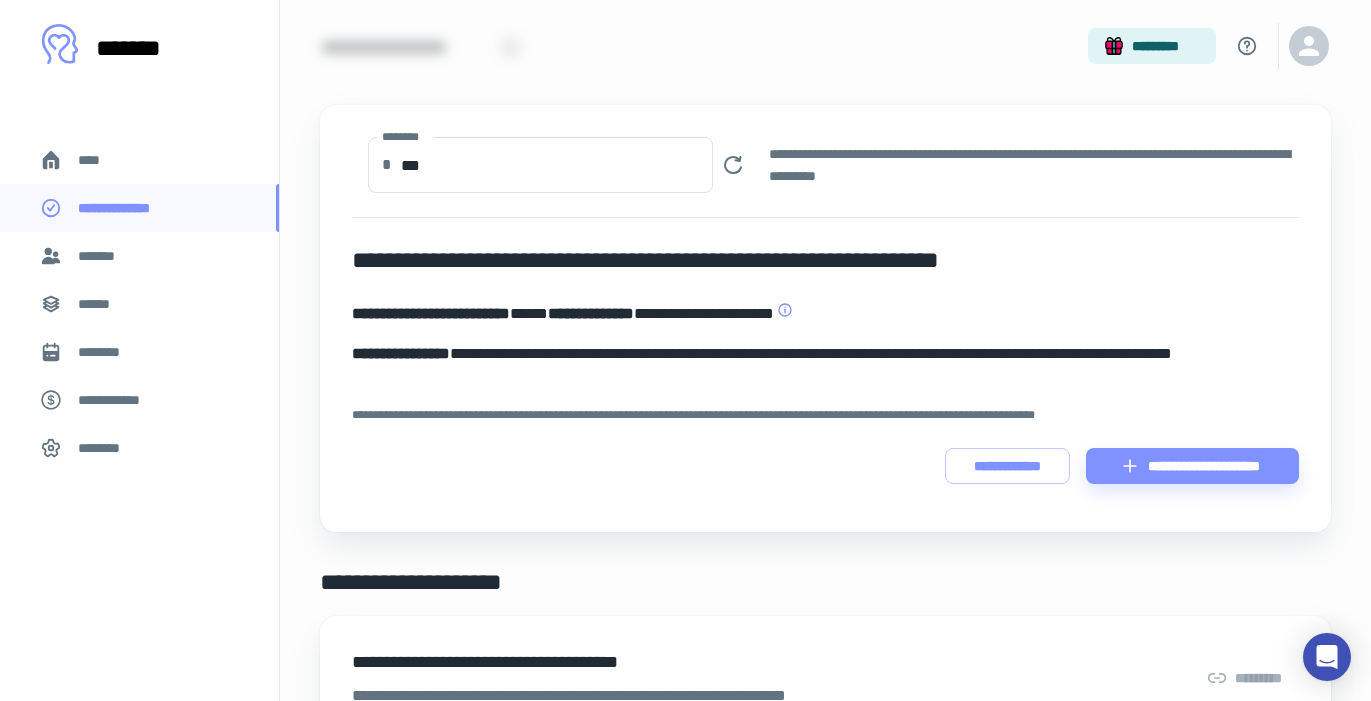 scroll, scrollTop: 54, scrollLeft: 0, axis: vertical 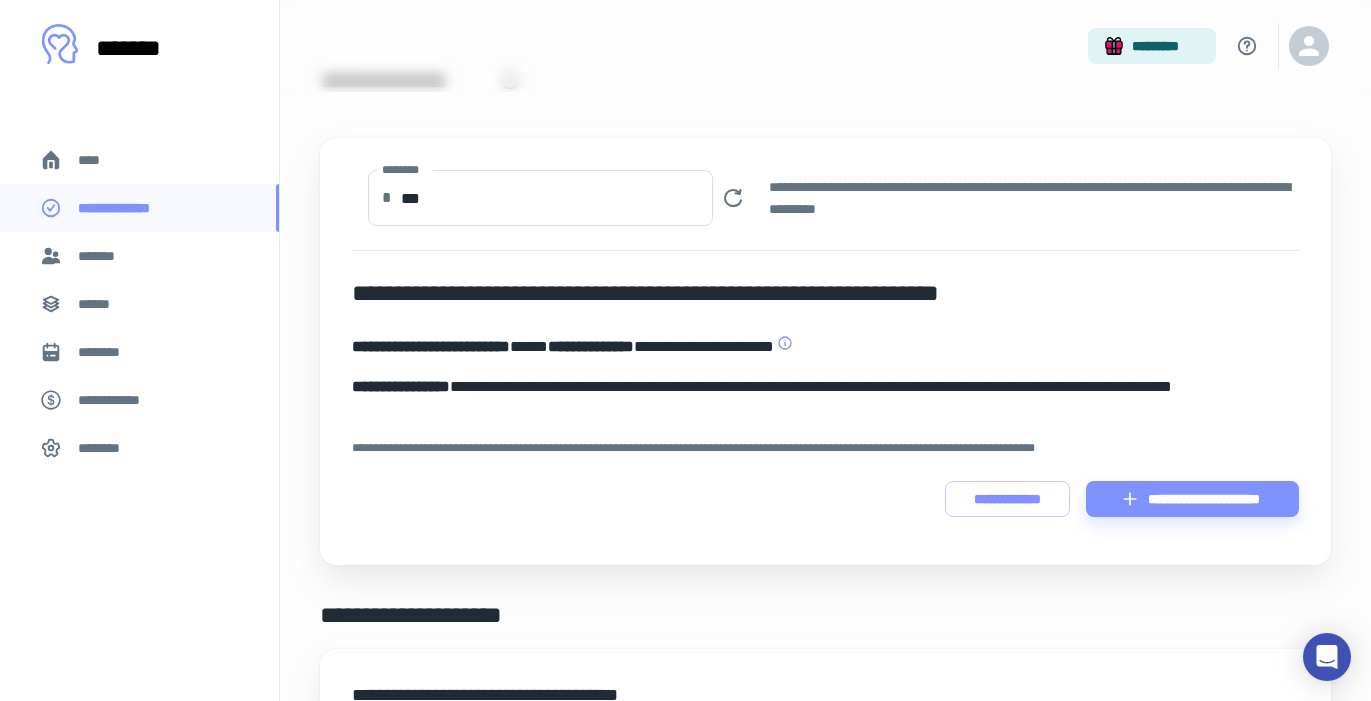 drag, startPoint x: 744, startPoint y: 206, endPoint x: 748, endPoint y: 250, distance: 44.181442 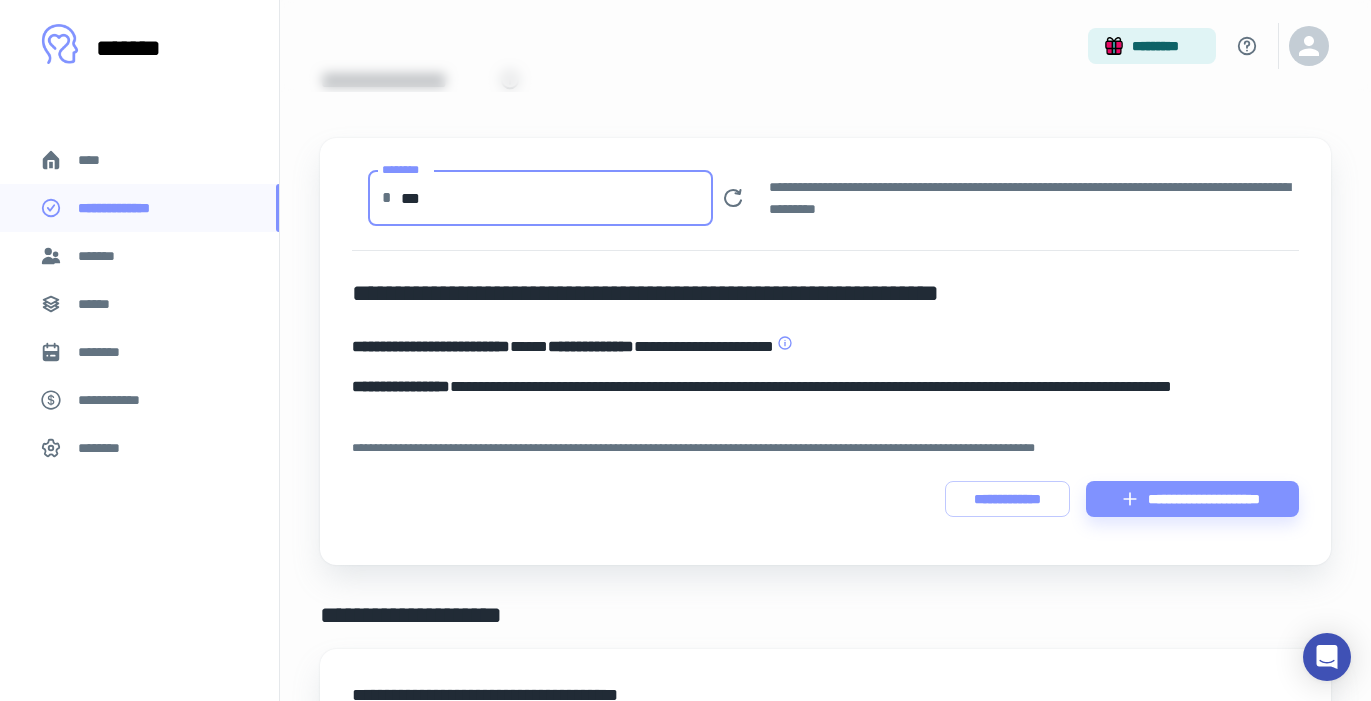 click on "***" at bounding box center (557, 198) 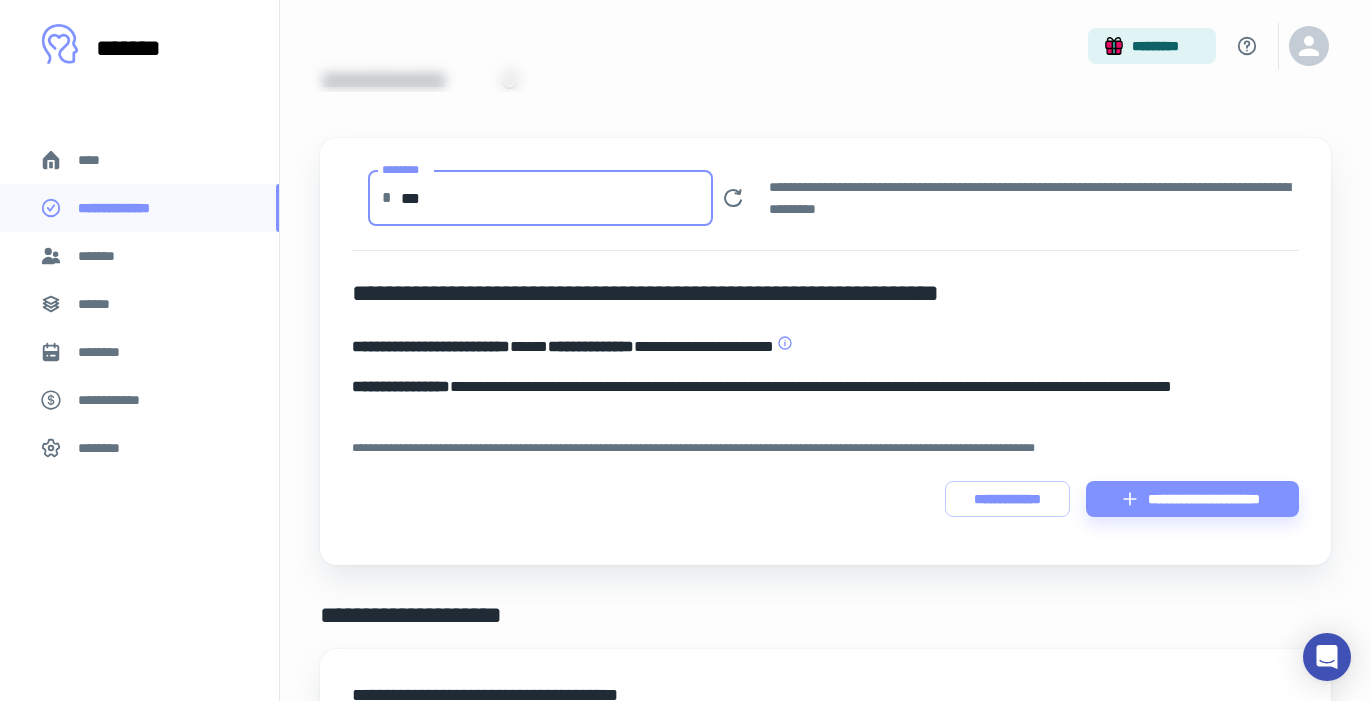 click on "***" at bounding box center (557, 198) 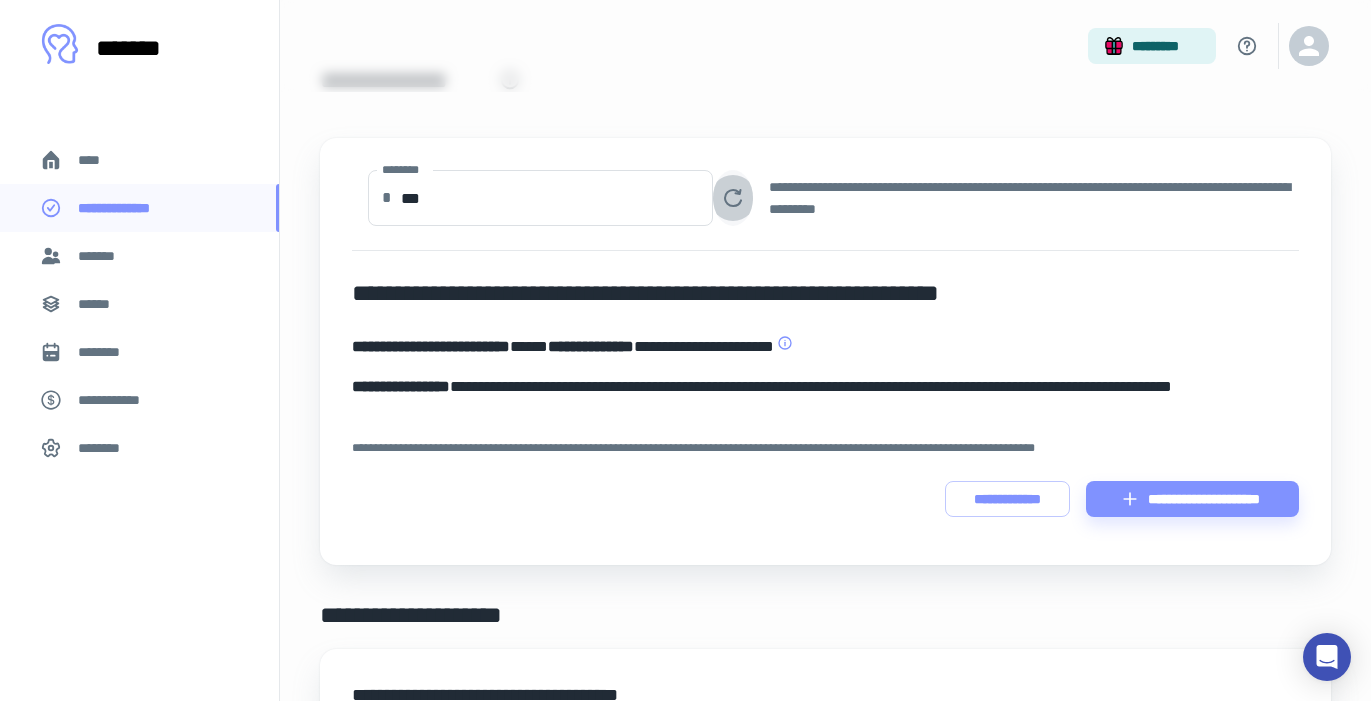 click 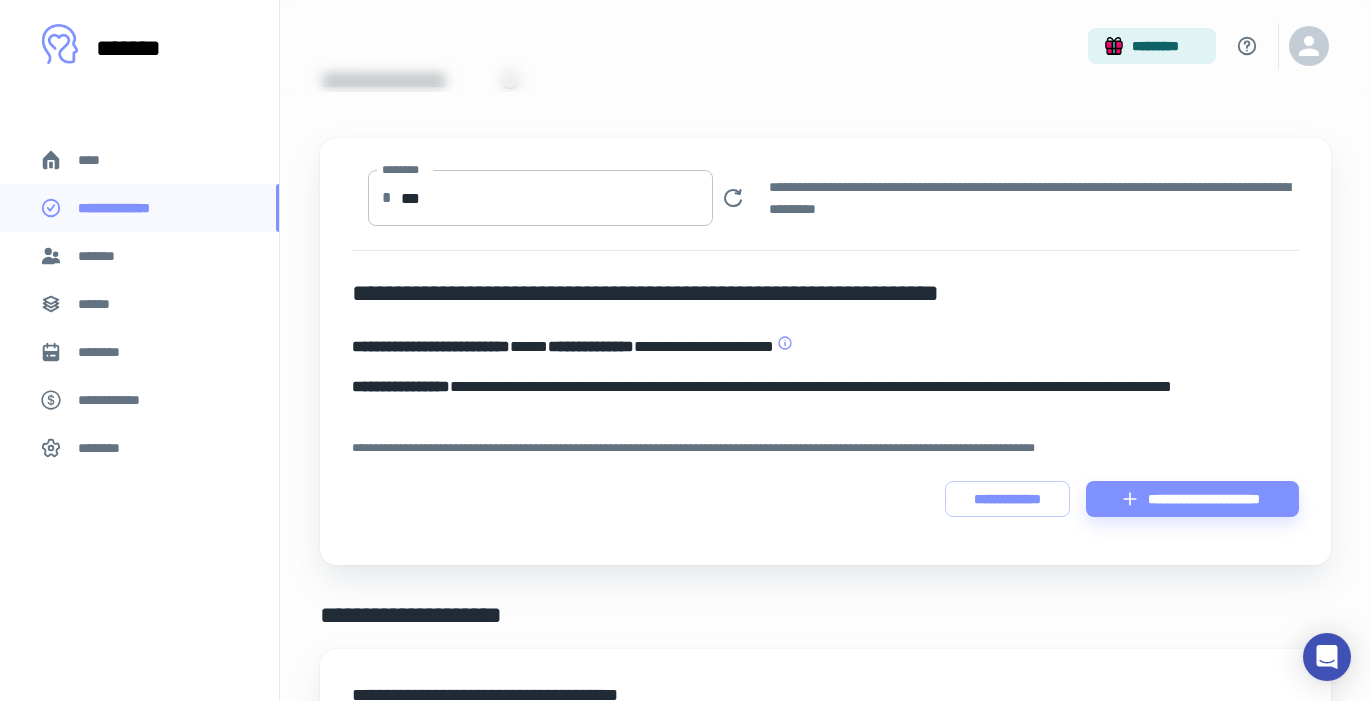 click on "***" at bounding box center (557, 198) 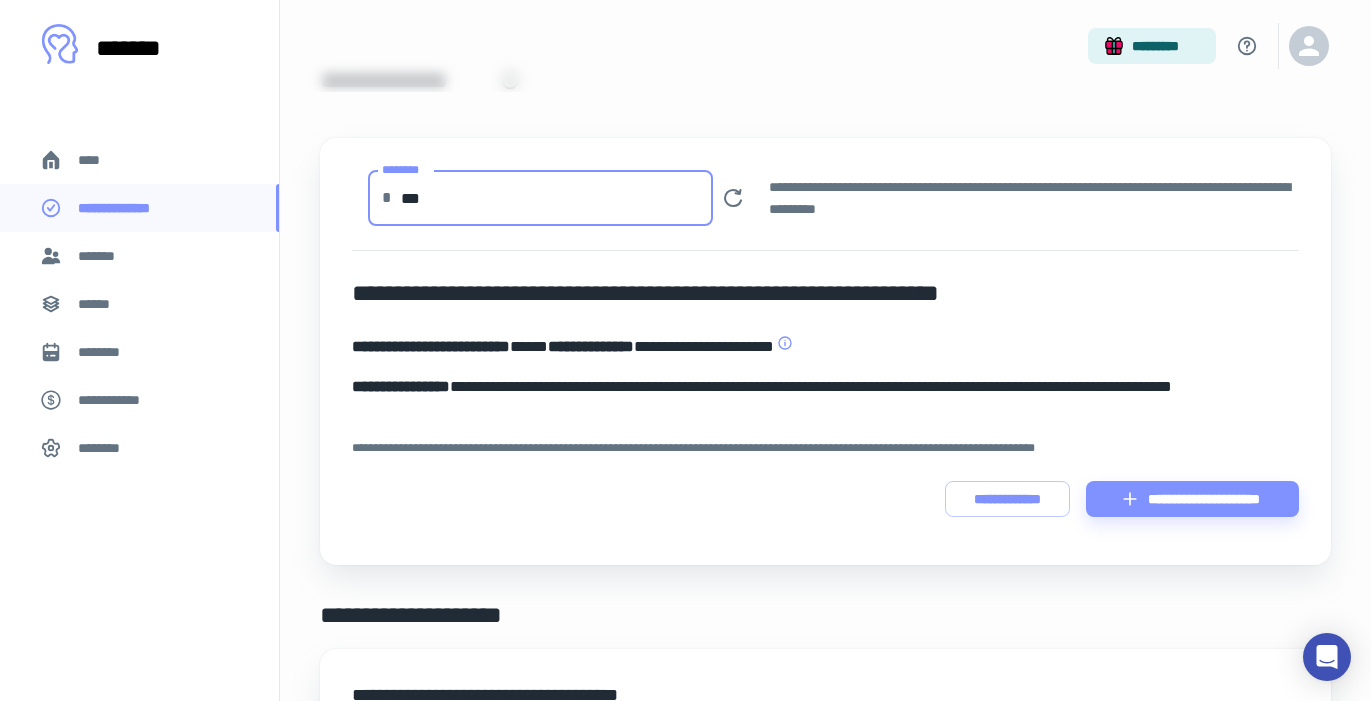 drag, startPoint x: 431, startPoint y: 205, endPoint x: 362, endPoint y: 204, distance: 69.00725 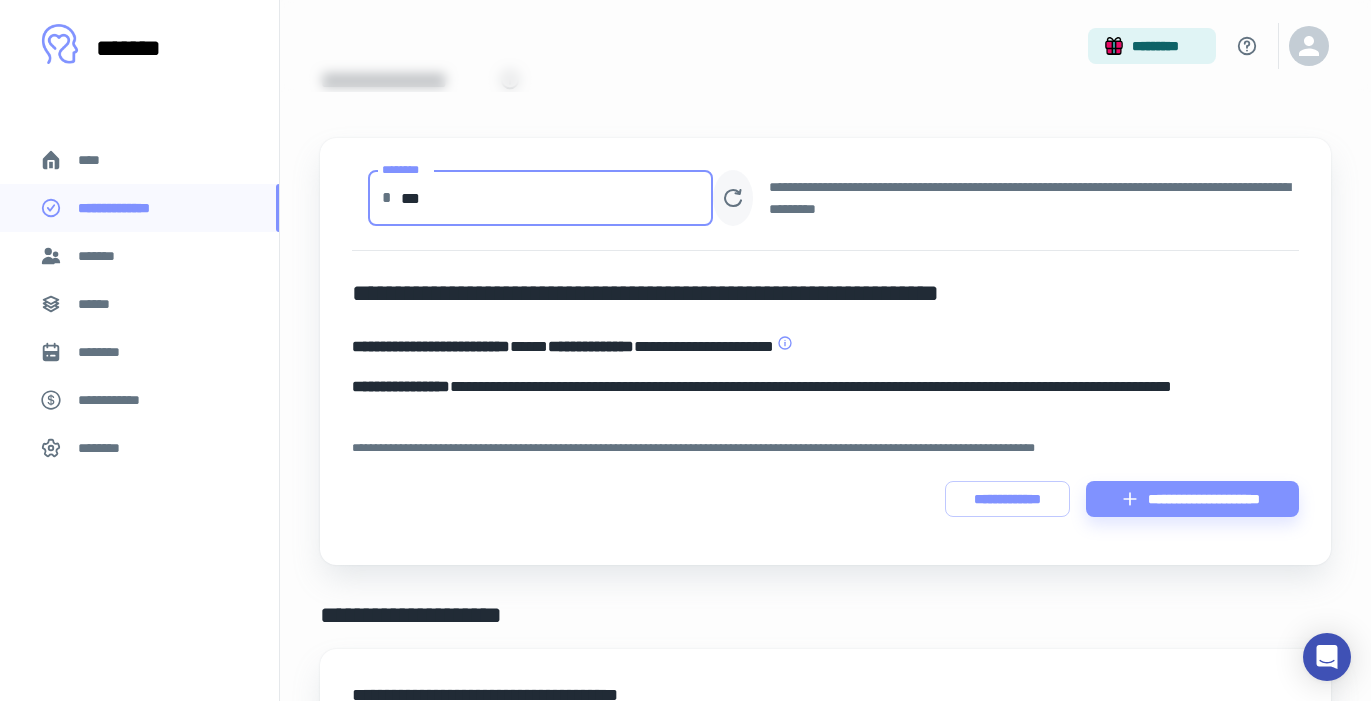 type on "***" 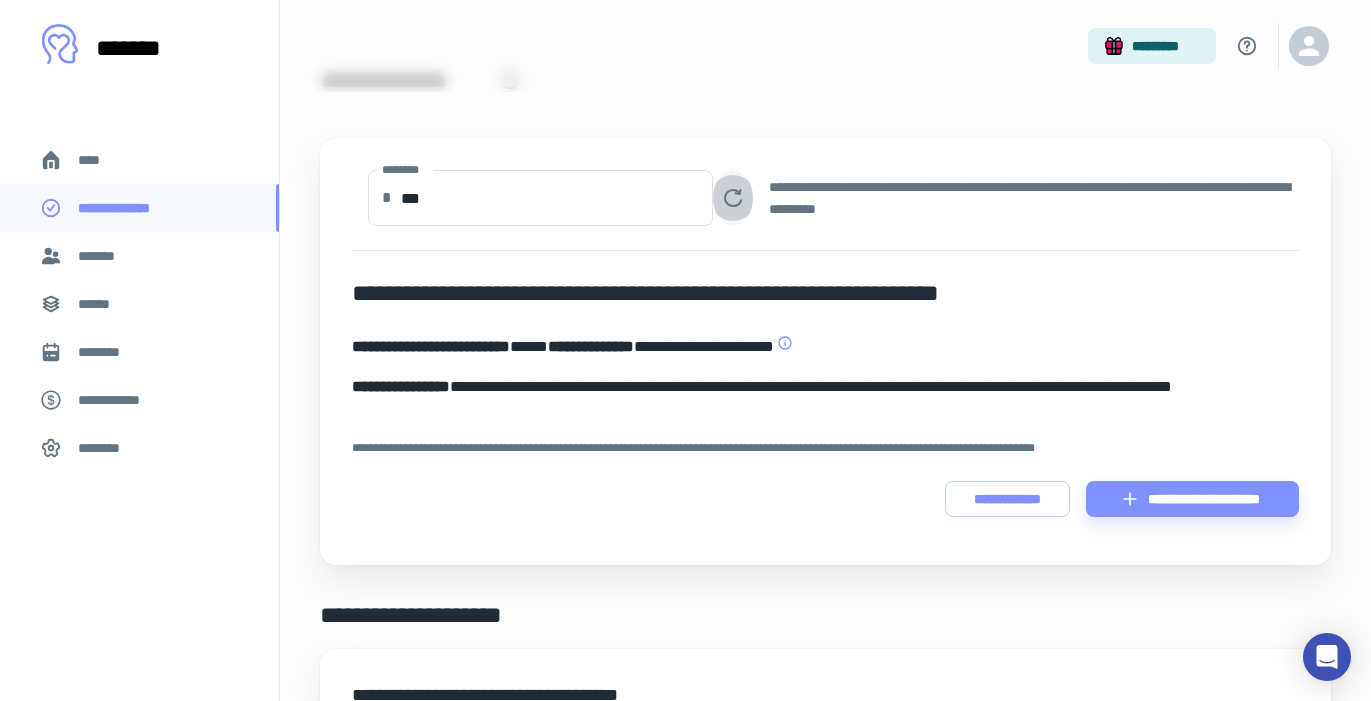click 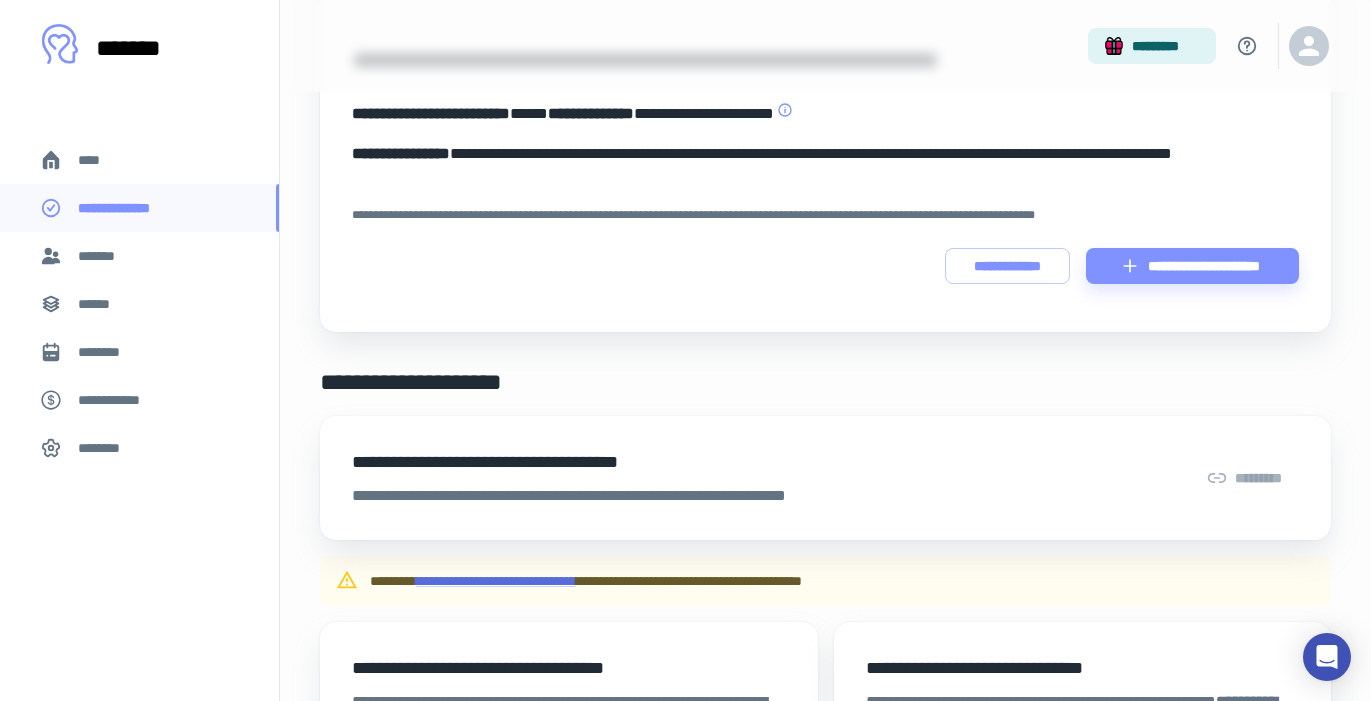 scroll, scrollTop: 62, scrollLeft: 0, axis: vertical 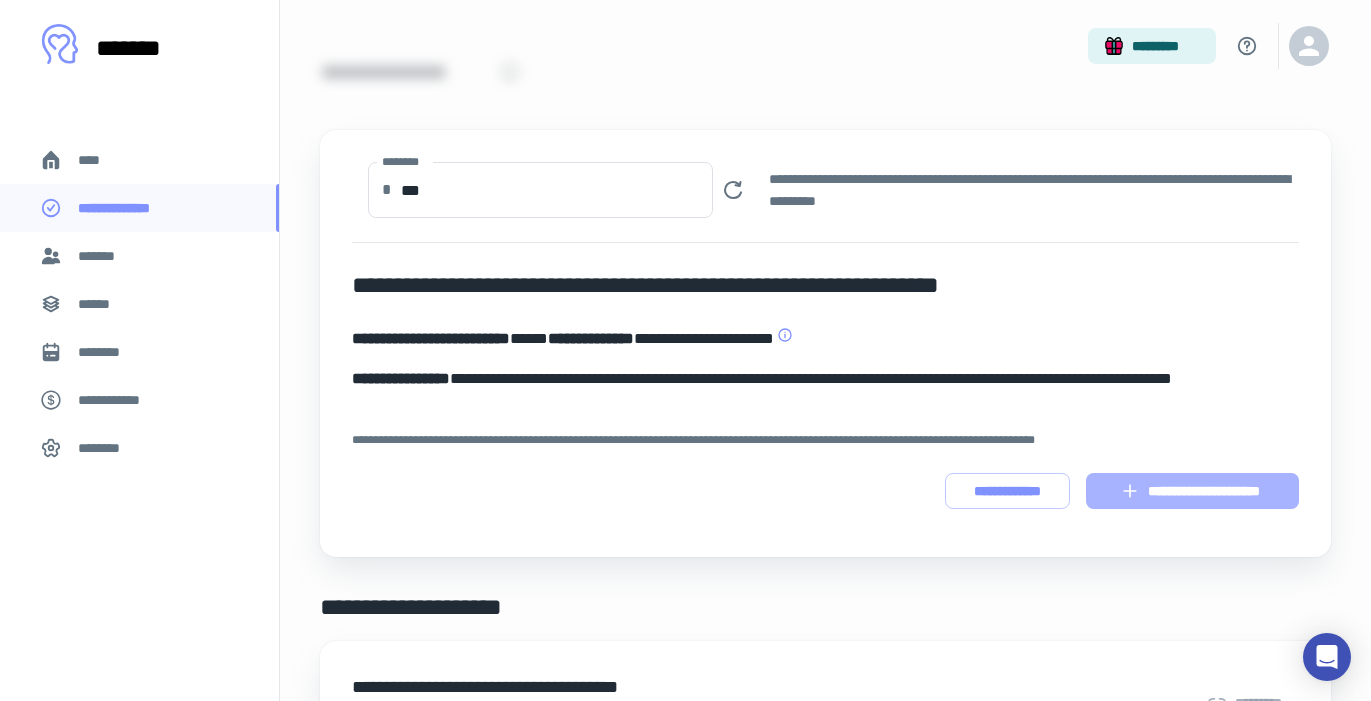 click on "**********" at bounding box center (1192, 491) 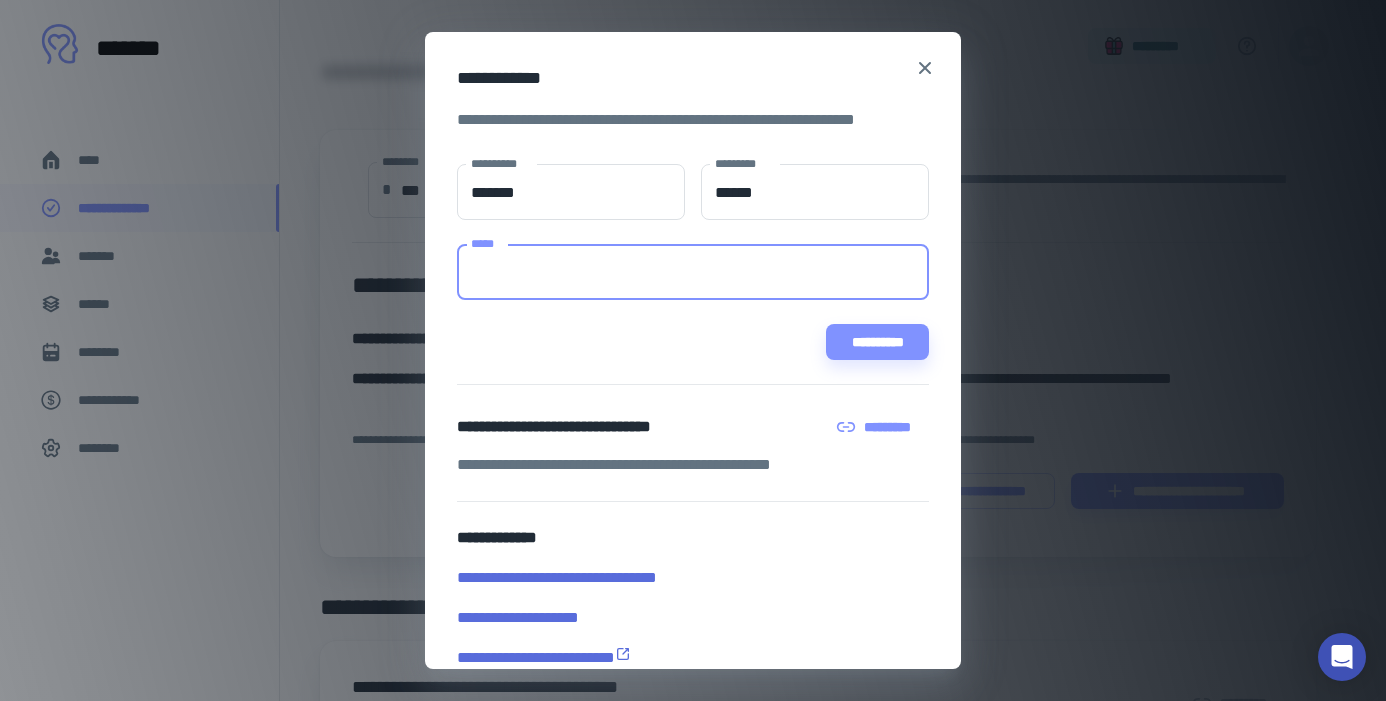 click on "*****" at bounding box center [692, 272] 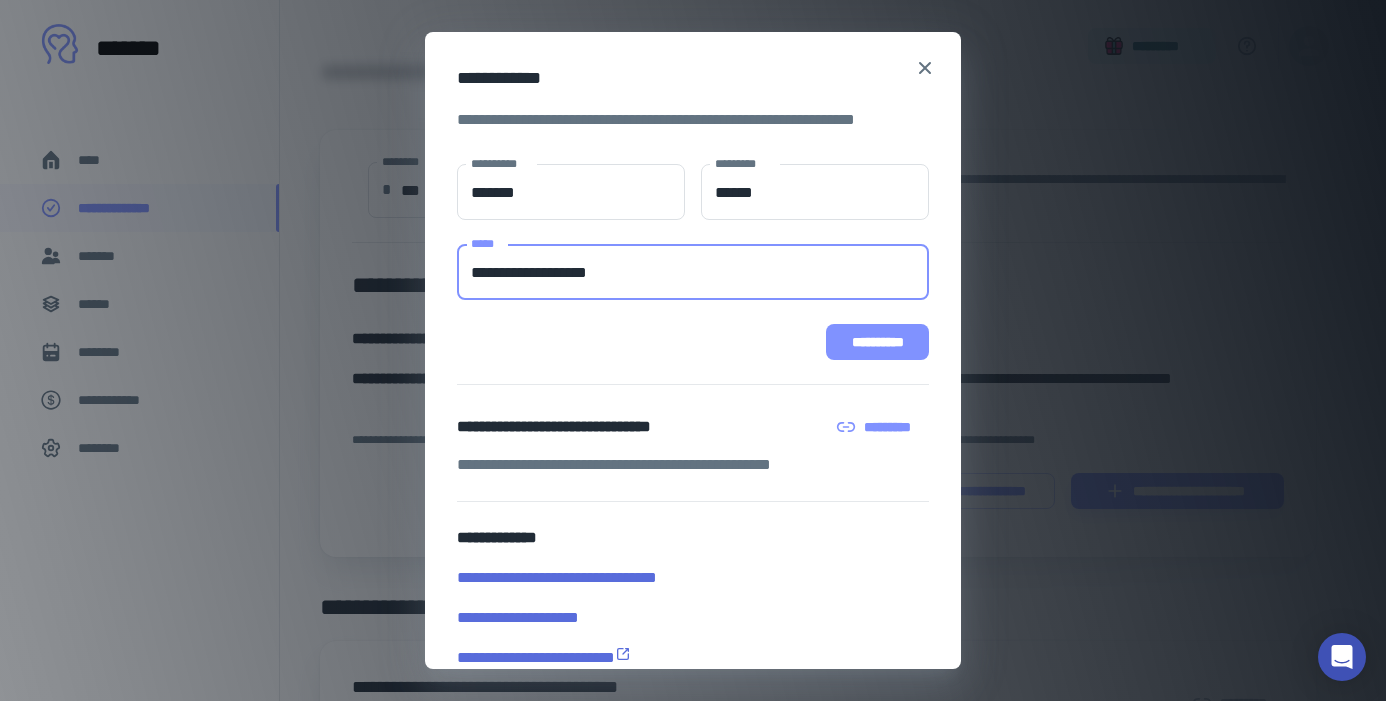 type on "**********" 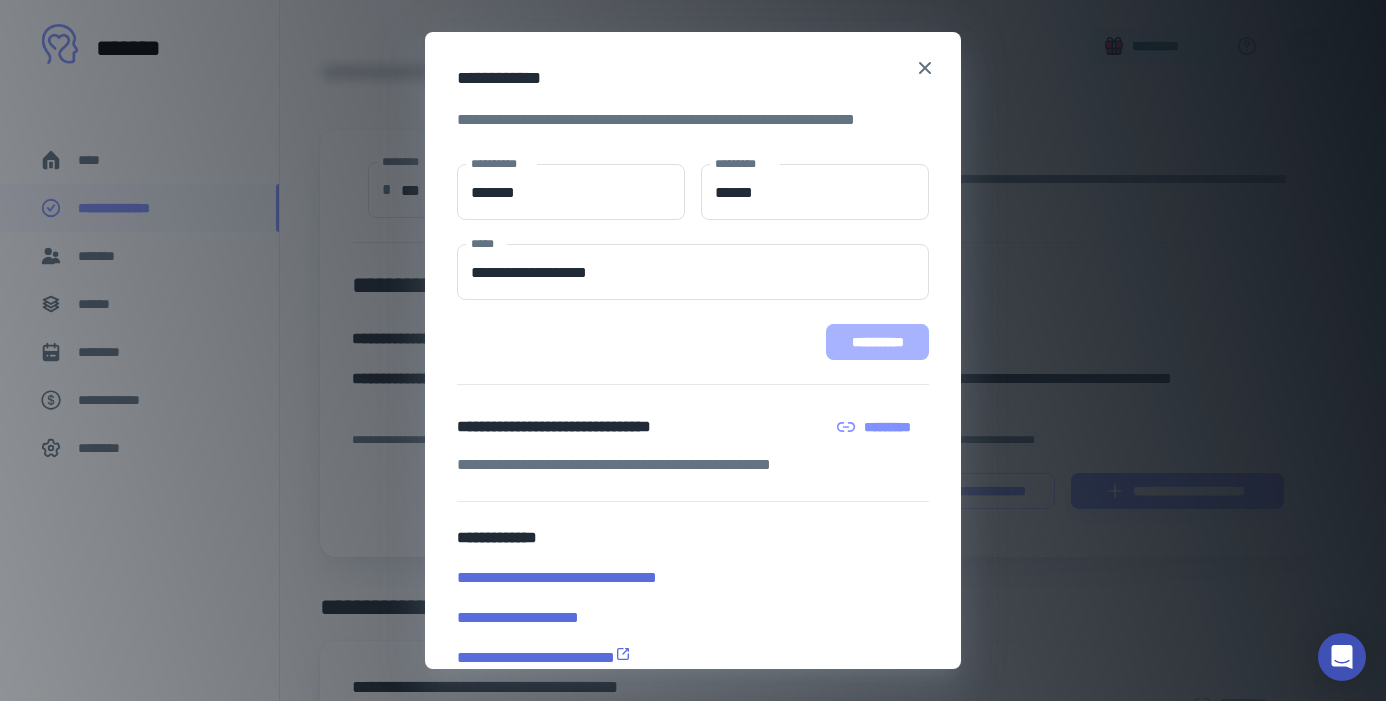 click on "**********" at bounding box center (877, 342) 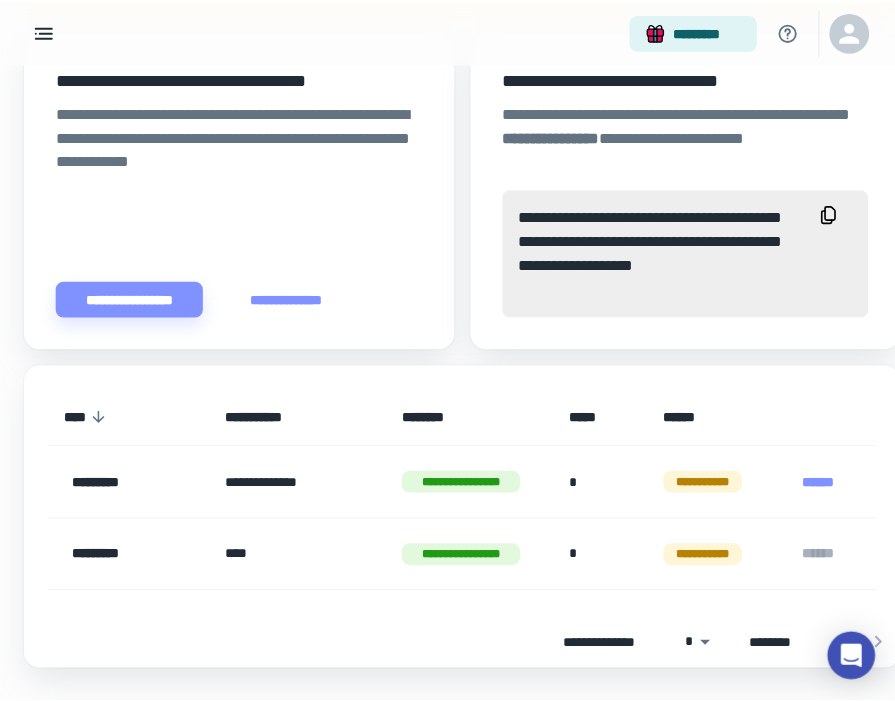 scroll, scrollTop: 866, scrollLeft: 0, axis: vertical 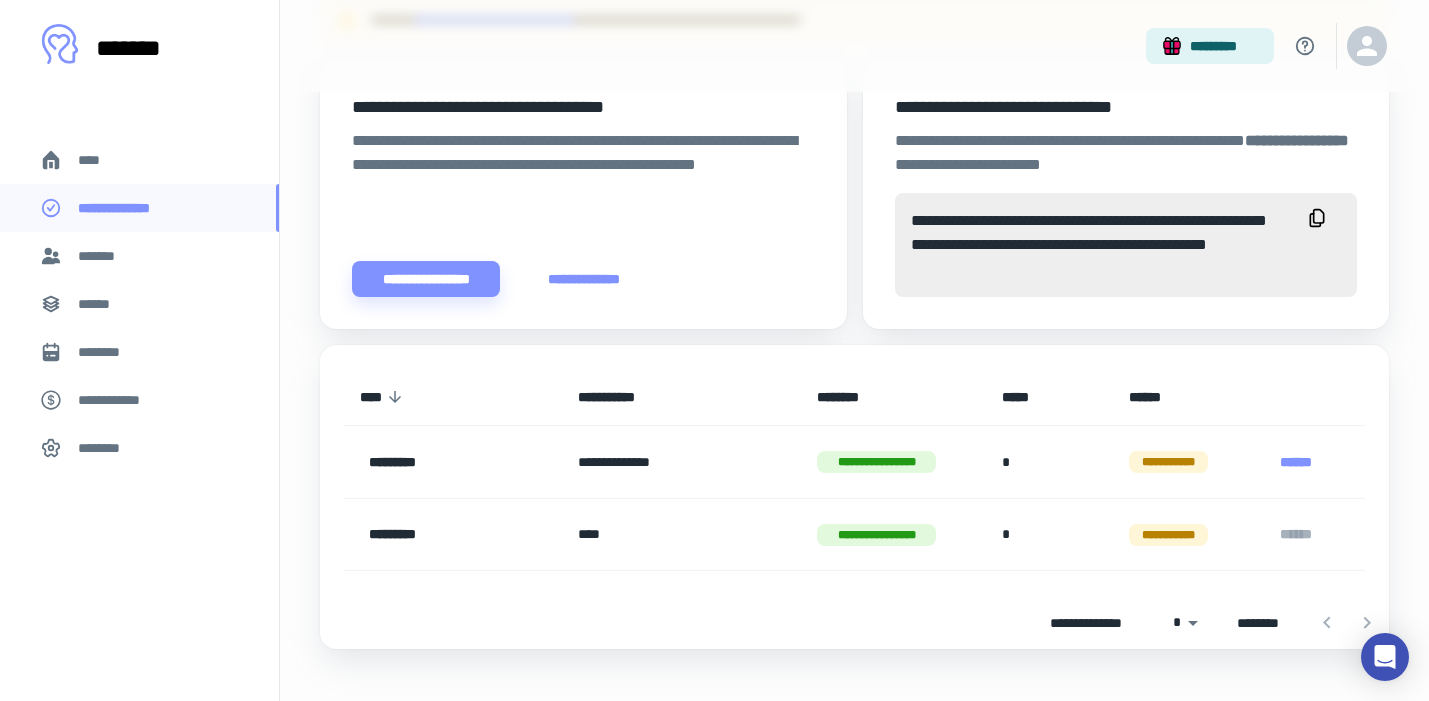 click on "****" at bounding box center (139, 160) 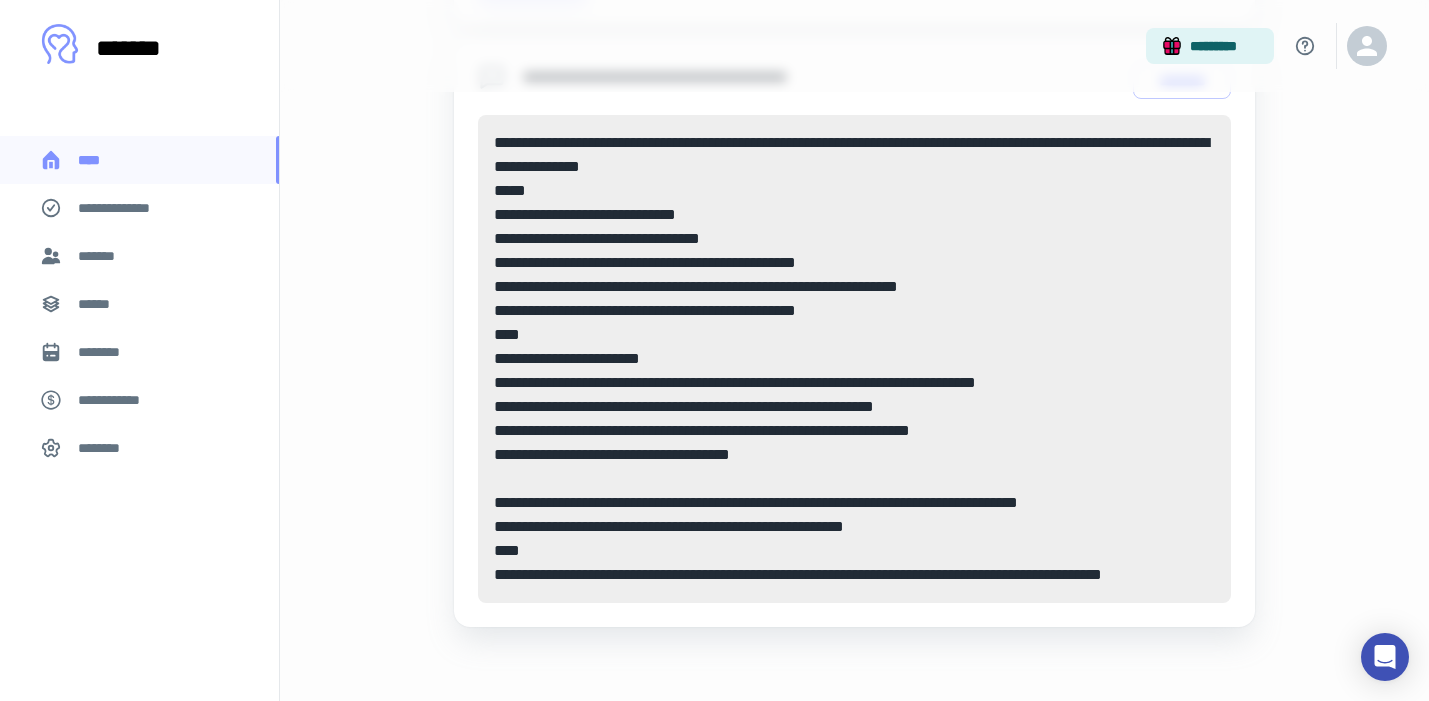 scroll, scrollTop: 1053, scrollLeft: 0, axis: vertical 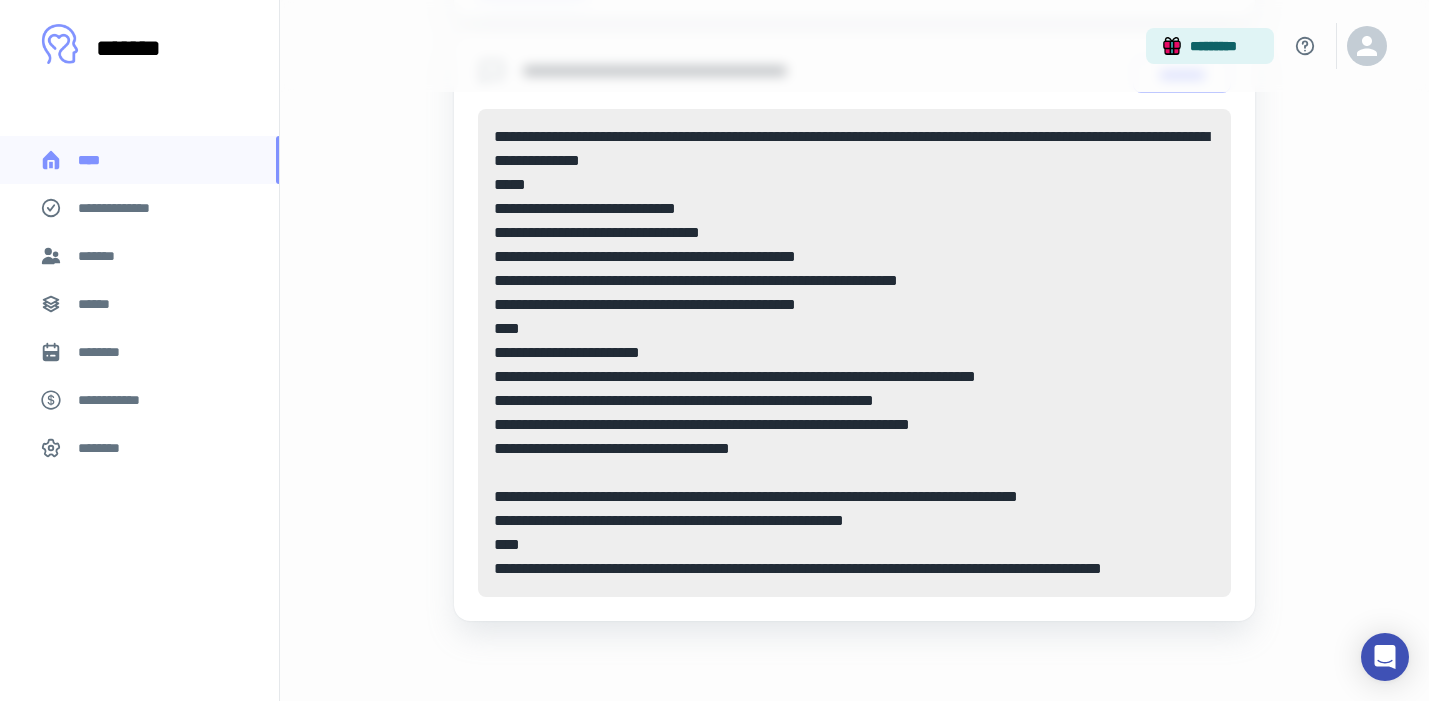 click on "**********" at bounding box center (127, 208) 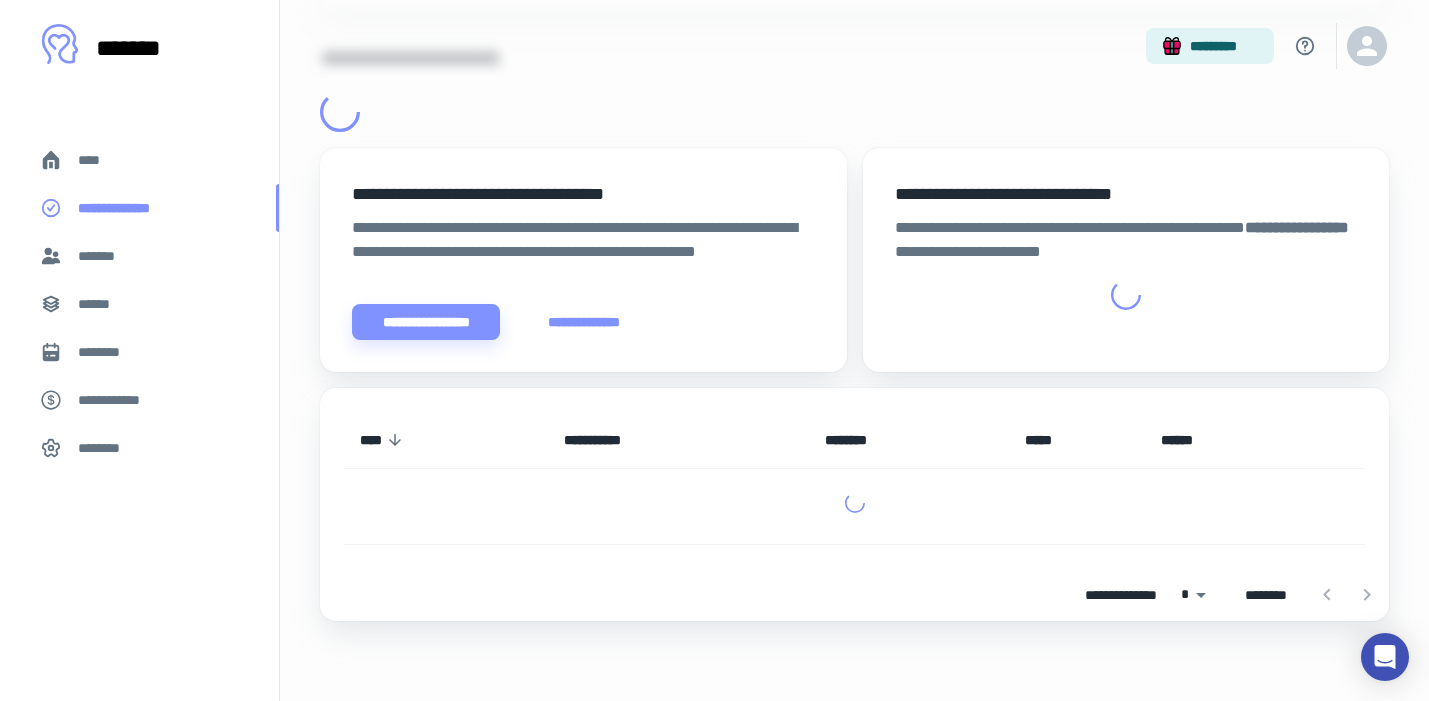 scroll, scrollTop: 0, scrollLeft: 0, axis: both 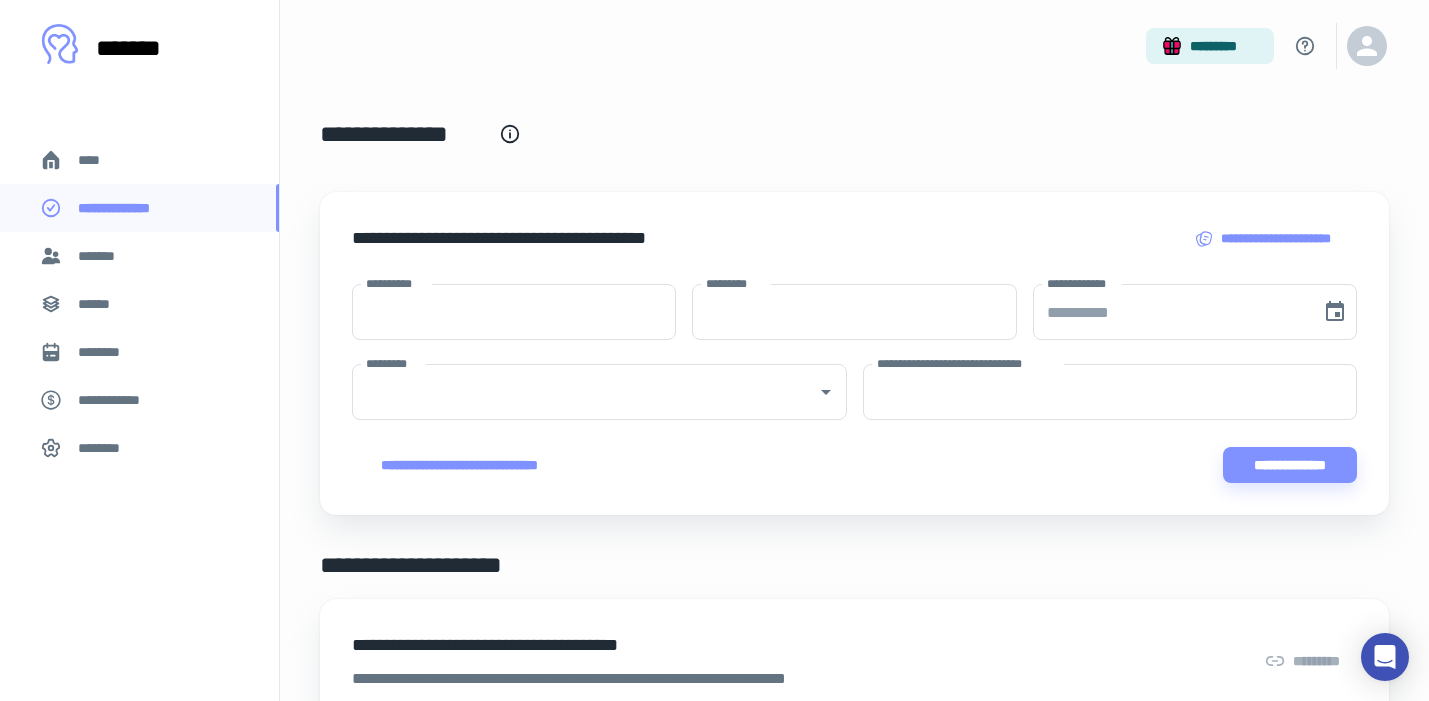 click on "*******" at bounding box center (139, 256) 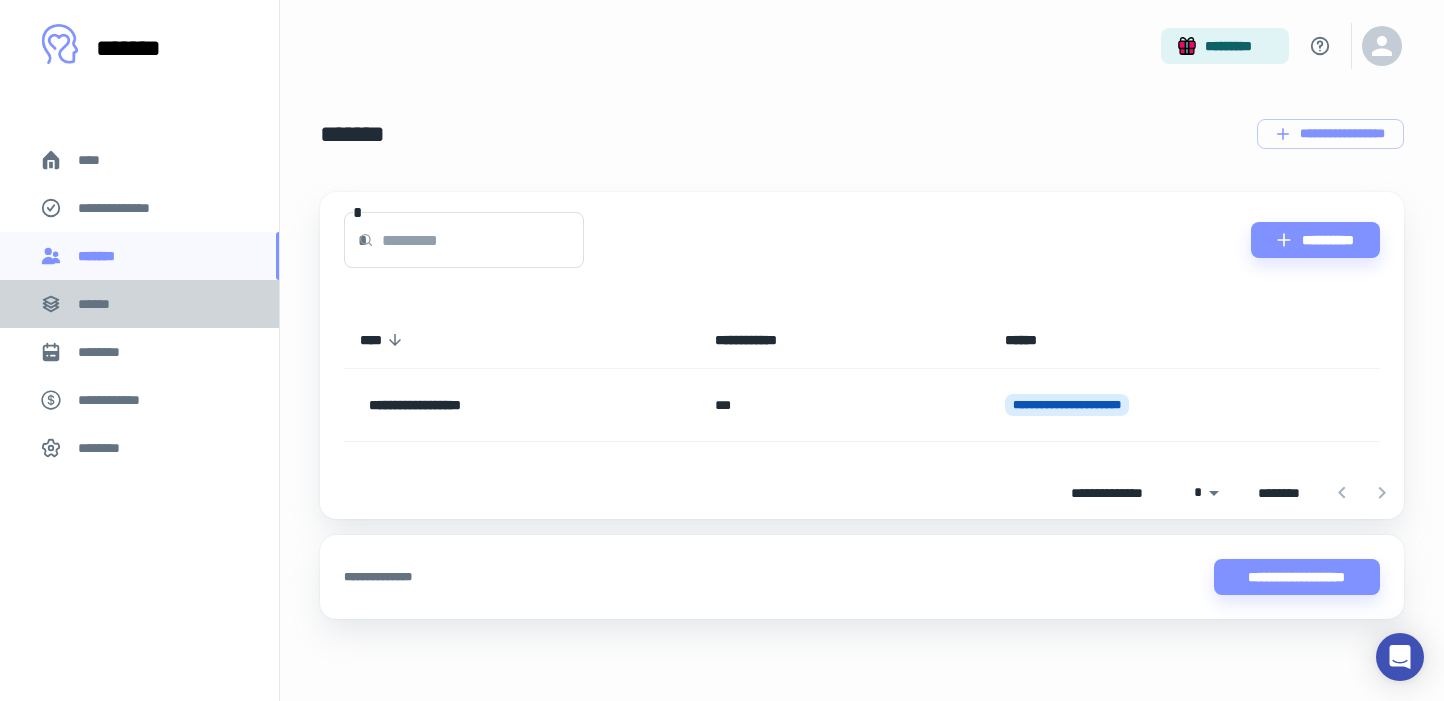 click on "******" at bounding box center [139, 304] 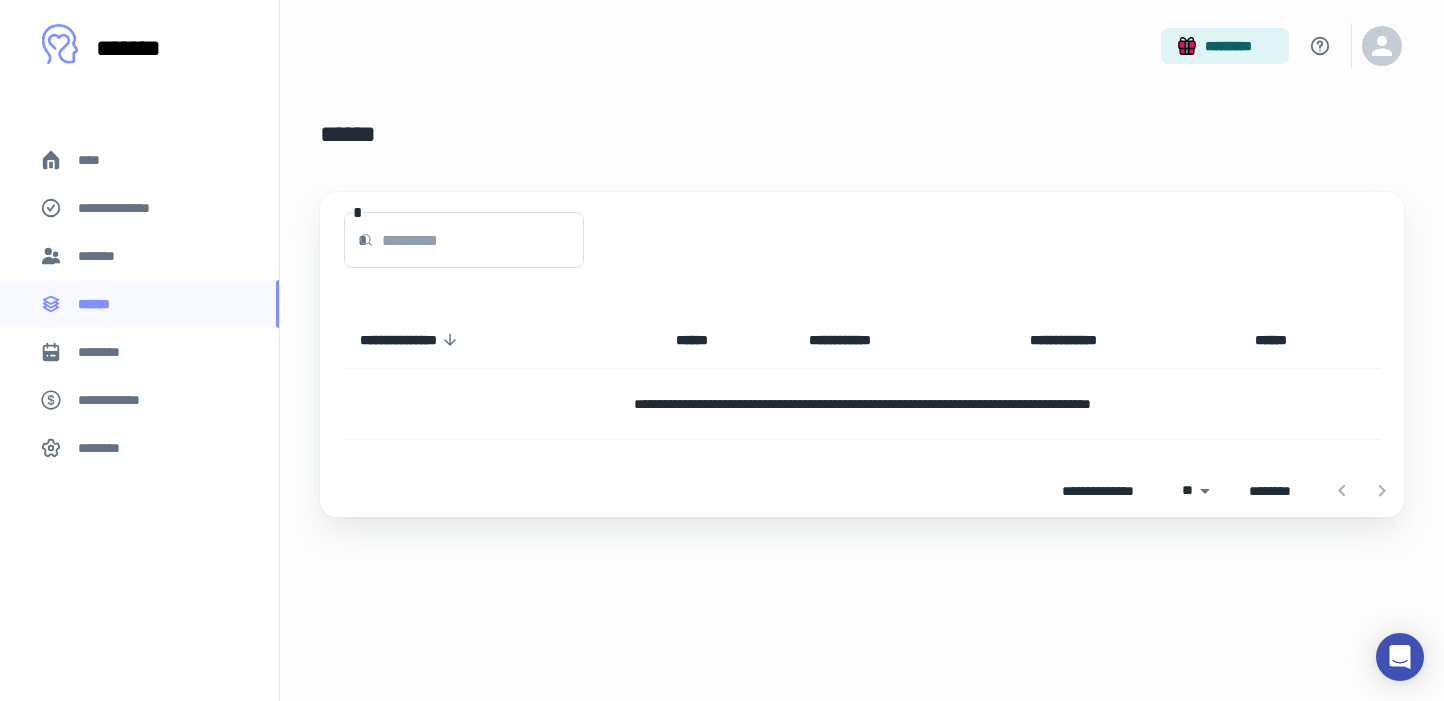 click on "********" at bounding box center [107, 352] 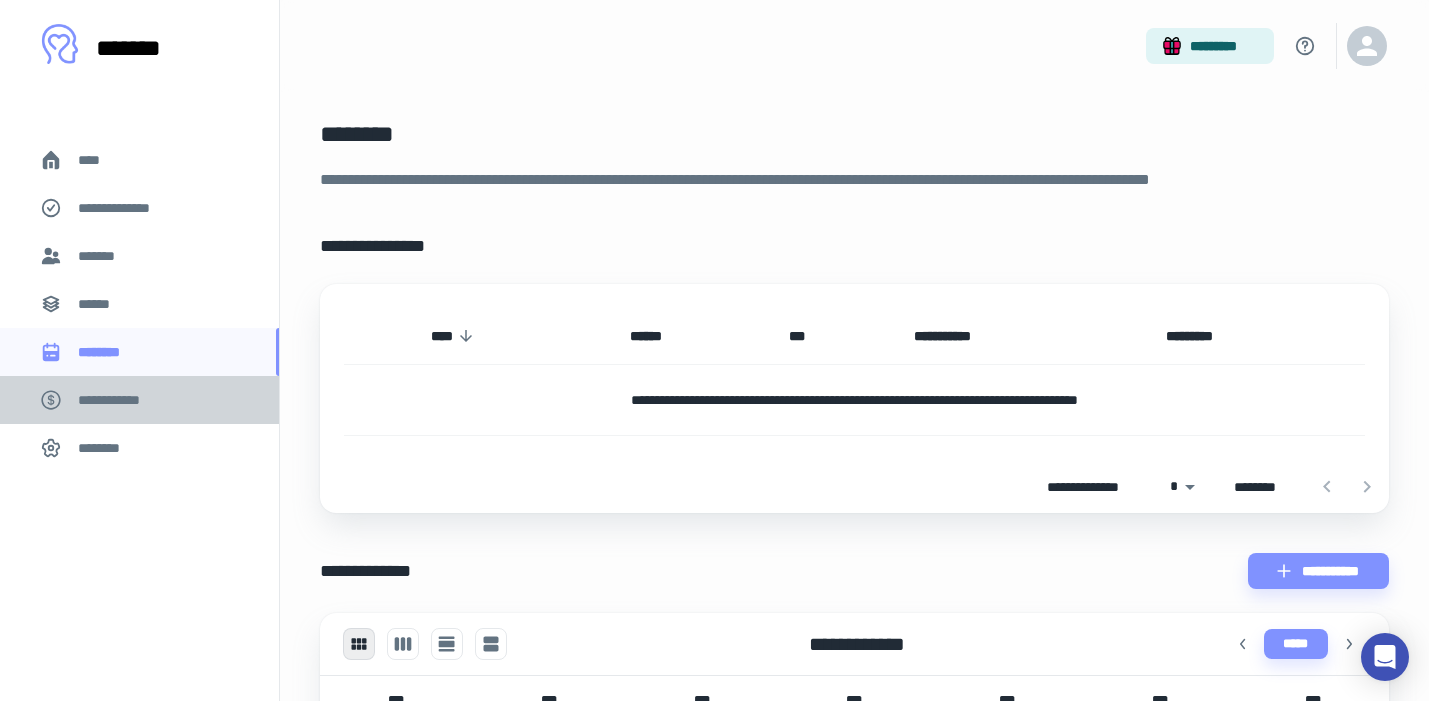 click on "**********" at bounding box center (119, 400) 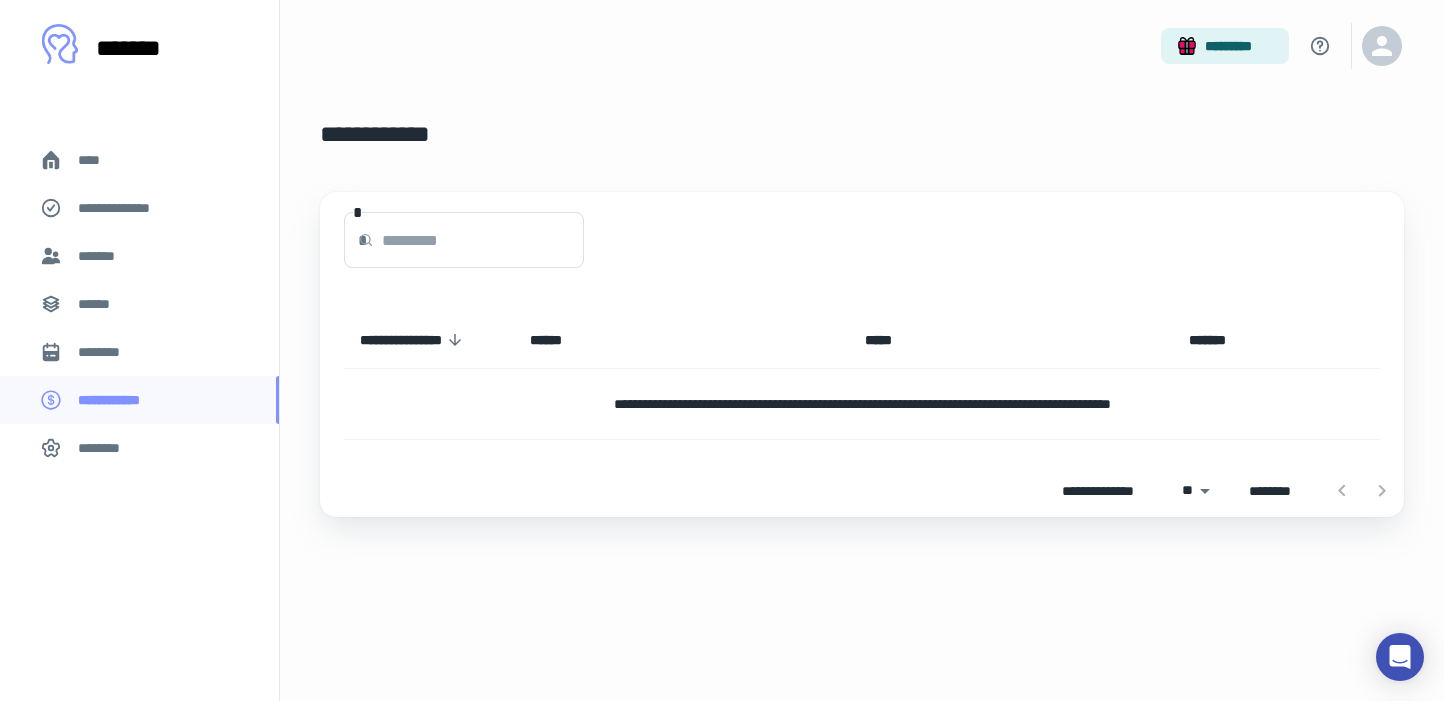click on "********" at bounding box center (105, 448) 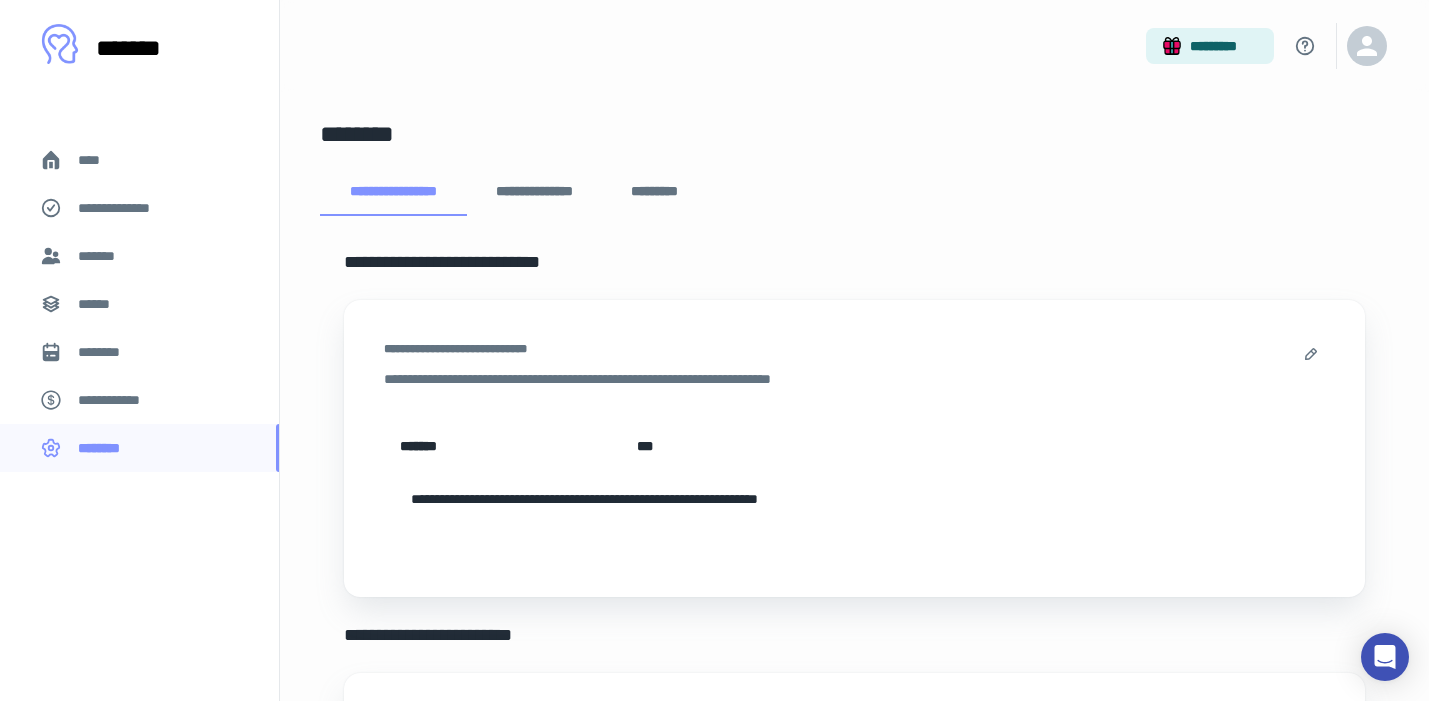 click on "**********" at bounding box center (139, 400) 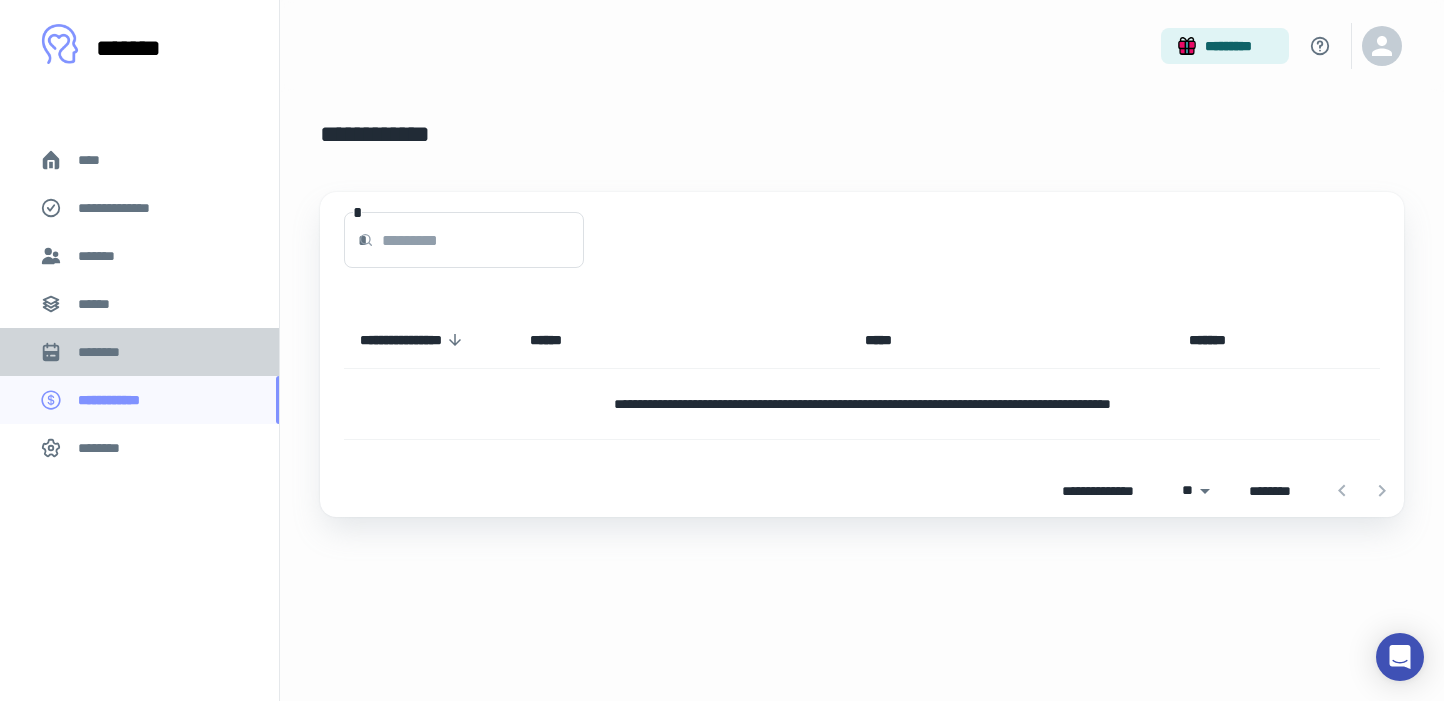 click on "********" at bounding box center (107, 352) 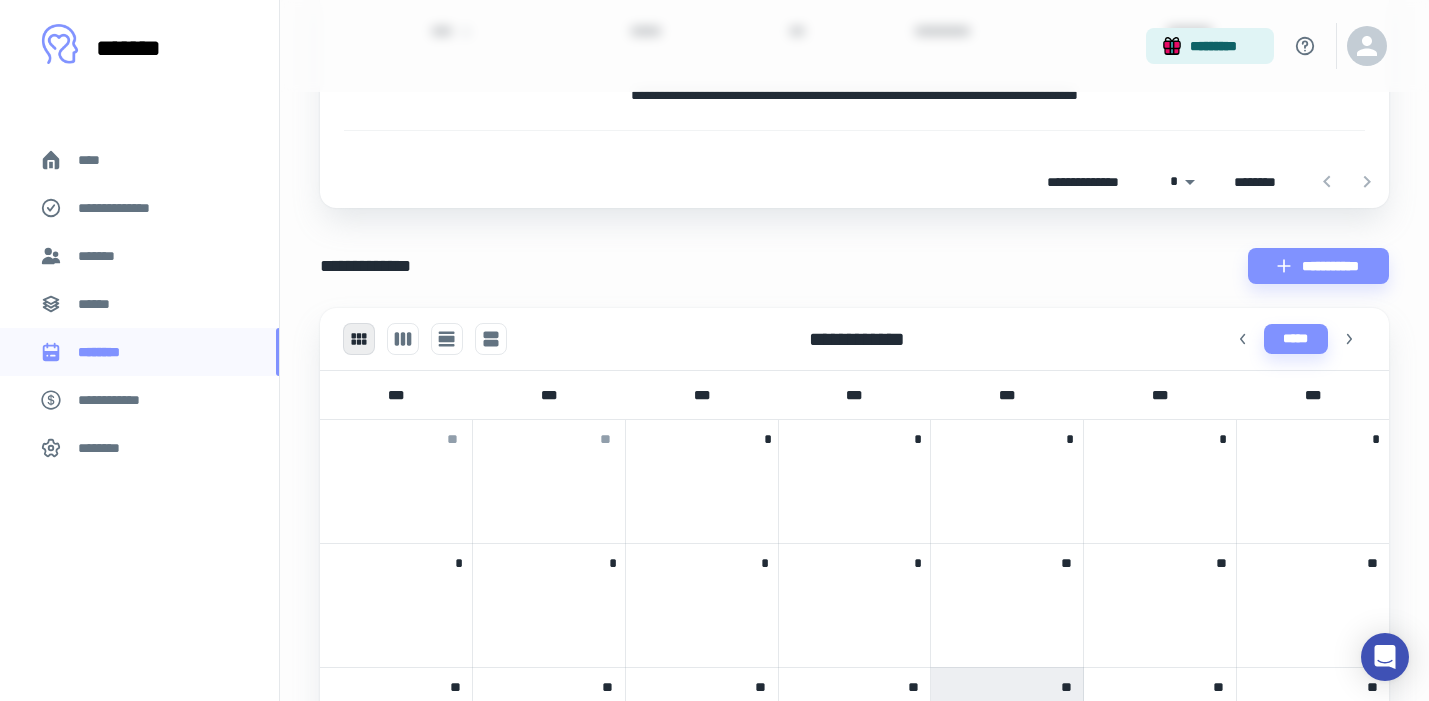 scroll, scrollTop: 253, scrollLeft: 0, axis: vertical 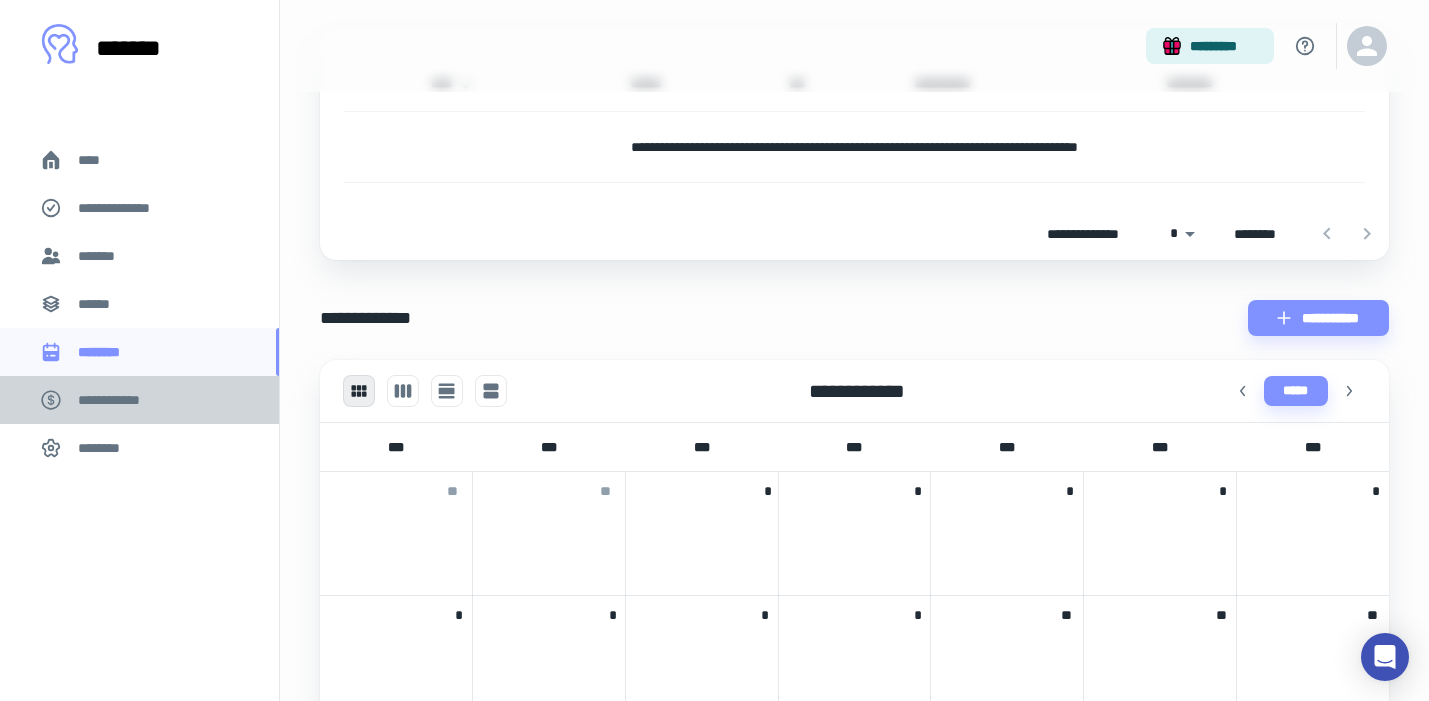 click on "**********" at bounding box center [119, 400] 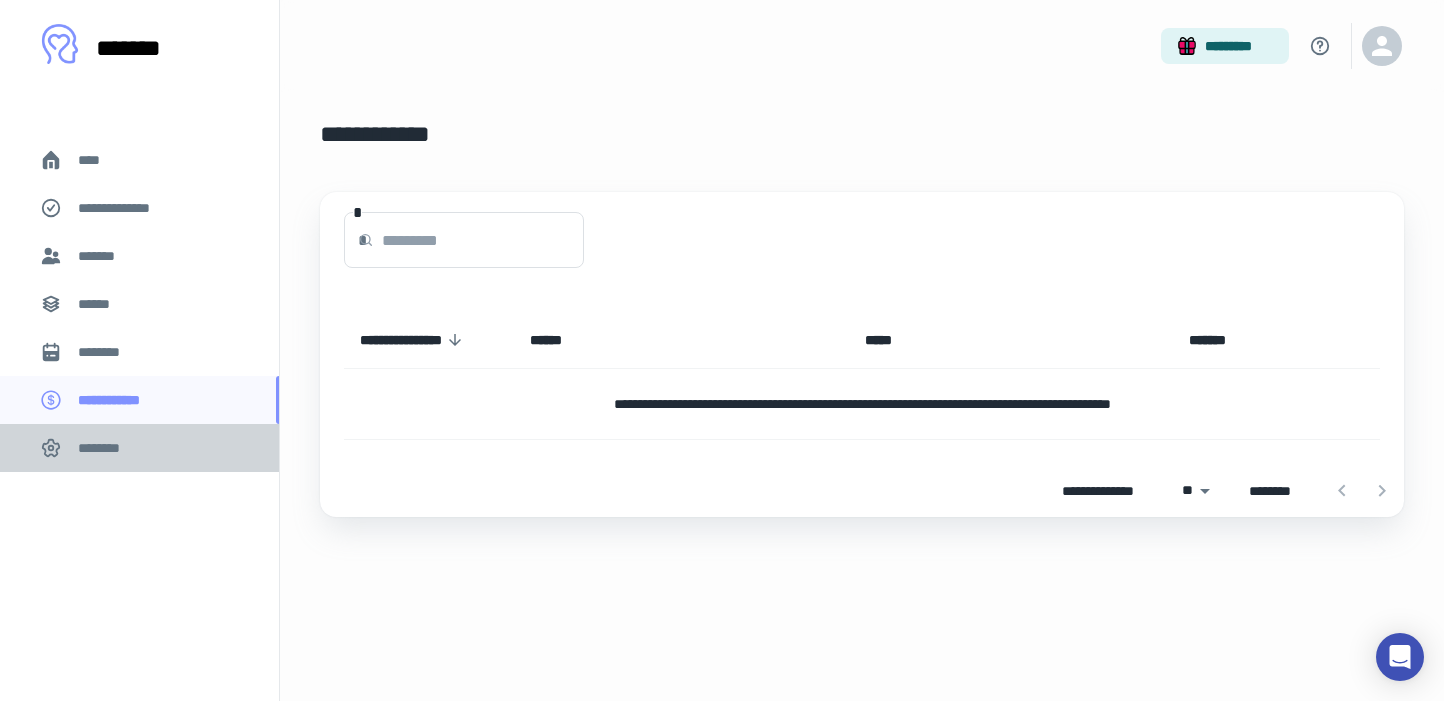 click on "********" at bounding box center (139, 448) 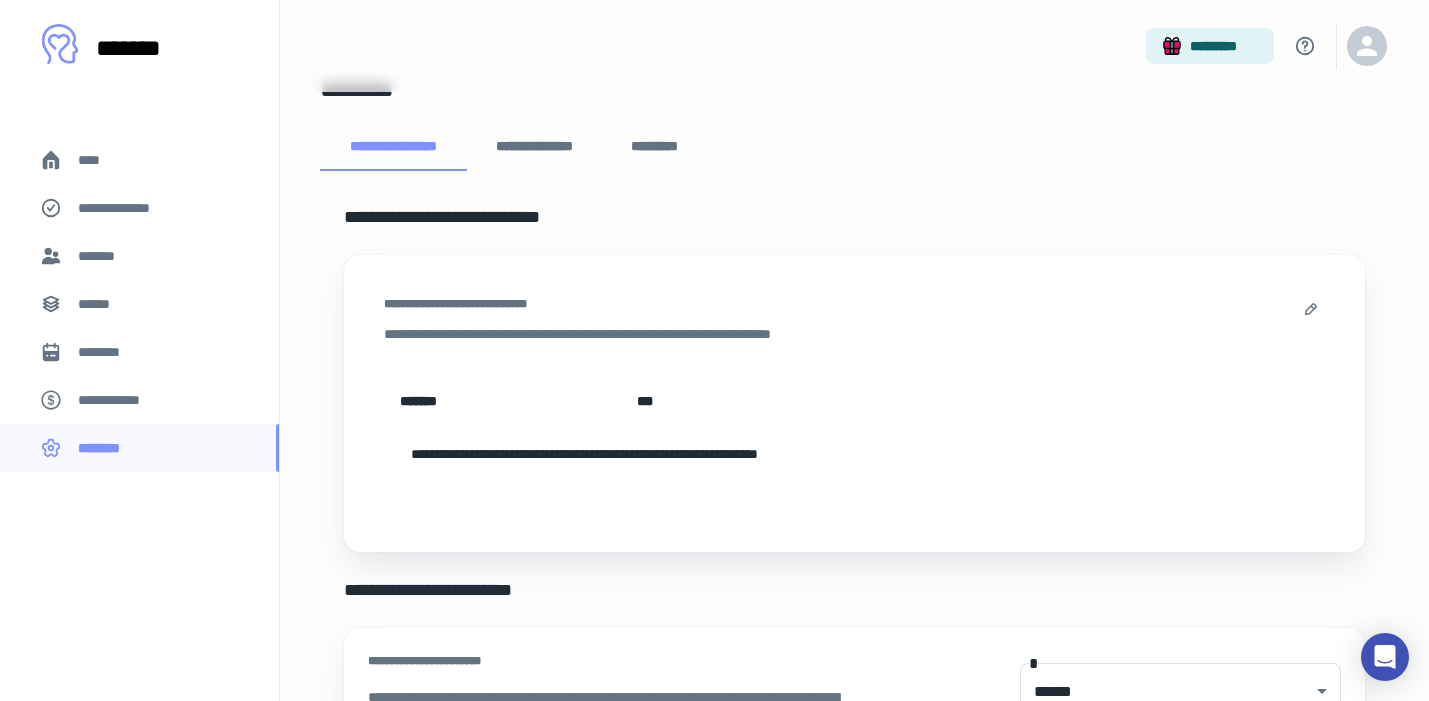 scroll, scrollTop: 50, scrollLeft: 0, axis: vertical 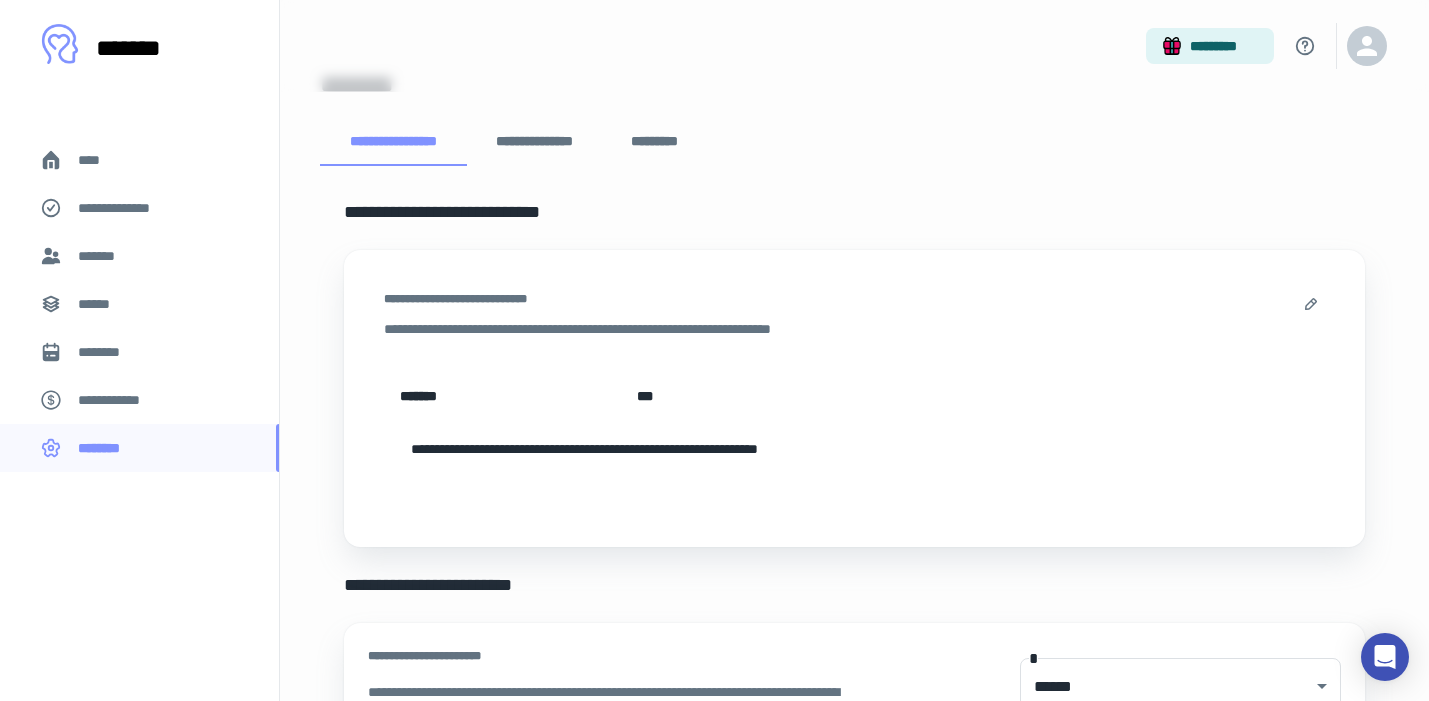 click on "**********" at bounding box center [854, 398] 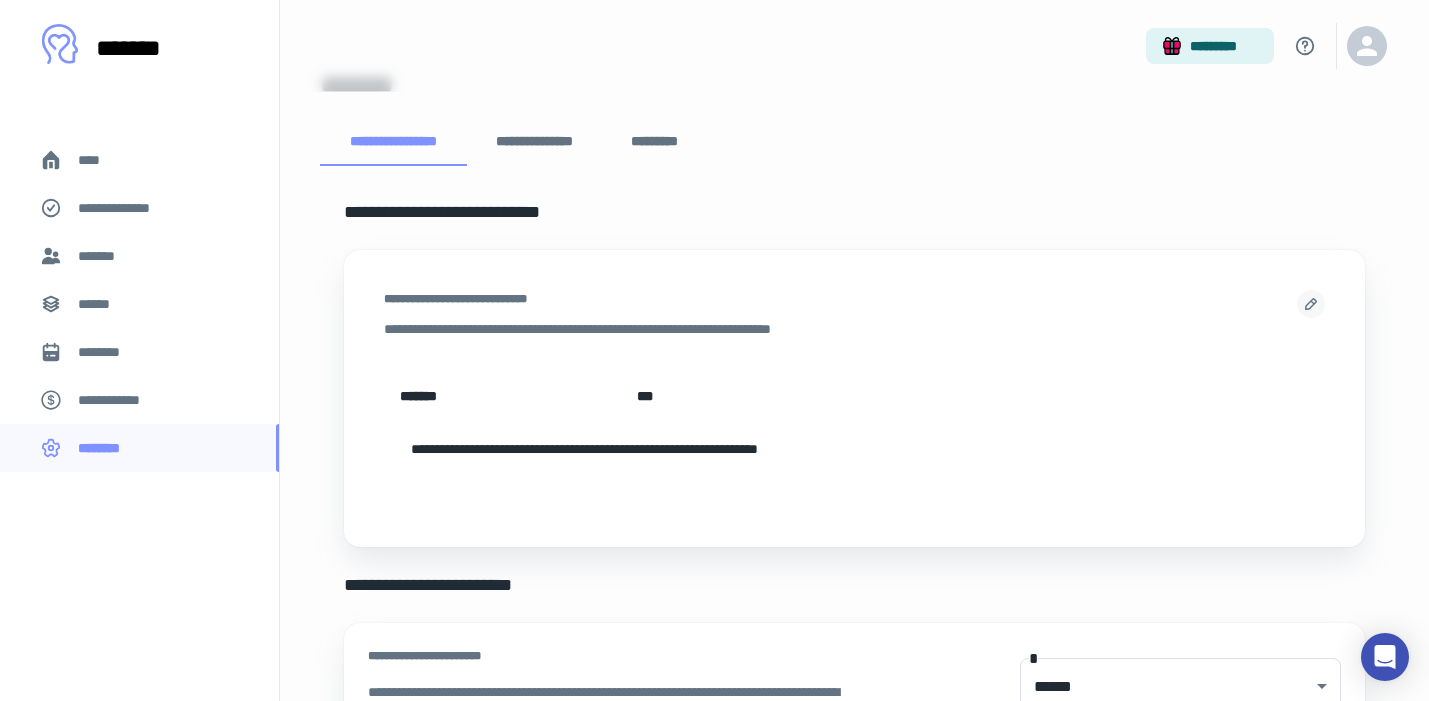 click 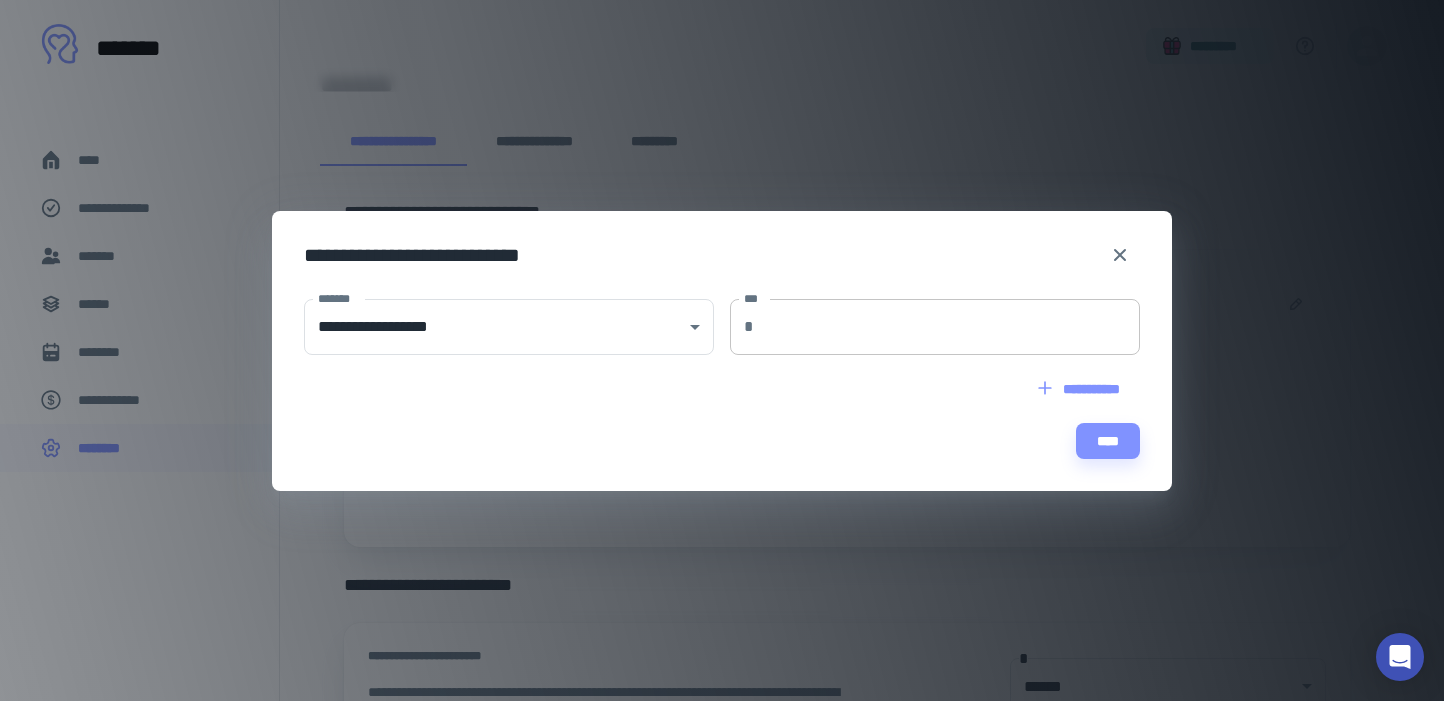 click on "***" at bounding box center [951, 327] 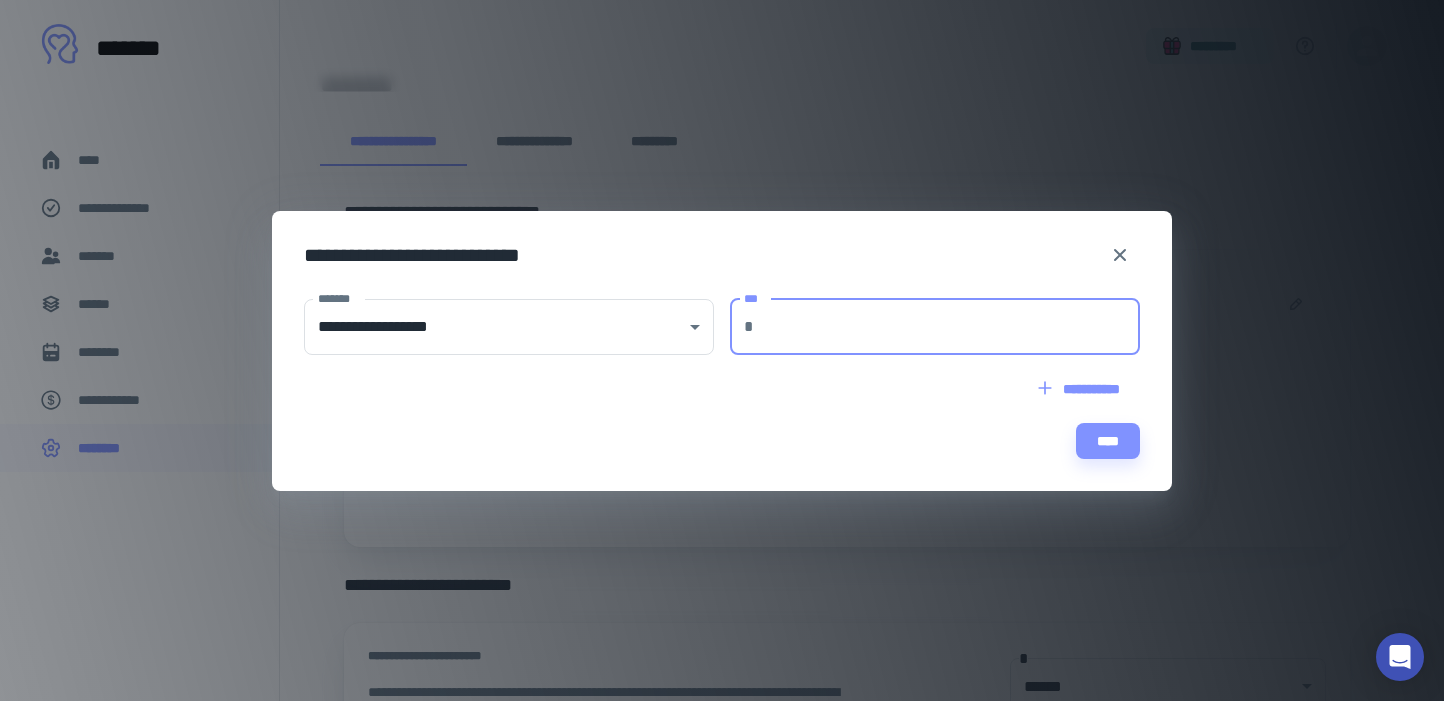 type on "***" 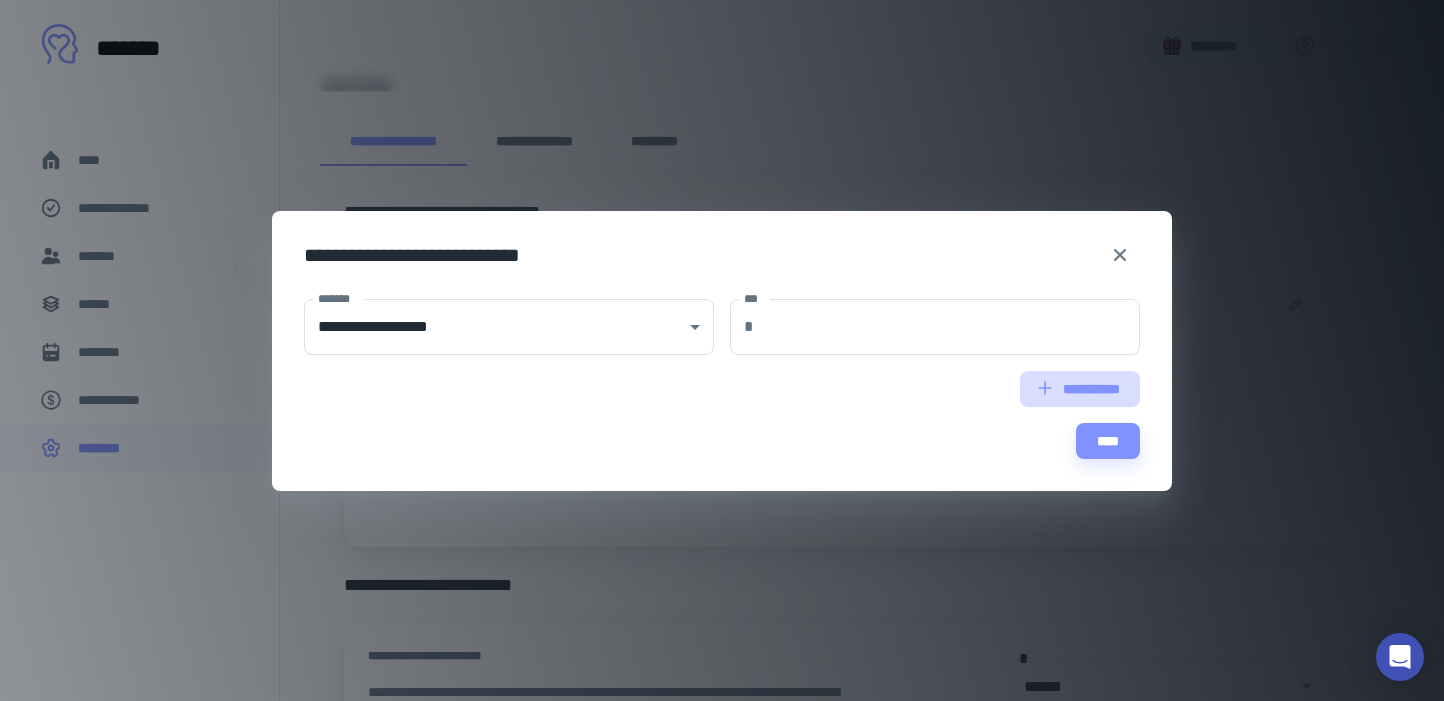 click on "**********" at bounding box center (1080, 389) 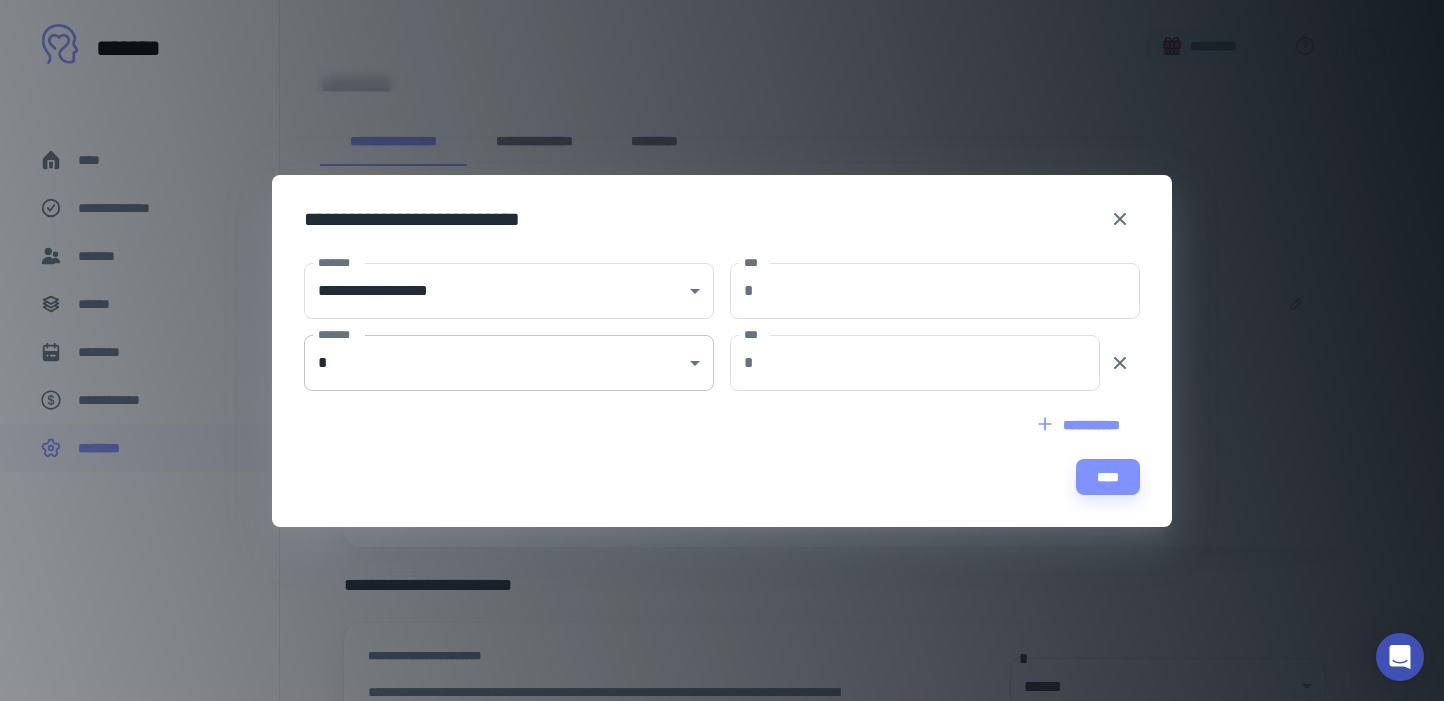 click on "**********" at bounding box center [714, 300] 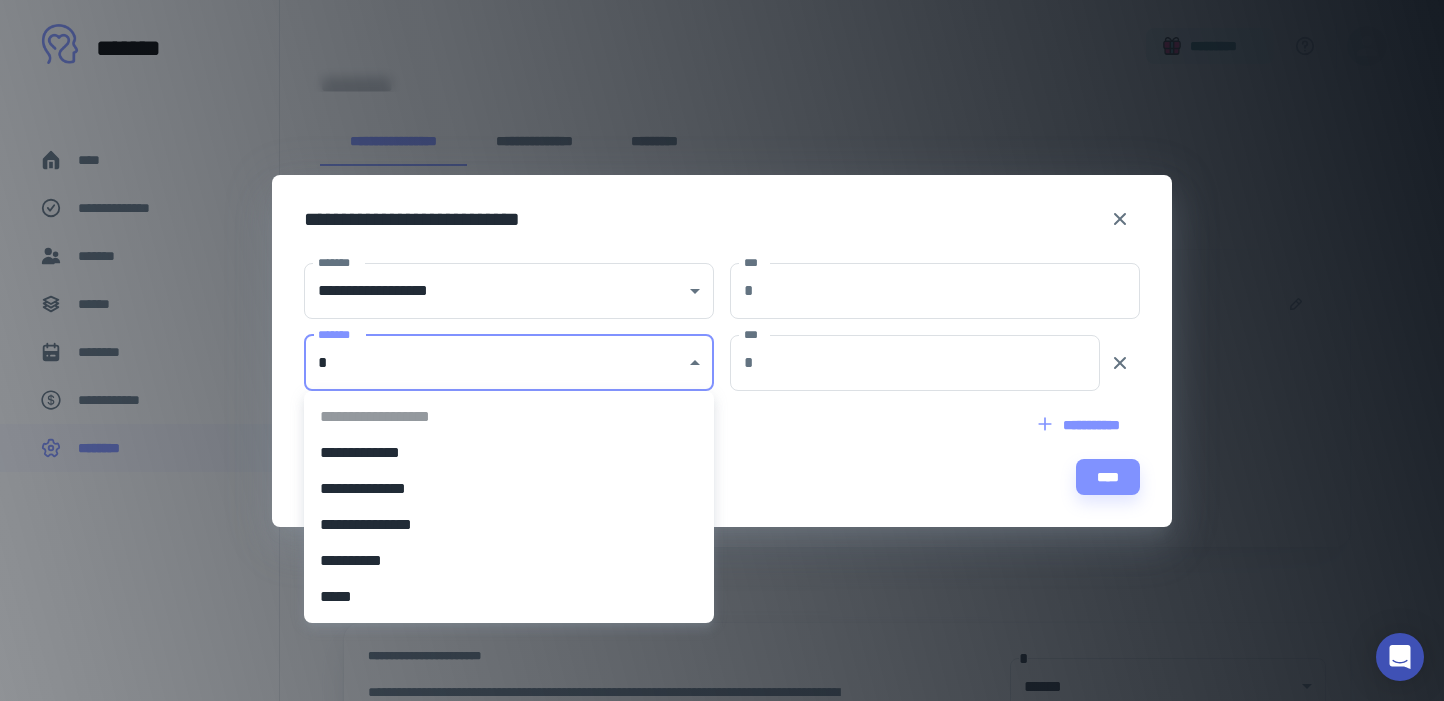 click on "**********" at bounding box center [509, 561] 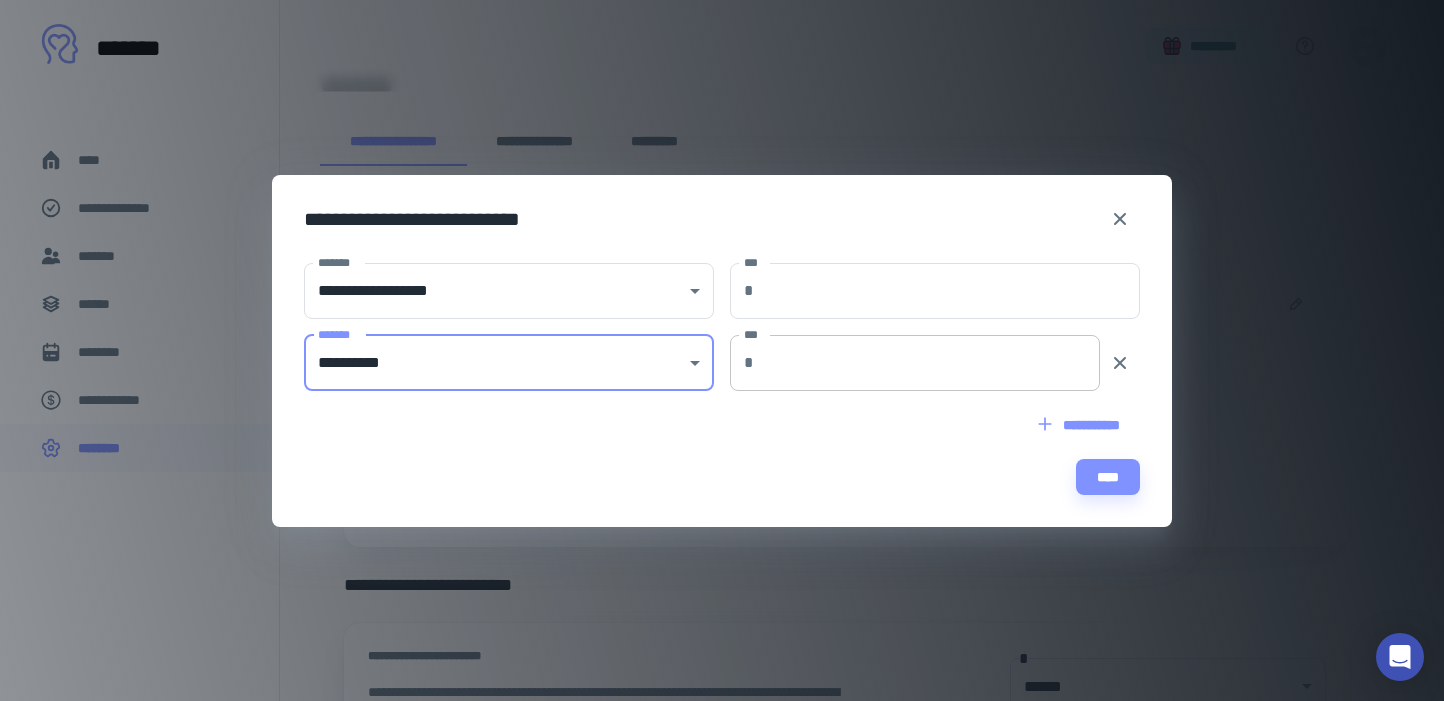 click on "***" at bounding box center (931, 363) 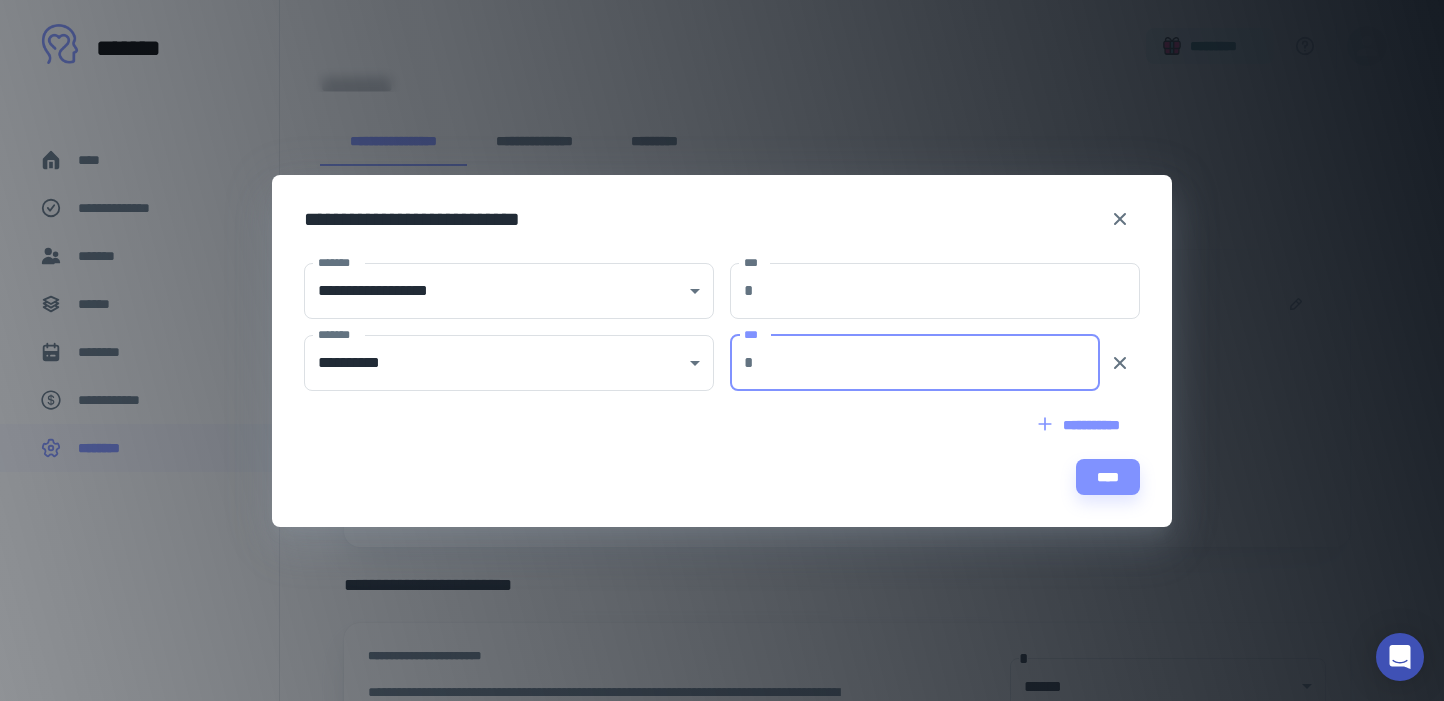 type on "***" 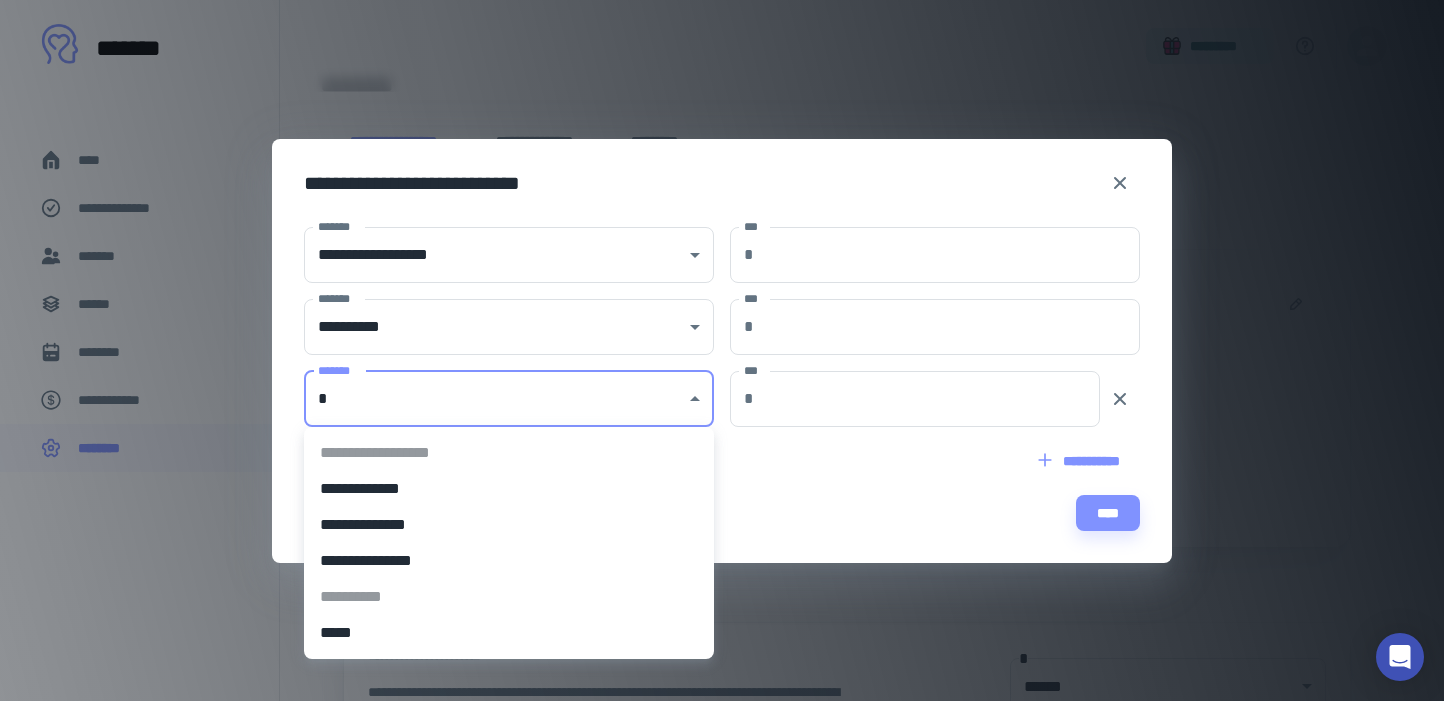 click on "**********" at bounding box center (714, 300) 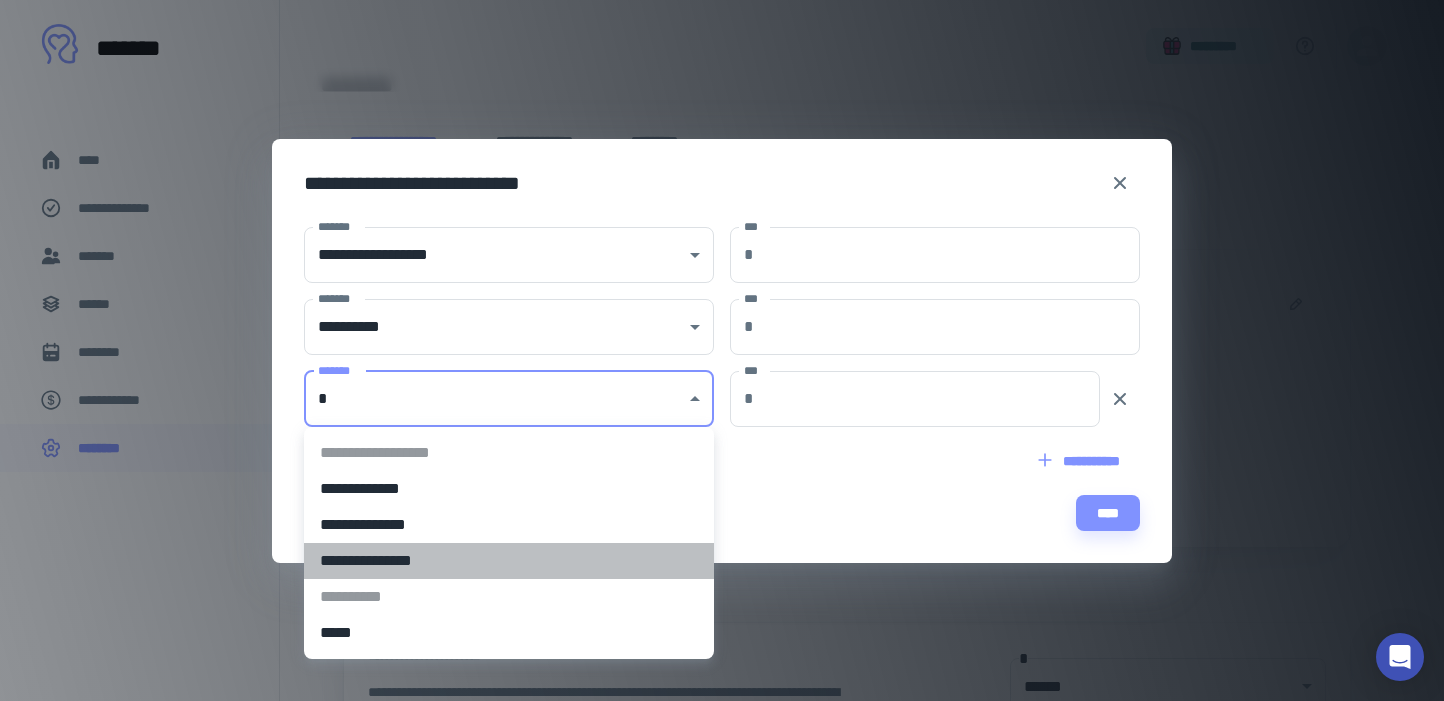 click on "**********" at bounding box center (509, 561) 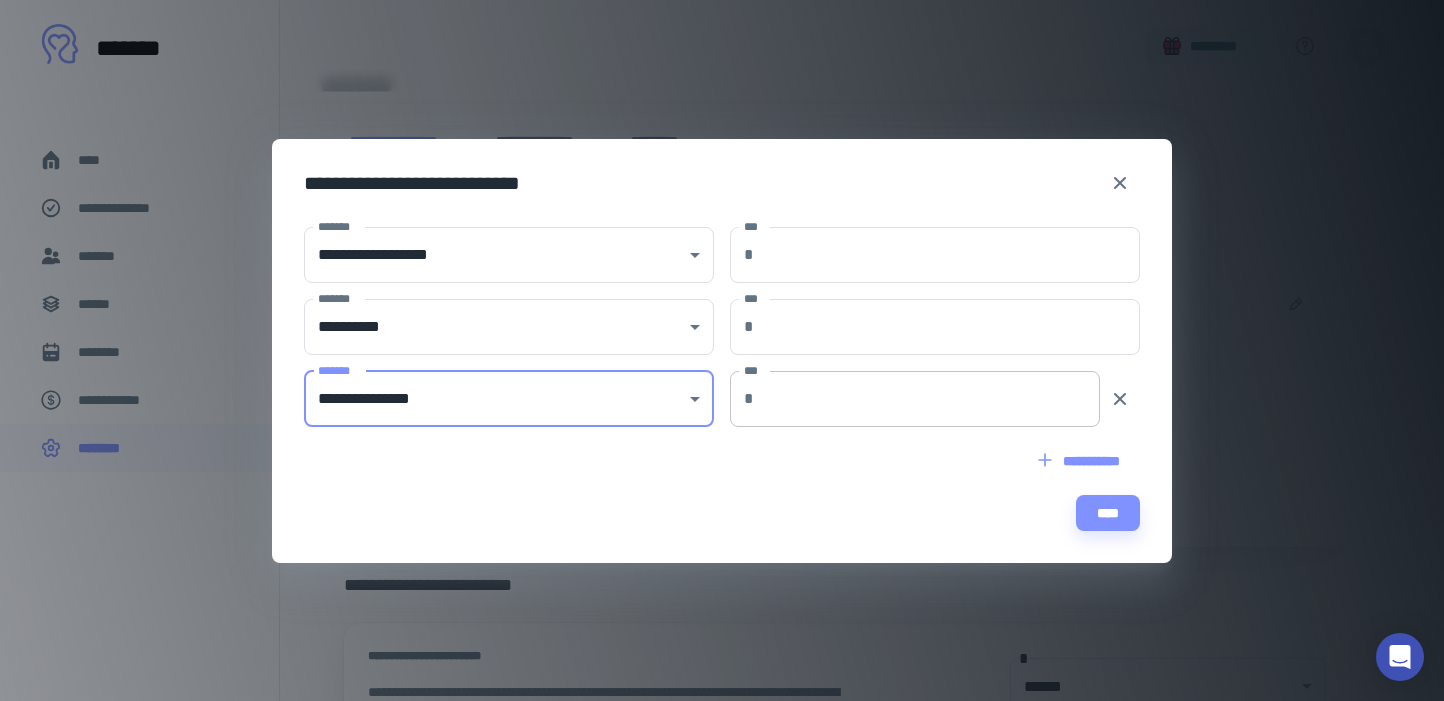 click on "***" at bounding box center (931, 399) 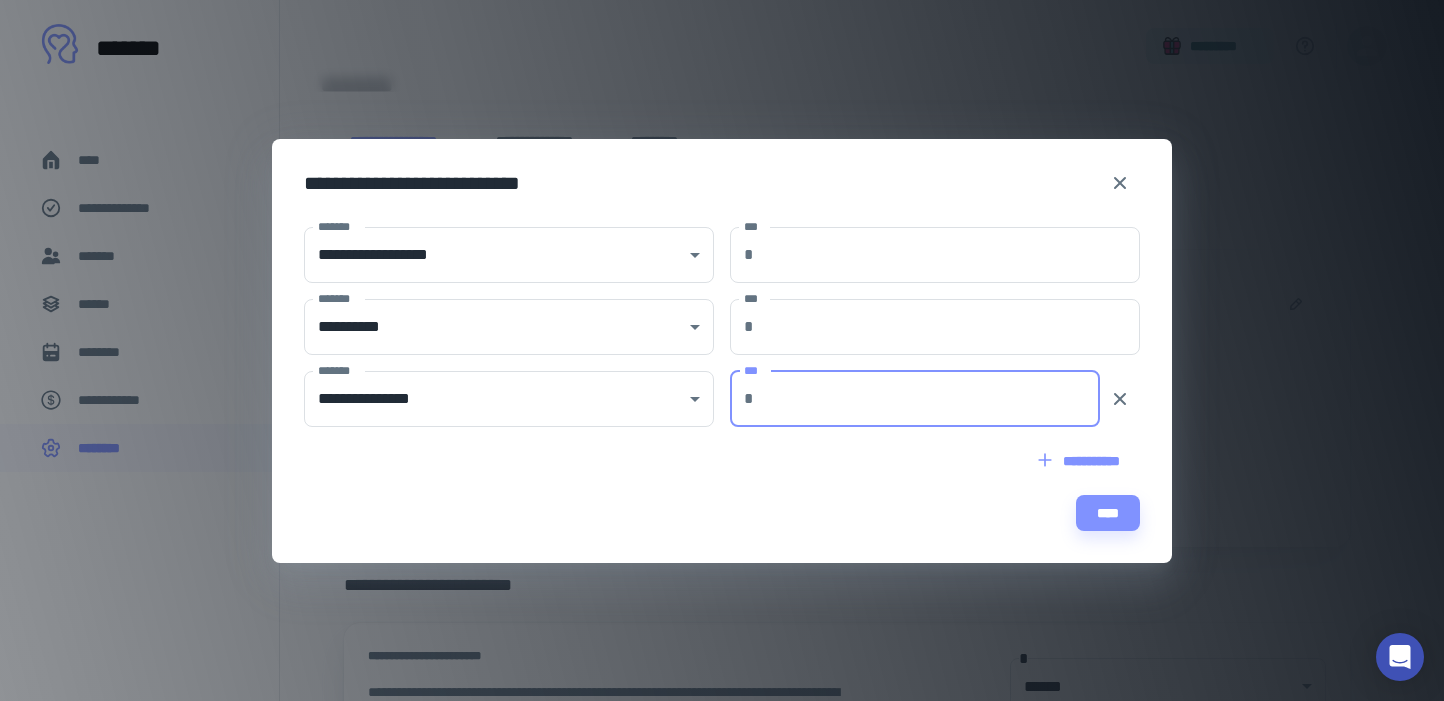type on "***" 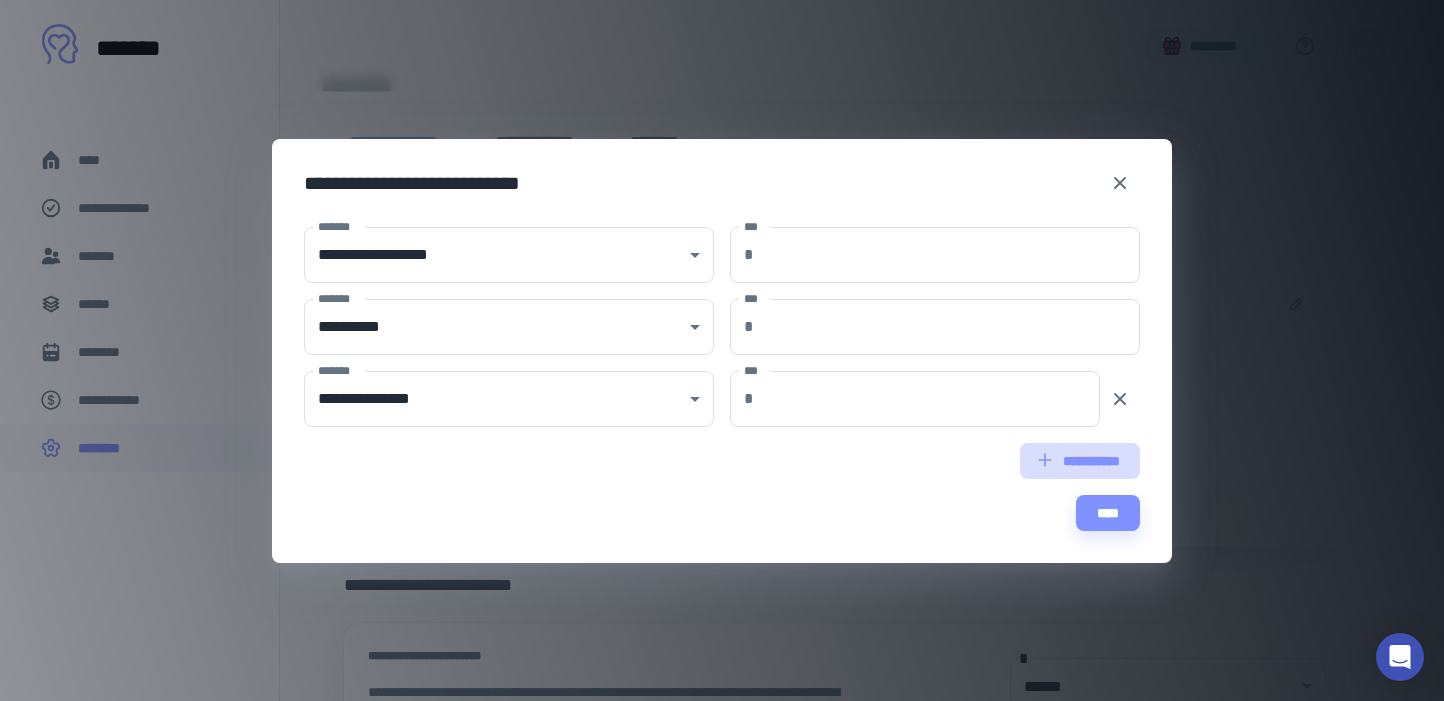 click on "**********" at bounding box center (1080, 461) 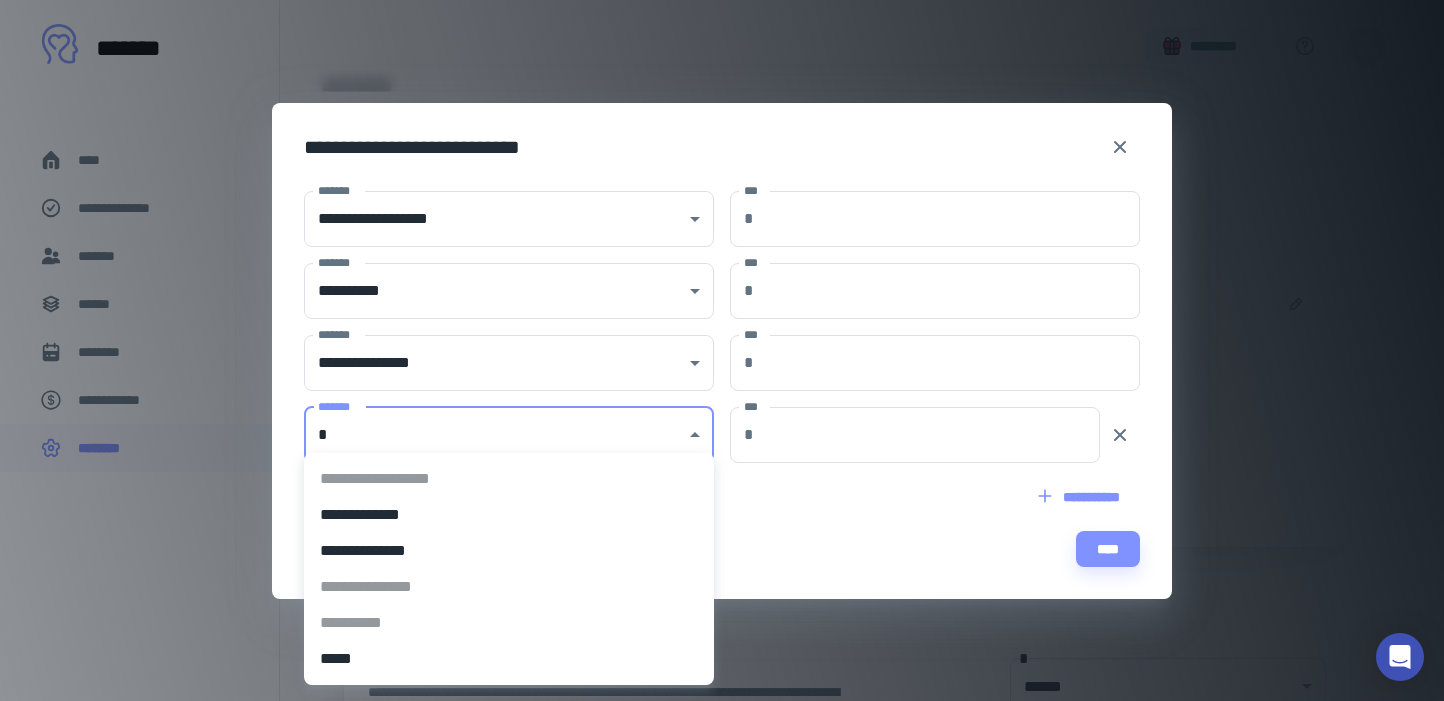 click on "**********" at bounding box center [714, 300] 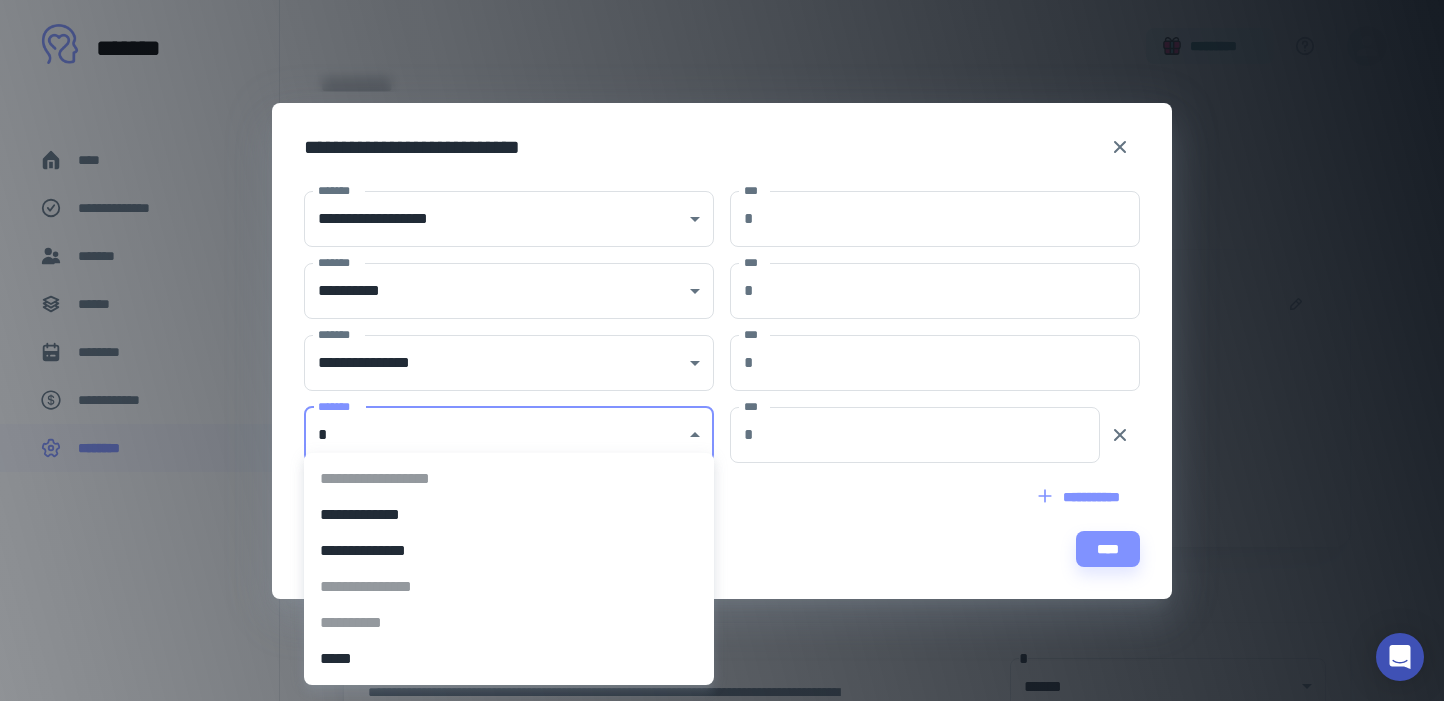 click at bounding box center (722, 350) 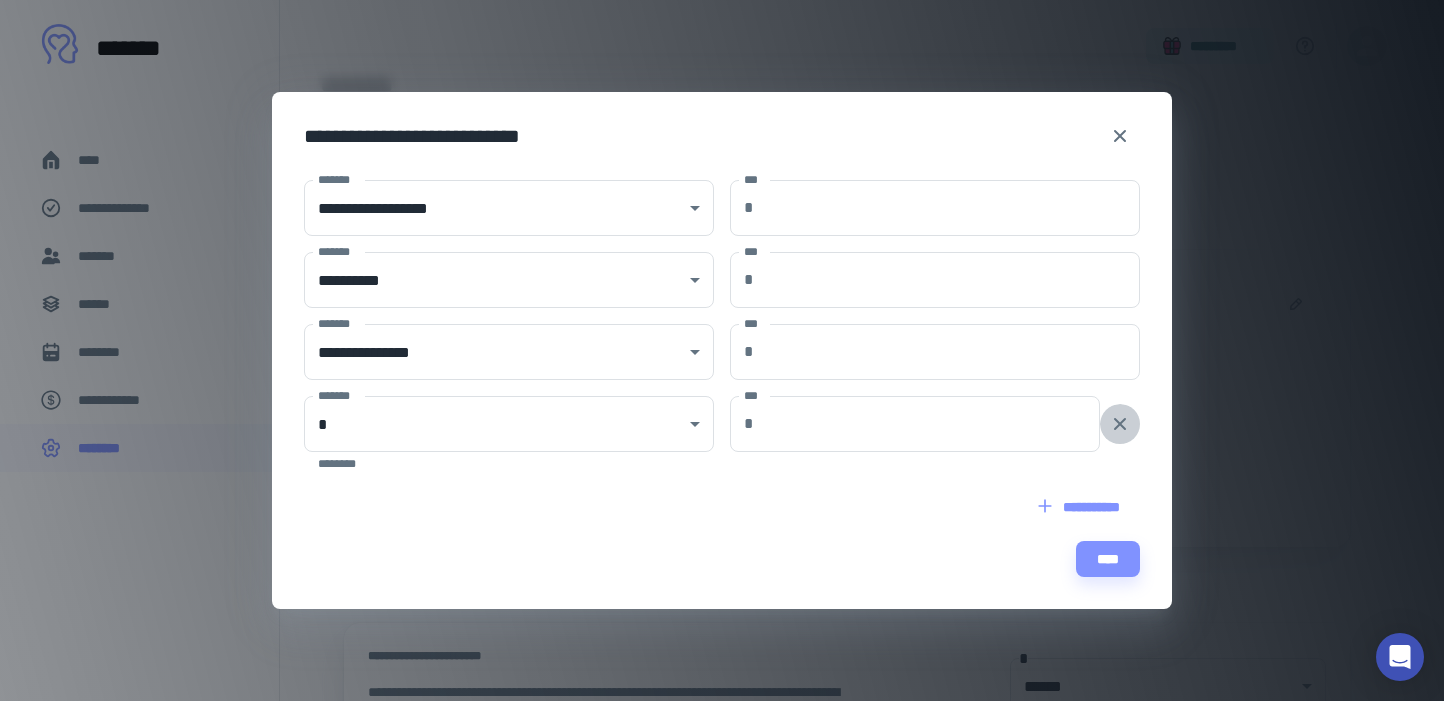 click 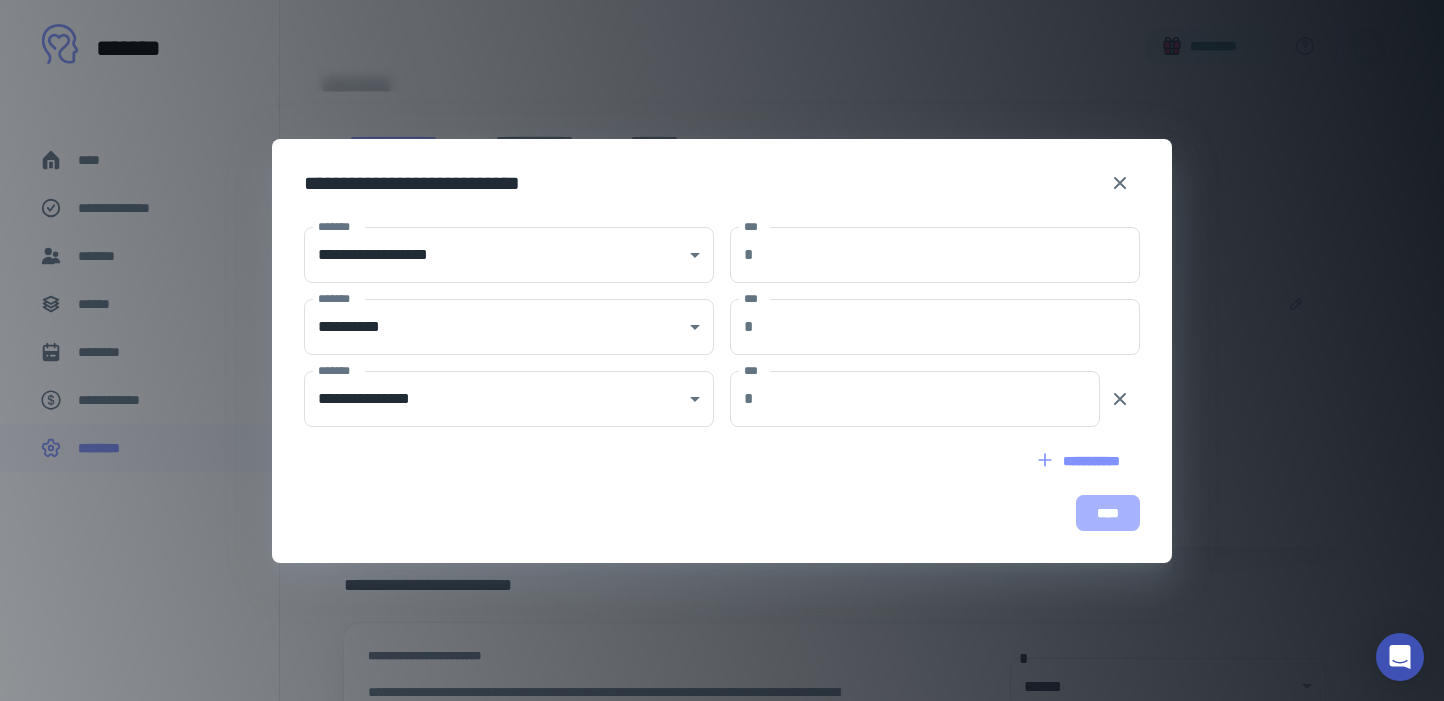 click on "****" at bounding box center [1108, 513] 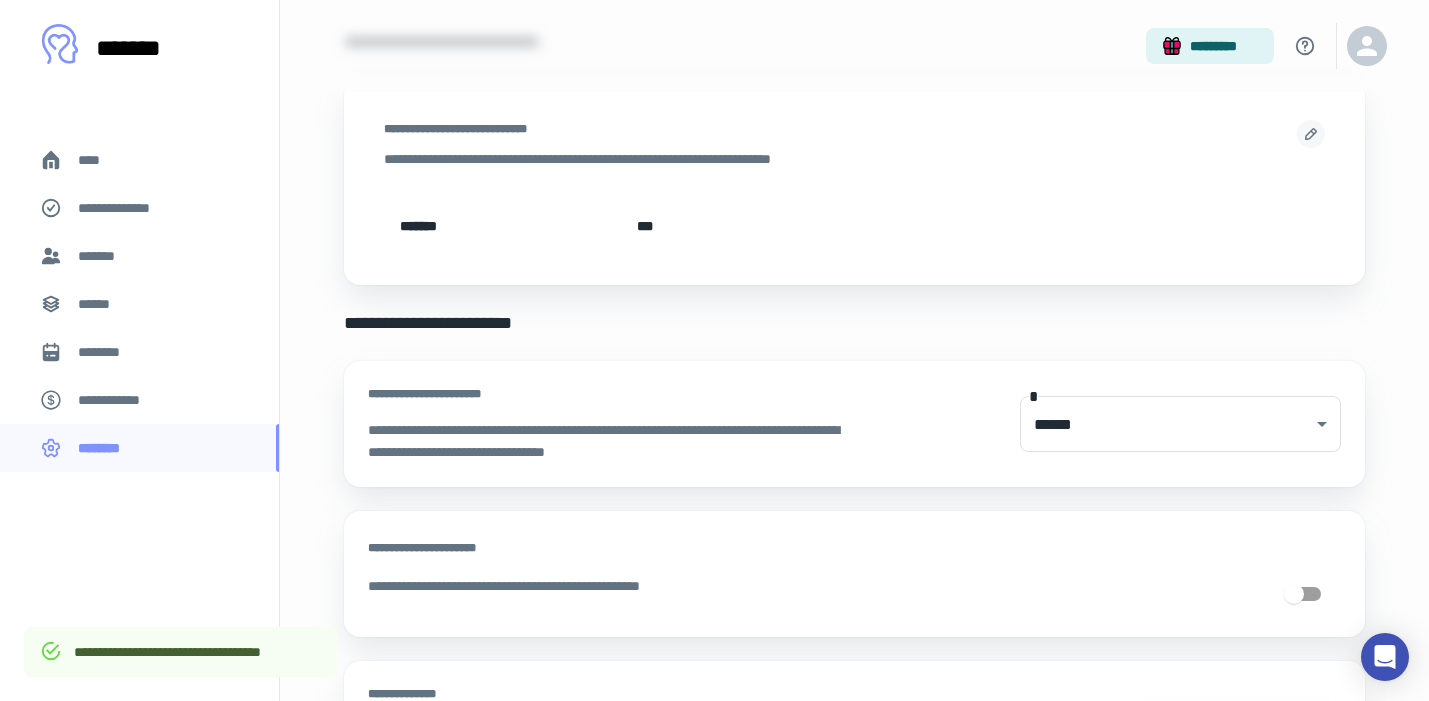 scroll, scrollTop: 264, scrollLeft: 0, axis: vertical 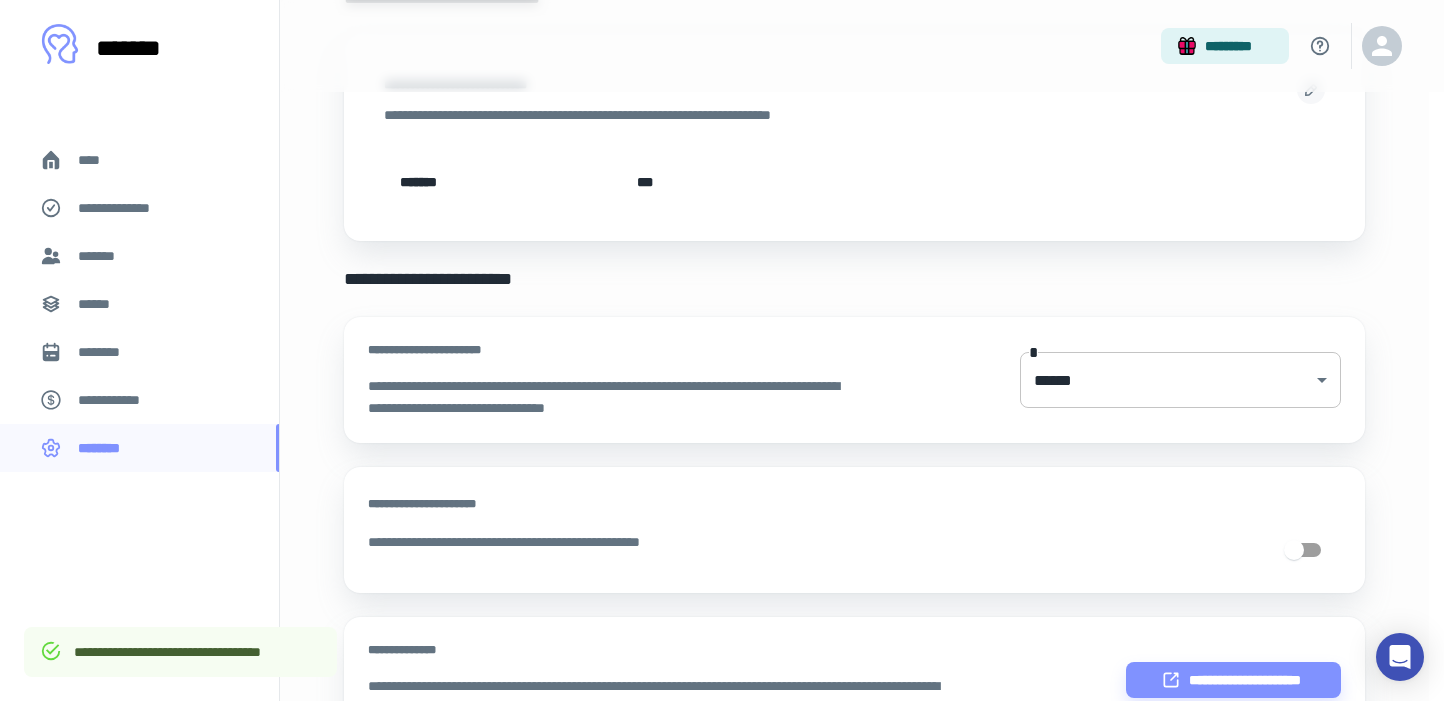 click on "**********" at bounding box center (714, 86) 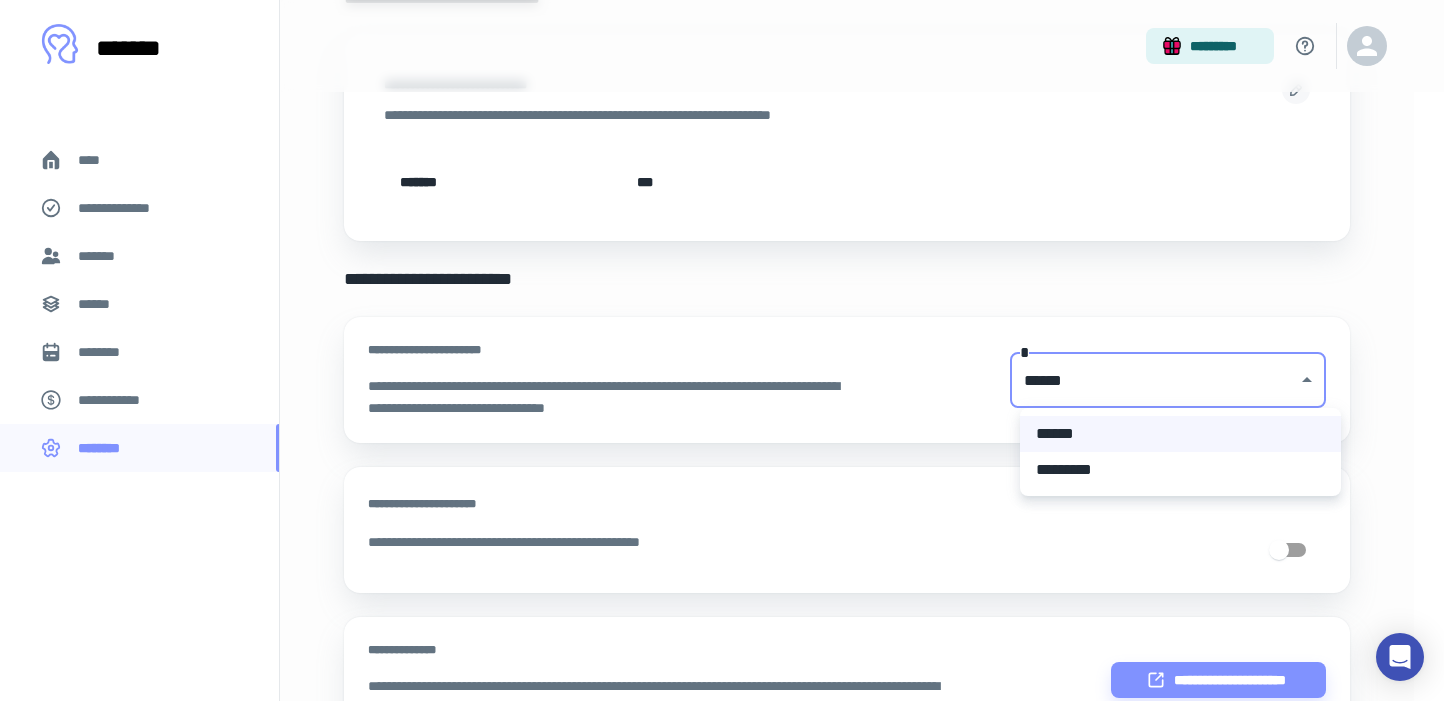 click at bounding box center [722, 350] 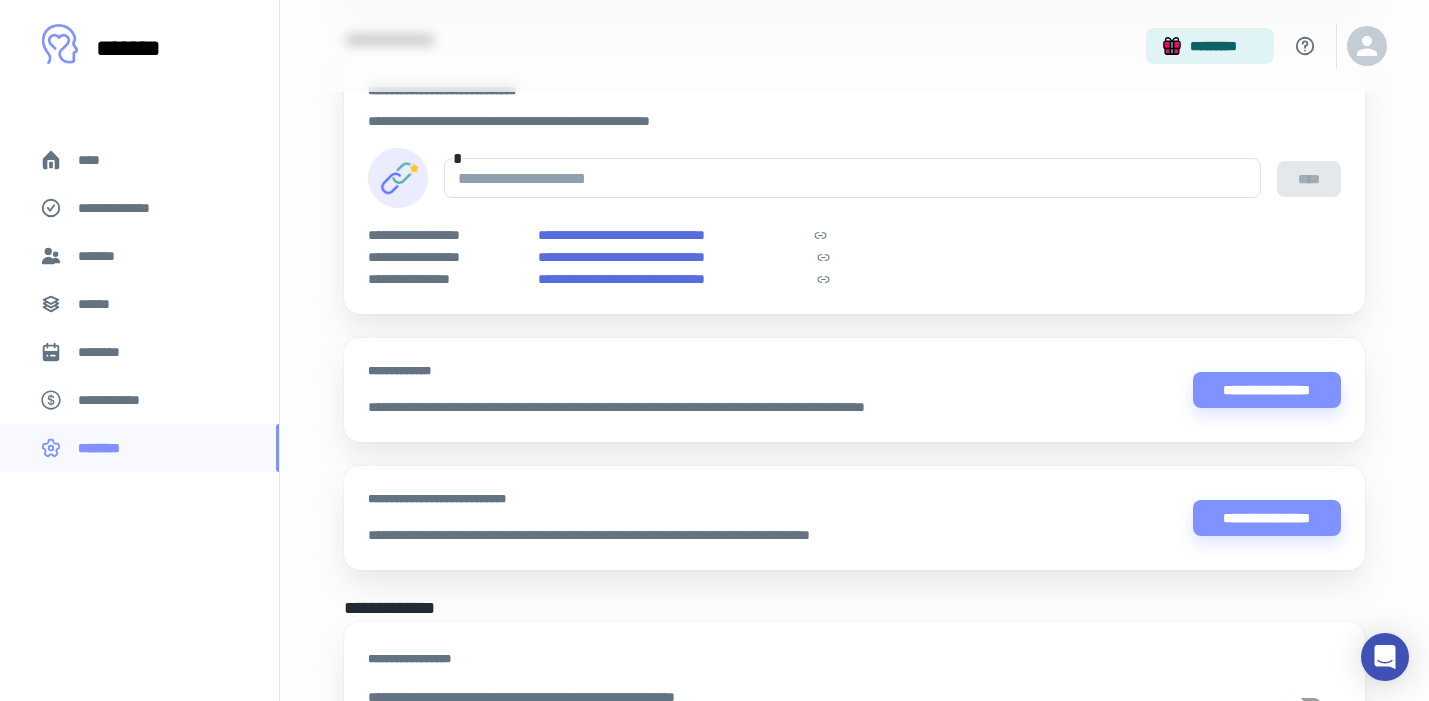 scroll, scrollTop: 1372, scrollLeft: 0, axis: vertical 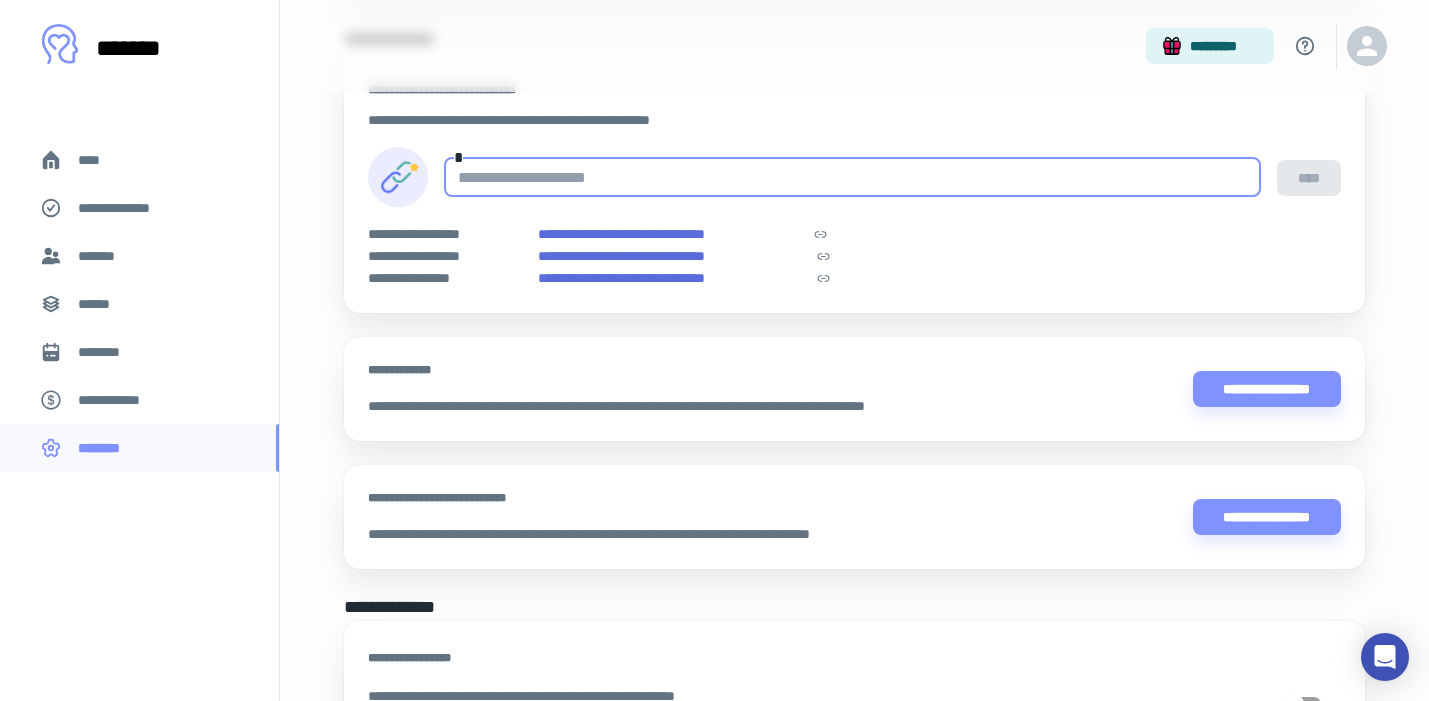 click at bounding box center [852, 177] 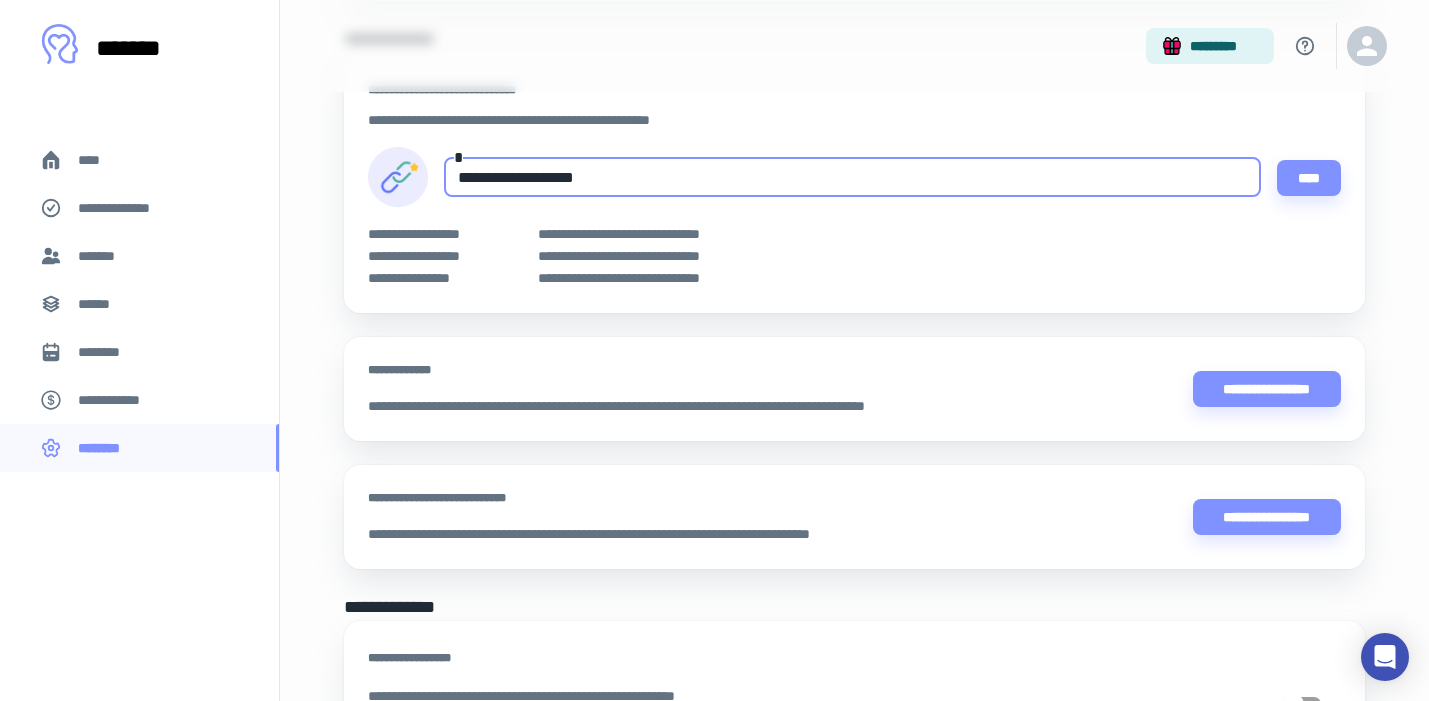 type on "**********" 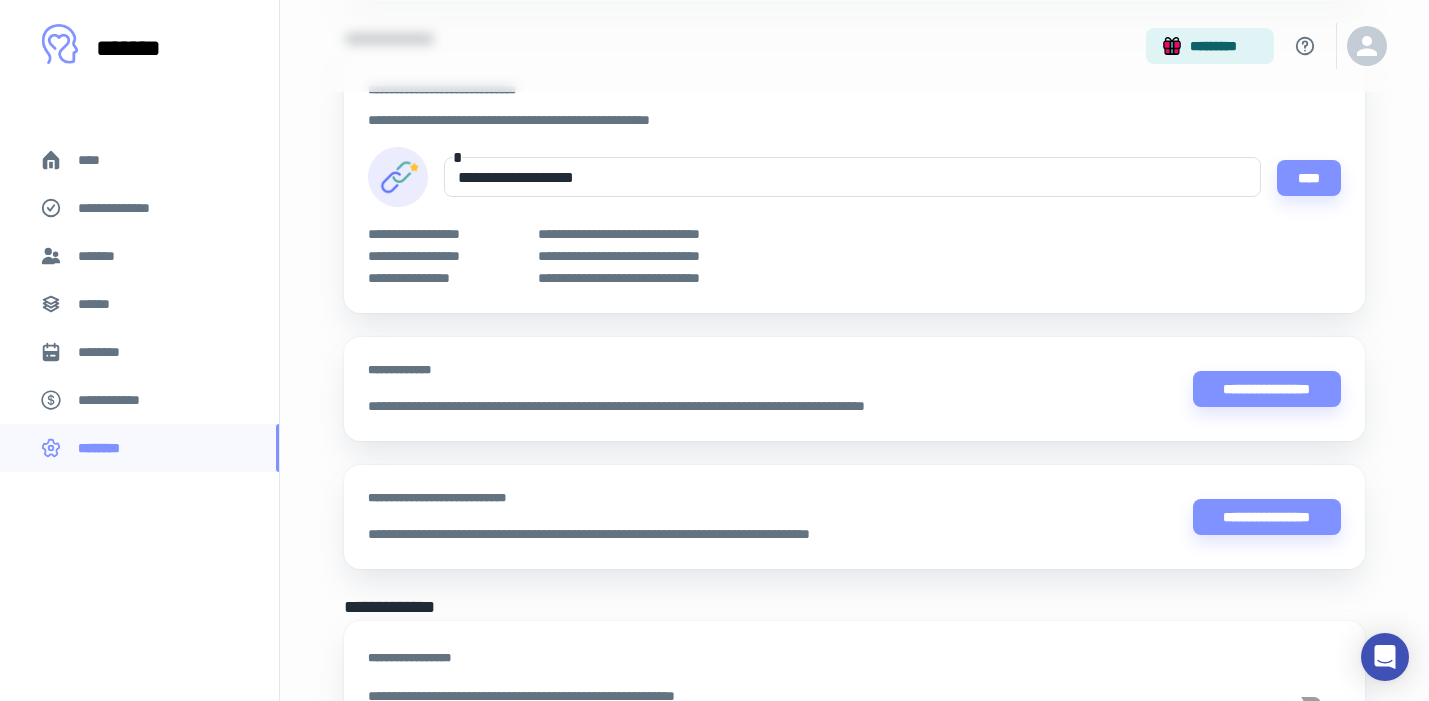 click on "**********" at bounding box center [854, 389] 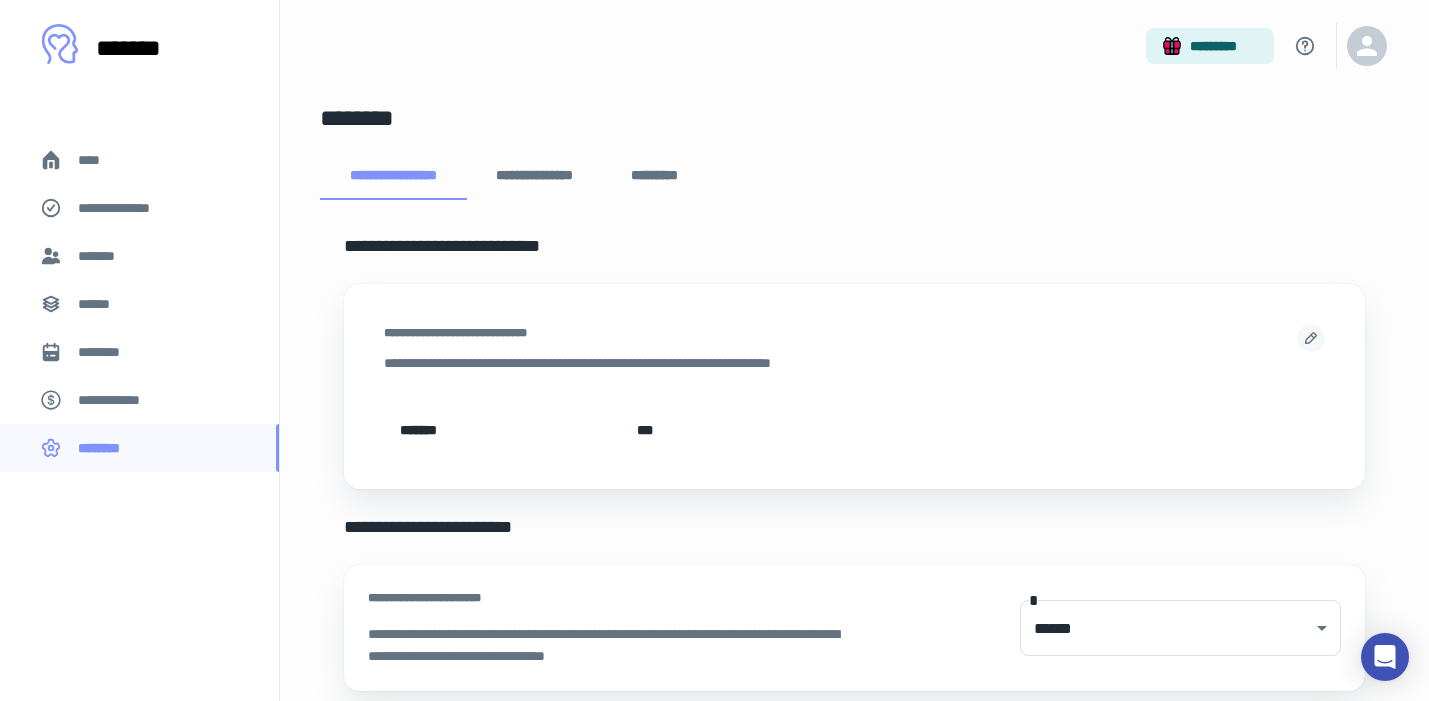 scroll, scrollTop: 0, scrollLeft: 0, axis: both 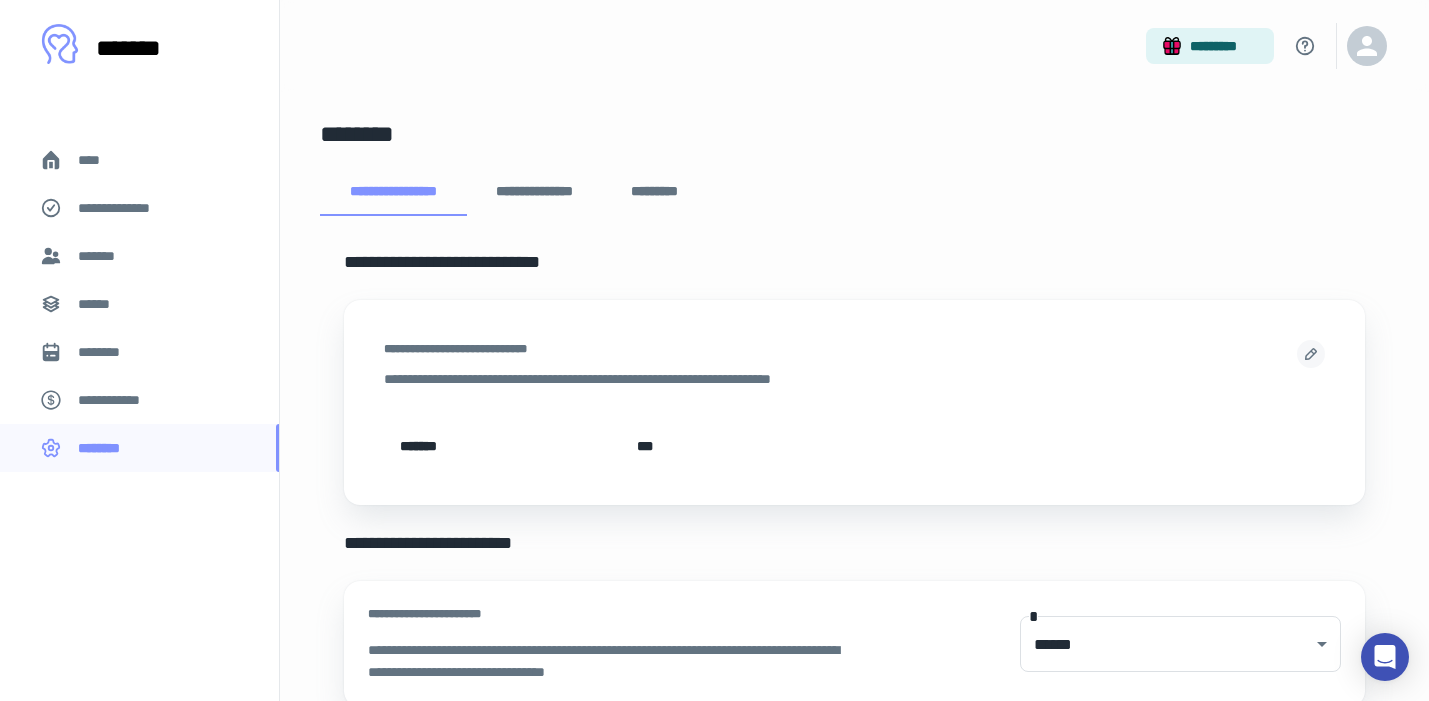 click on "**********" at bounding box center (534, 192) 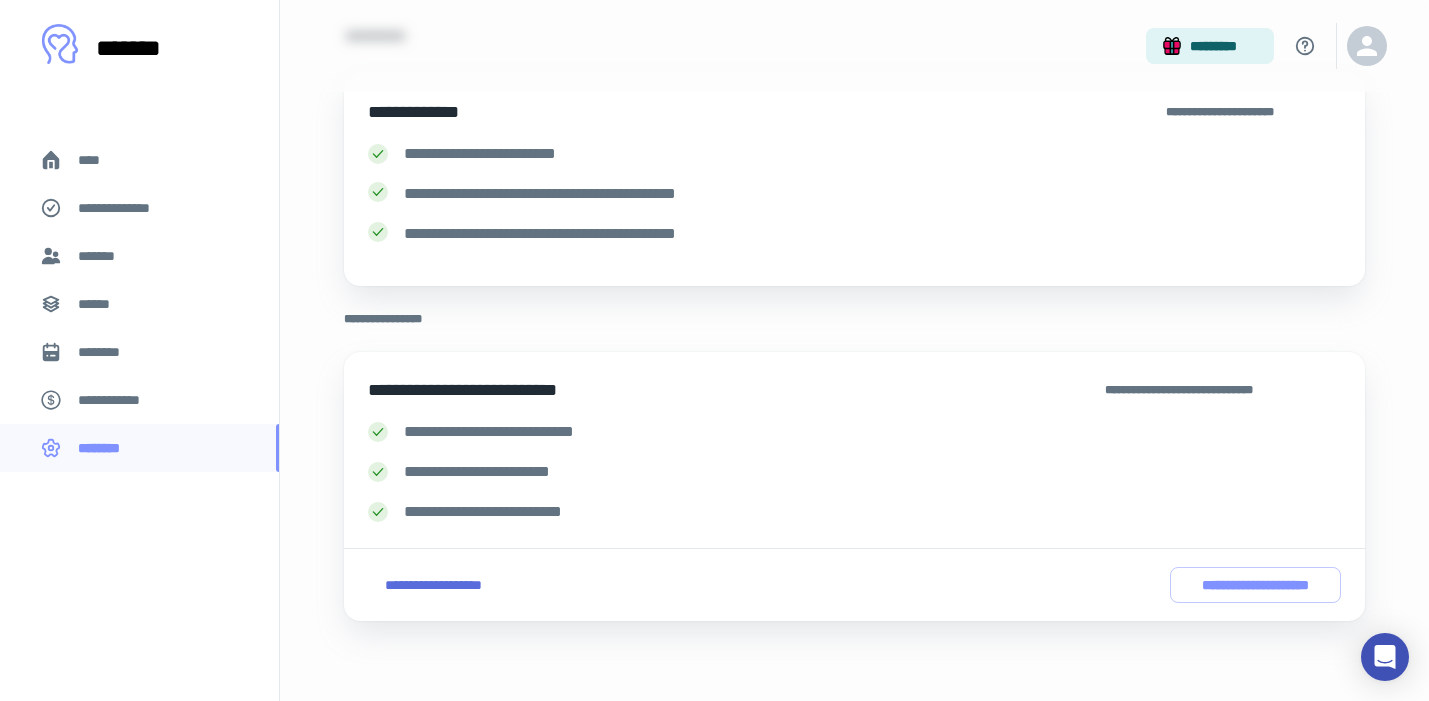 scroll, scrollTop: 0, scrollLeft: 0, axis: both 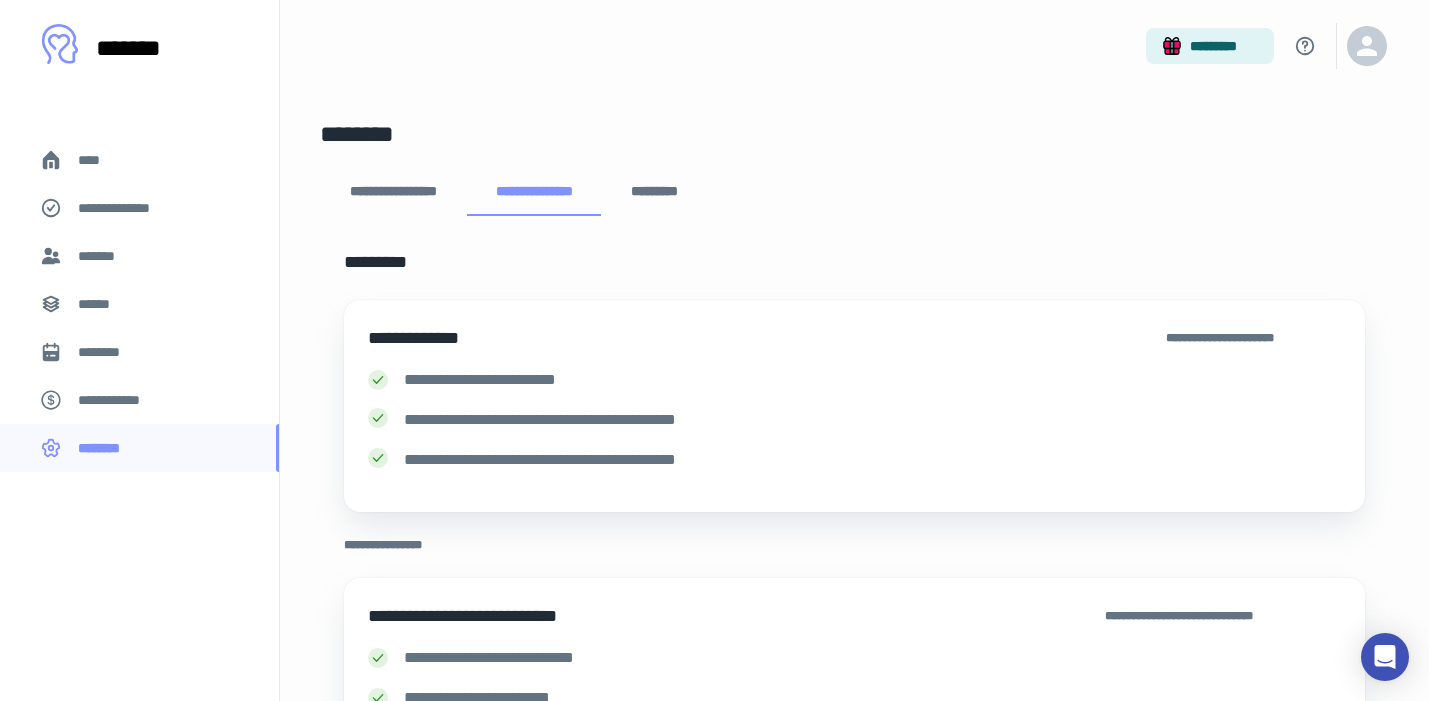 click on "*********" at bounding box center [655, 192] 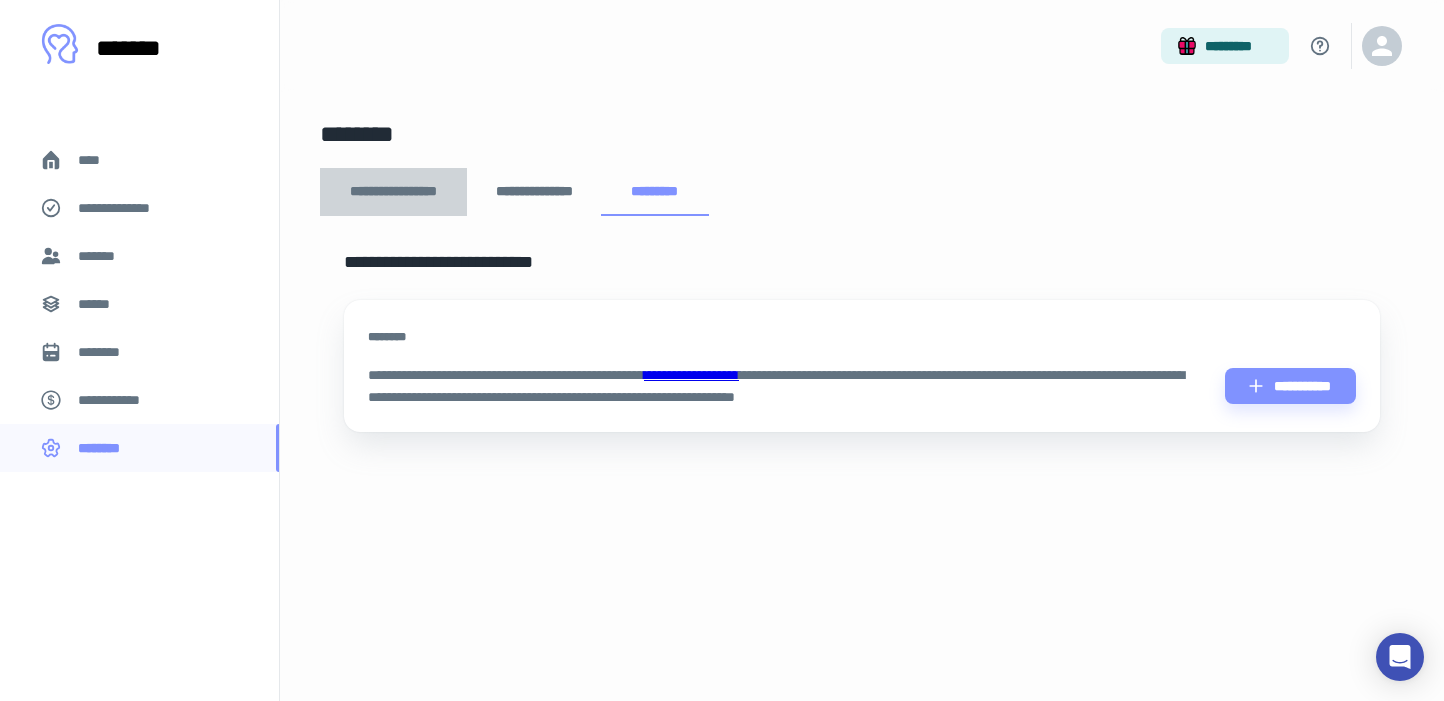 click on "**********" at bounding box center (393, 192) 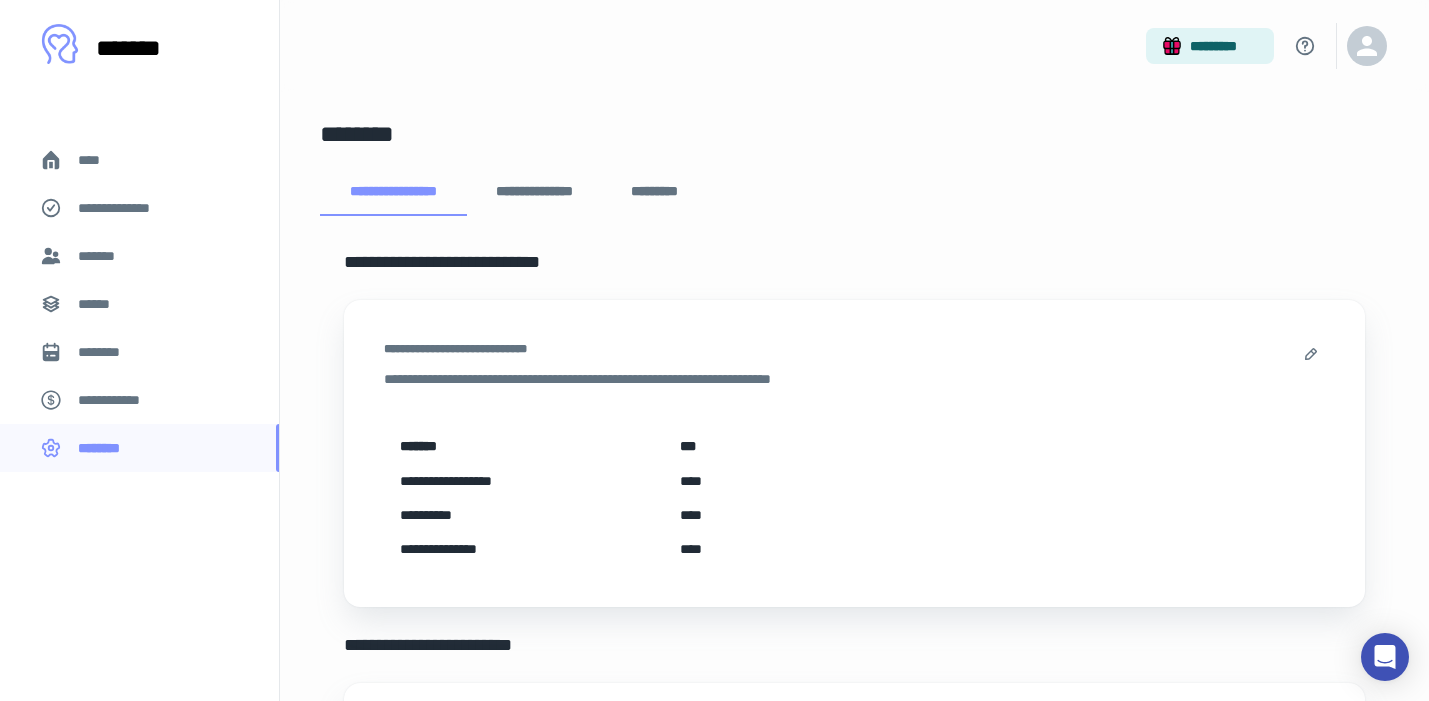 click on "****" at bounding box center (139, 160) 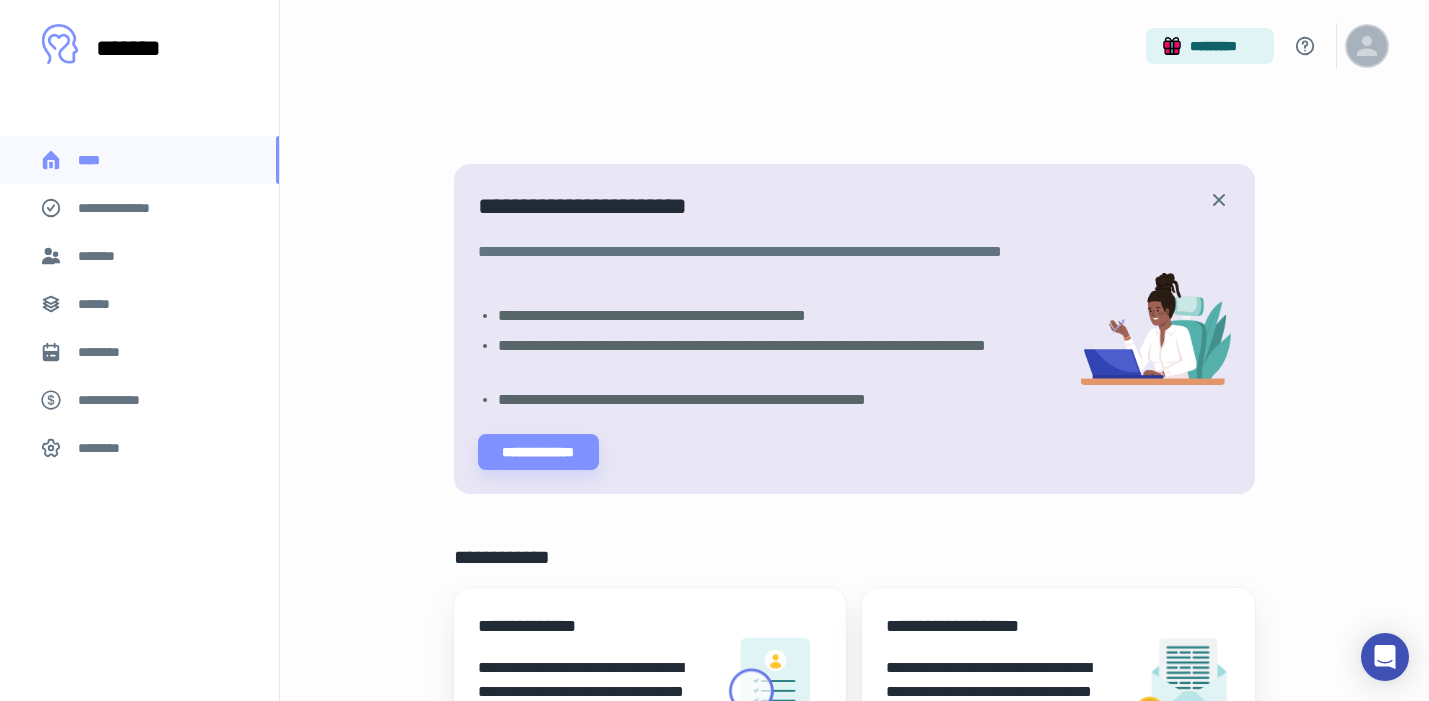 click 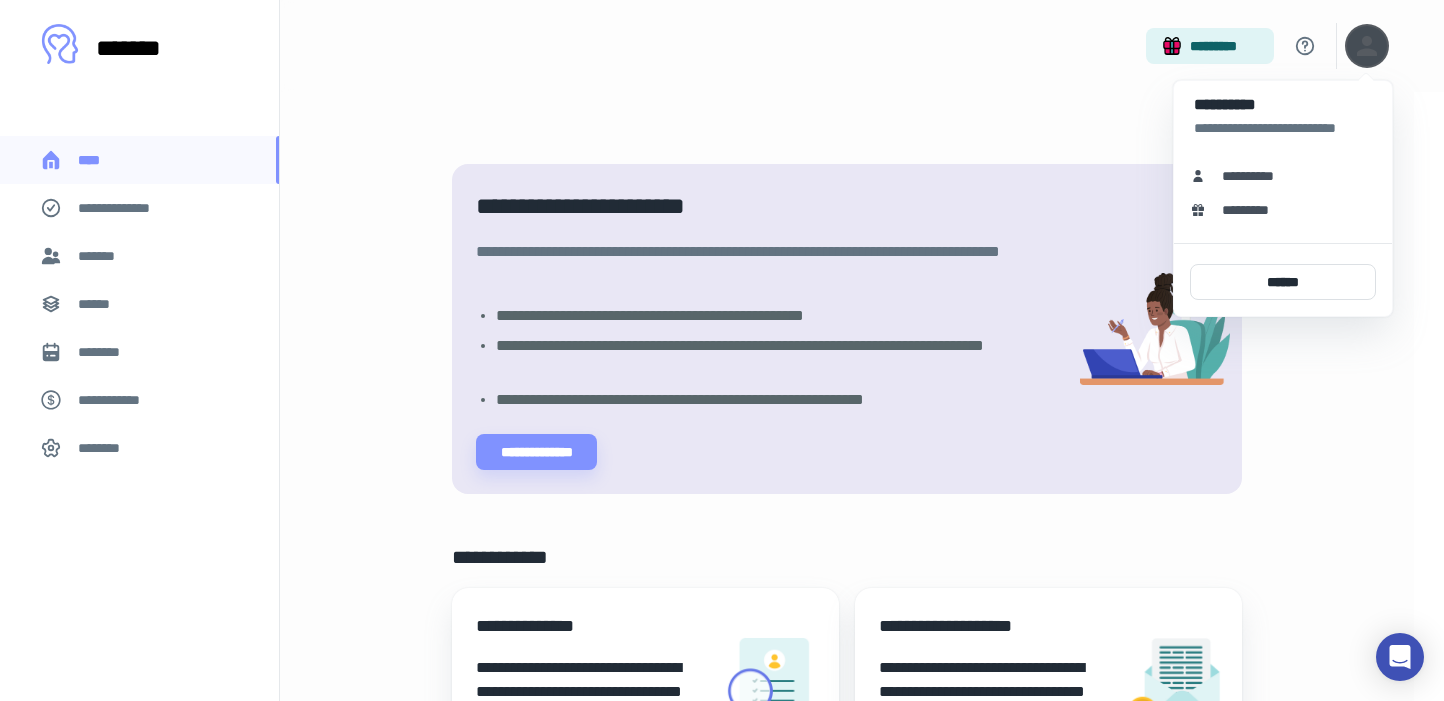 click on "**********" at bounding box center (1255, 176) 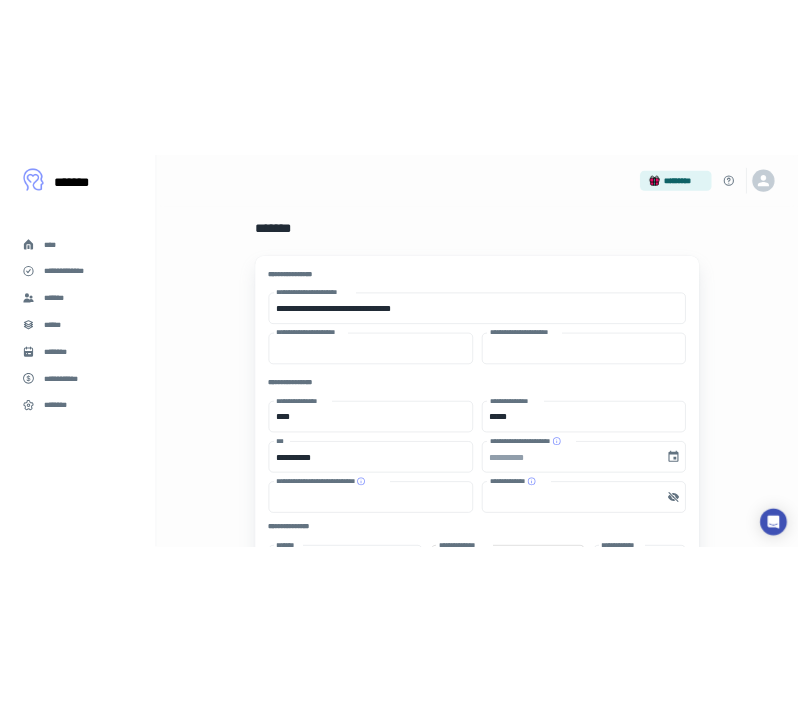 scroll, scrollTop: 0, scrollLeft: 0, axis: both 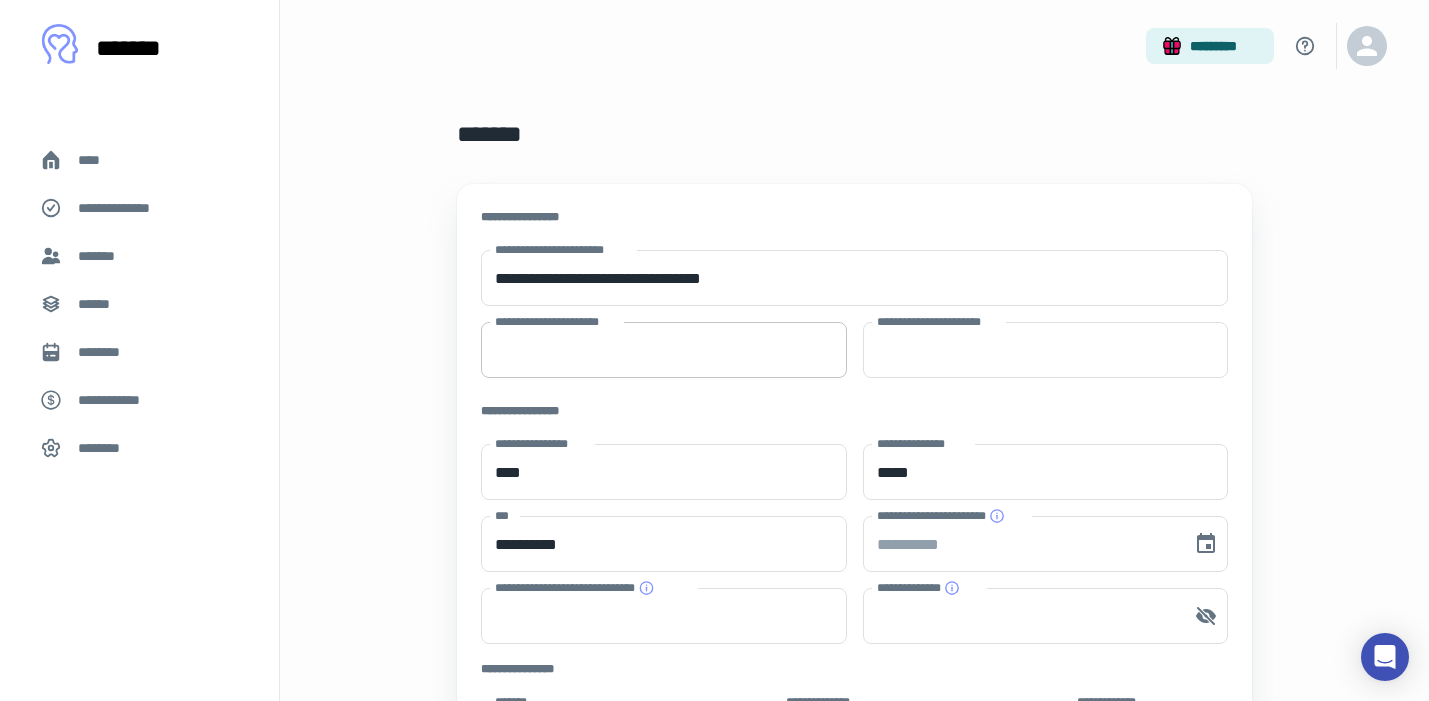 click on "**********" at bounding box center (664, 350) 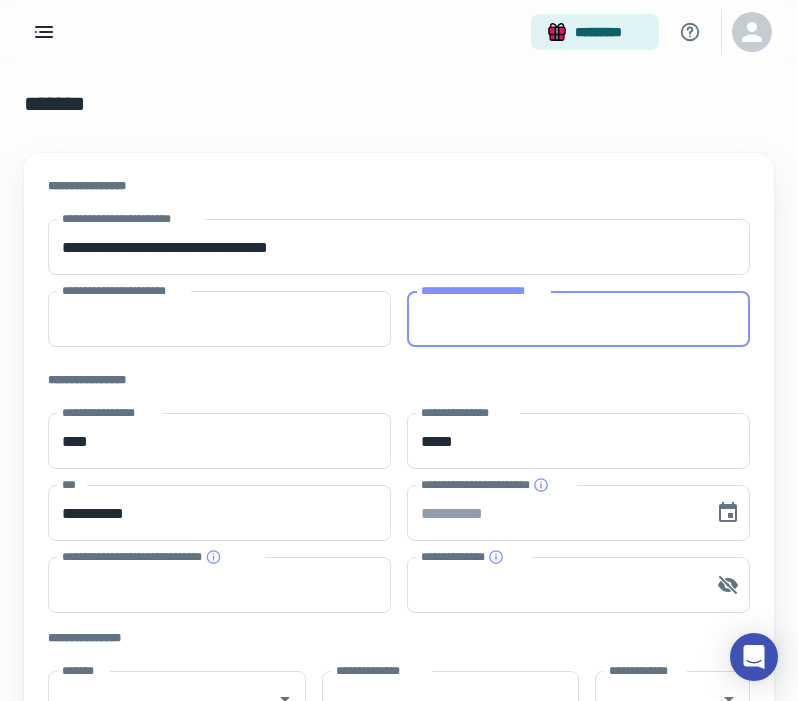click on "**********" at bounding box center (578, 319) 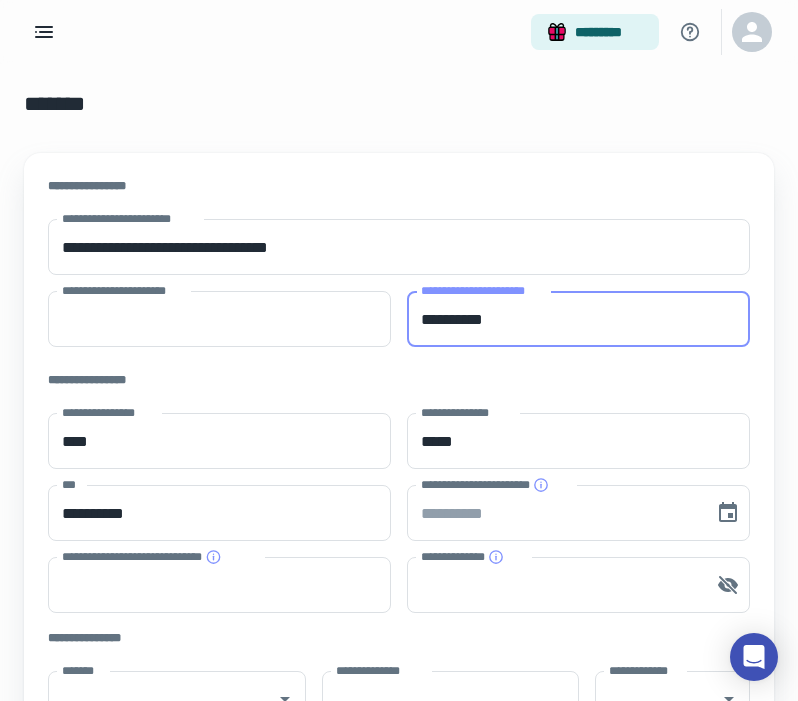 type on "**********" 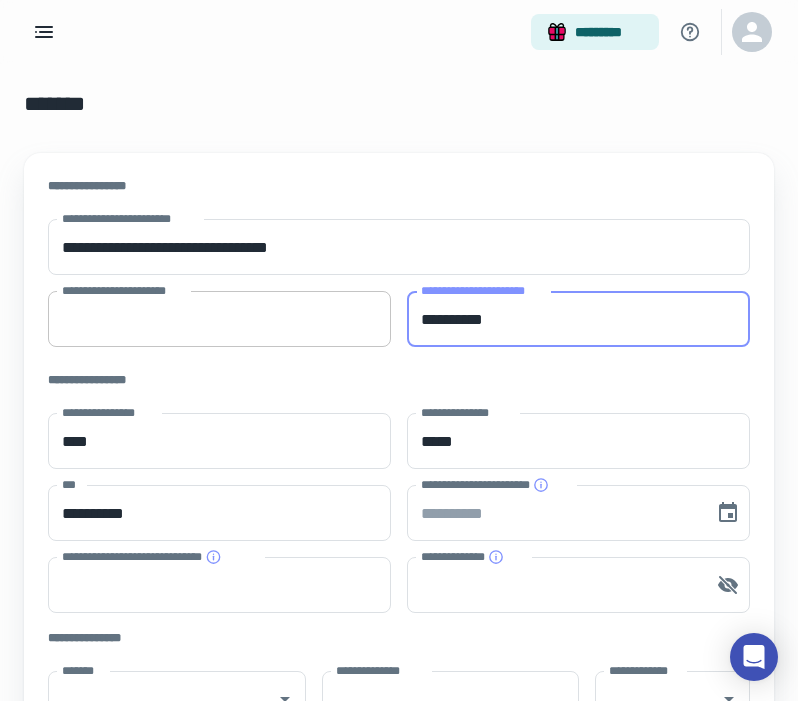 click on "**********" at bounding box center [219, 319] 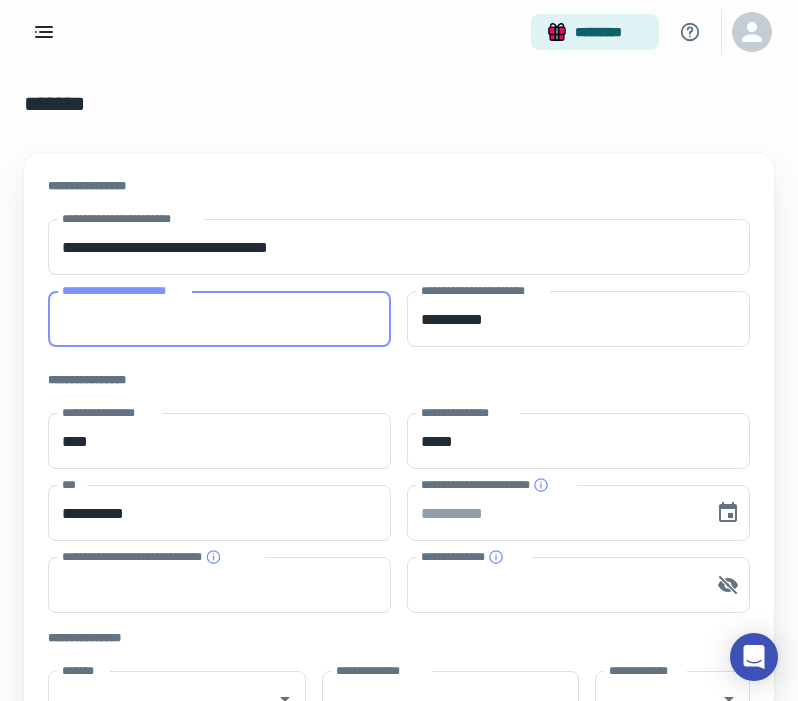 click on "**********" at bounding box center [219, 319] 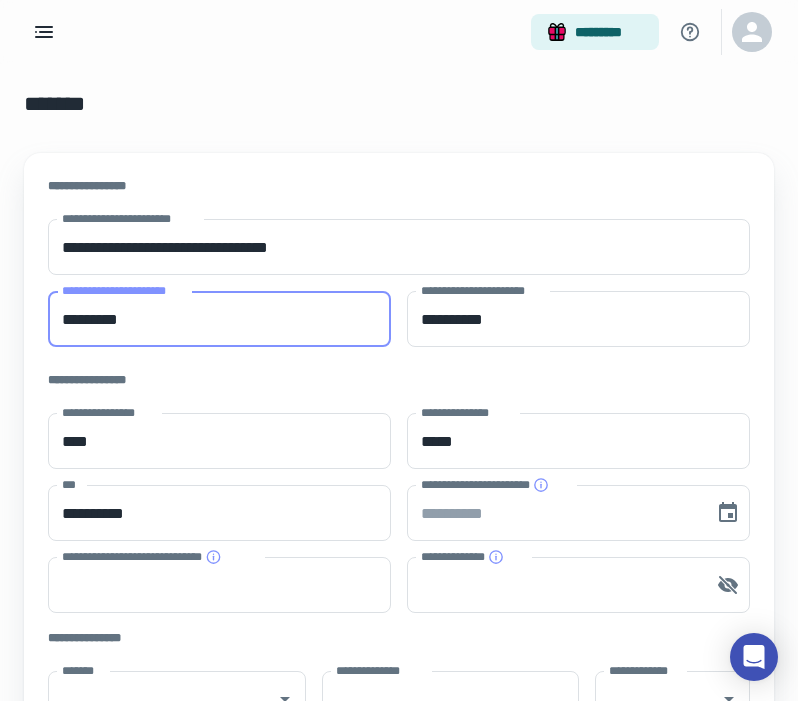 type on "*********" 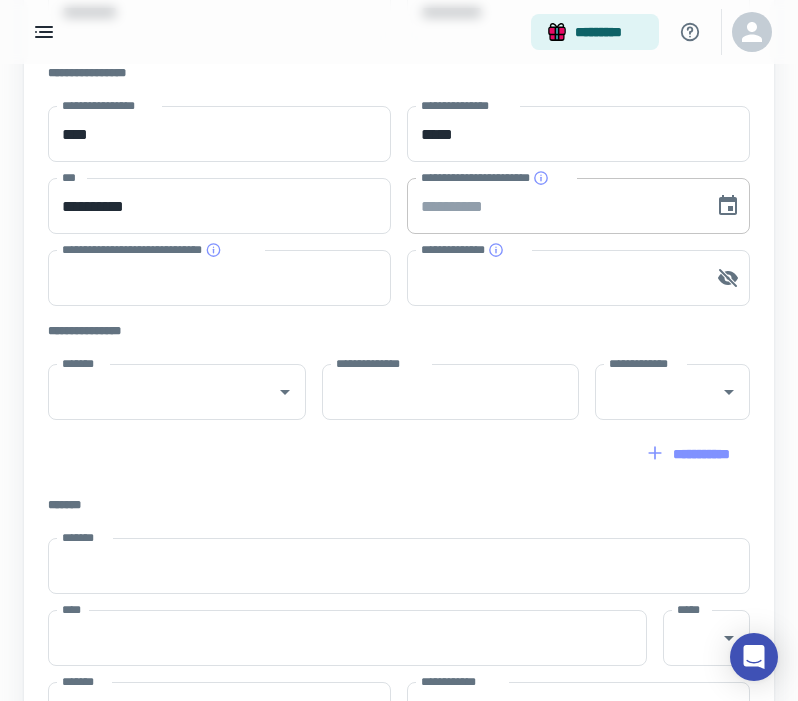 scroll, scrollTop: 323, scrollLeft: 0, axis: vertical 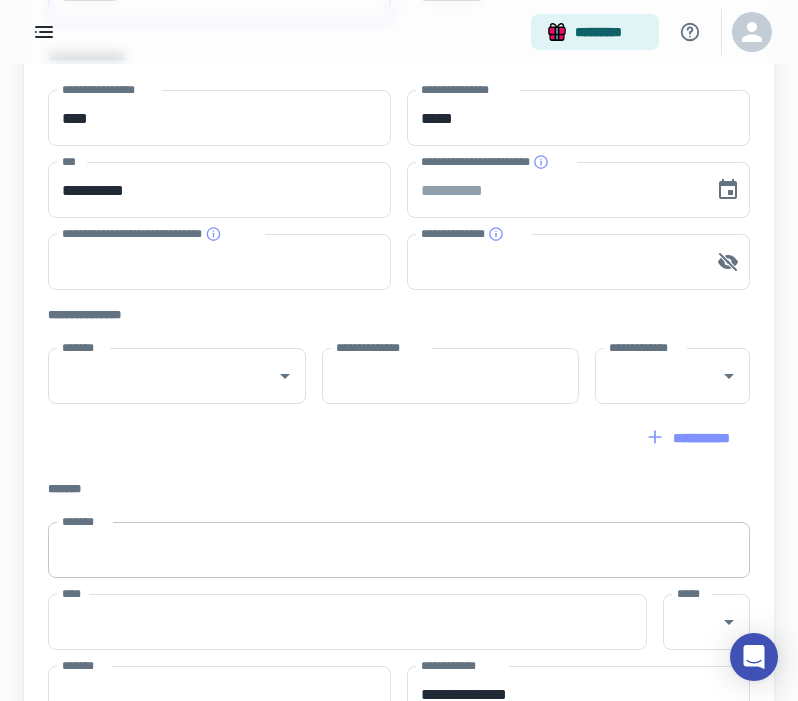 click on "*******" at bounding box center (399, 550) 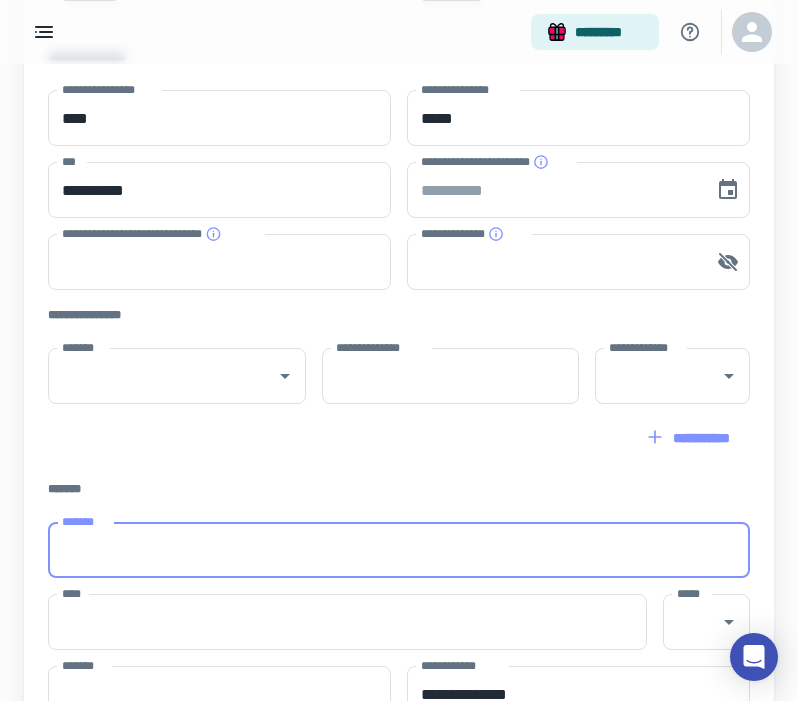 paste on "**********" 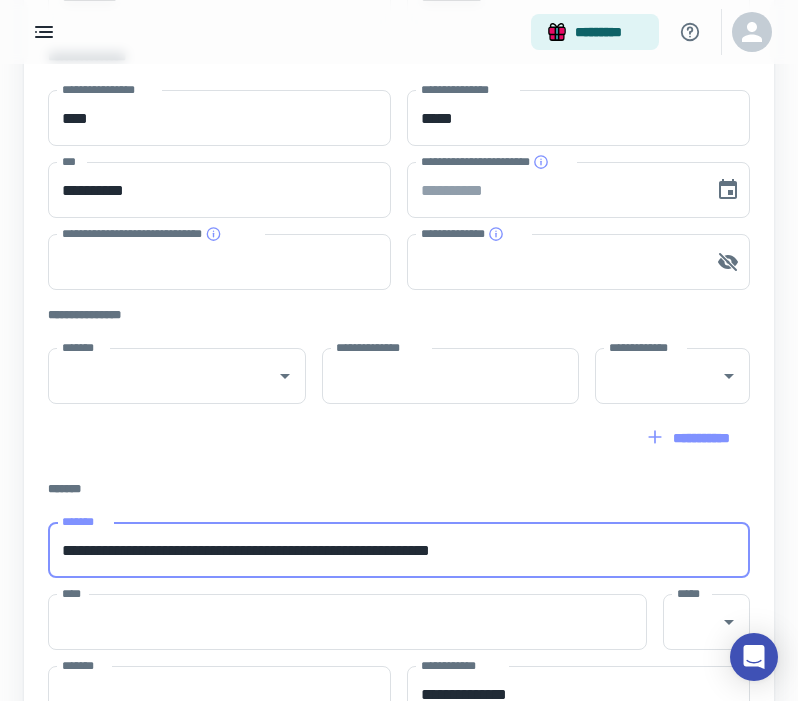 drag, startPoint x: 514, startPoint y: 555, endPoint x: 314, endPoint y: 553, distance: 200.01 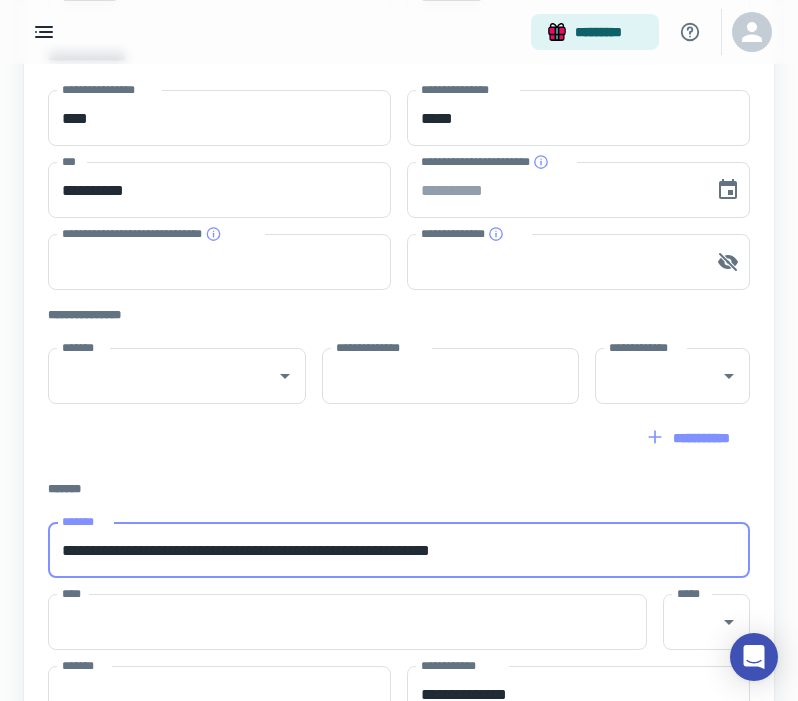 click on "**********" at bounding box center [399, 550] 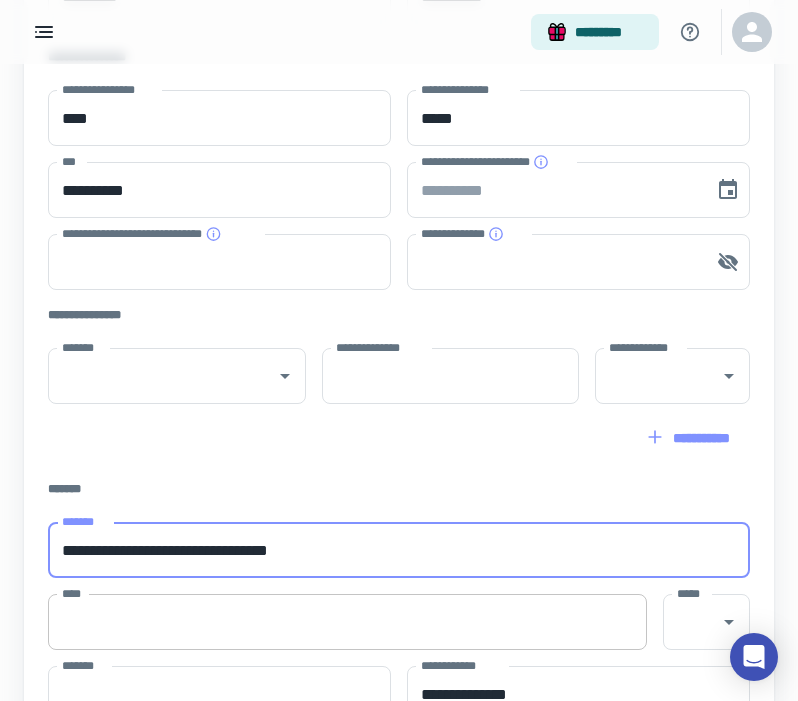 type on "**********" 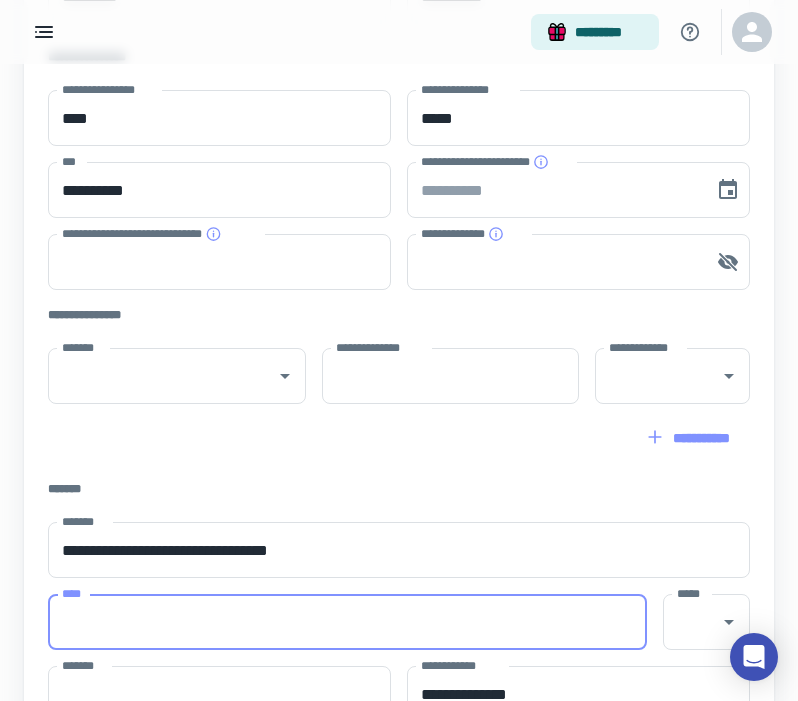 paste on "**********" 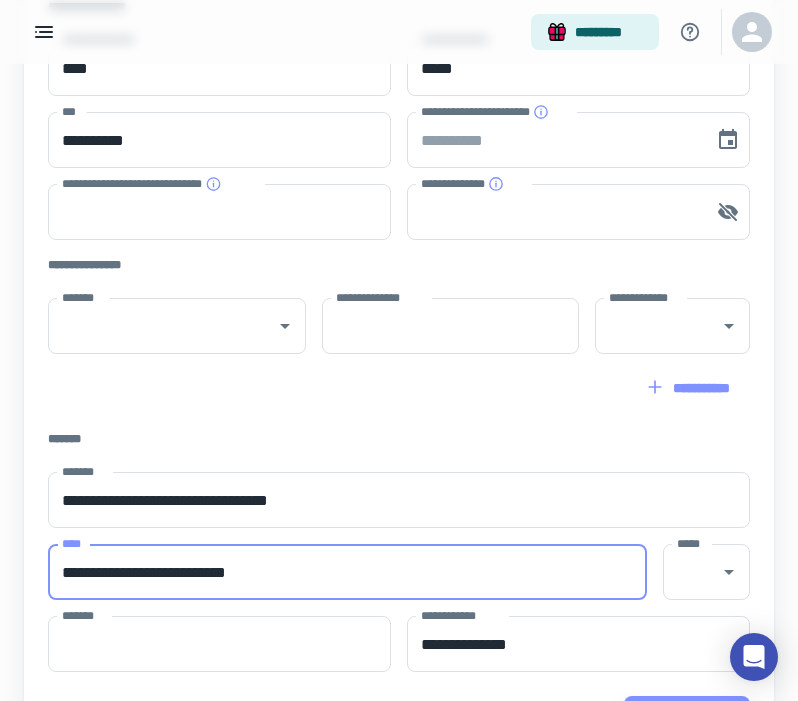 scroll, scrollTop: 393, scrollLeft: 0, axis: vertical 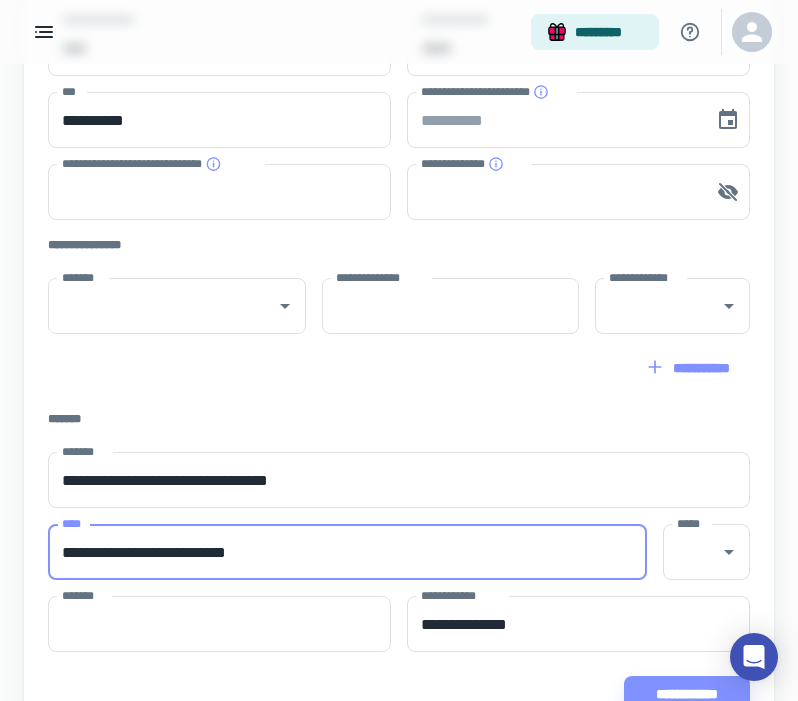 drag, startPoint x: 297, startPoint y: 558, endPoint x: 213, endPoint y: 551, distance: 84.29116 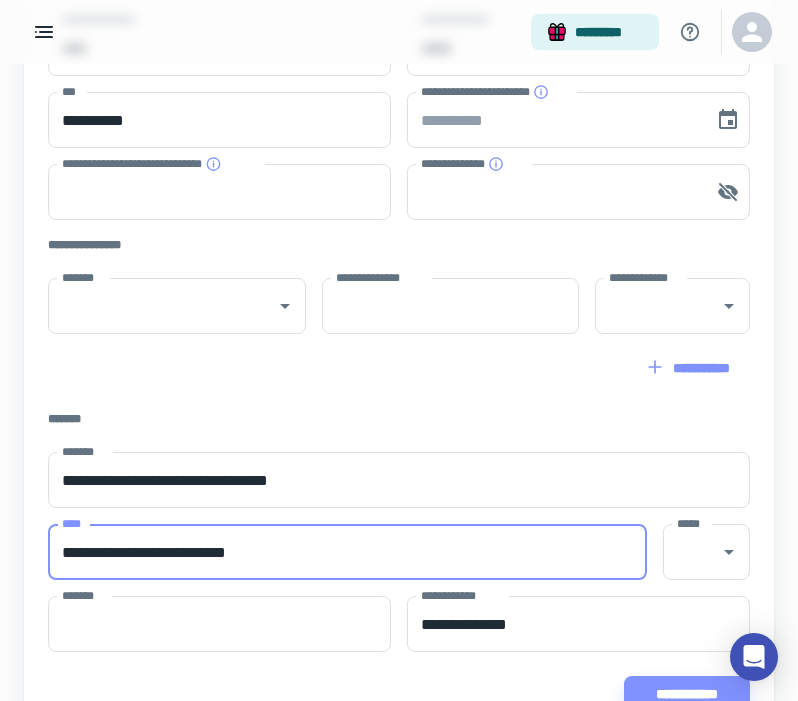 click on "**********" at bounding box center (347, 552) 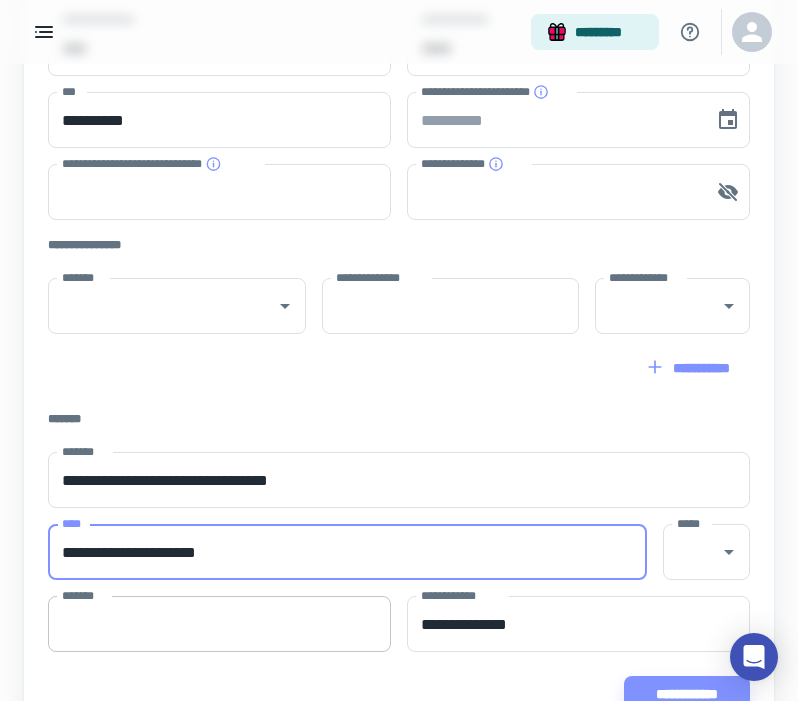 type on "**********" 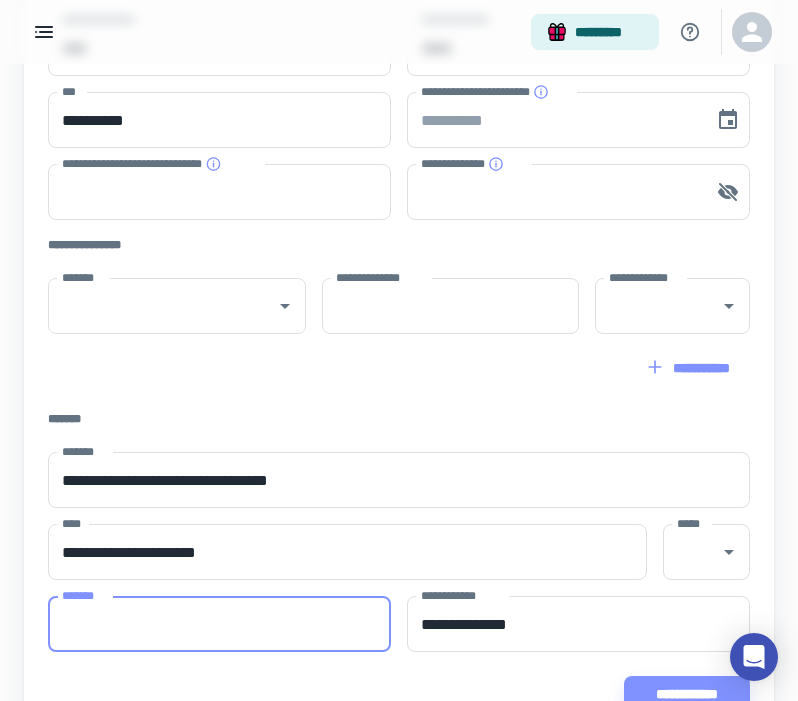 click on "*******" at bounding box center [219, 624] 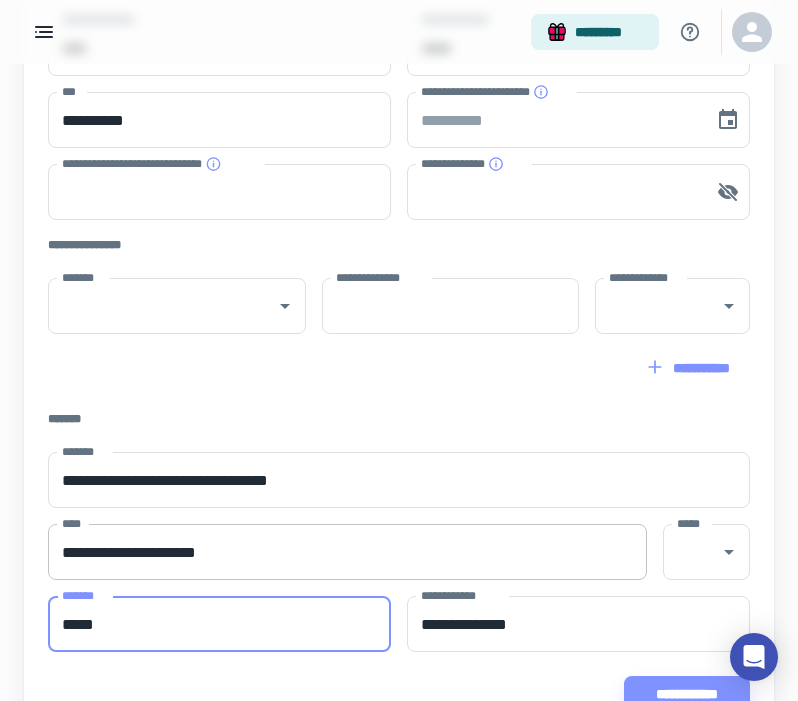 type on "*****" 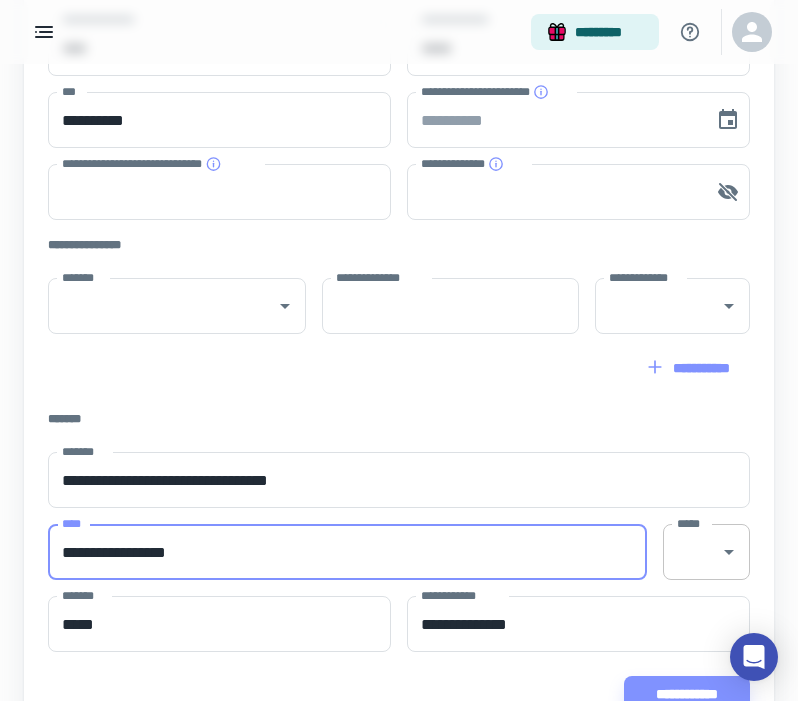 type on "**********" 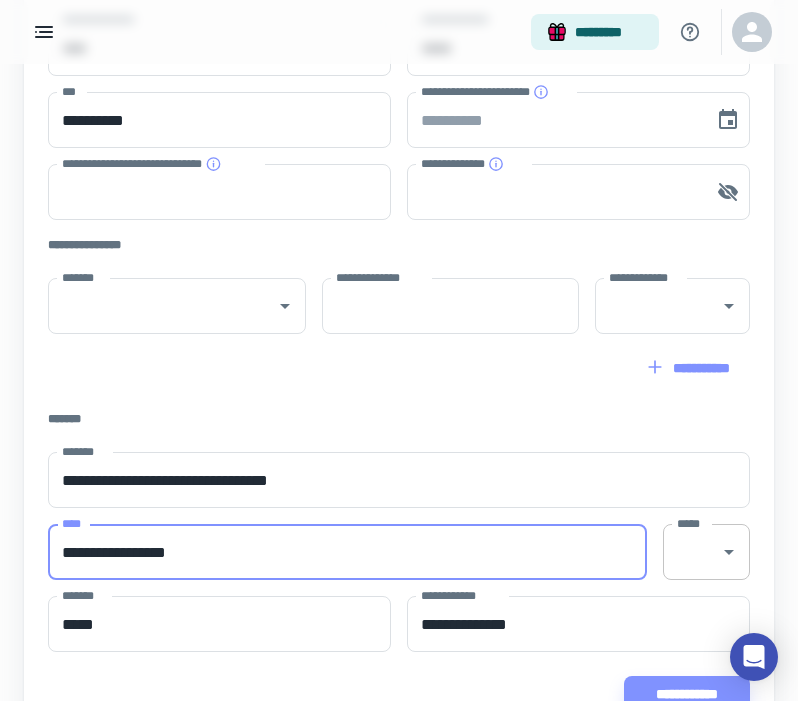 click on "*****" at bounding box center [691, 552] 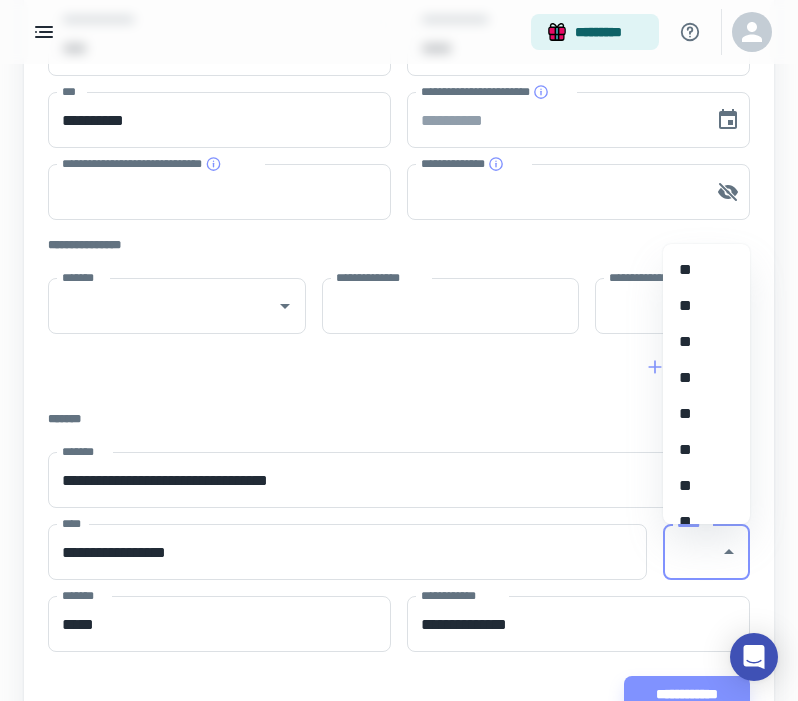scroll, scrollTop: 1167, scrollLeft: 0, axis: vertical 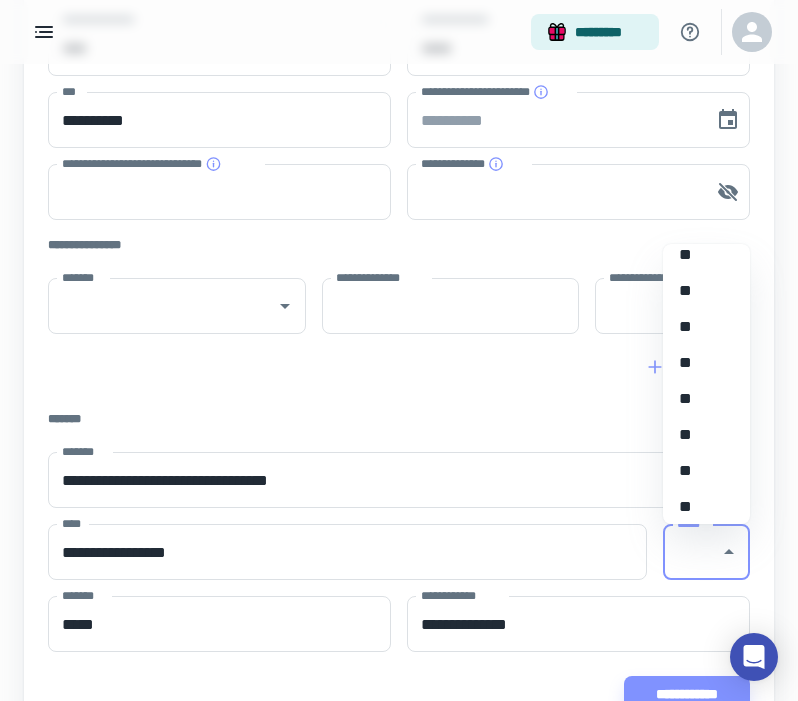 click on "**" at bounding box center (699, 399) 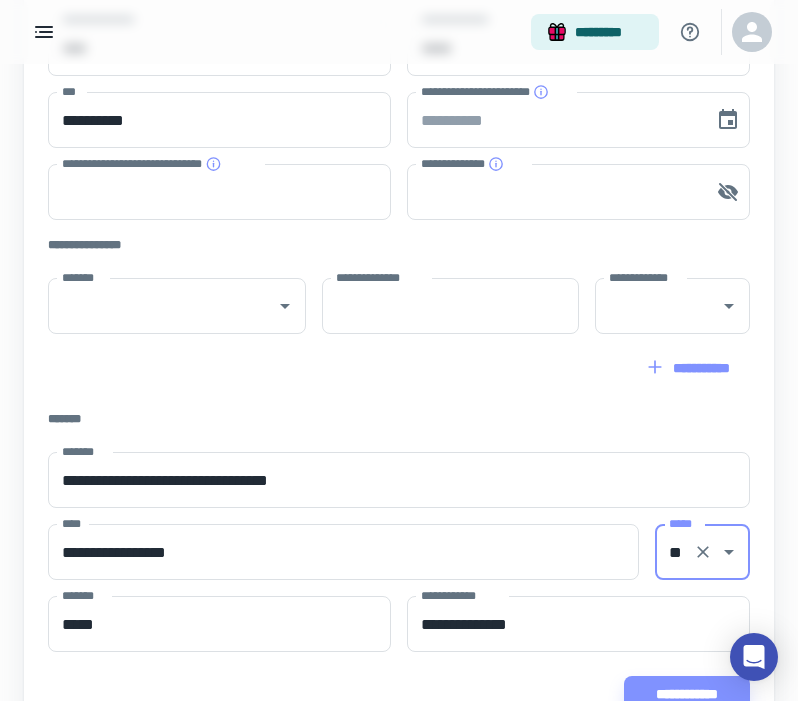click on "**********" at bounding box center (399, 248) 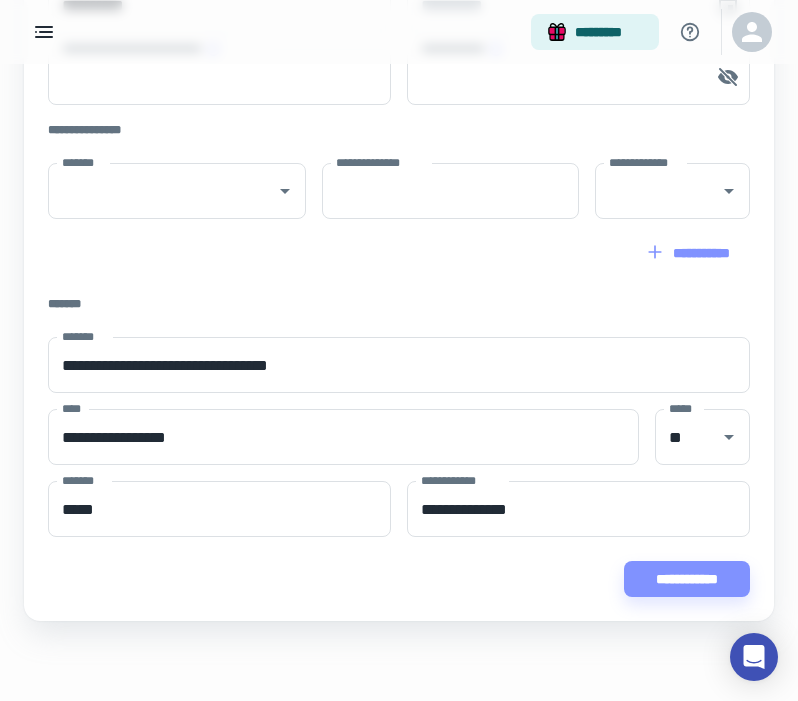 scroll, scrollTop: 414, scrollLeft: 0, axis: vertical 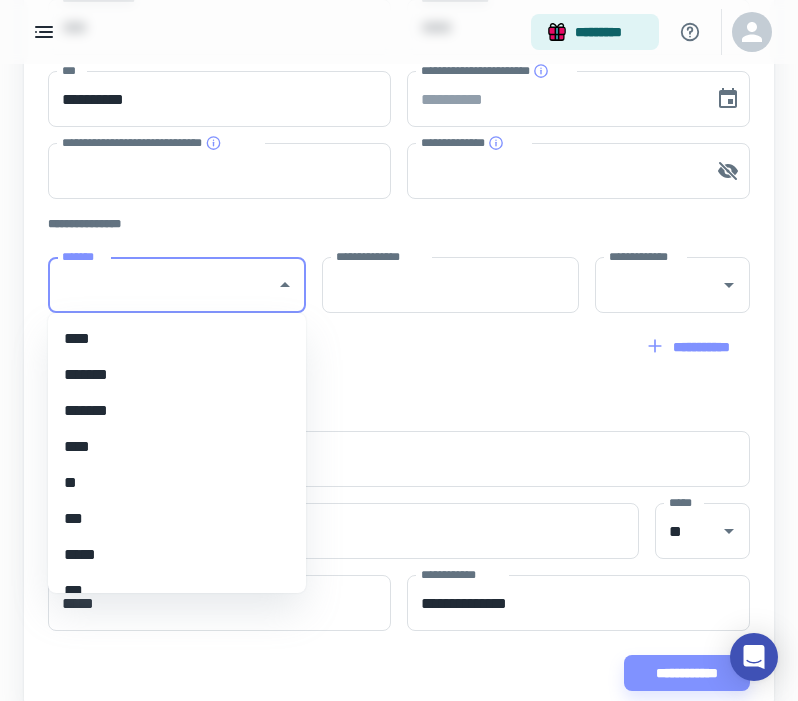 click on "*******" at bounding box center (162, 285) 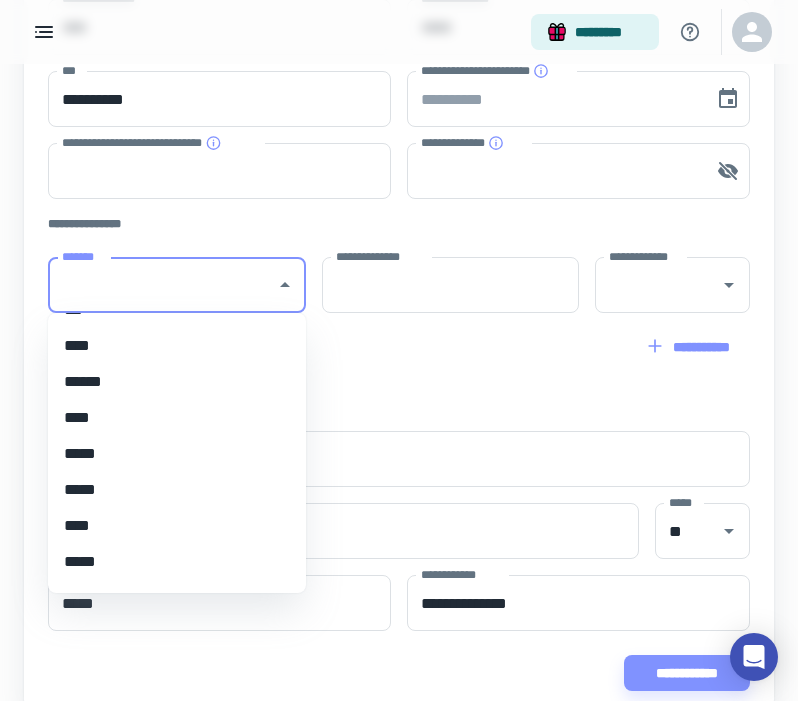 scroll, scrollTop: 327, scrollLeft: 0, axis: vertical 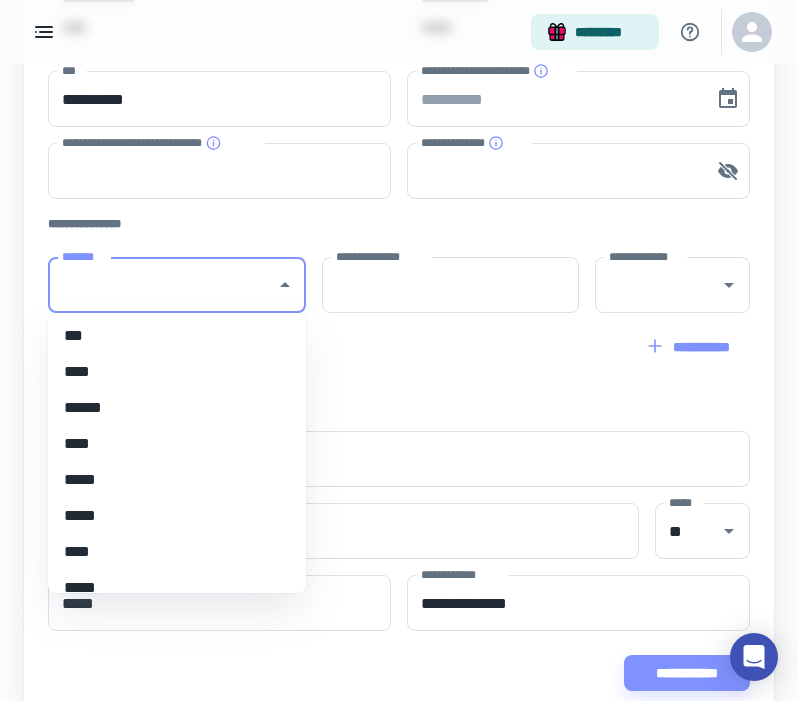 click on "****" at bounding box center [169, 444] 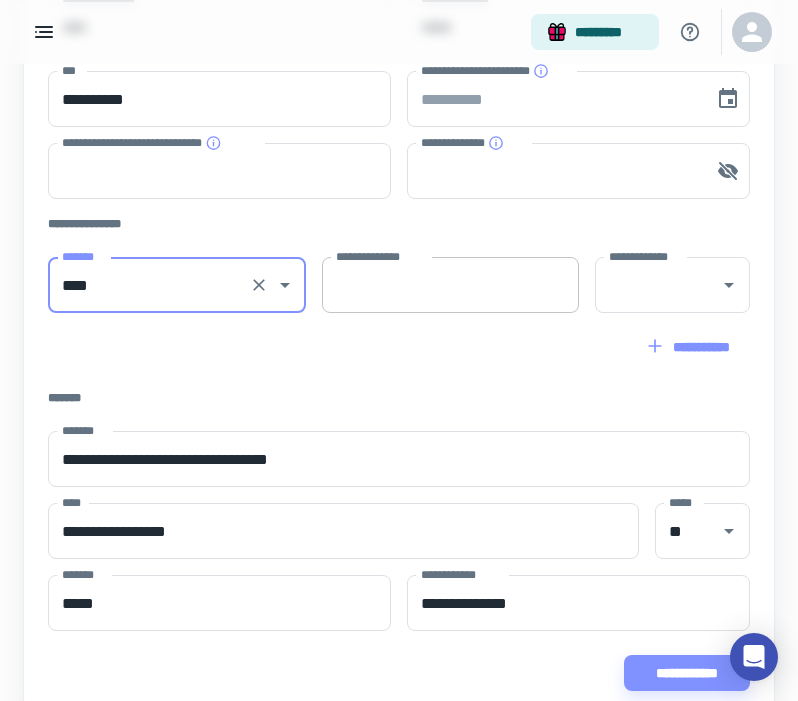 click on "**********" at bounding box center (451, 285) 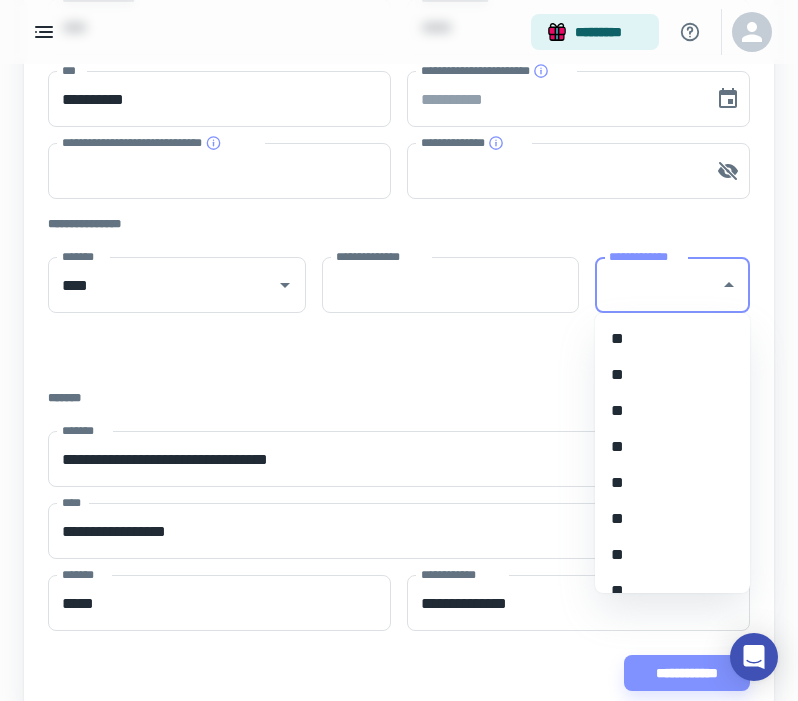 click on "**********" at bounding box center [657, 285] 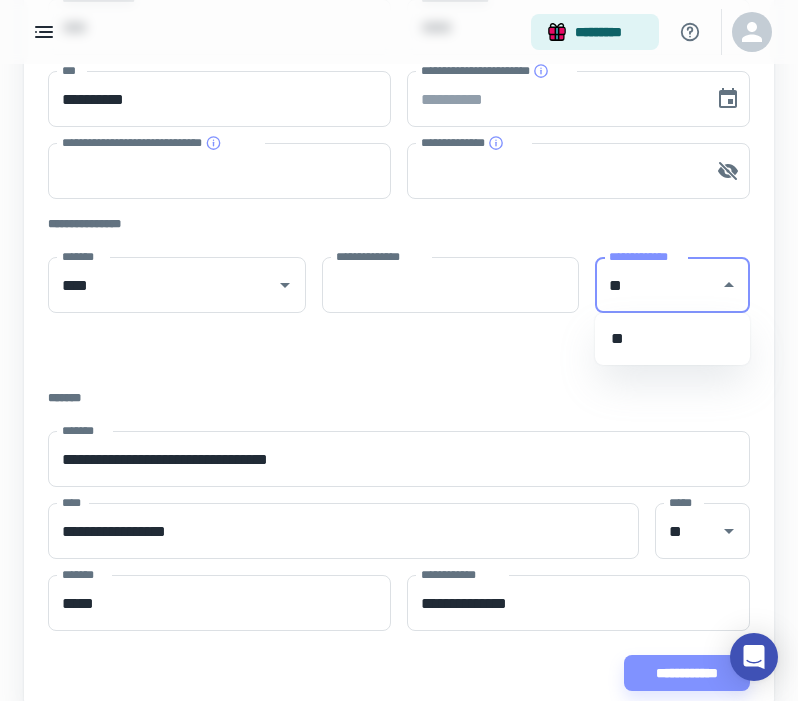 click on "**" at bounding box center (672, 339) 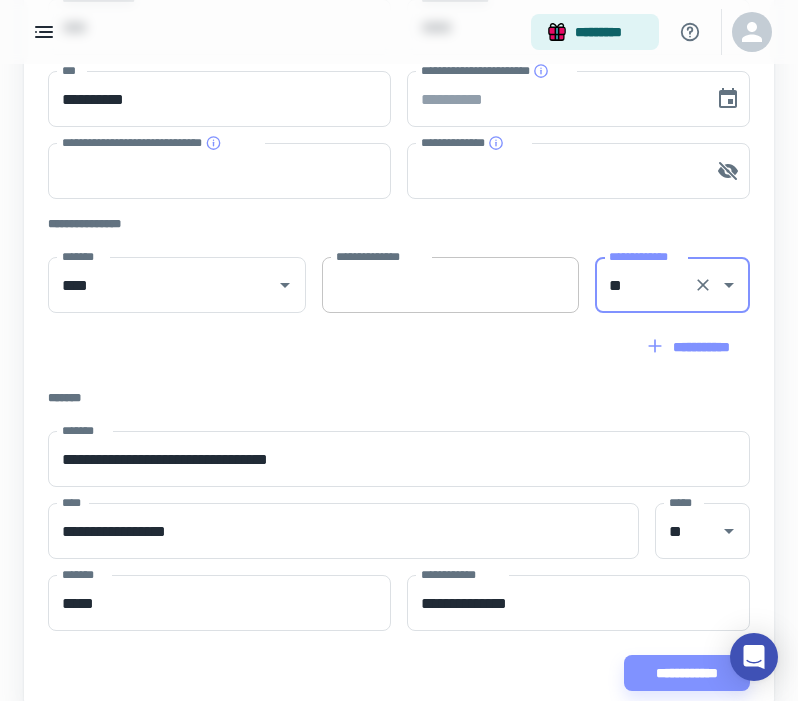 type on "**" 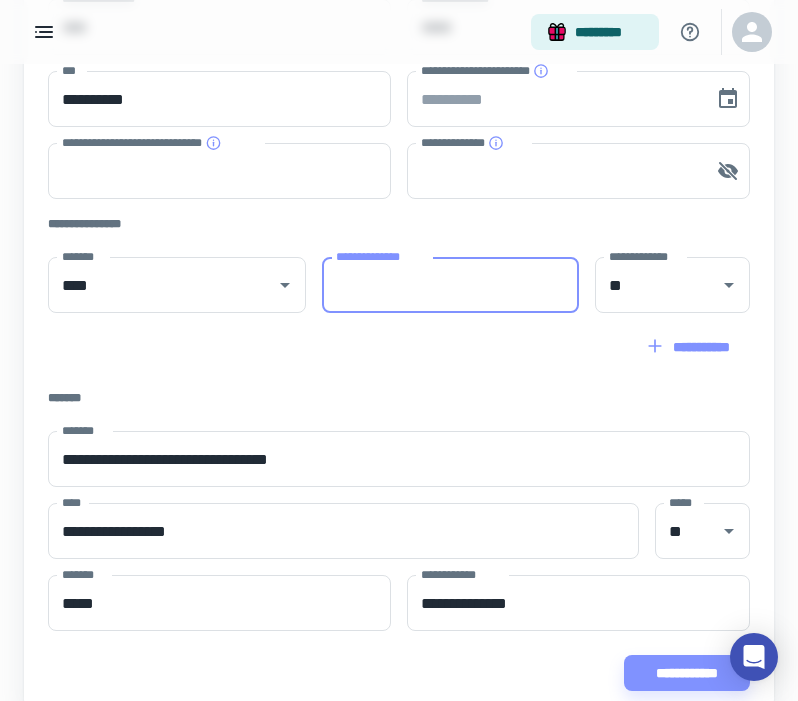 click on "**********" at bounding box center (451, 285) 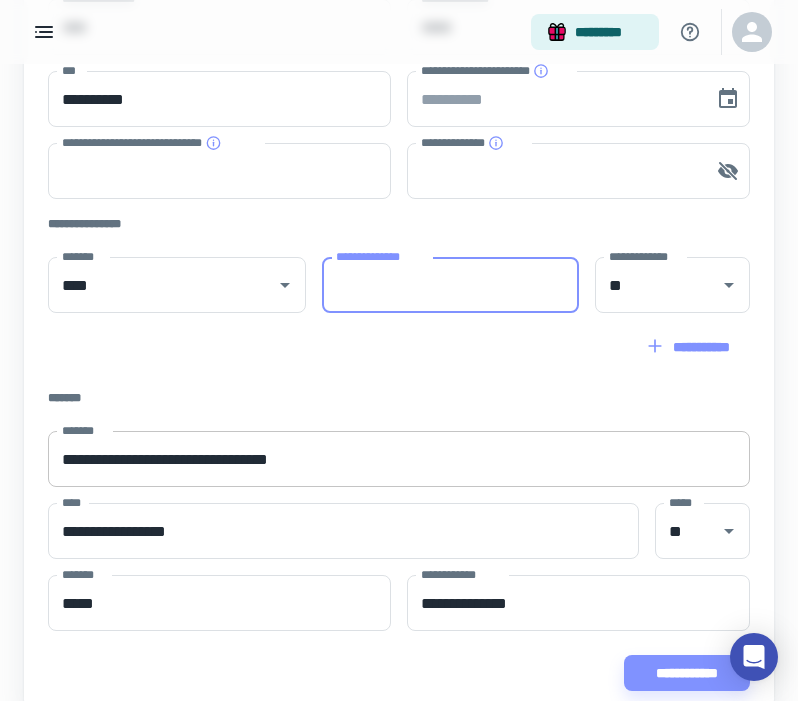 scroll, scrollTop: 508, scrollLeft: 0, axis: vertical 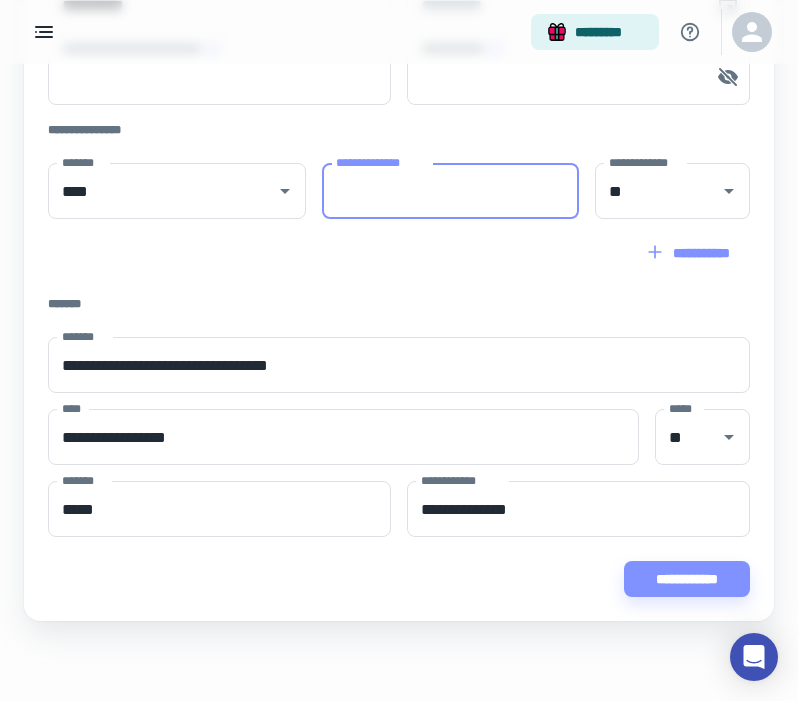 paste on "******" 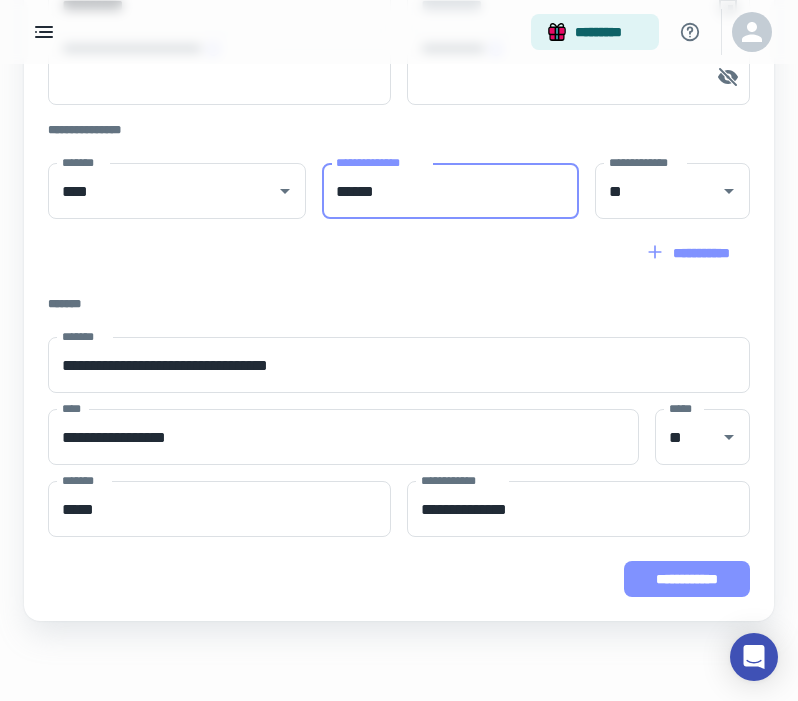 type on "******" 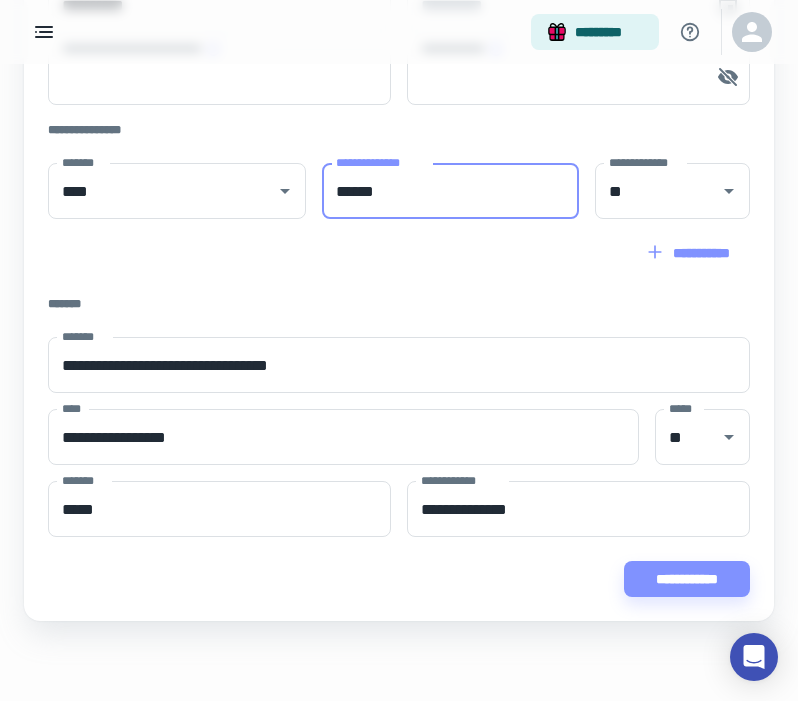 click on "**********" at bounding box center [687, 579] 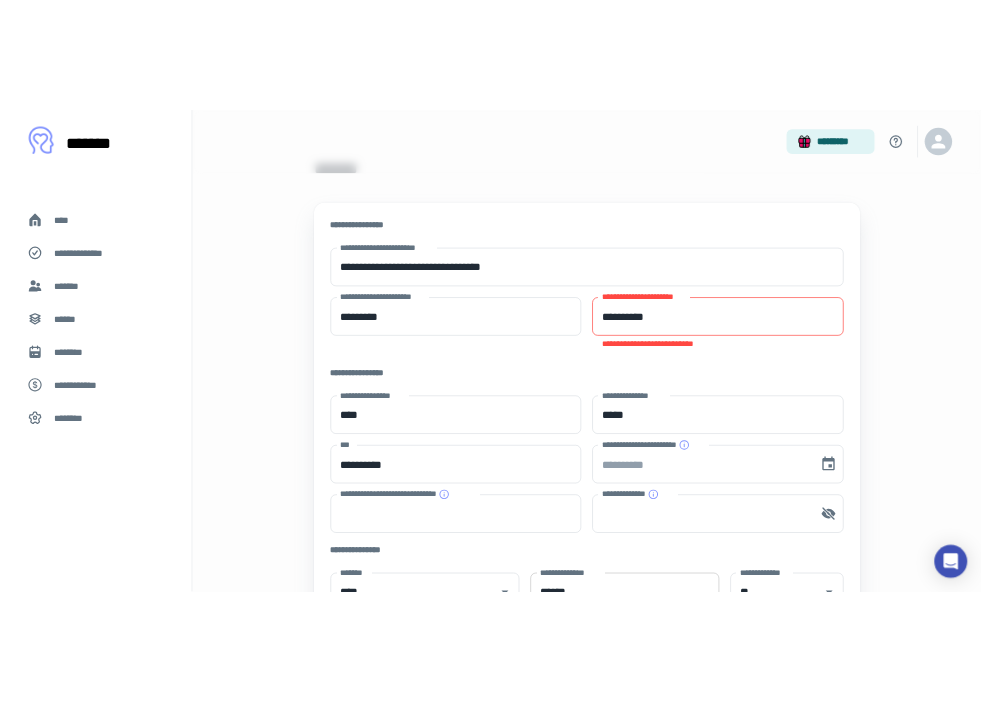 scroll, scrollTop: 13, scrollLeft: 0, axis: vertical 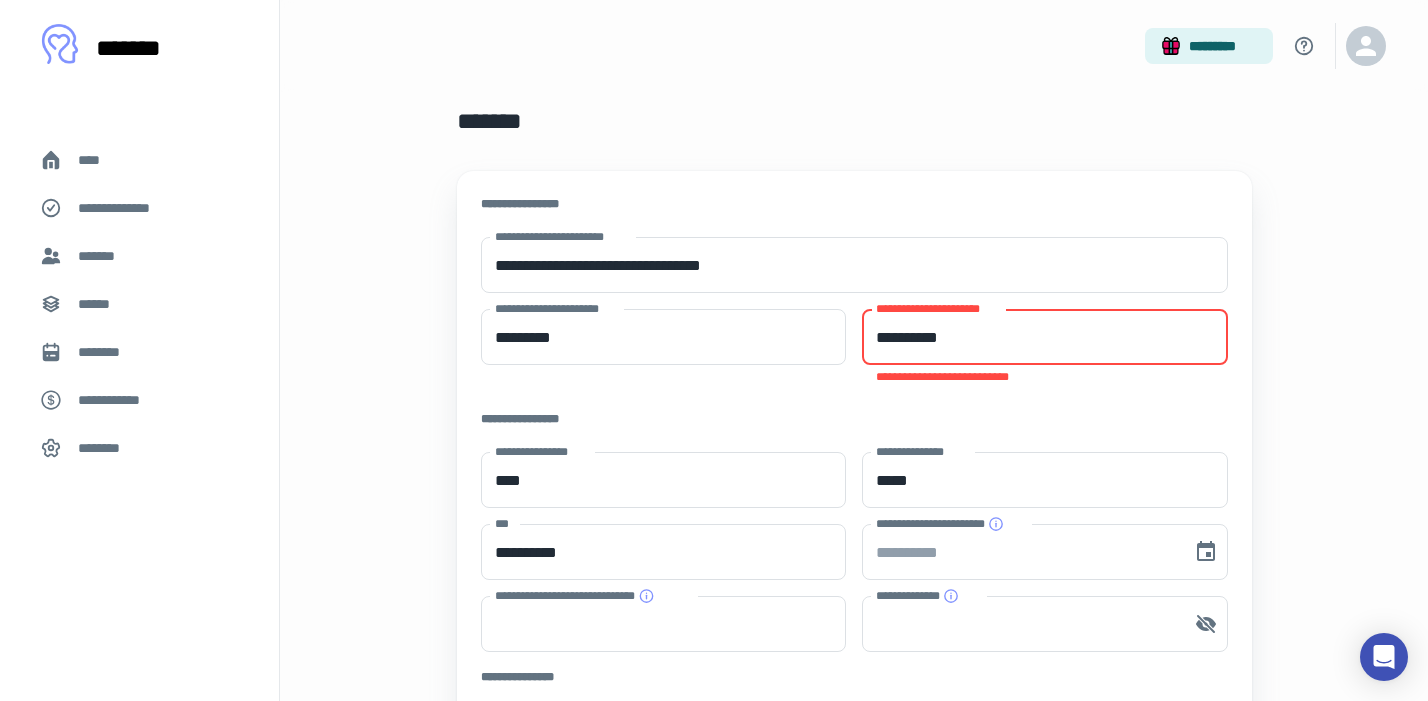 click on "**********" at bounding box center (1045, 337) 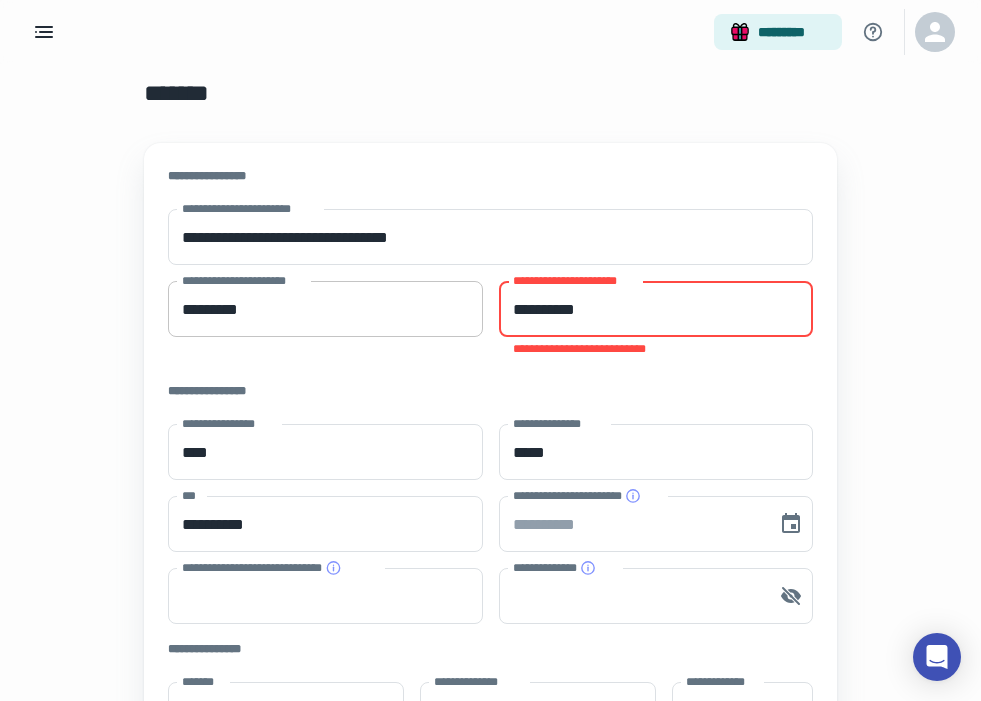 drag, startPoint x: 617, startPoint y: 303, endPoint x: 446, endPoint y: 309, distance: 171.10522 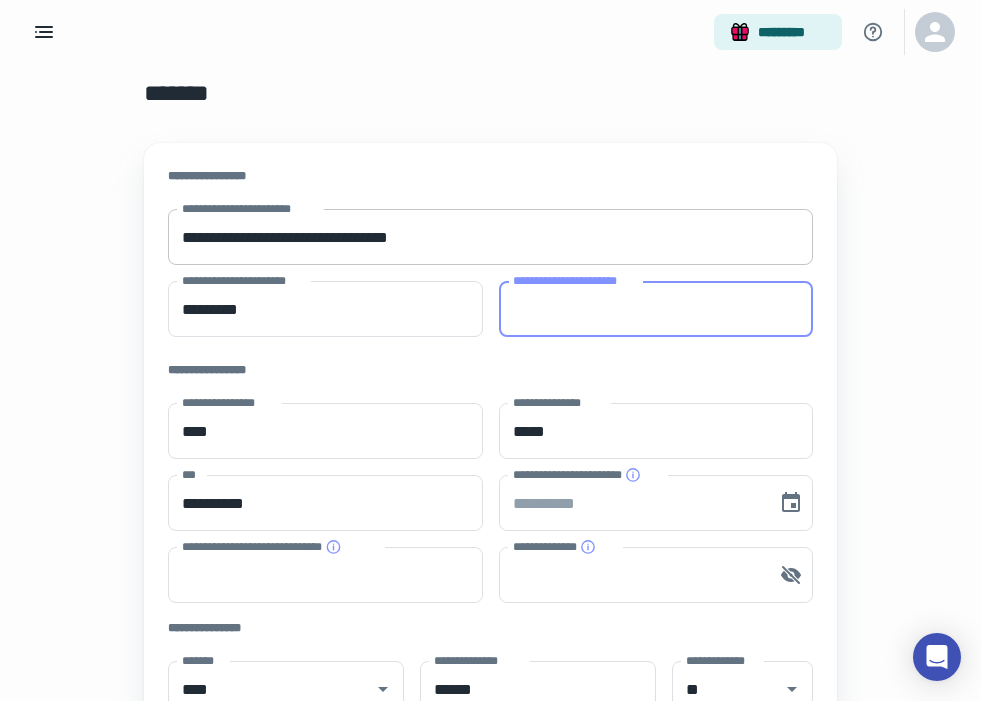 type 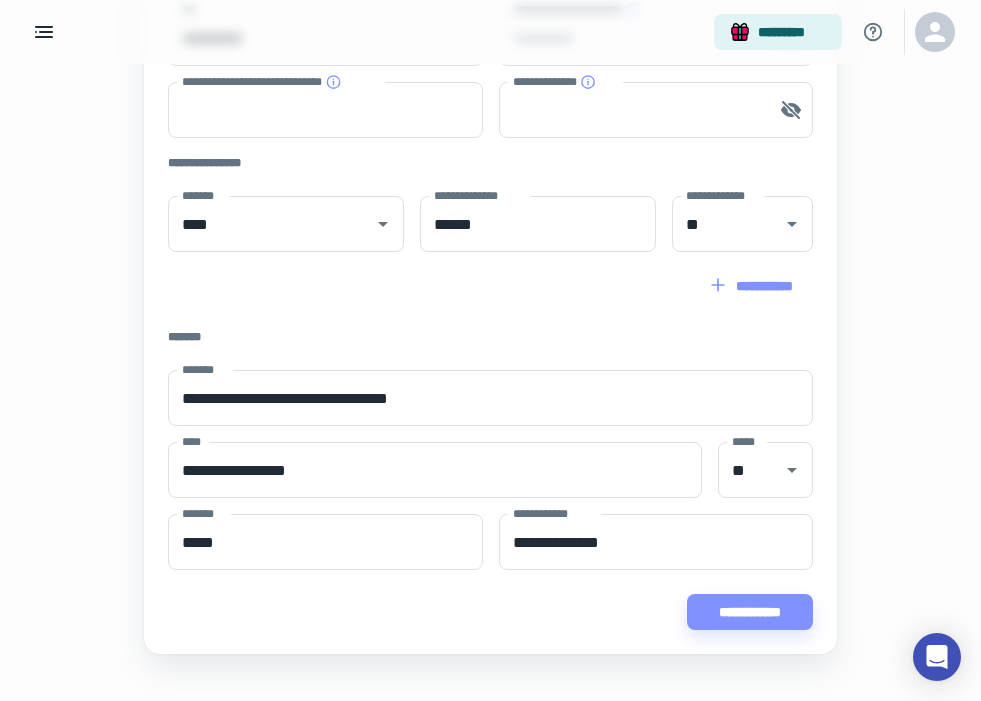 scroll, scrollTop: 511, scrollLeft: 0, axis: vertical 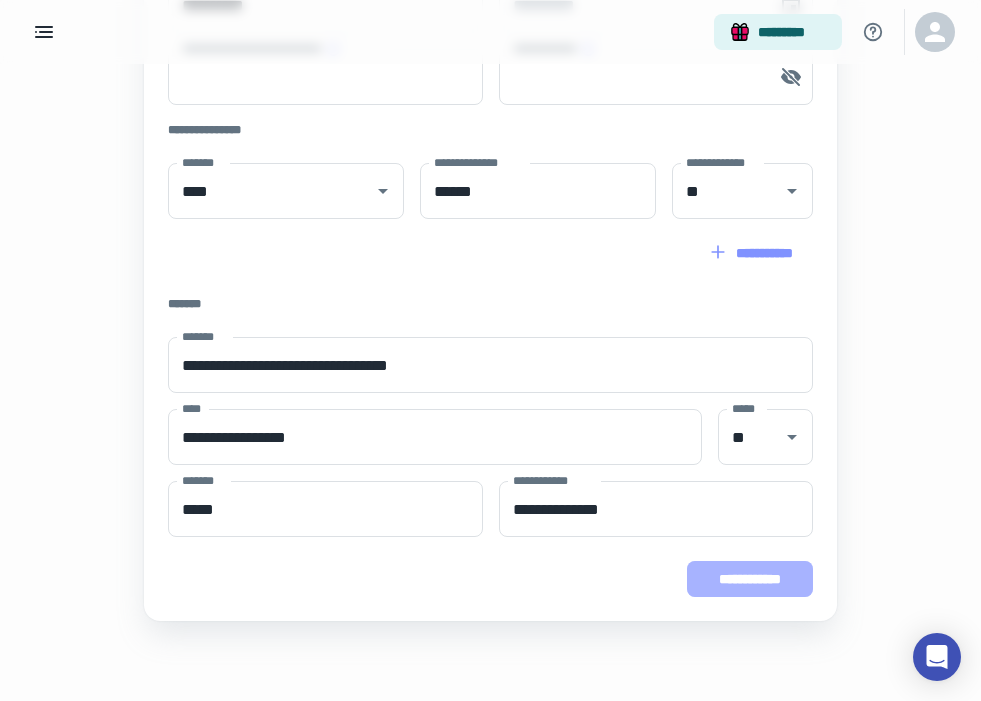 click on "**********" at bounding box center [750, 579] 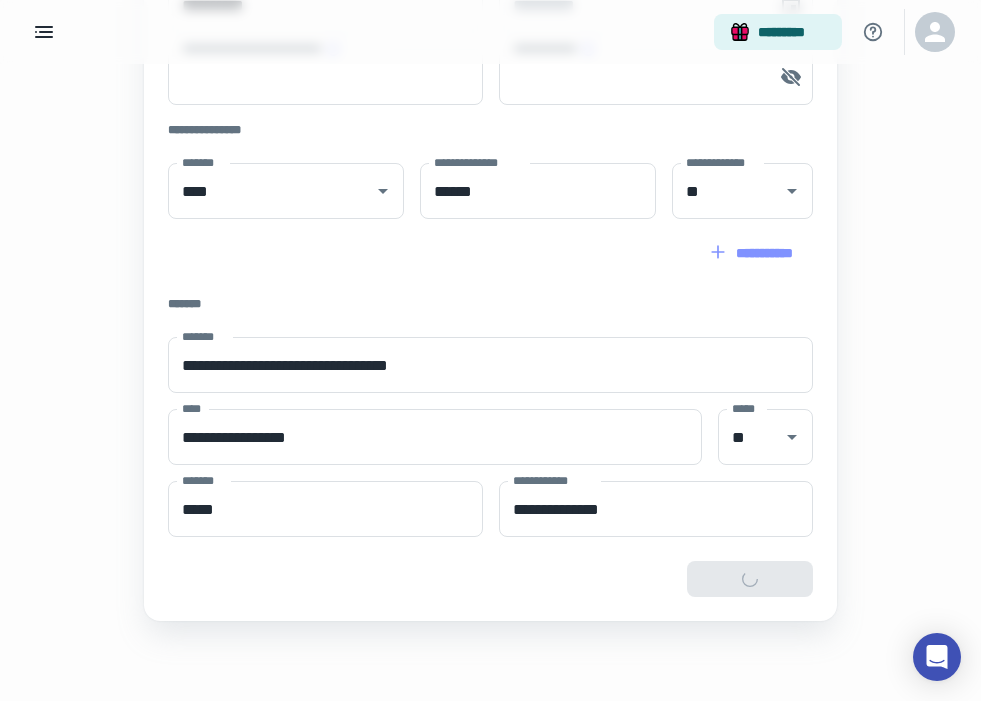 type on "**********" 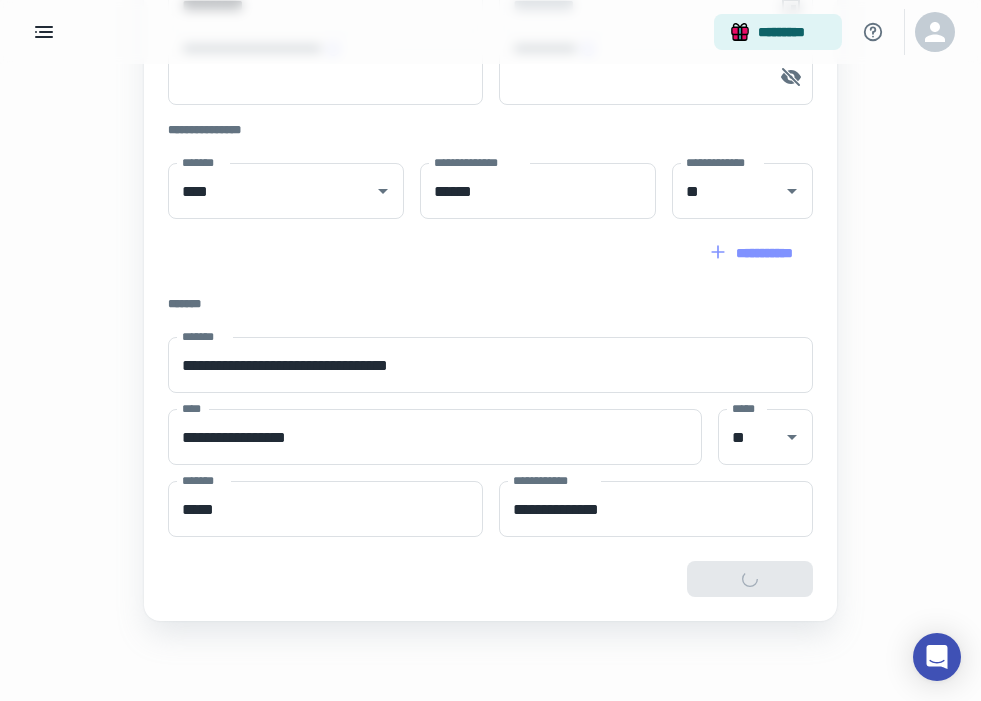 type on "**********" 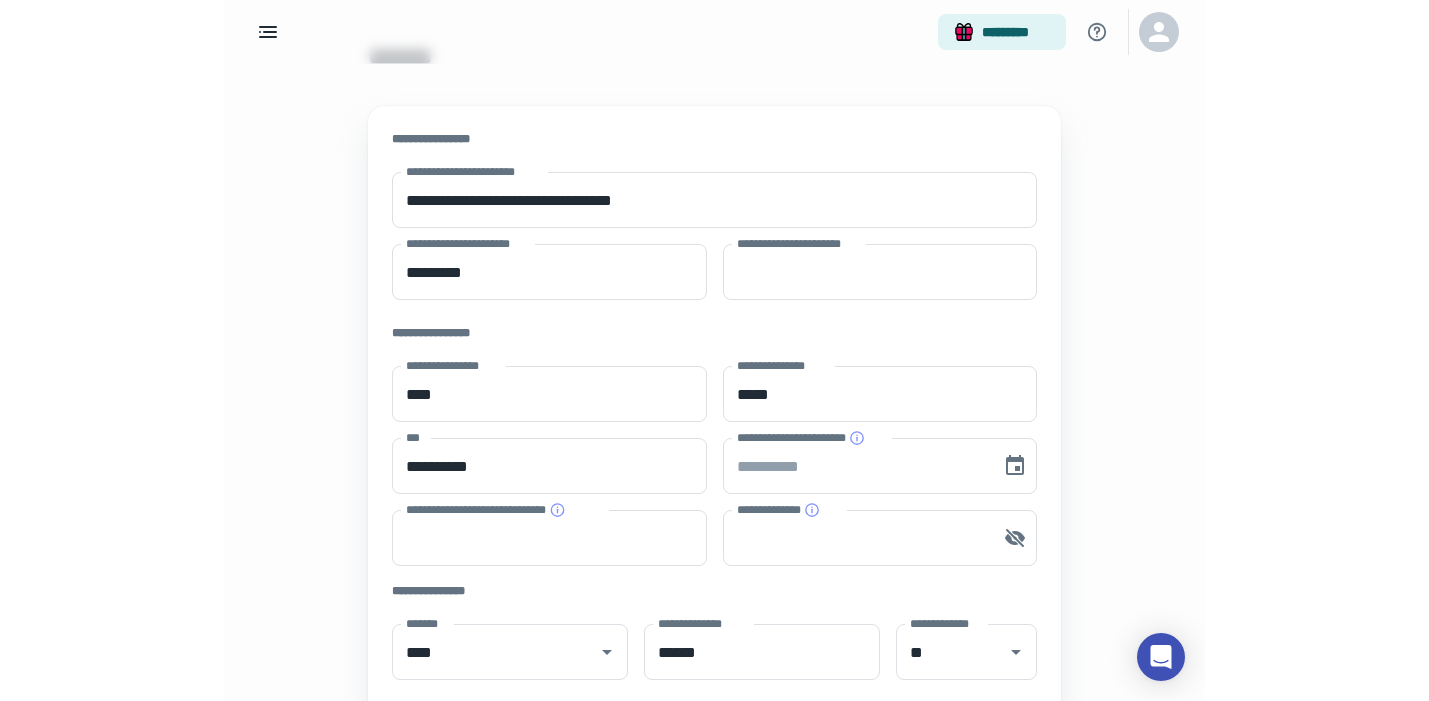 scroll, scrollTop: 0, scrollLeft: 0, axis: both 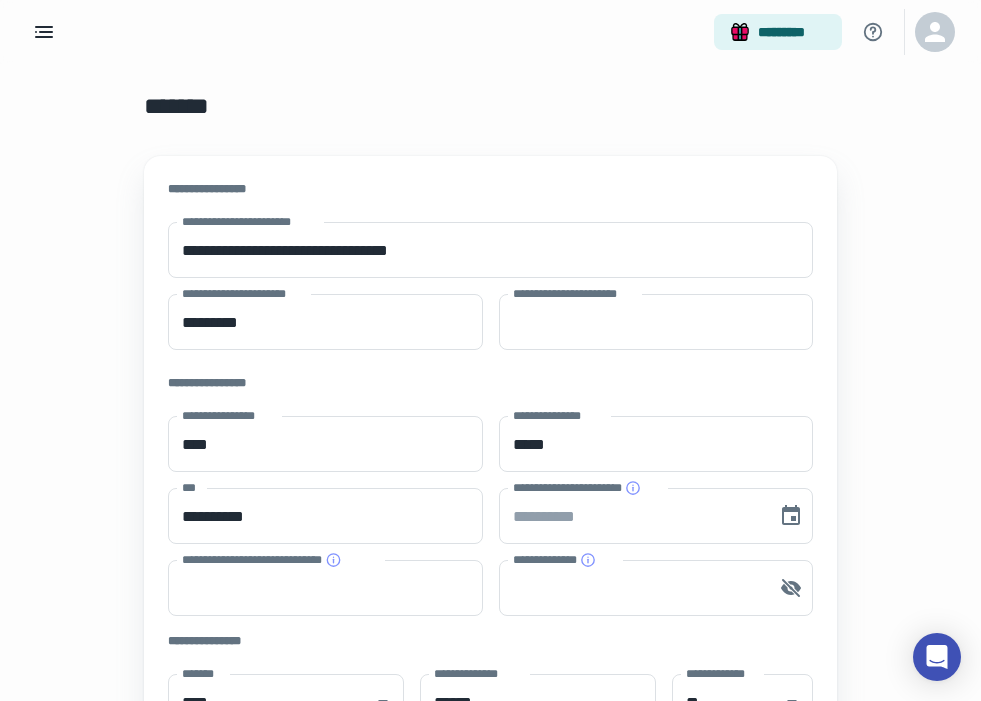 click on "**********" at bounding box center (478, 635) 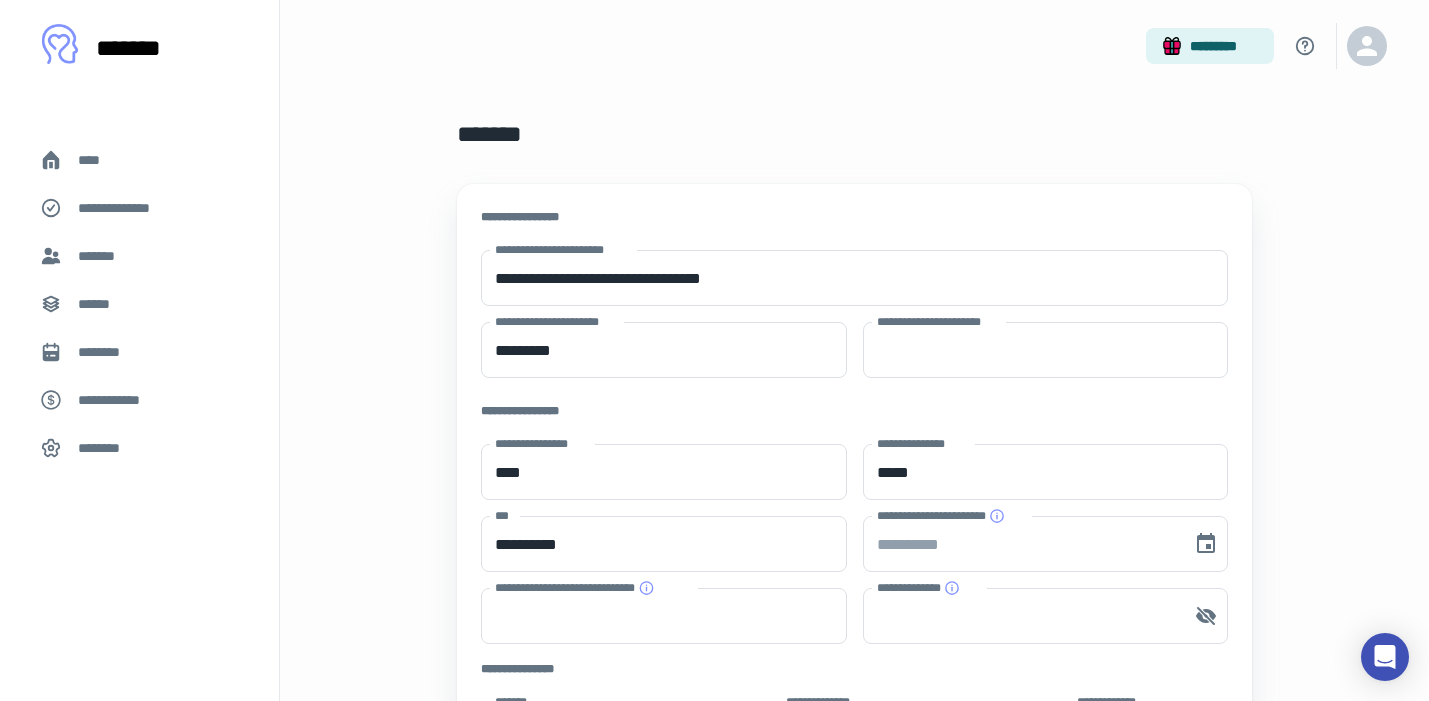 click on "****" at bounding box center [97, 160] 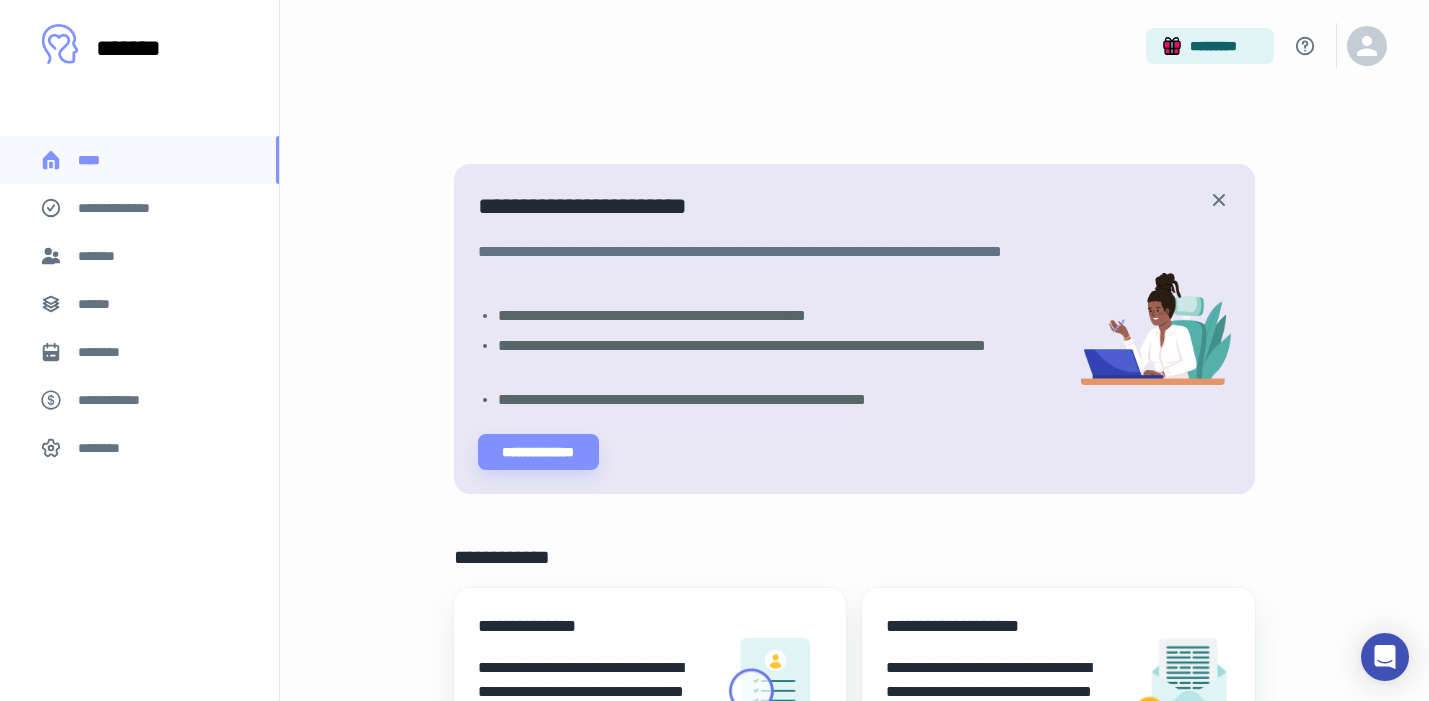 click on "**********" at bounding box center [127, 208] 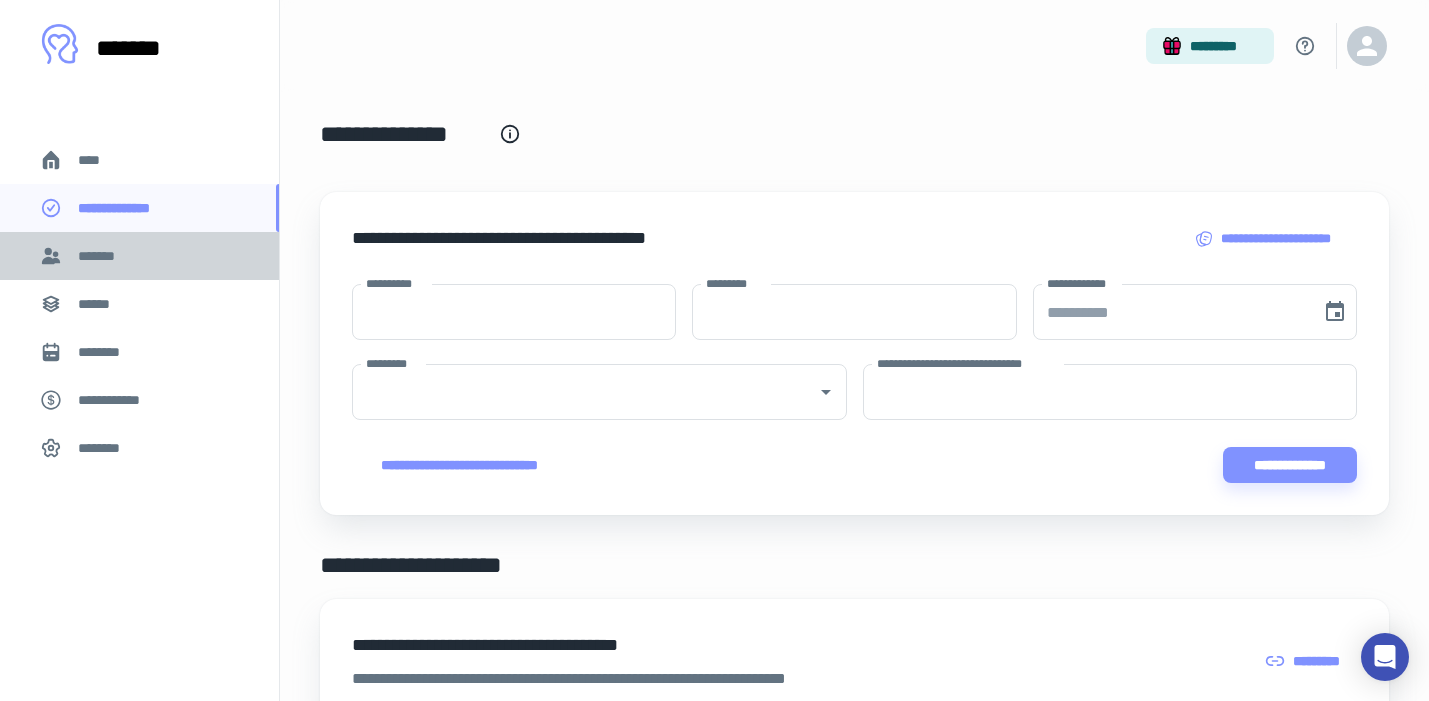 click on "*******" at bounding box center [100, 256] 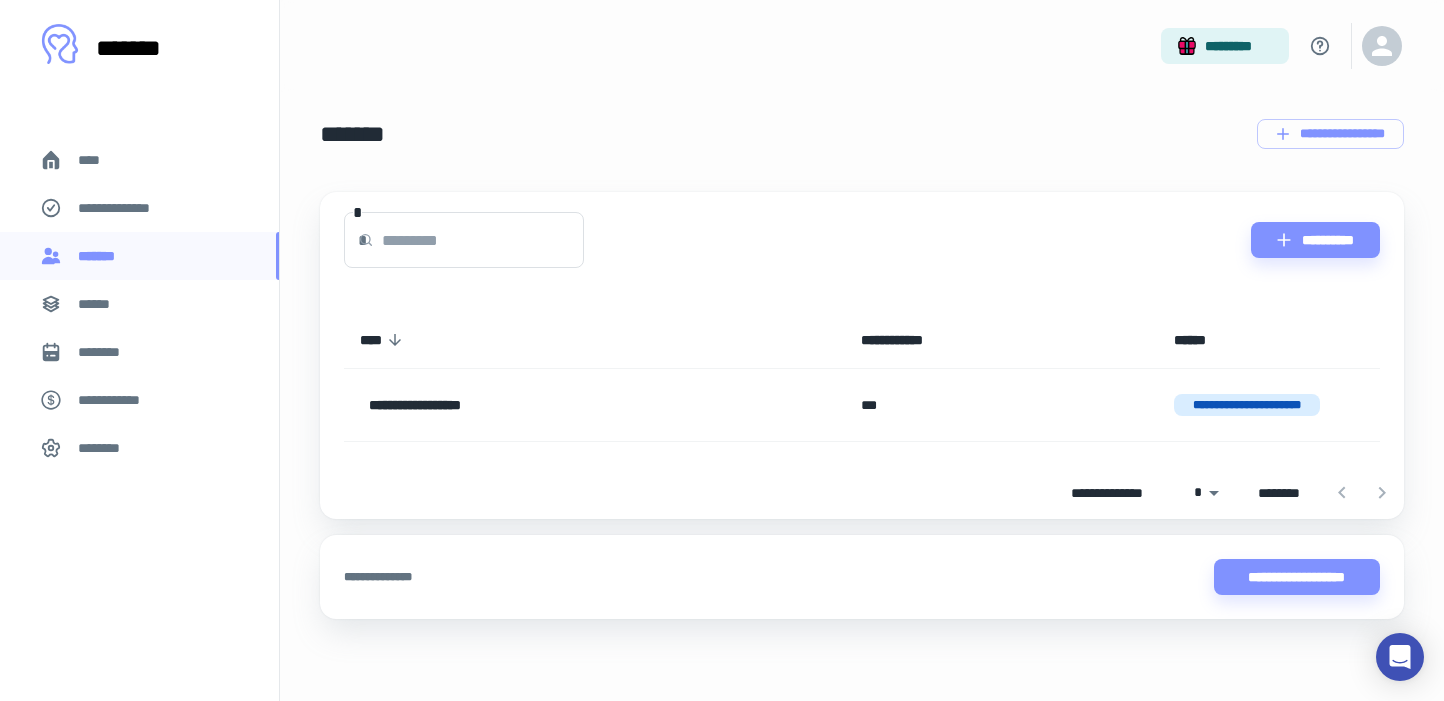 click on "******" at bounding box center (100, 304) 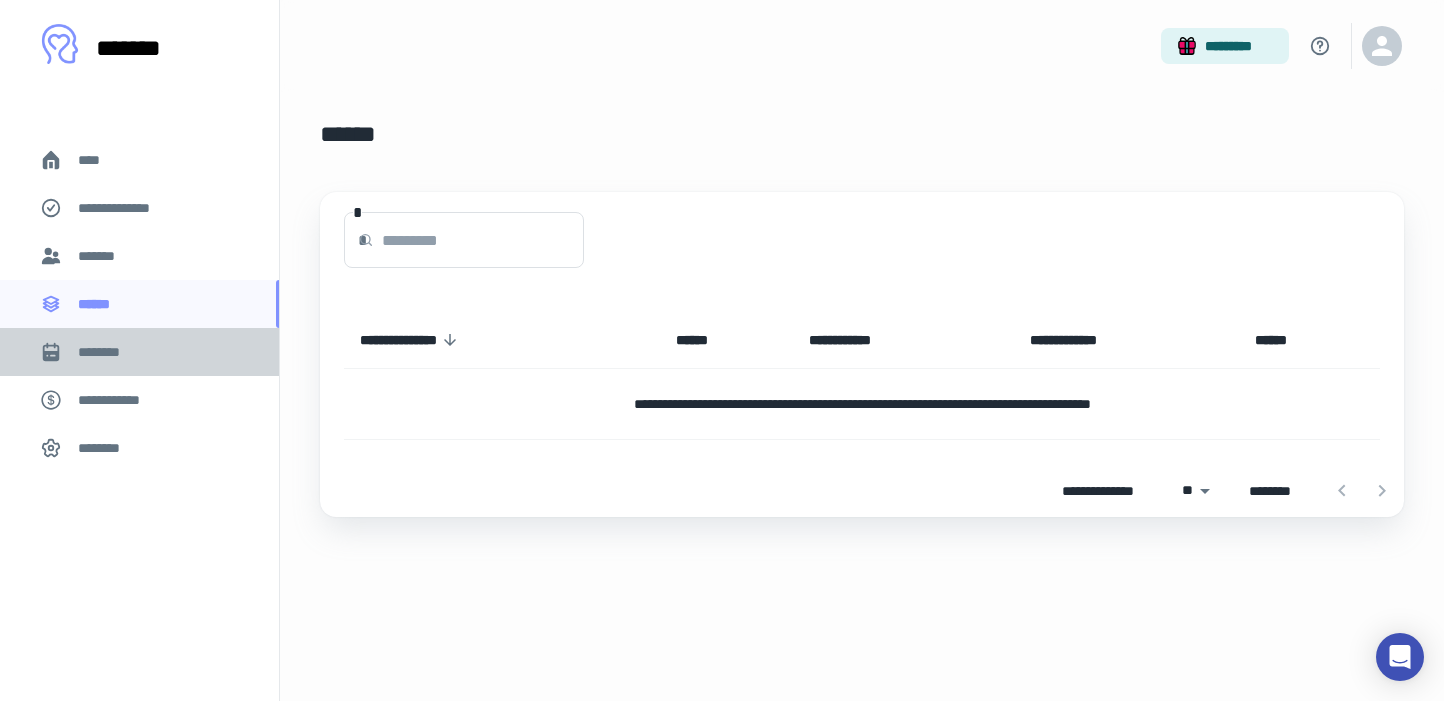 click on "********" at bounding box center [107, 352] 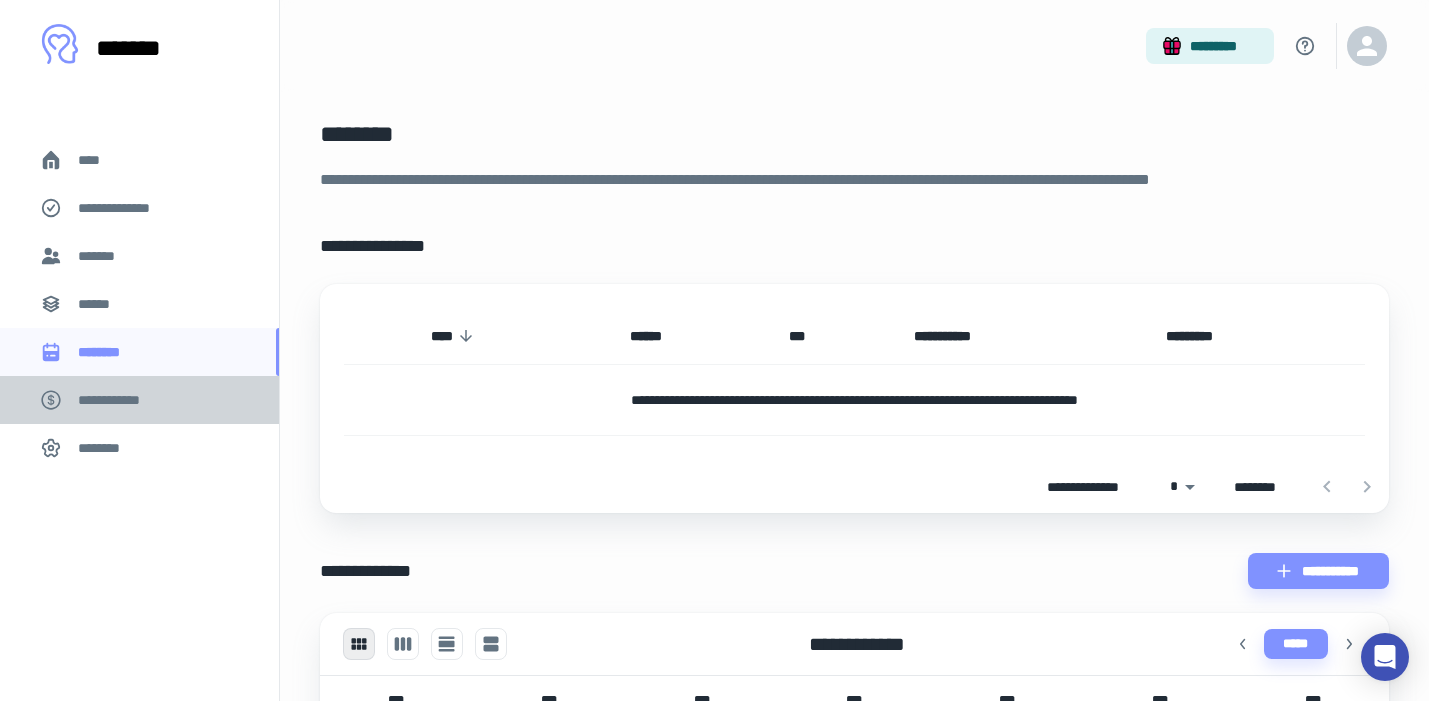 click on "**********" at bounding box center [119, 400] 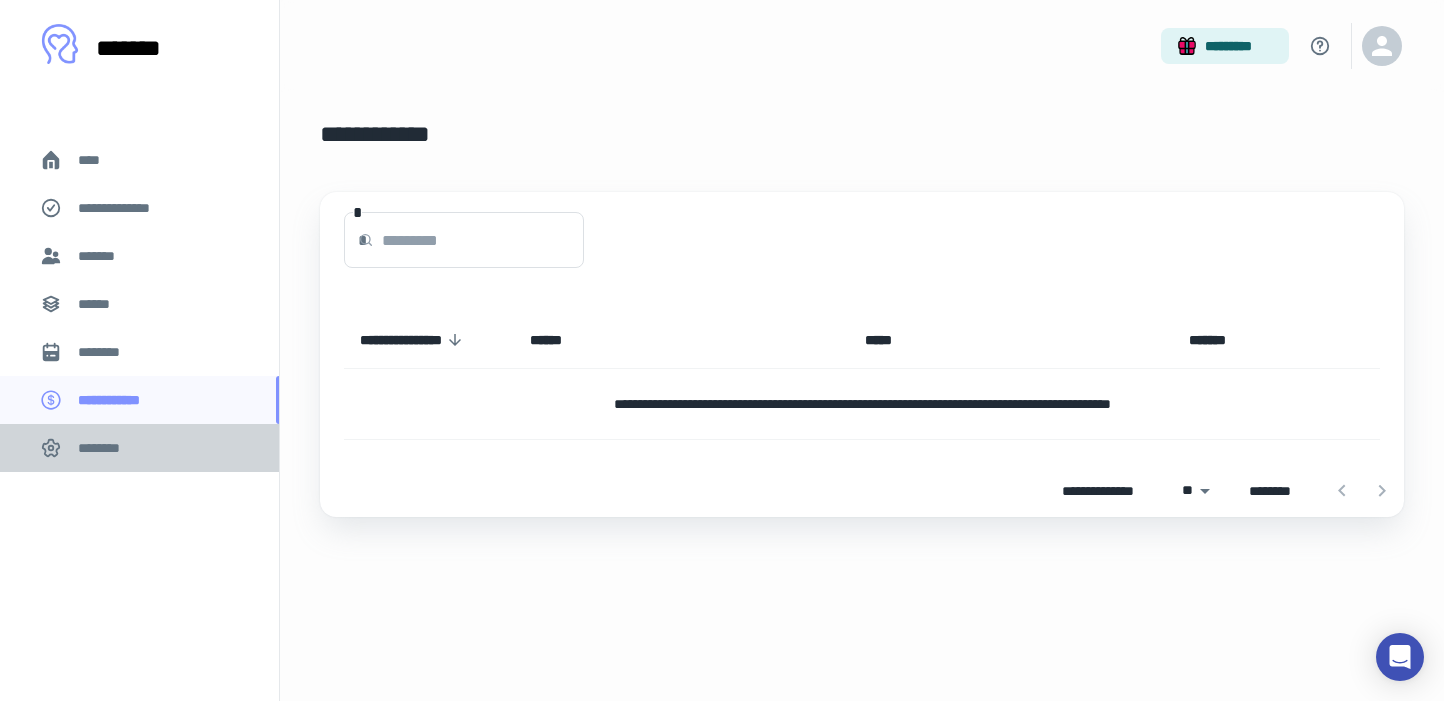 click on "********" at bounding box center (139, 448) 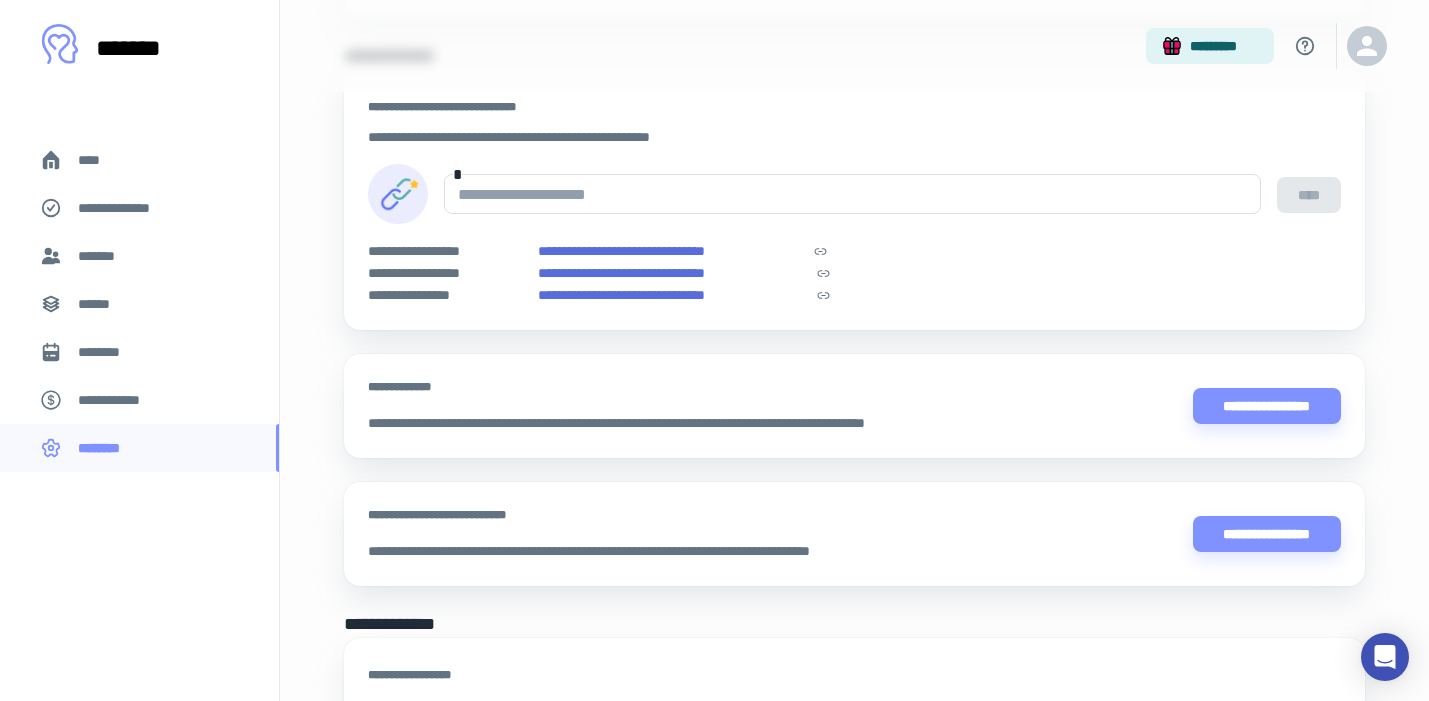 scroll, scrollTop: 1600, scrollLeft: 0, axis: vertical 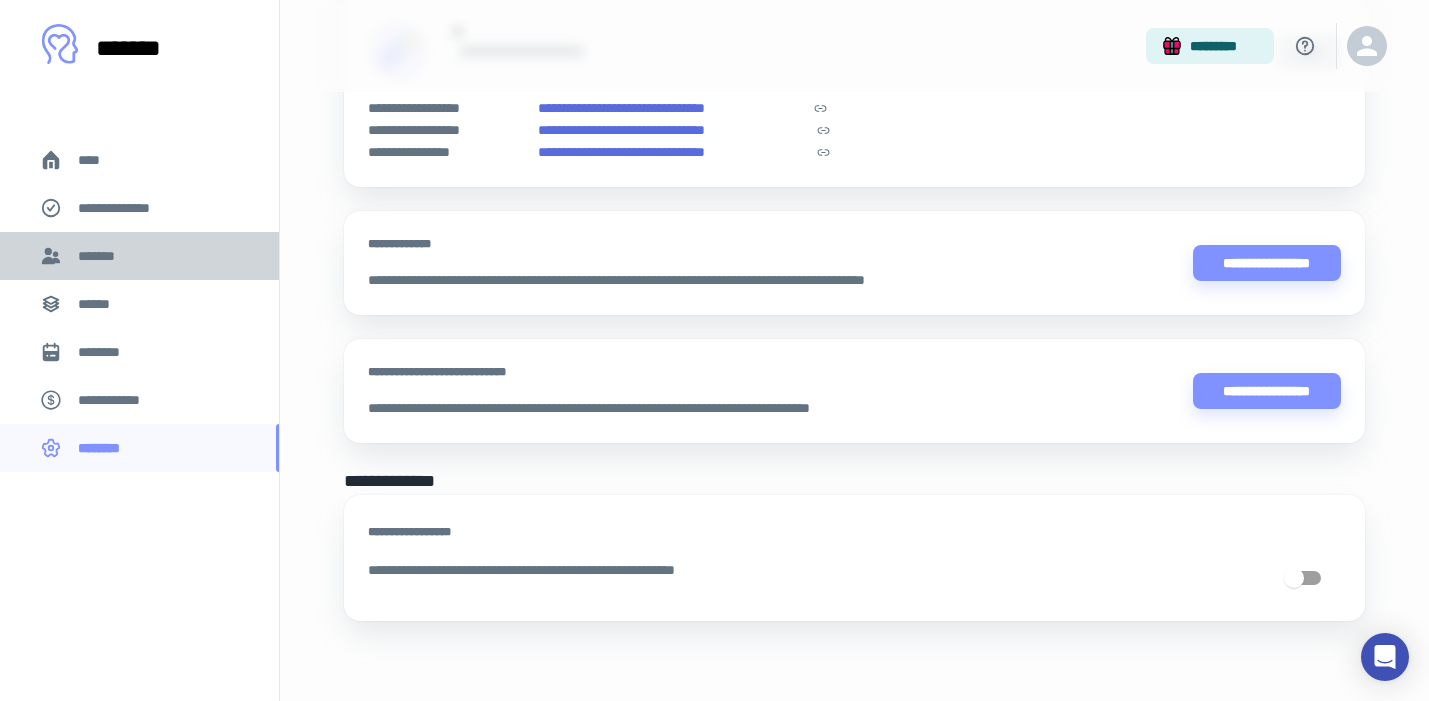 click on "*******" at bounding box center (100, 256) 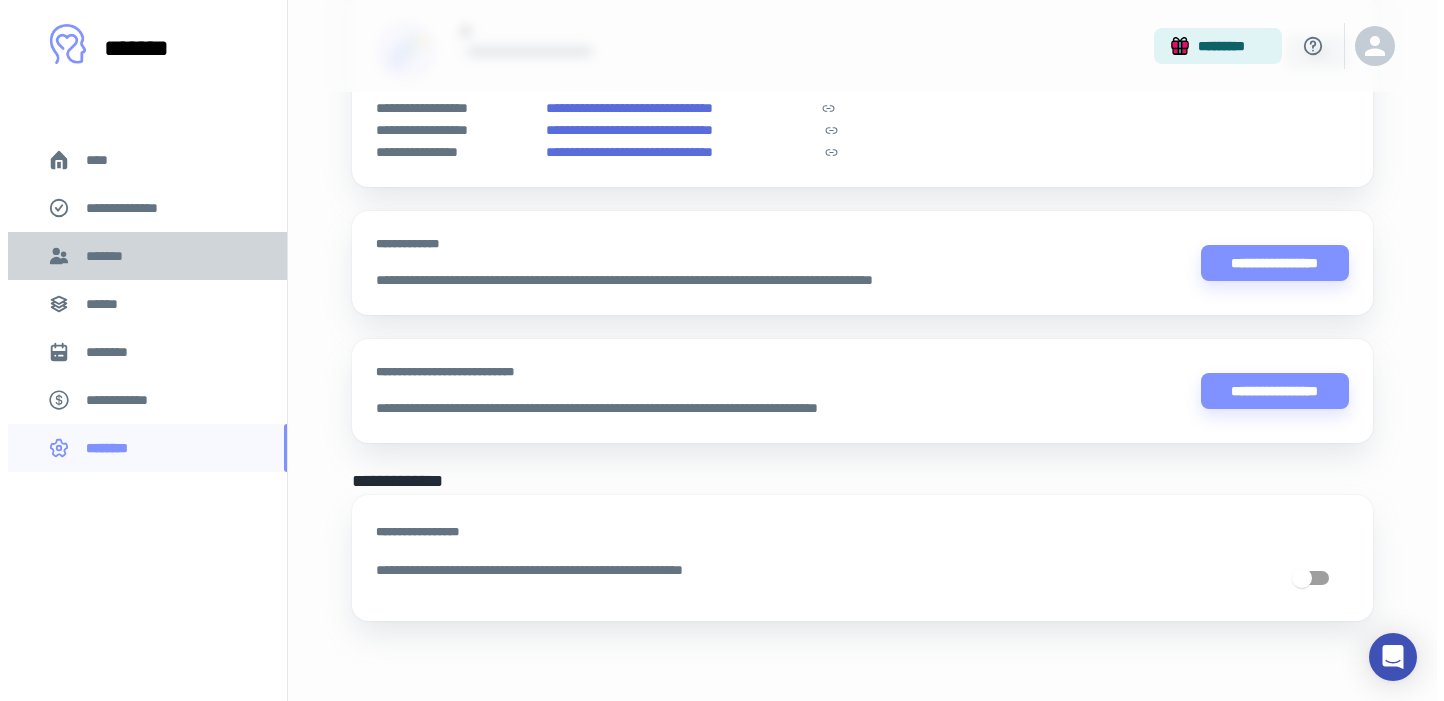 scroll, scrollTop: 0, scrollLeft: 0, axis: both 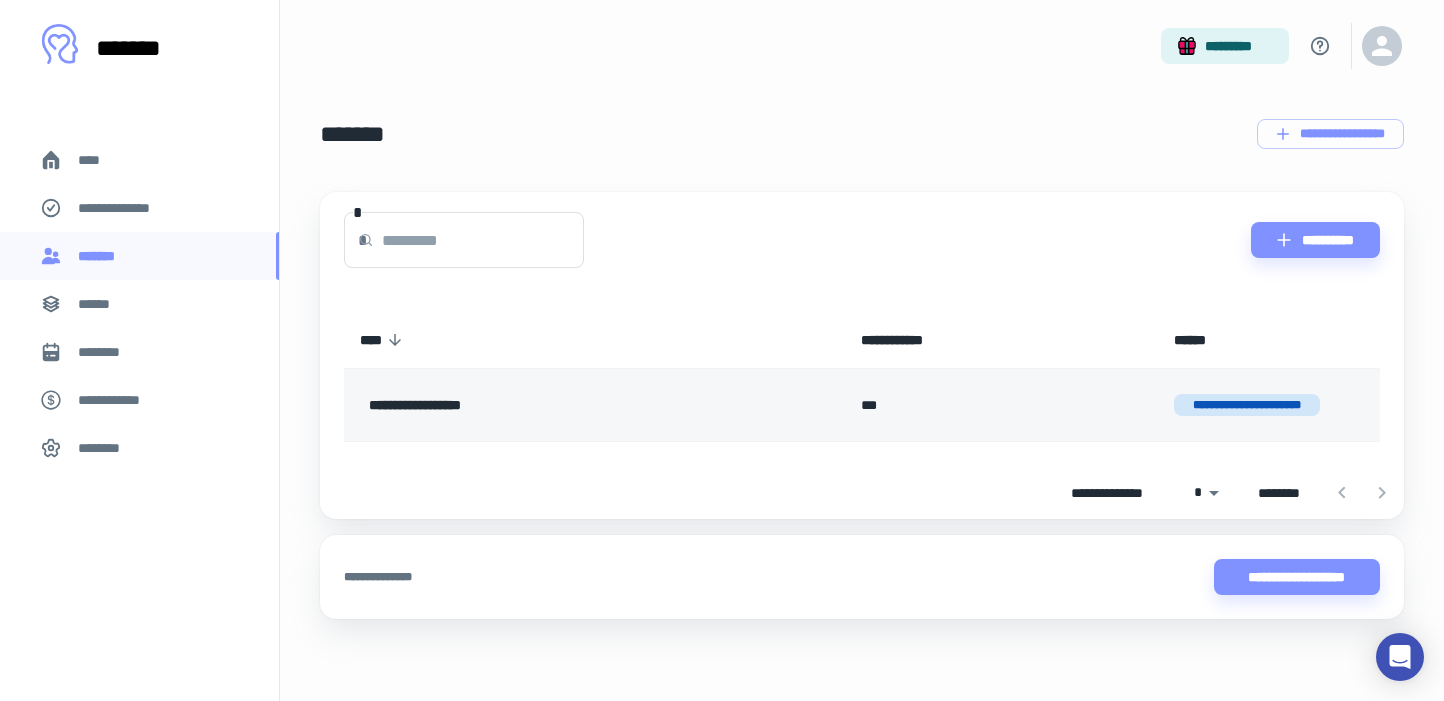 click on "**********" at bounding box center (1269, 405) 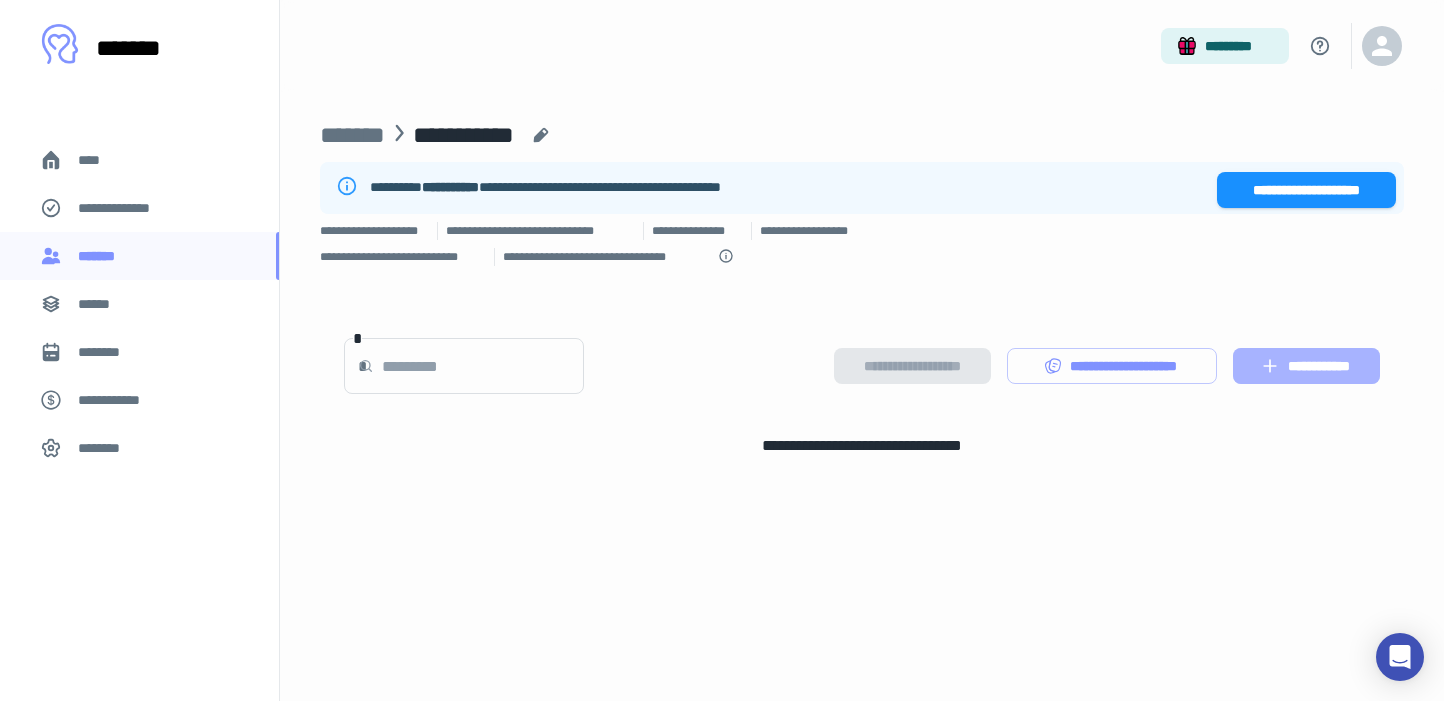 click on "**********" at bounding box center (1306, 366) 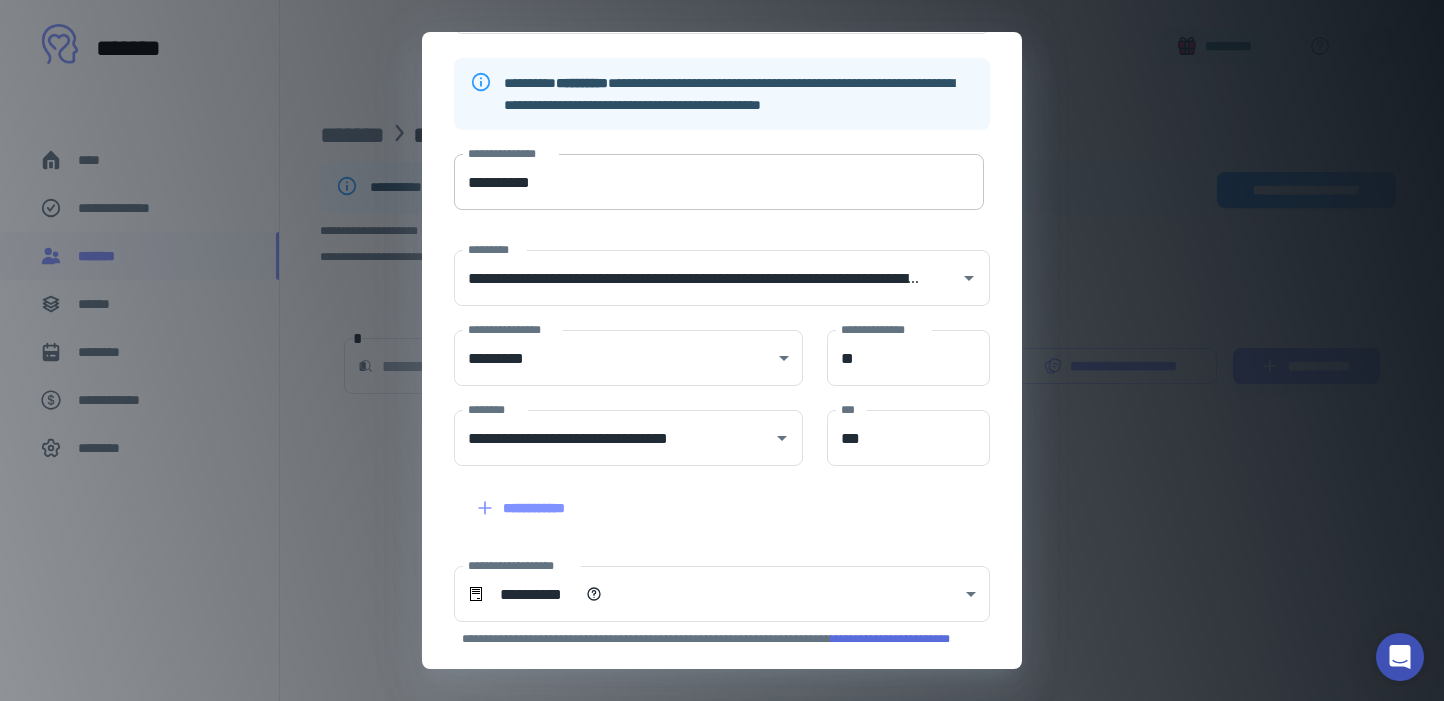 scroll, scrollTop: 153, scrollLeft: 0, axis: vertical 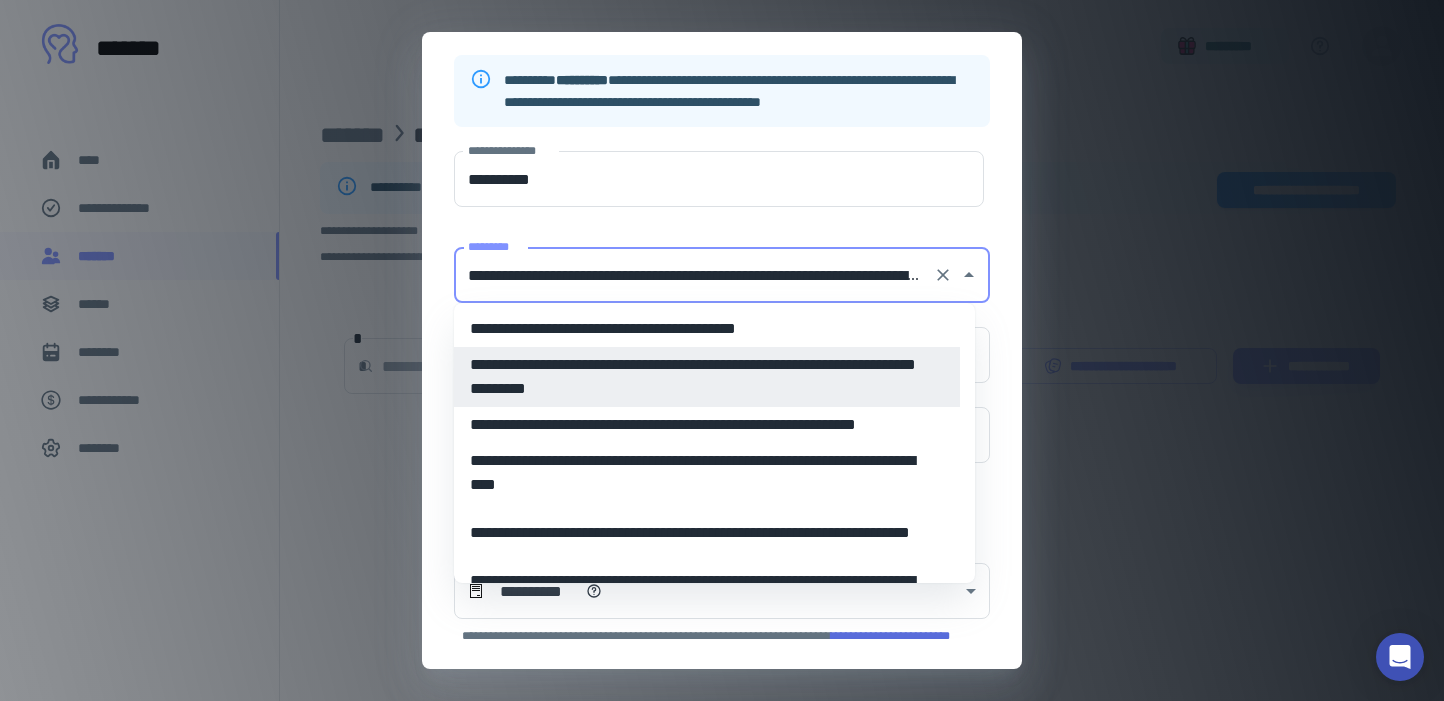 click on "**********" at bounding box center (694, 275) 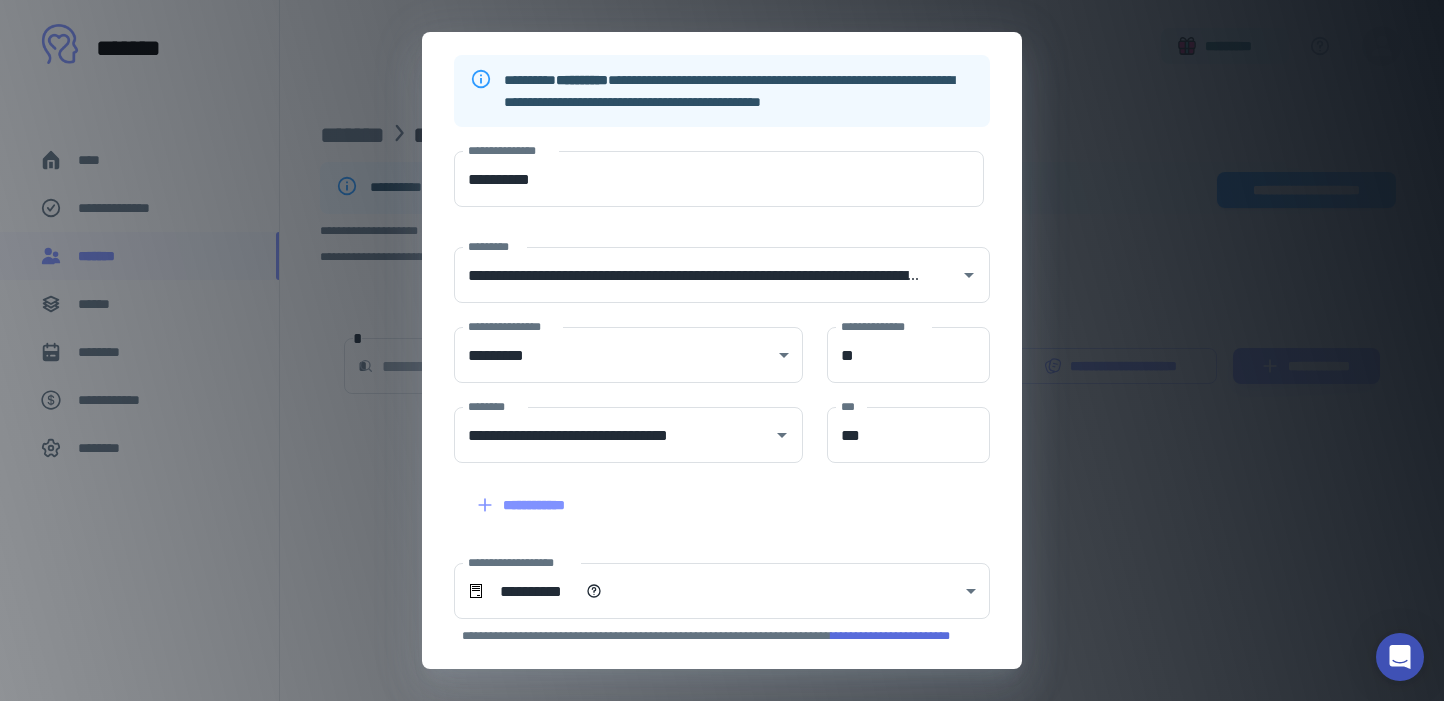 click on "**********" at bounding box center (722, 419) 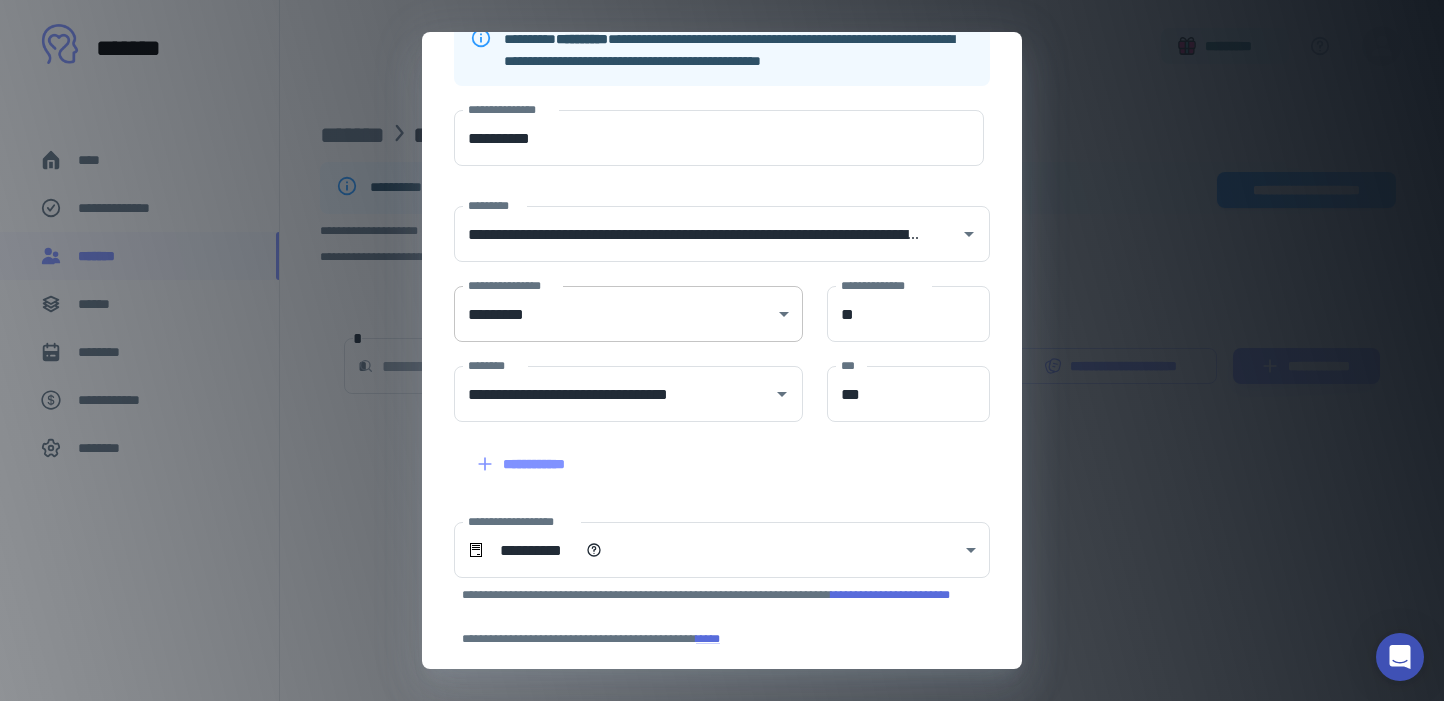 scroll, scrollTop: 197, scrollLeft: 0, axis: vertical 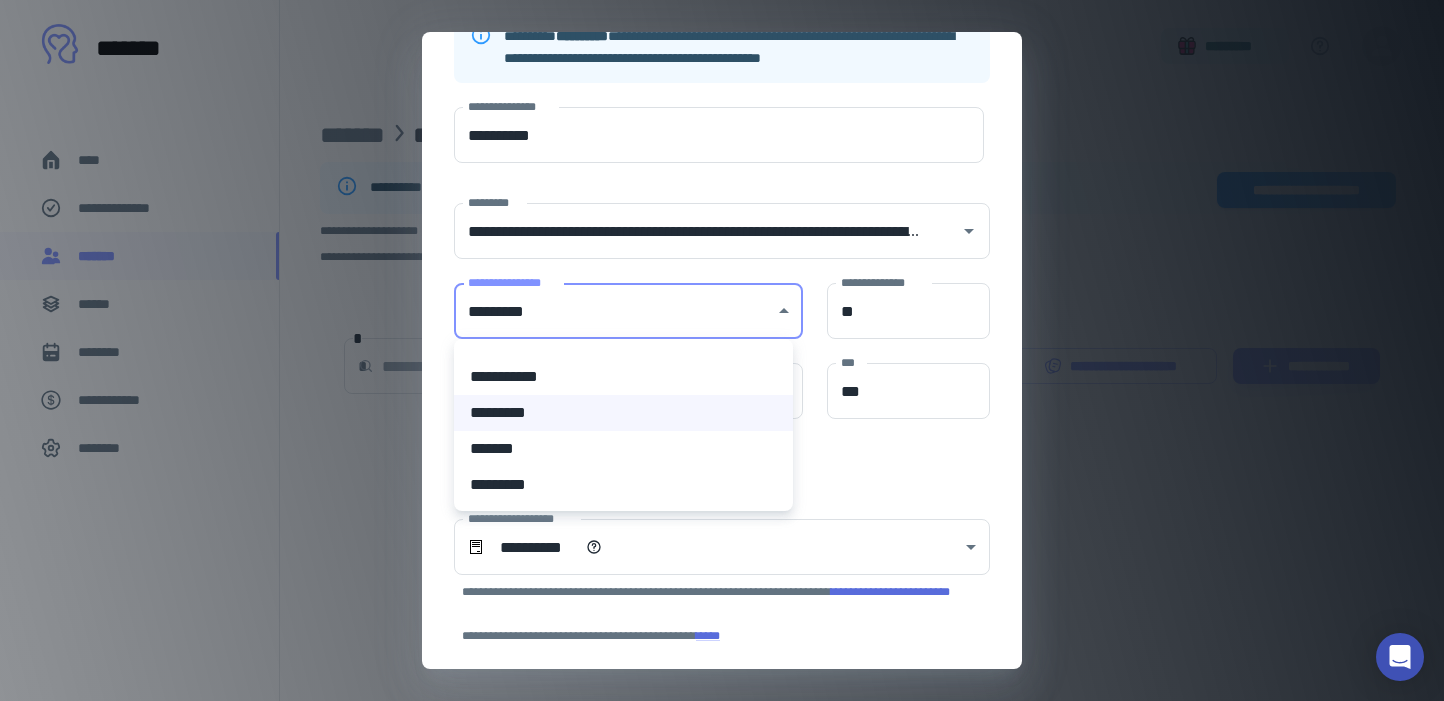 click on "**********" at bounding box center [722, 350] 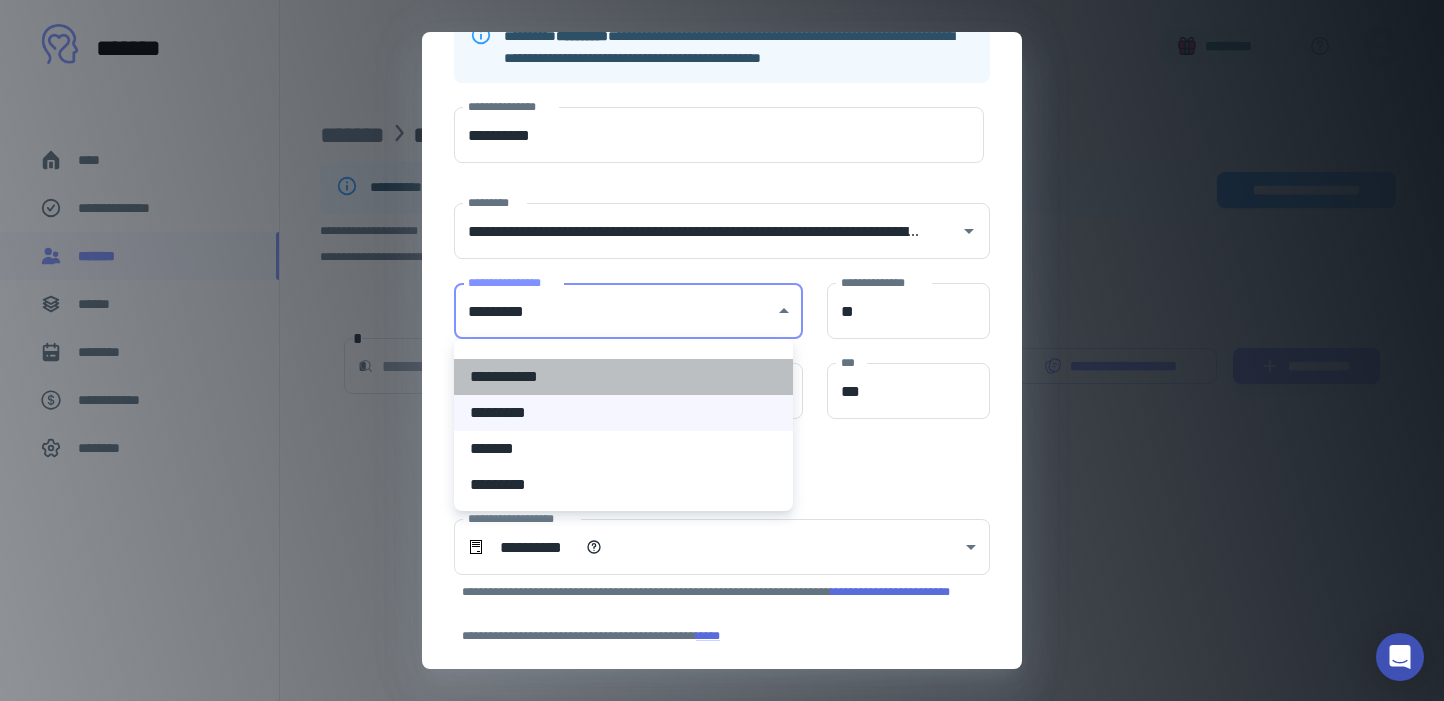 click on "**********" at bounding box center (623, 377) 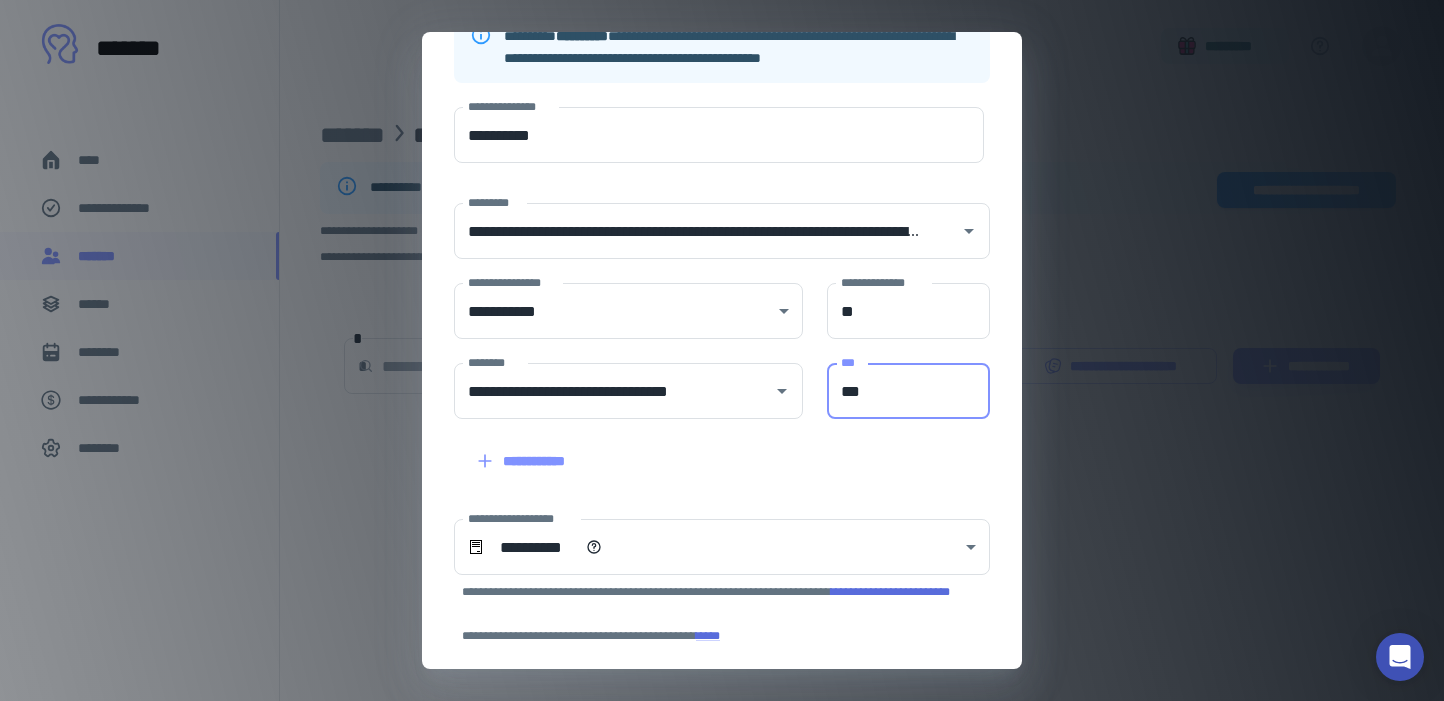 click on "***" at bounding box center [908, 391] 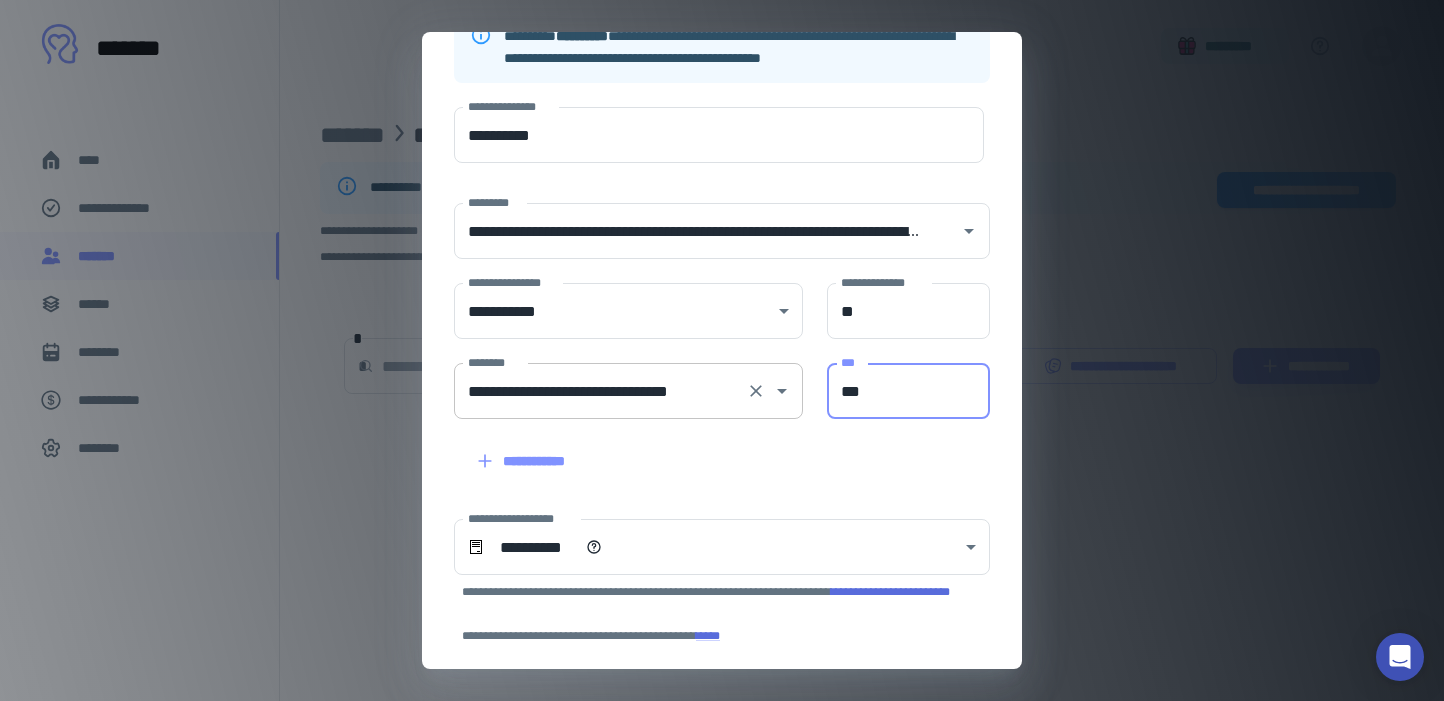 type on "***" 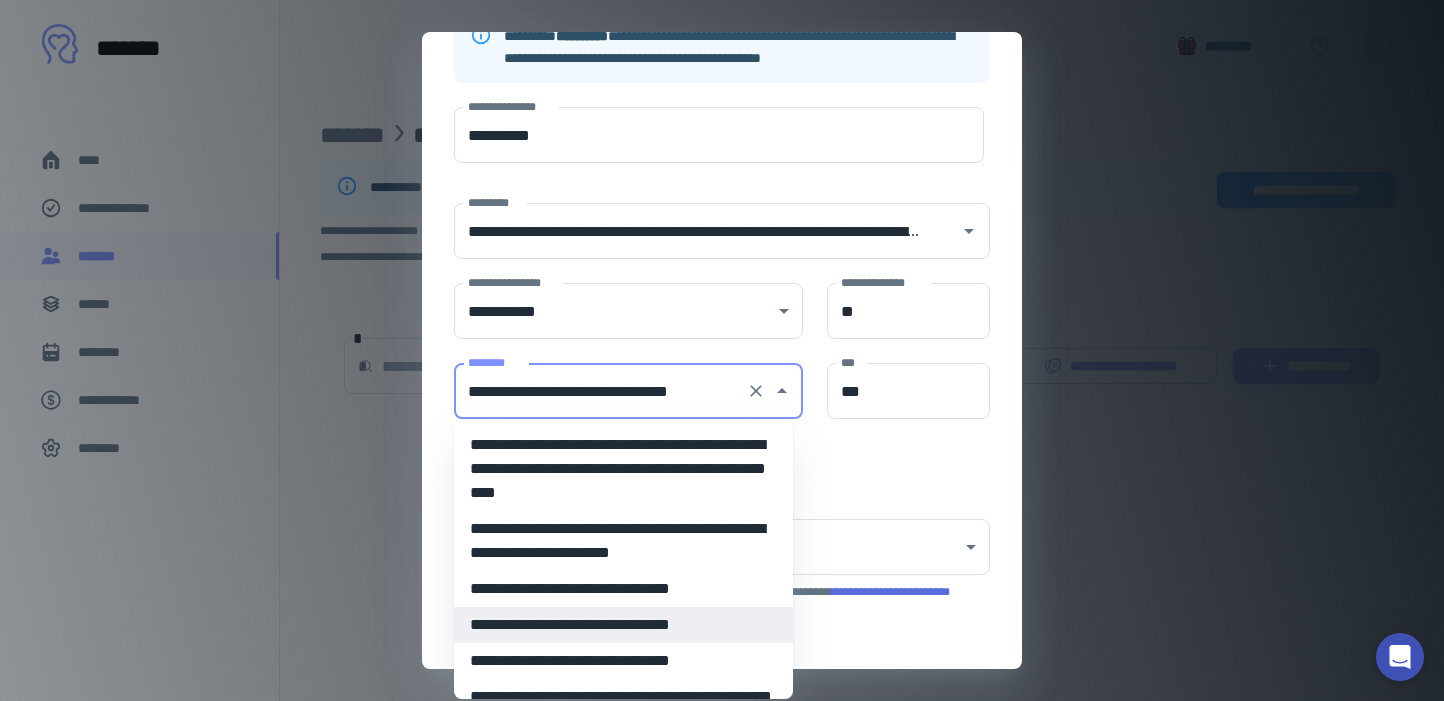 click on "**********" at bounding box center (600, 391) 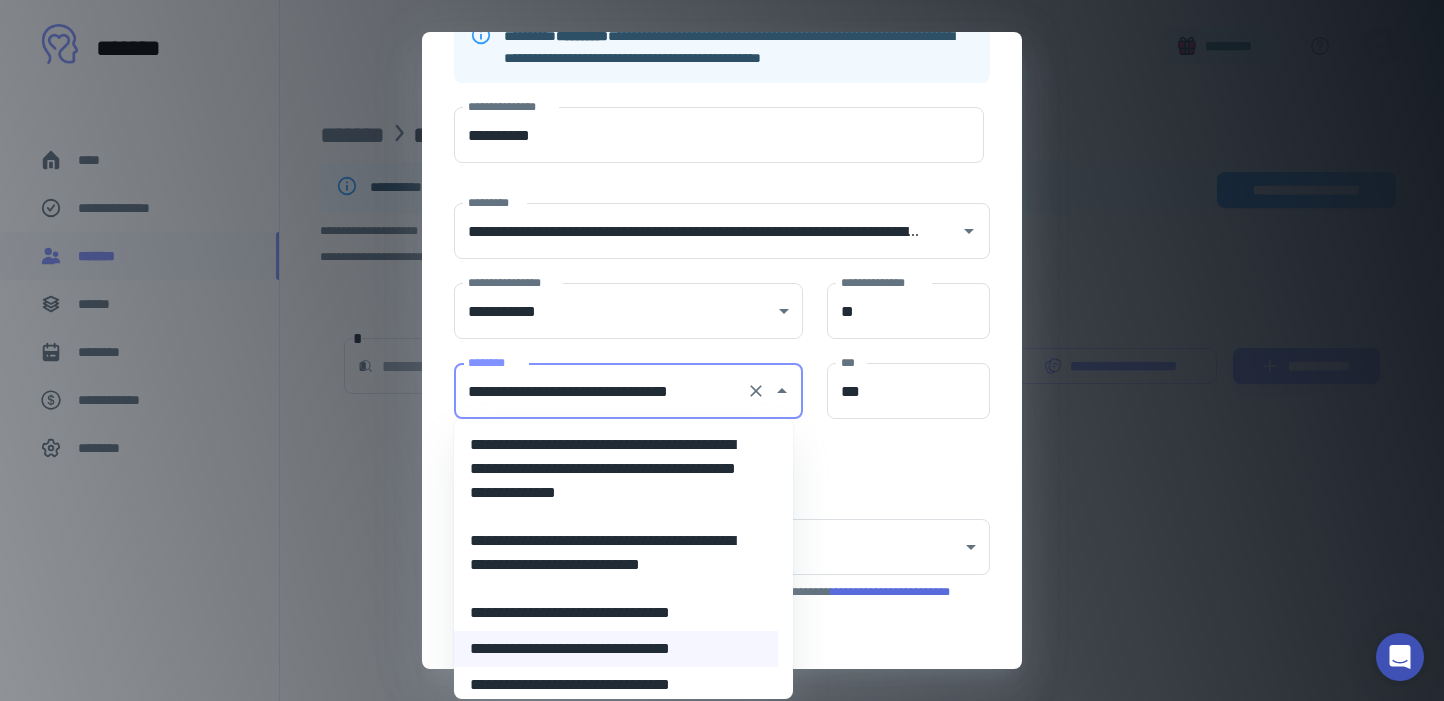 scroll, scrollTop: 29, scrollLeft: 0, axis: vertical 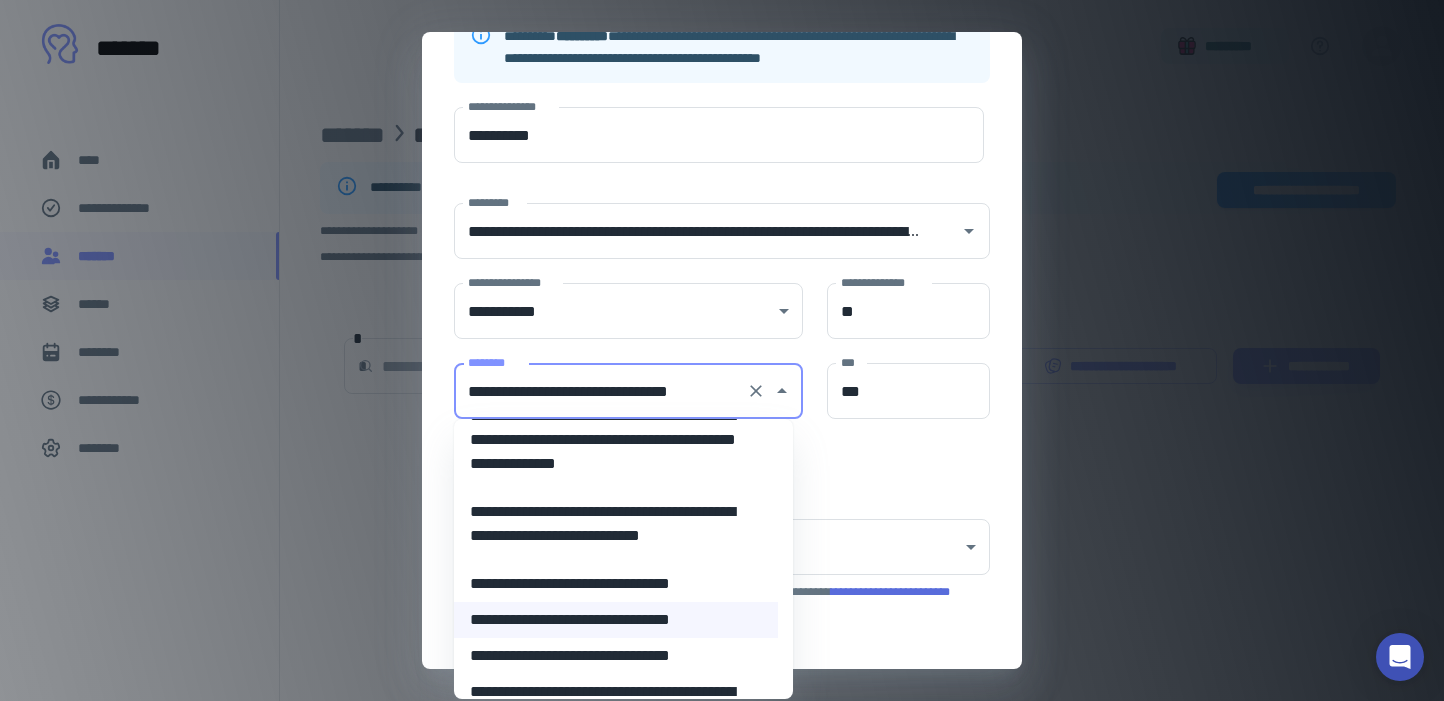 click on "**********" at bounding box center [616, 656] 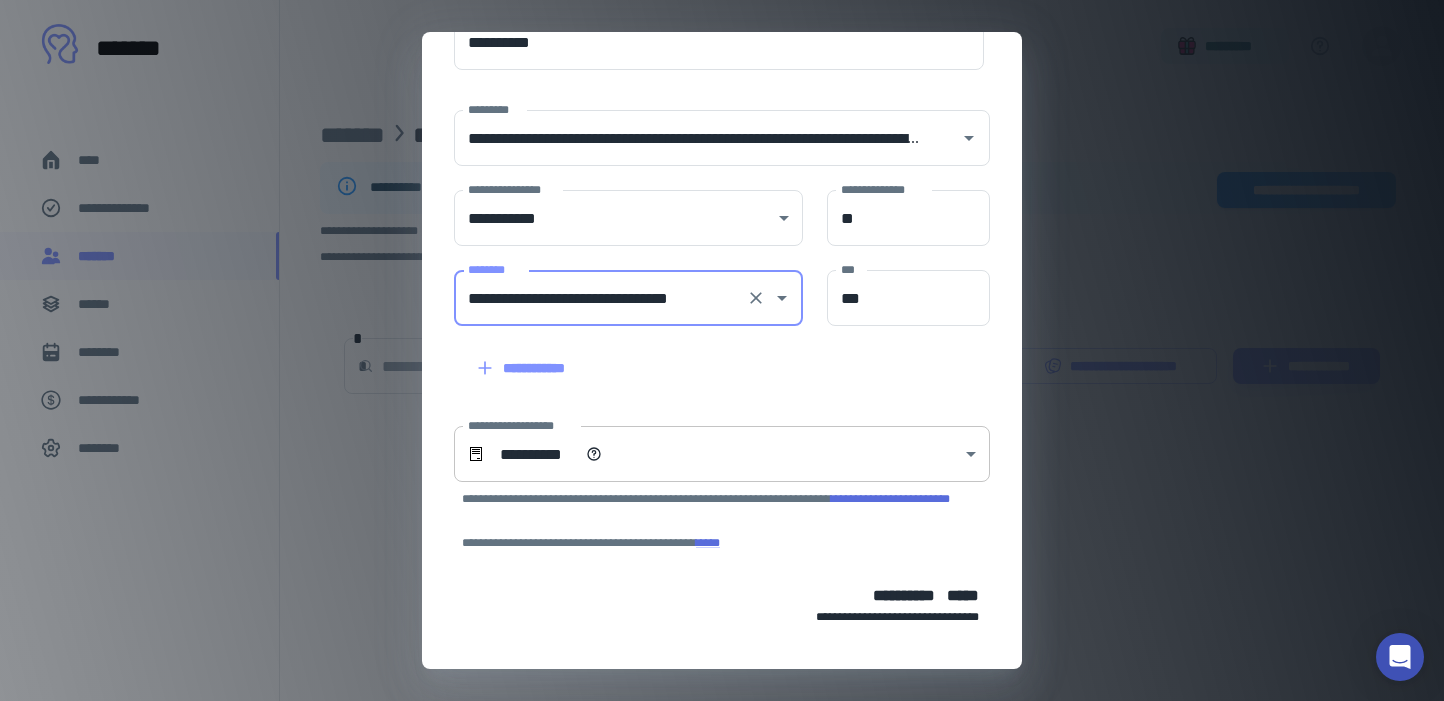 scroll, scrollTop: 363, scrollLeft: 0, axis: vertical 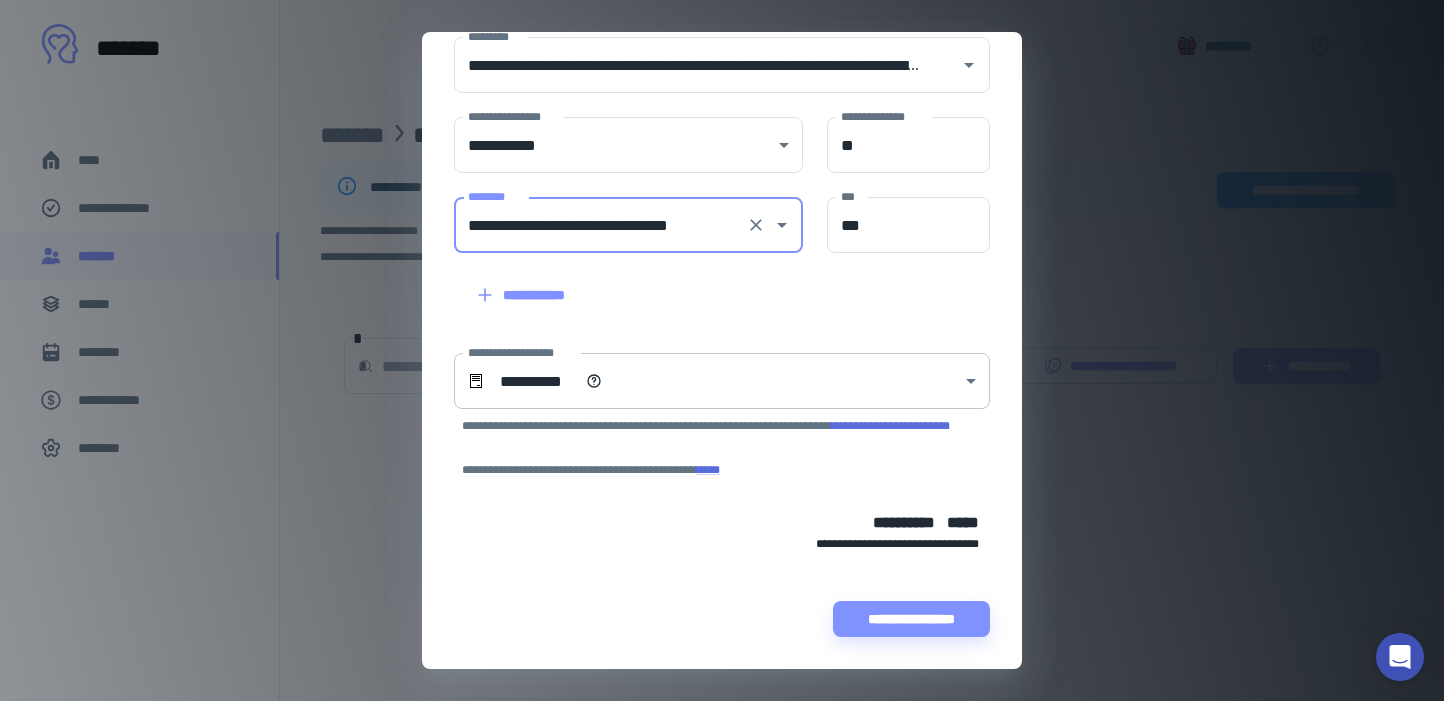 click on "**********" at bounding box center (722, 350) 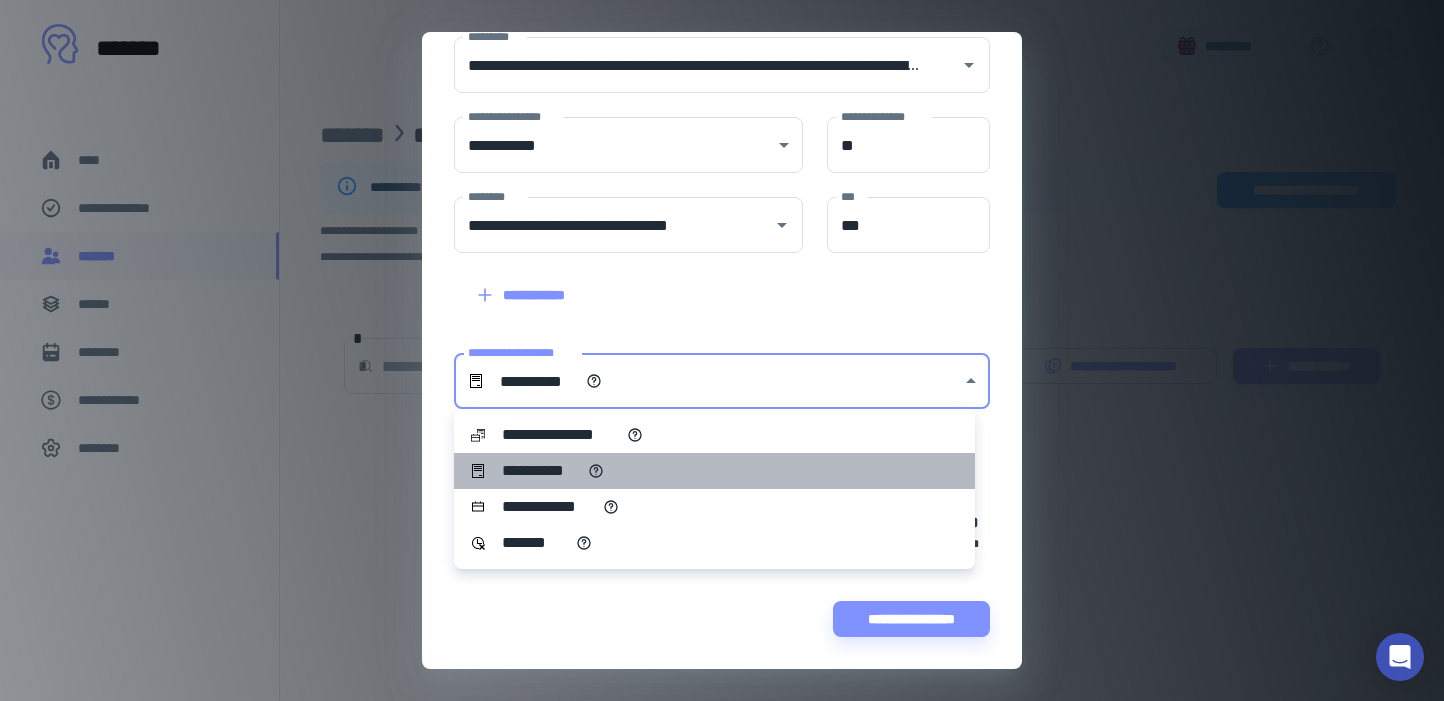 click on "**********" at bounding box center [714, 471] 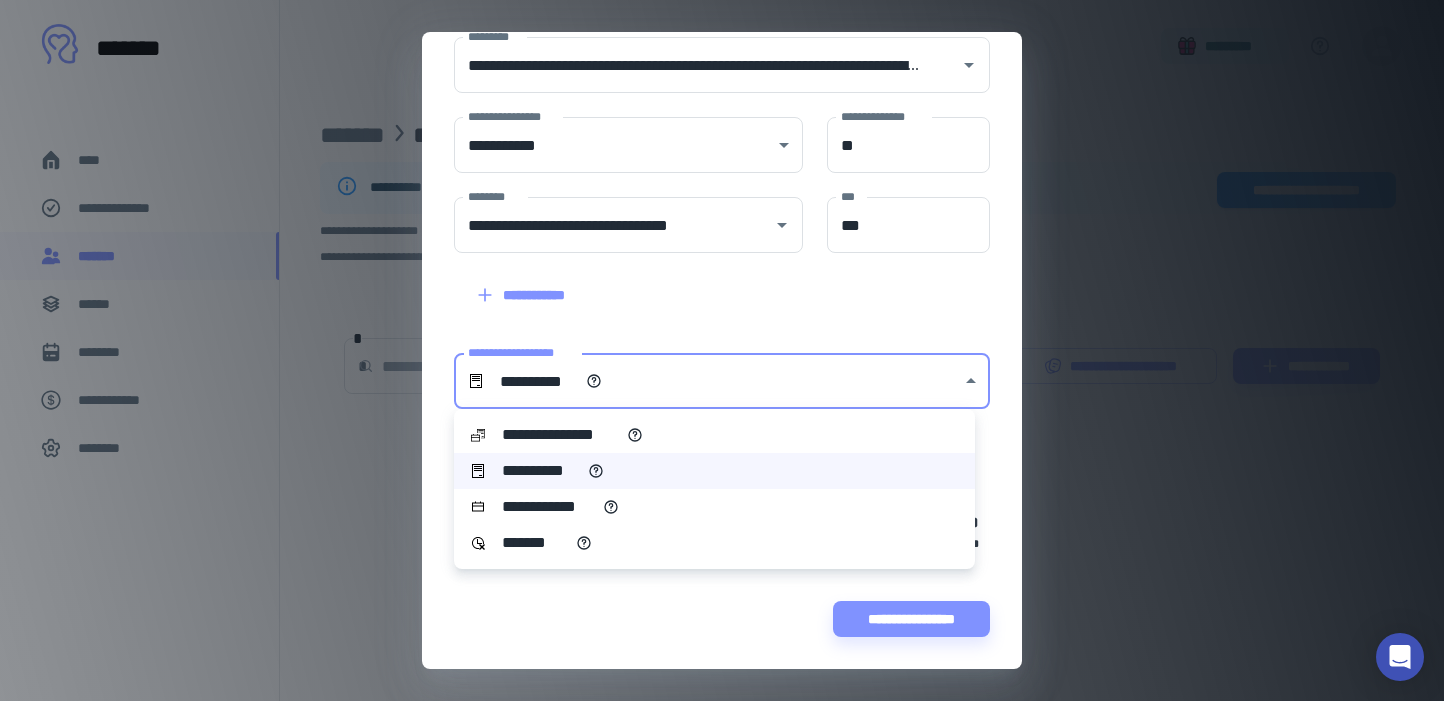 click on "**********" at bounding box center [722, 350] 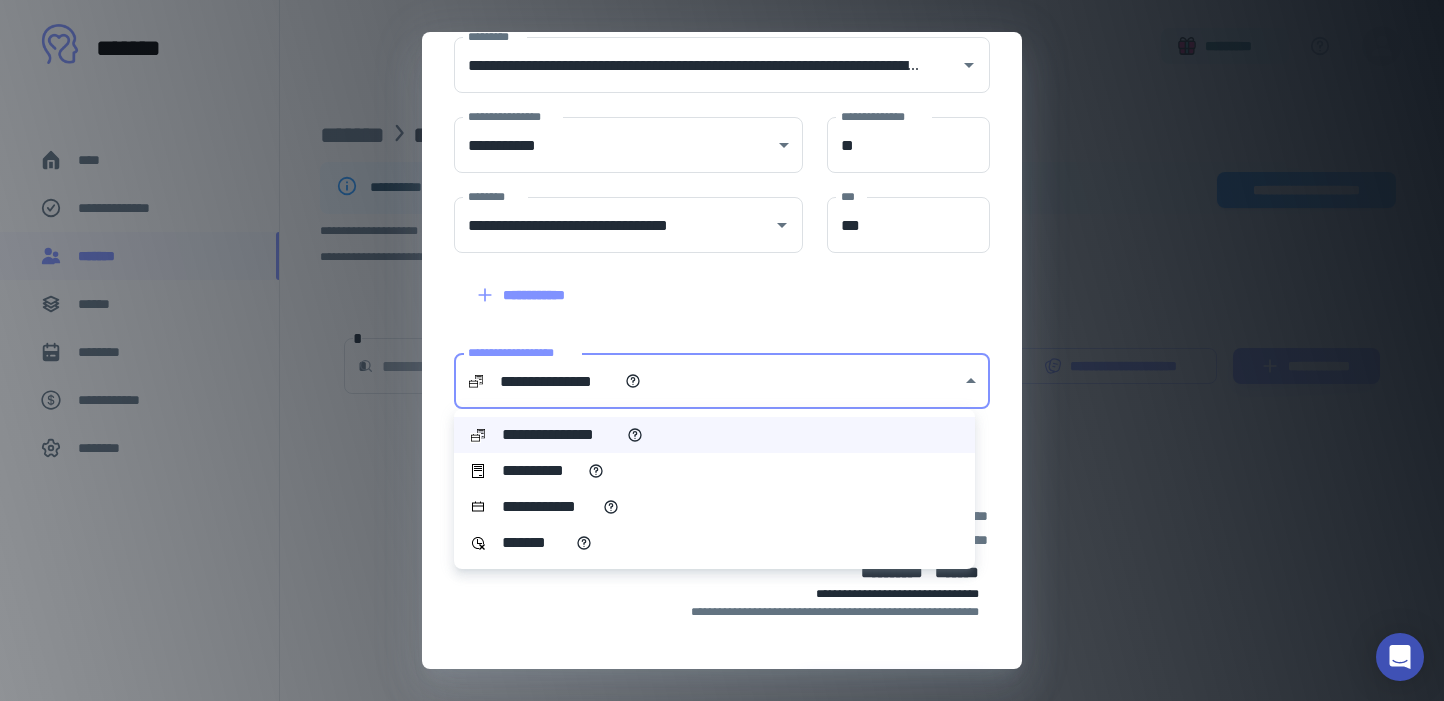 click on "**********" at bounding box center [722, 350] 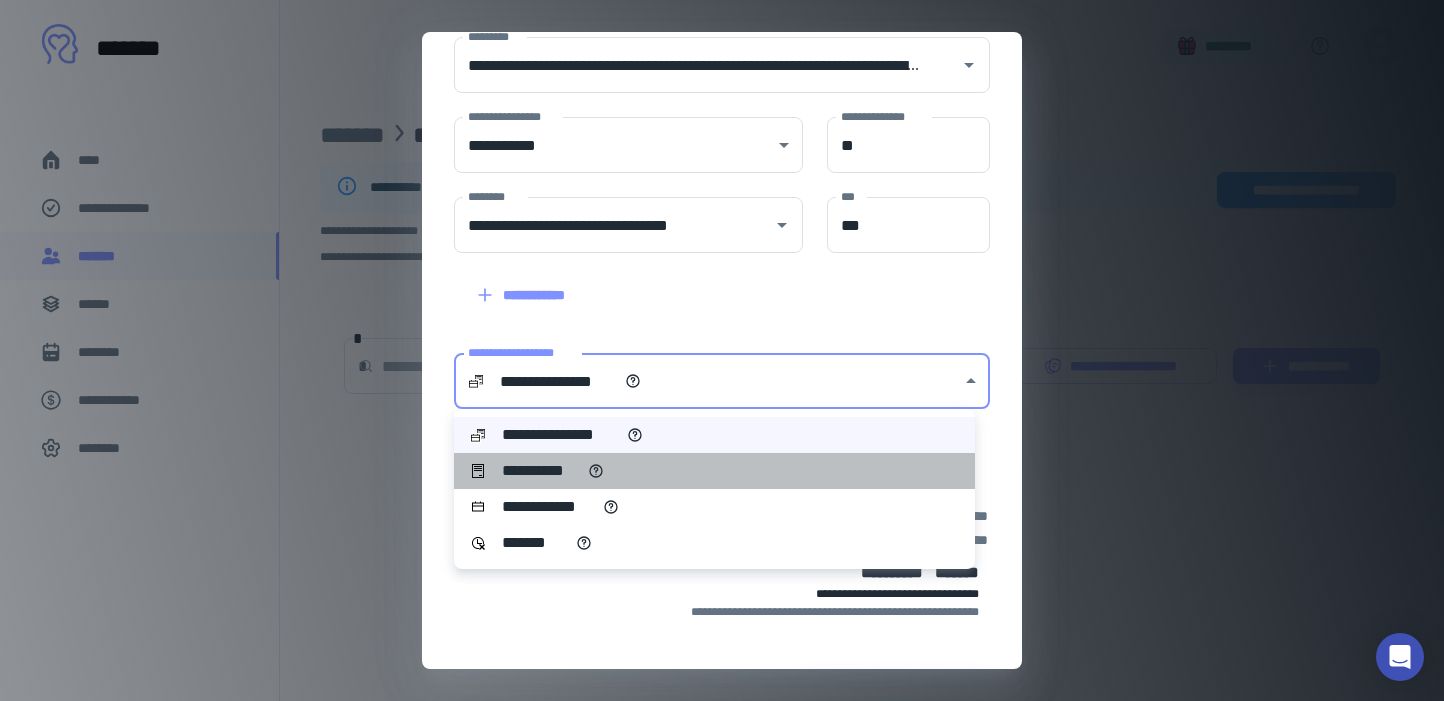 click on "**********" at bounding box center (714, 471) 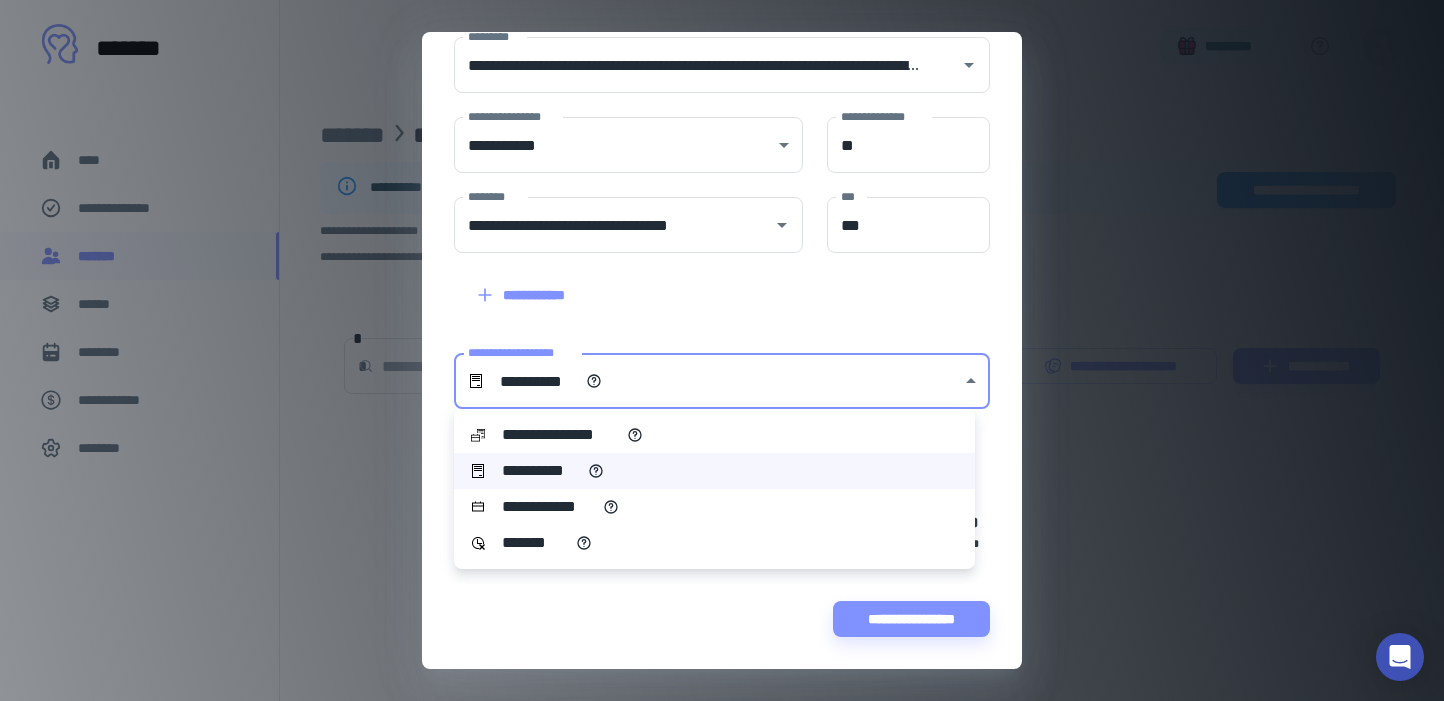 click on "**********" at bounding box center (722, 350) 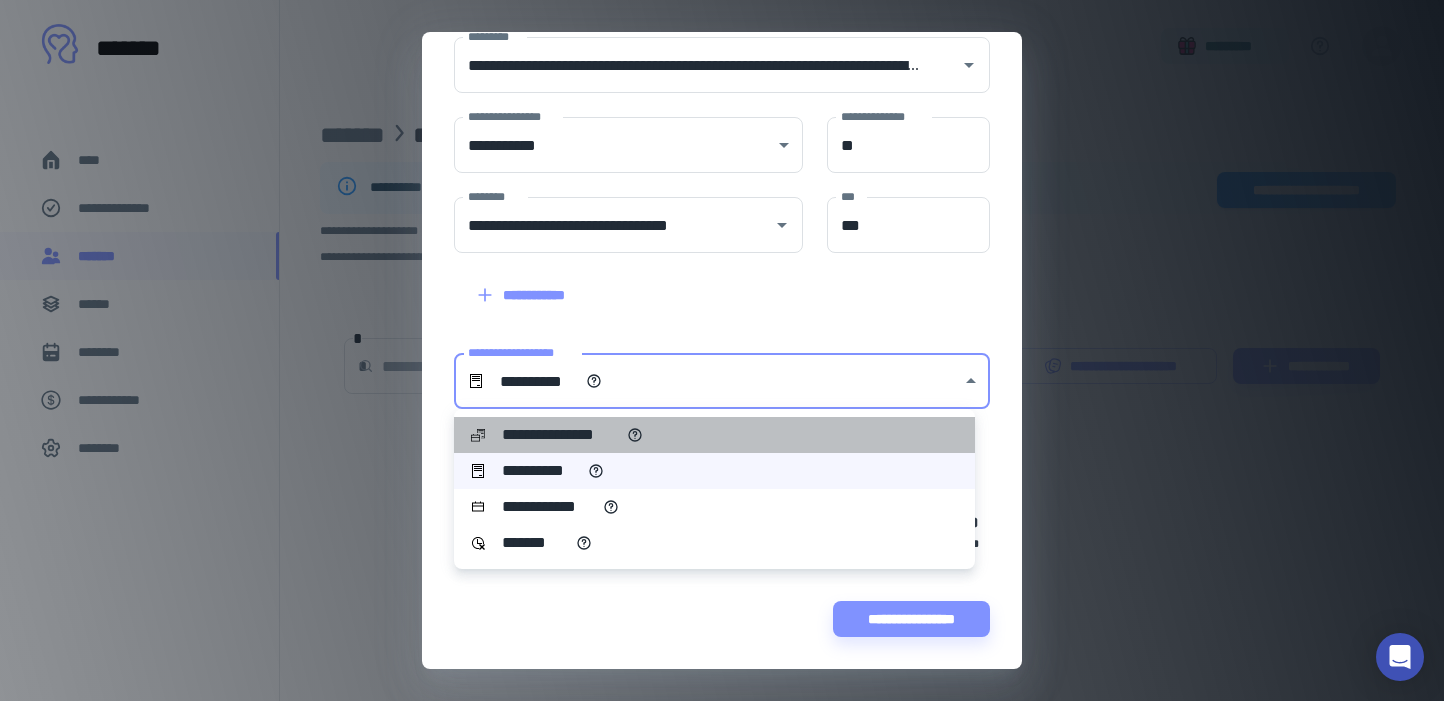 click on "**********" at bounding box center [714, 435] 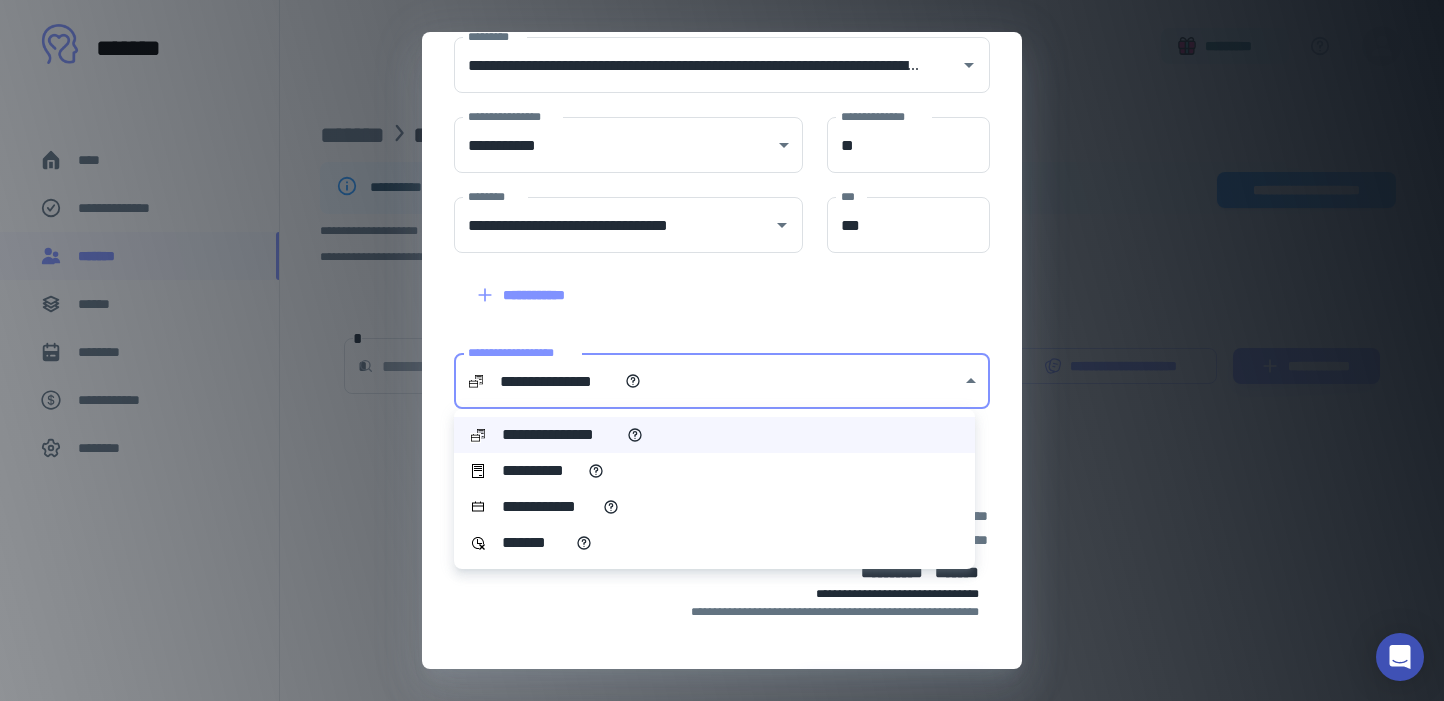 click on "**********" at bounding box center [722, 350] 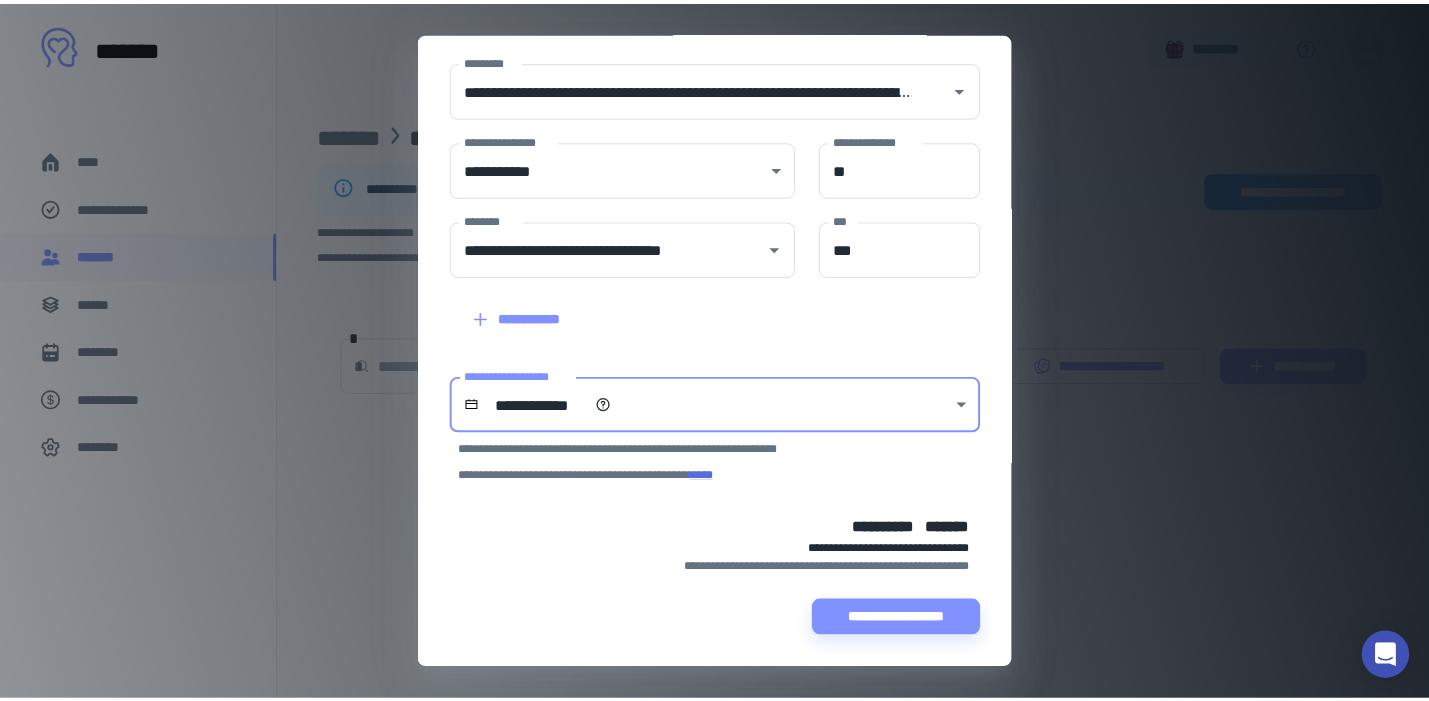 scroll, scrollTop: 339, scrollLeft: 0, axis: vertical 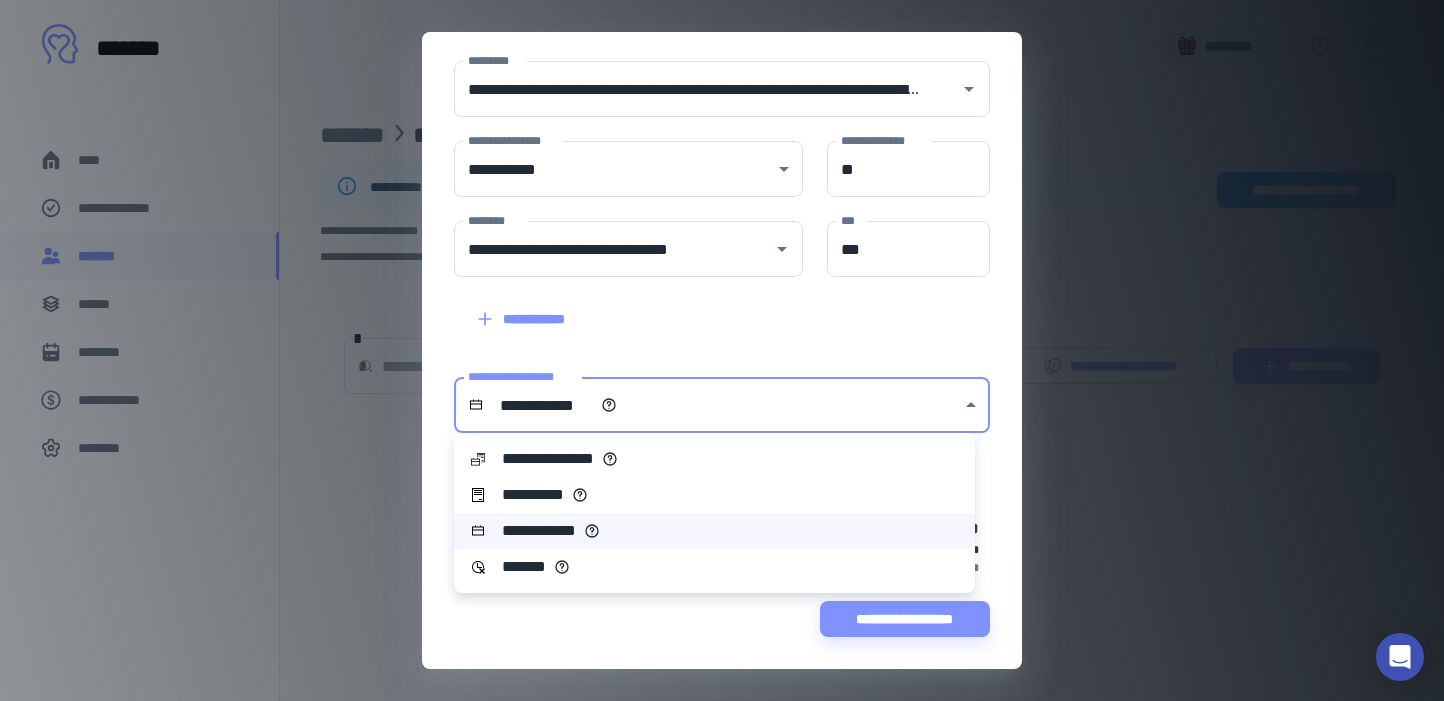 click on "**********" at bounding box center [722, 350] 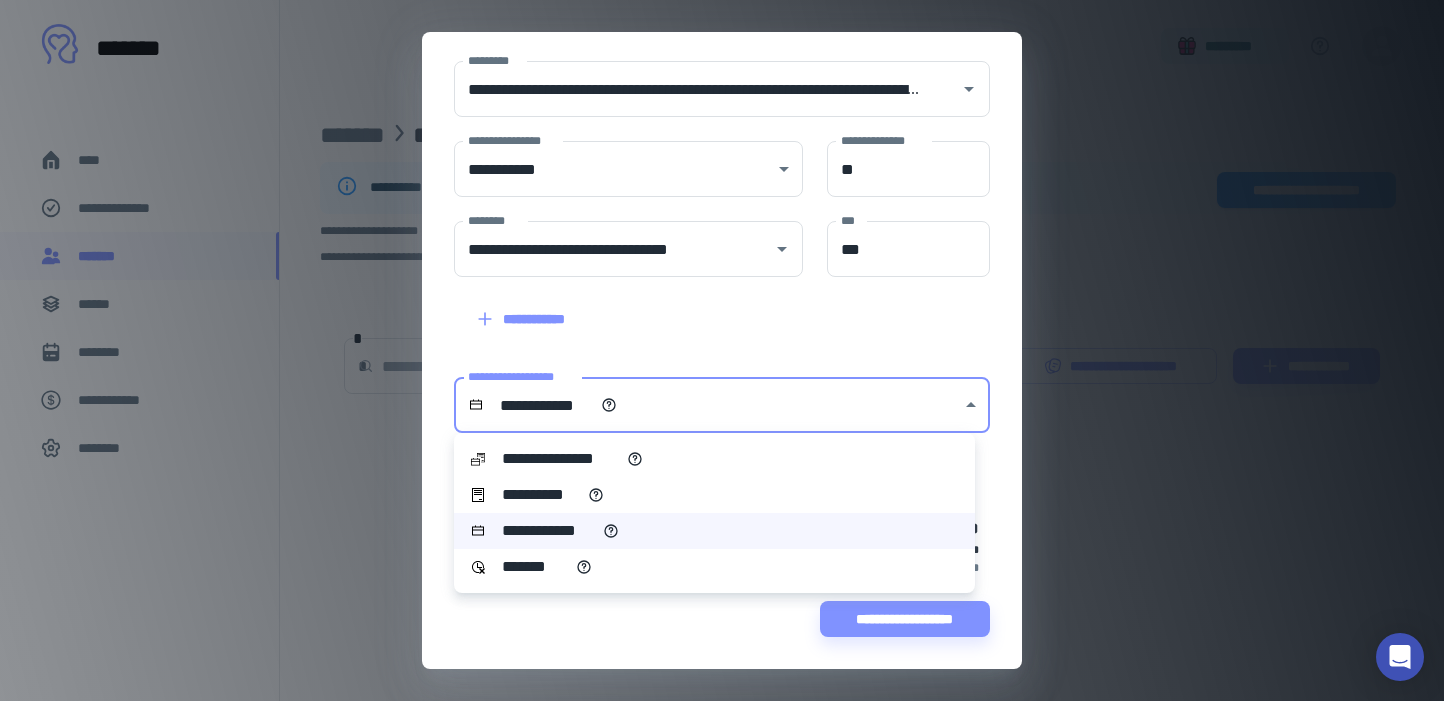 click at bounding box center (722, 350) 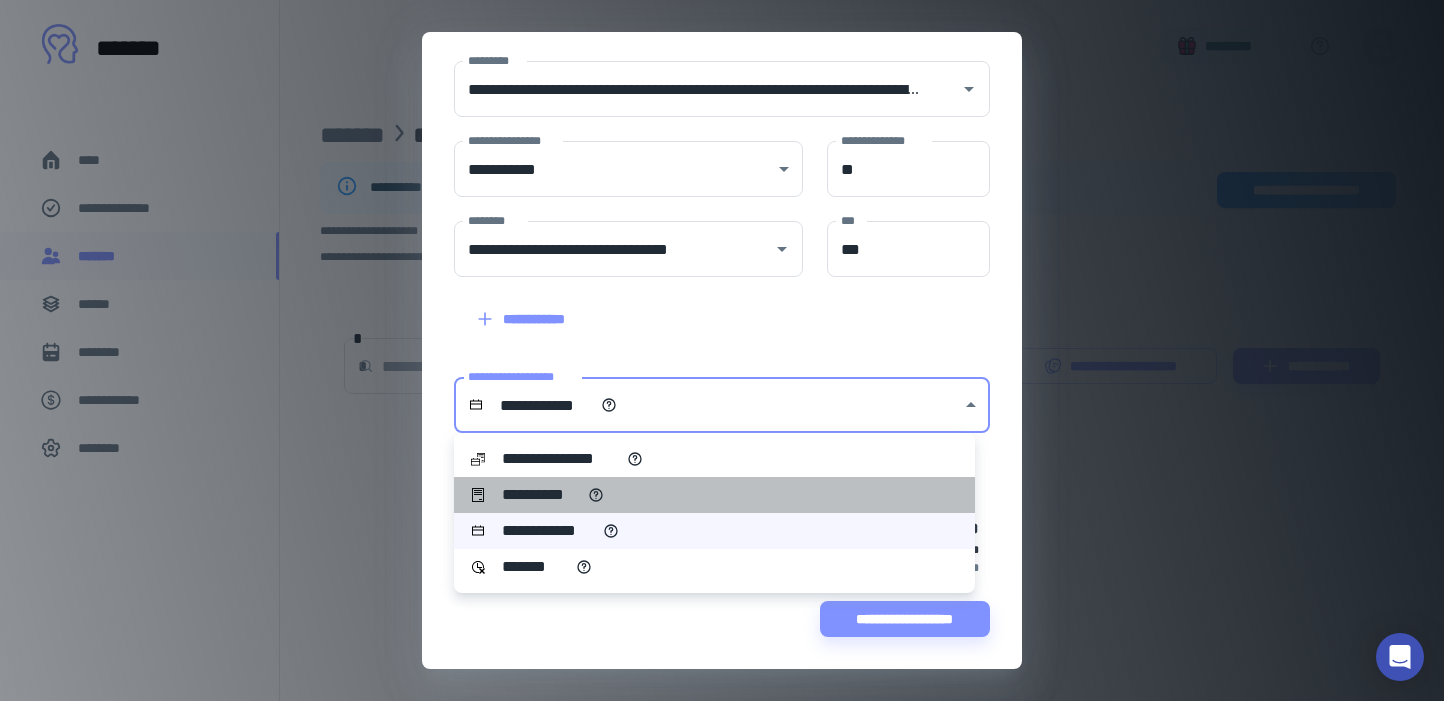 click on "**********" at bounding box center (714, 495) 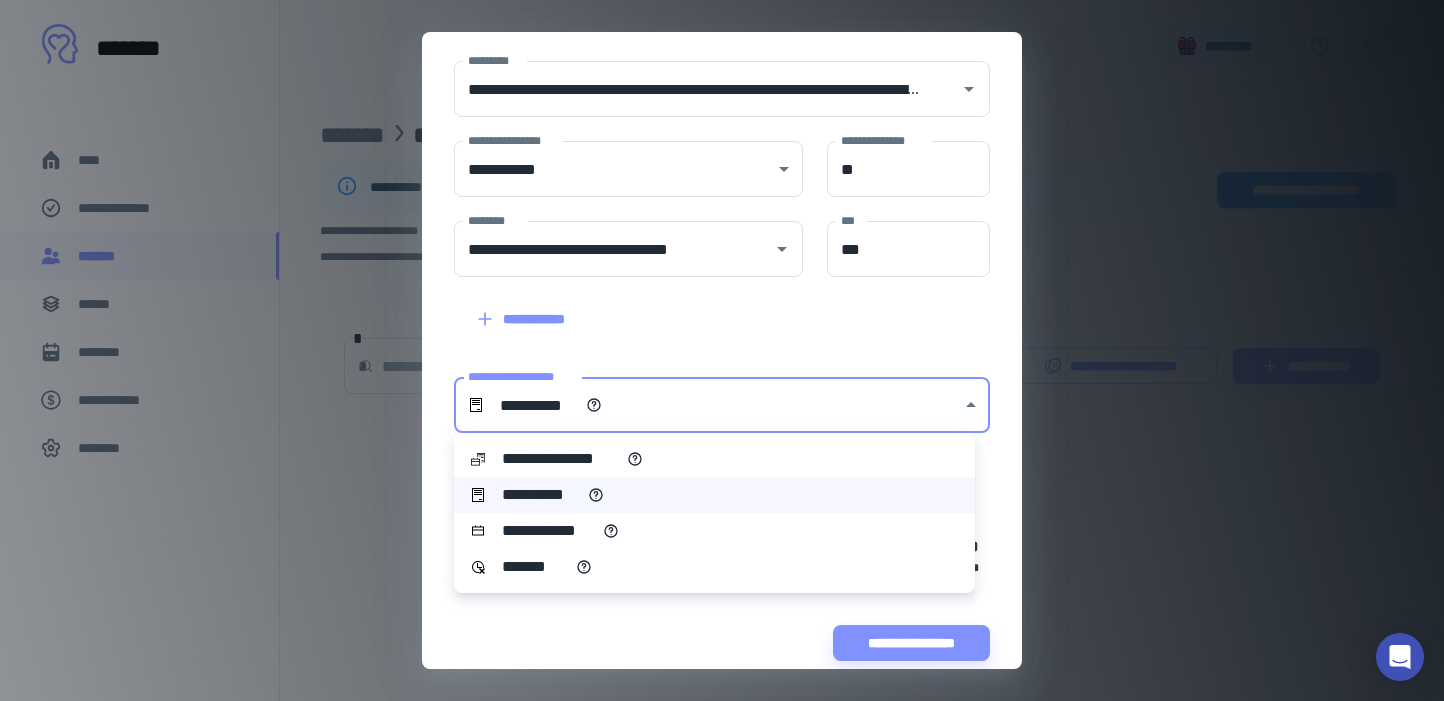 click on "**********" at bounding box center (722, 350) 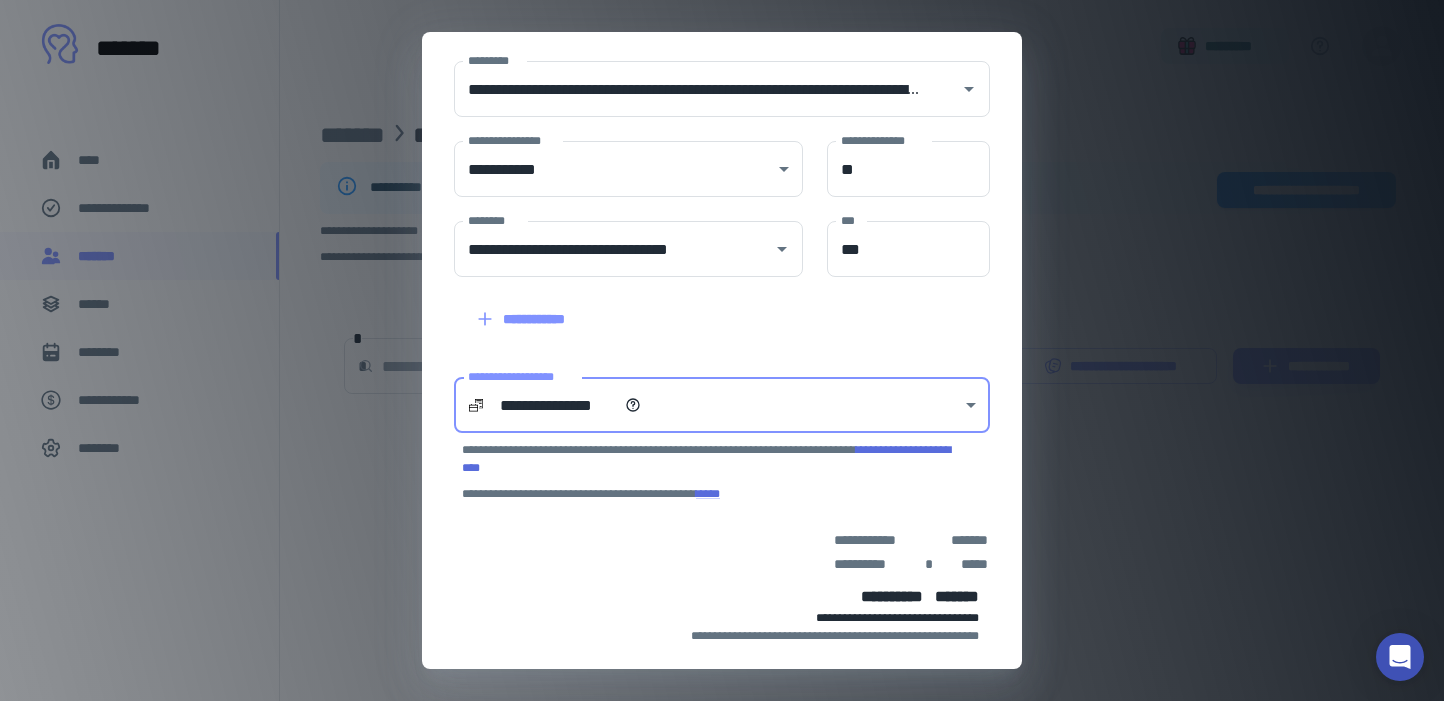 click on "**********" at bounding box center [722, 350] 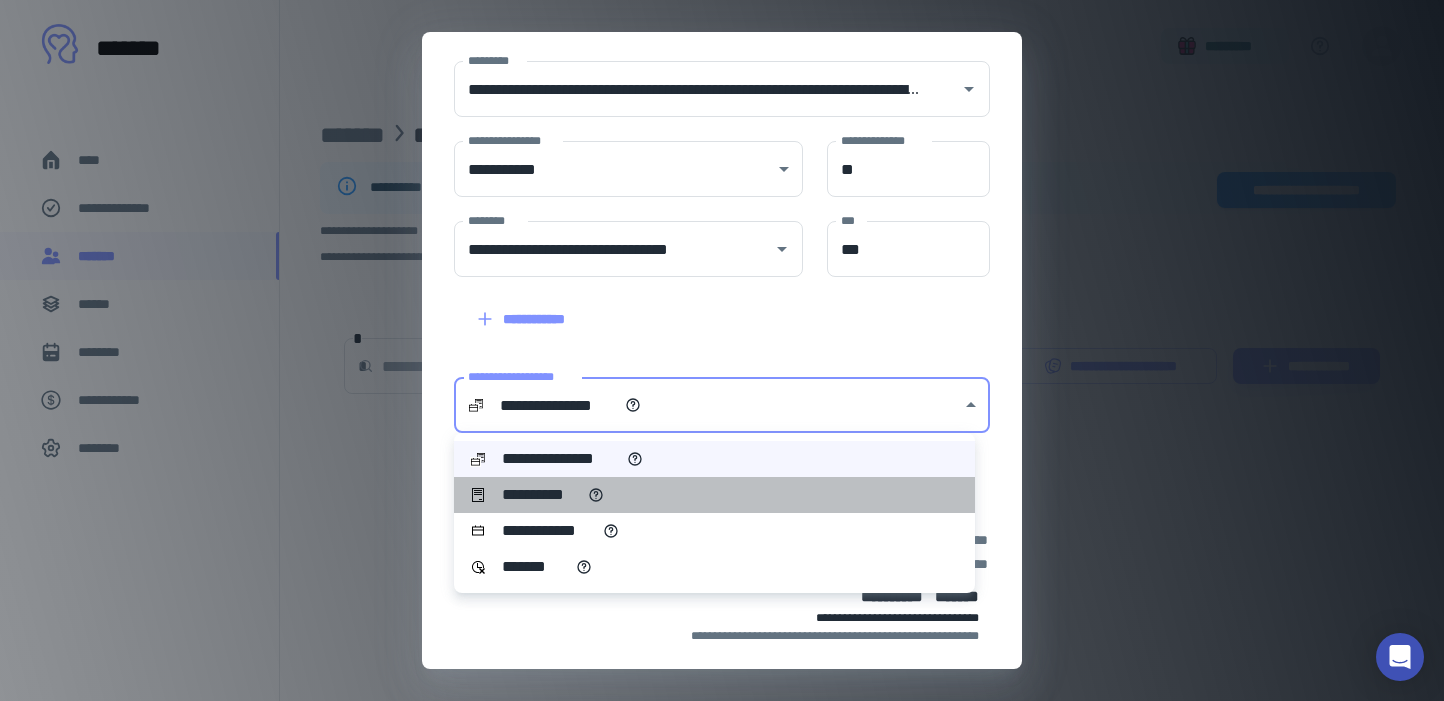 click on "**********" at bounding box center [714, 495] 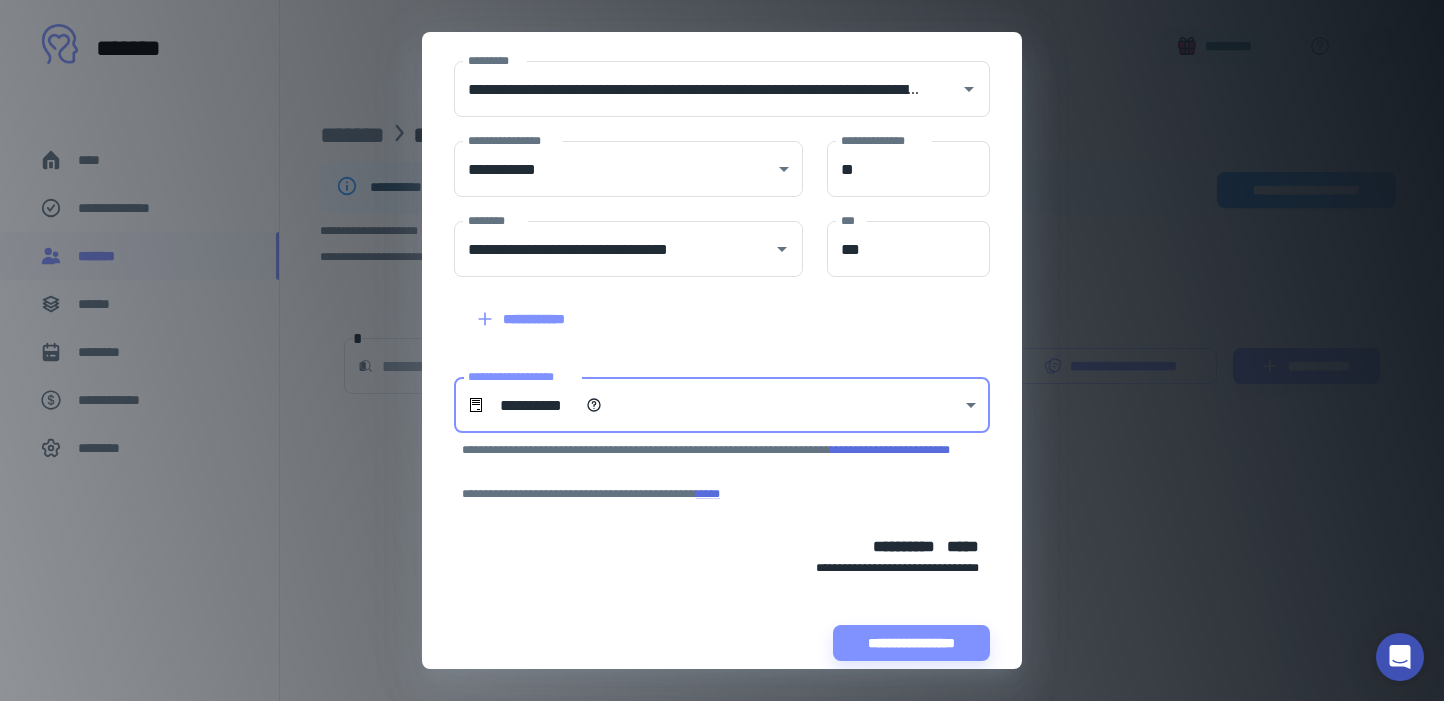 click on "**********" at bounding box center (911, 643) 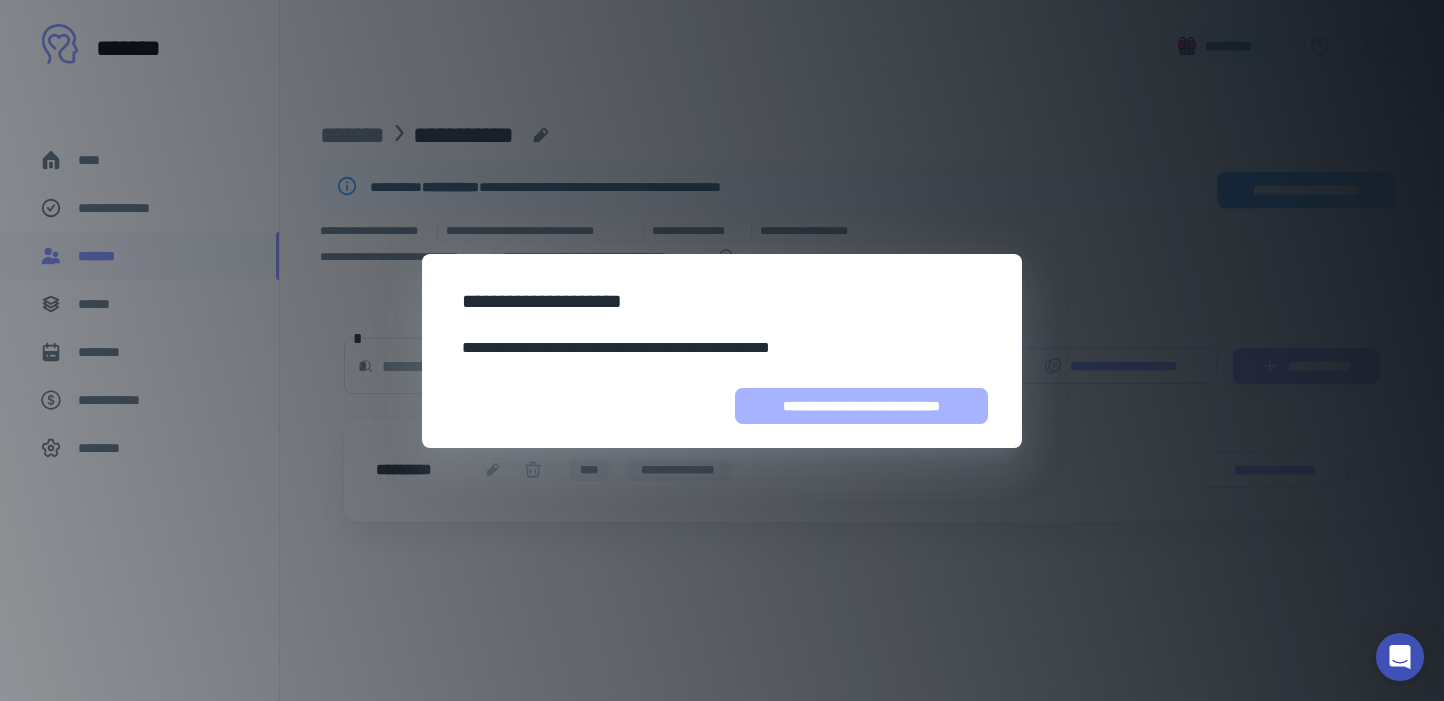 click on "**********" at bounding box center (861, 406) 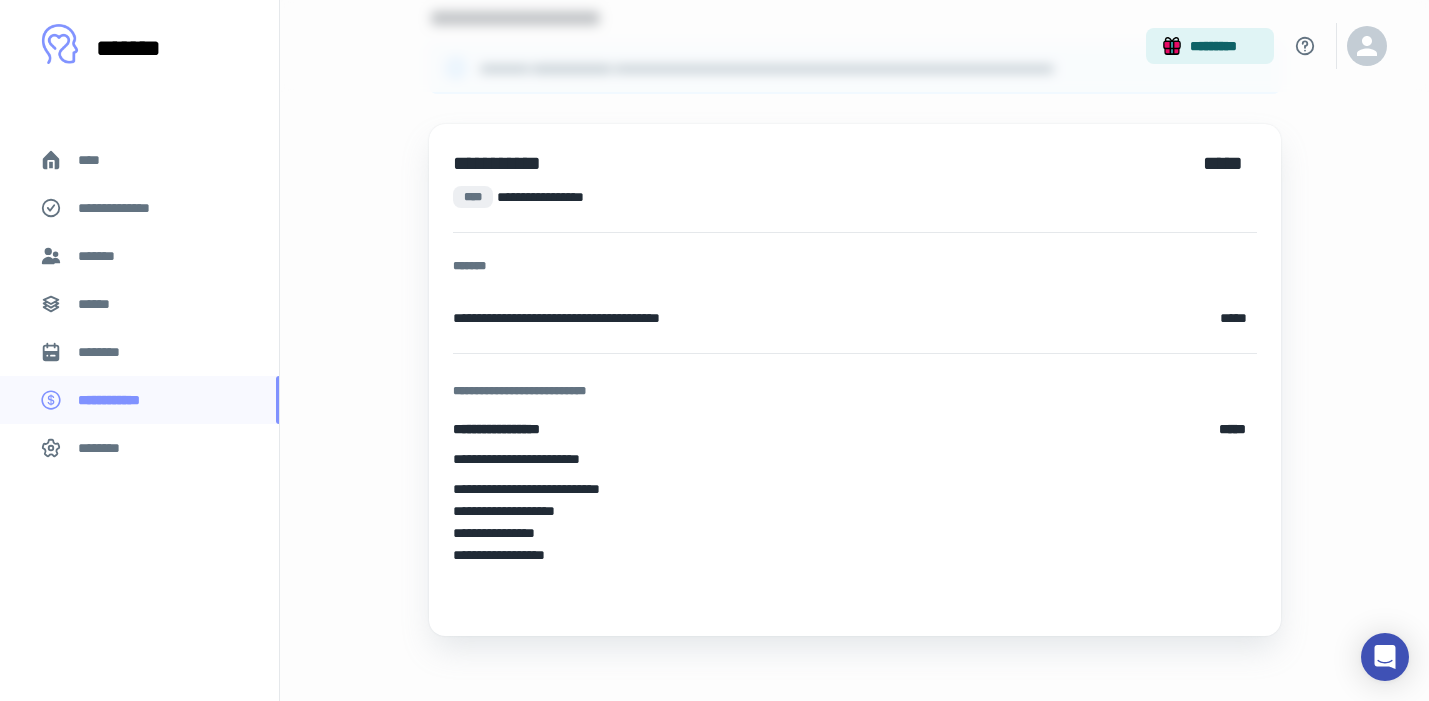 scroll, scrollTop: 179, scrollLeft: 0, axis: vertical 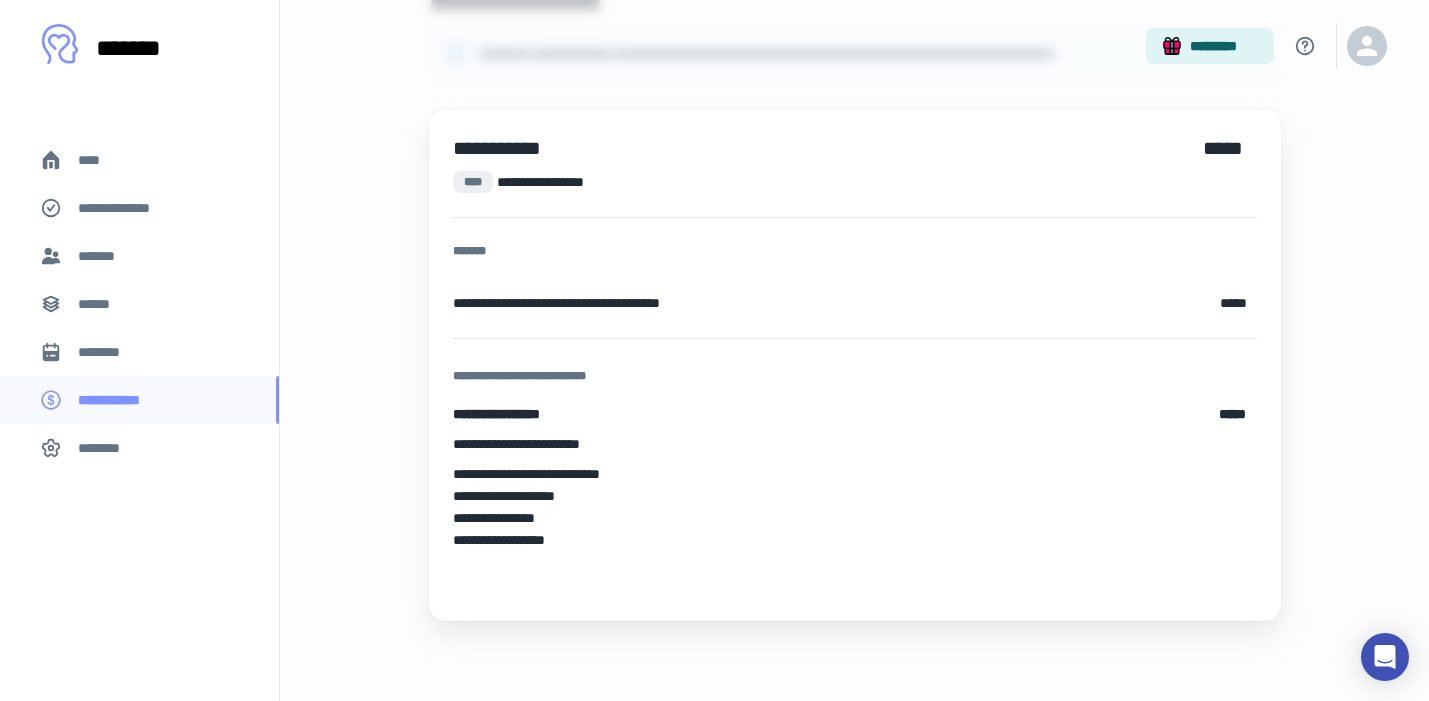 click on "****   ******" at bounding box center (510, 148) 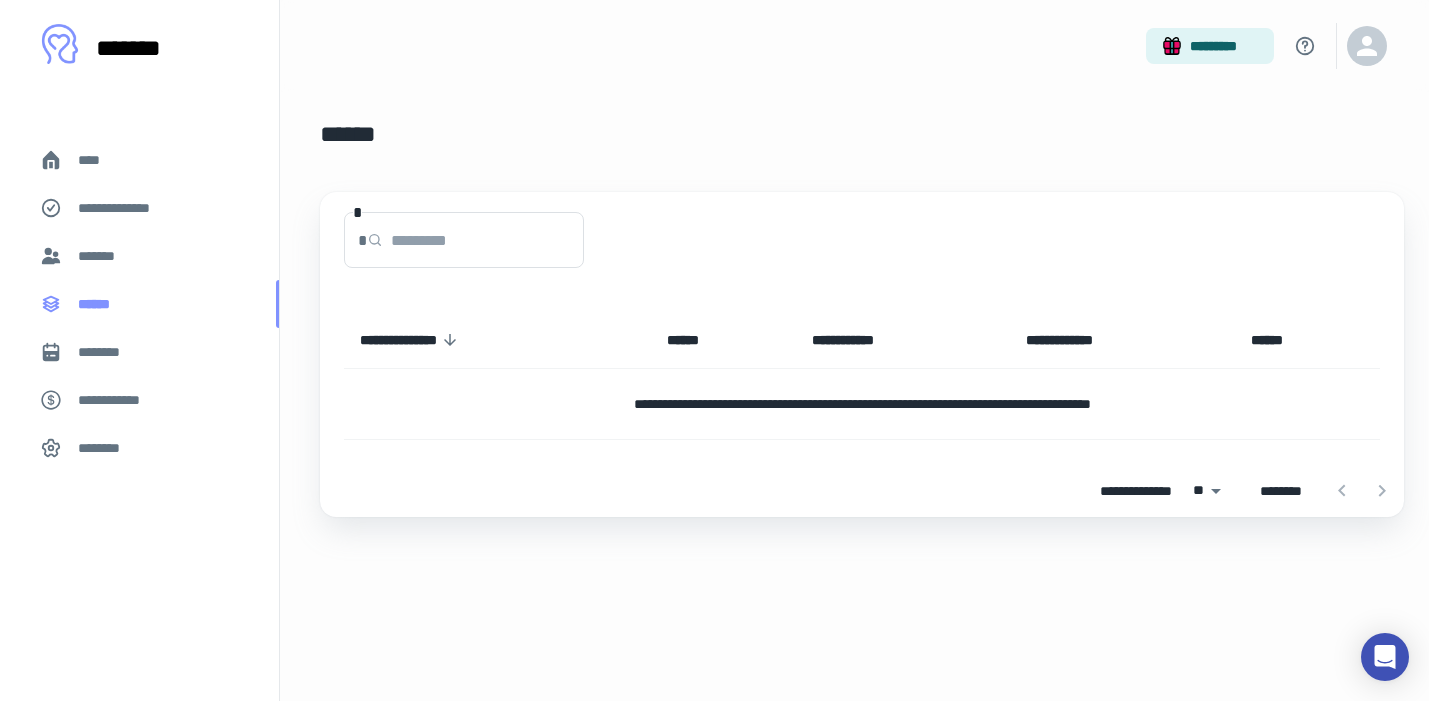 scroll, scrollTop: 0, scrollLeft: 0, axis: both 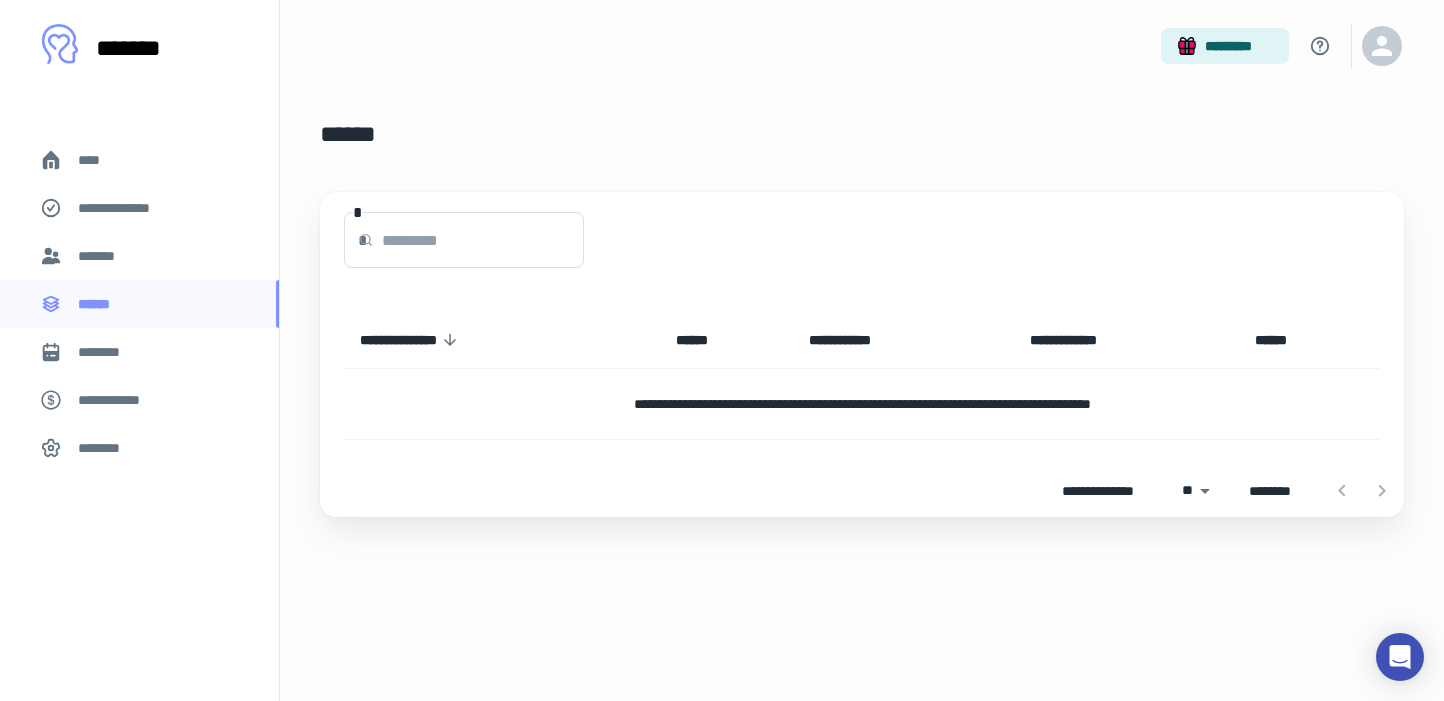 click on "*******" at bounding box center (139, 256) 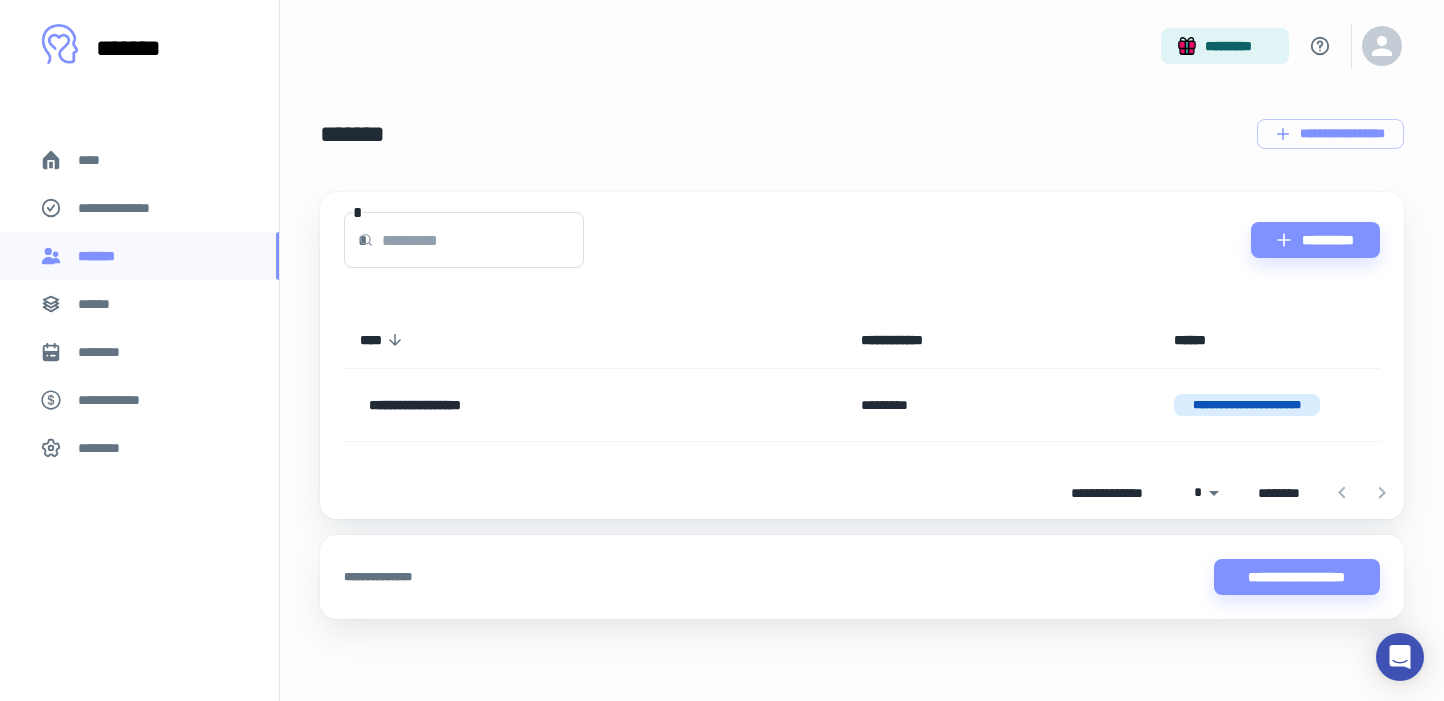 click on "**********" at bounding box center (544, 405) 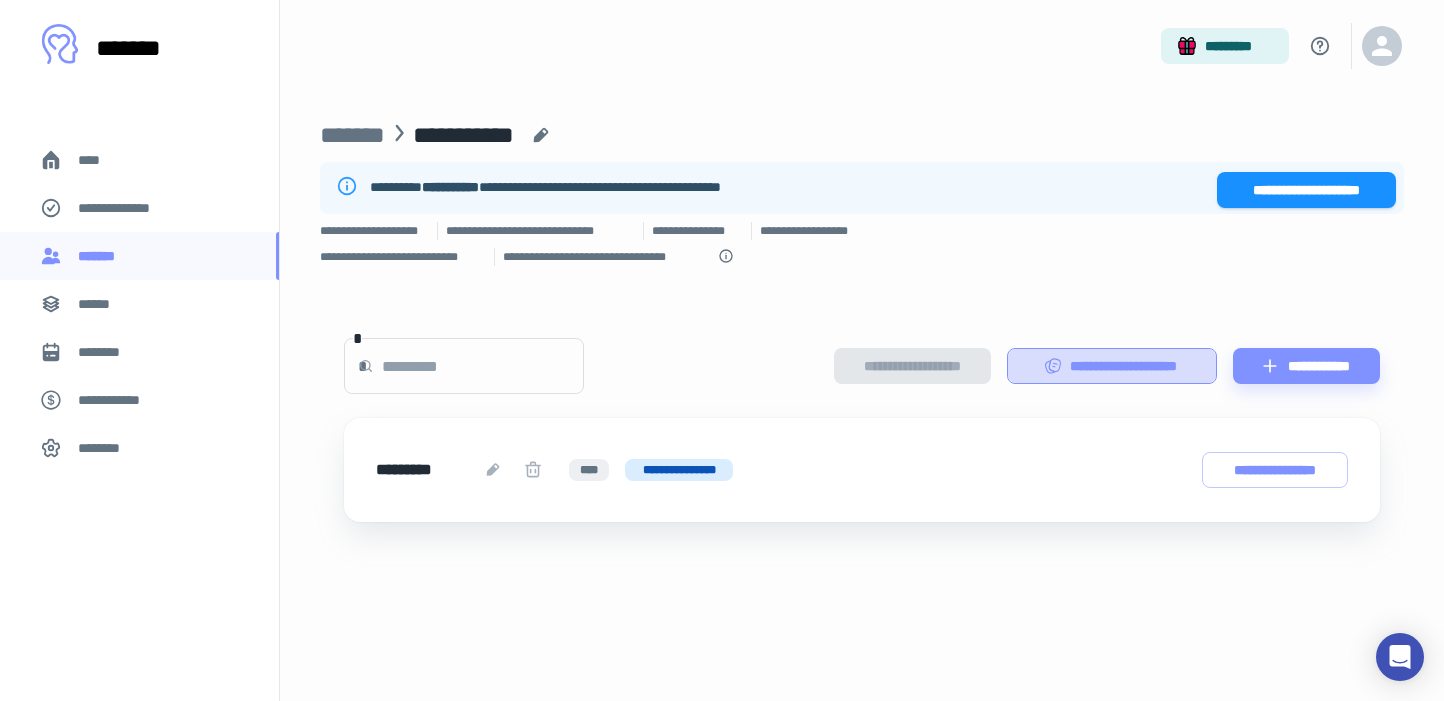 click on "**********" at bounding box center [1112, 366] 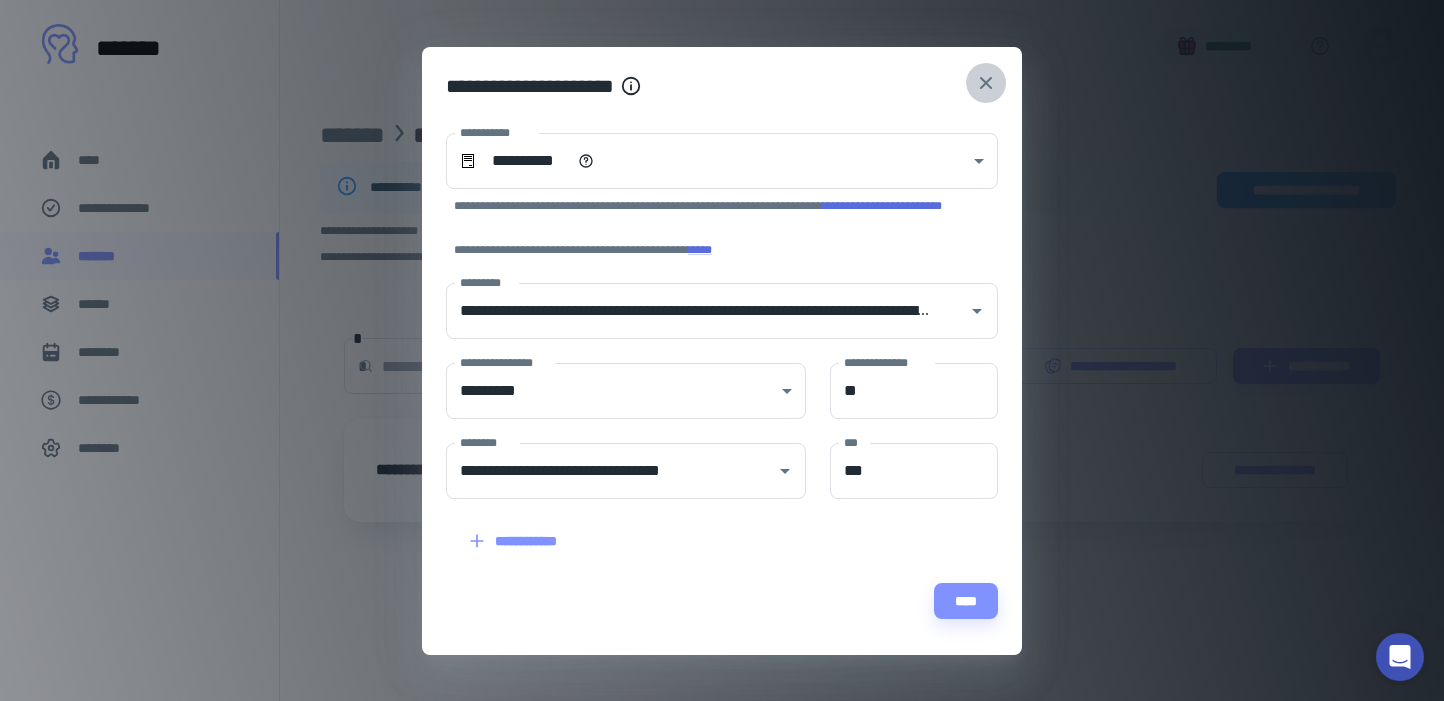 click 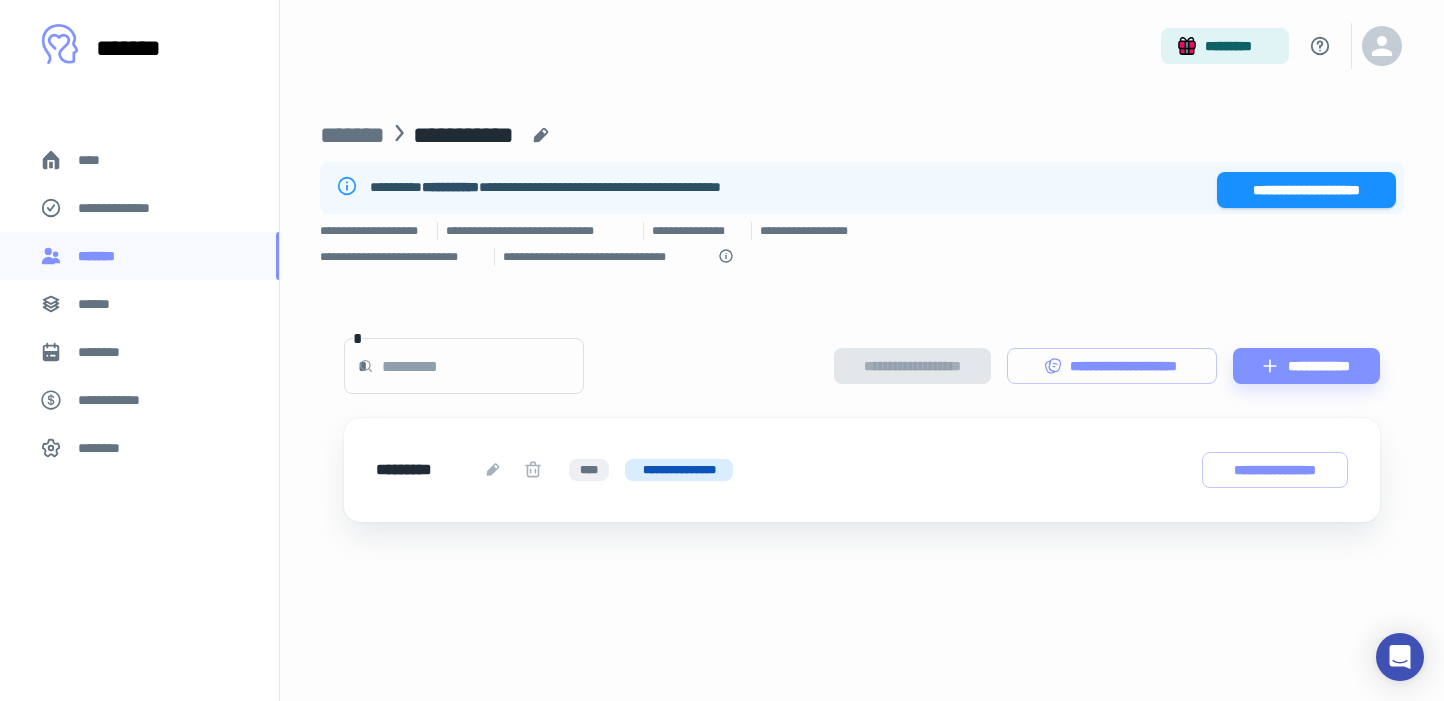 click on "**********" at bounding box center [862, 257] 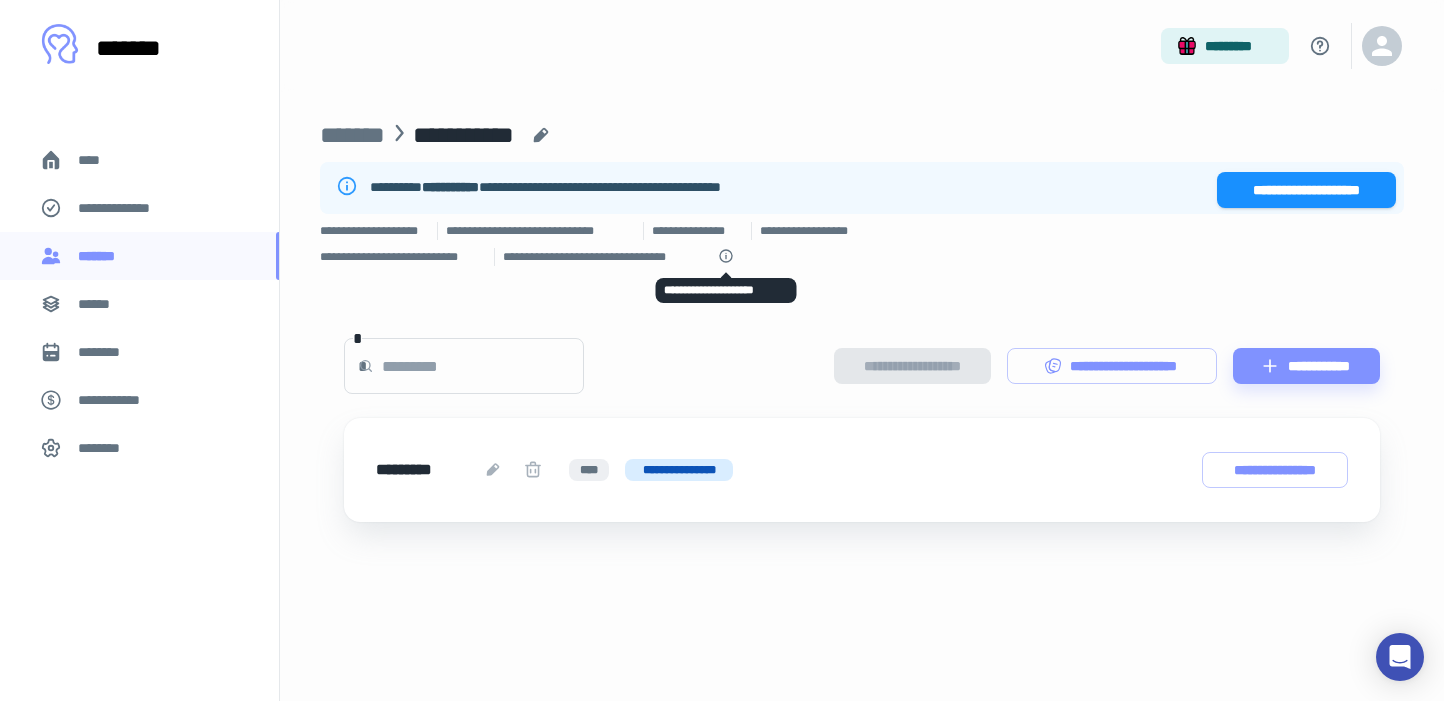 click 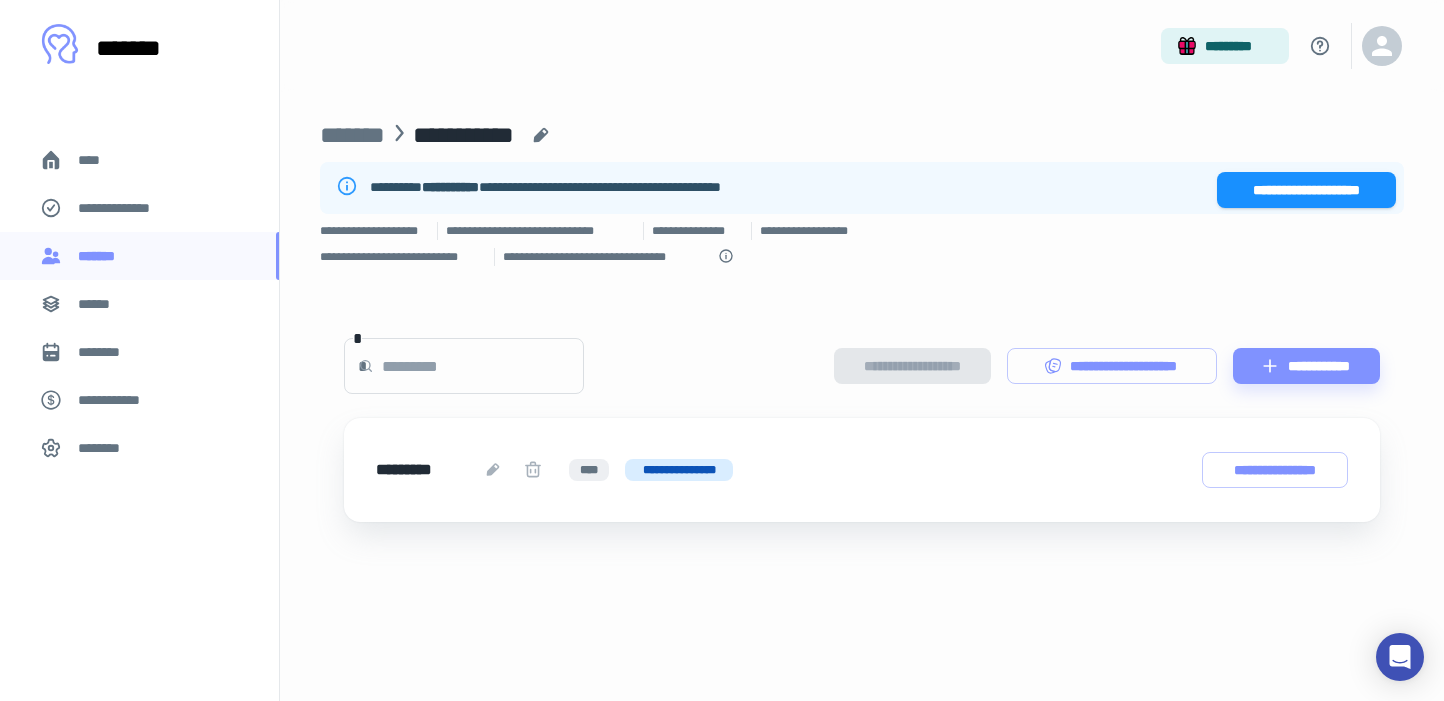 click on "******" at bounding box center [139, 304] 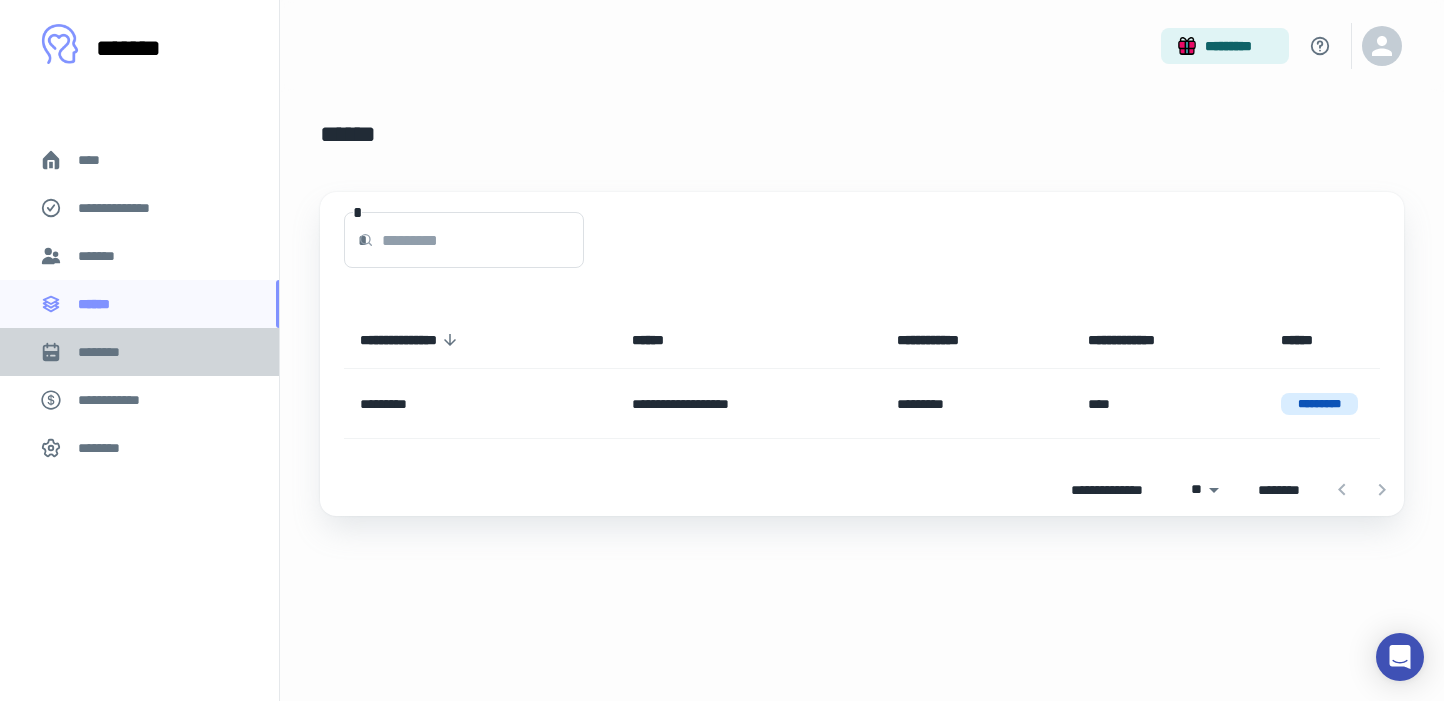 click on "********" at bounding box center [139, 352] 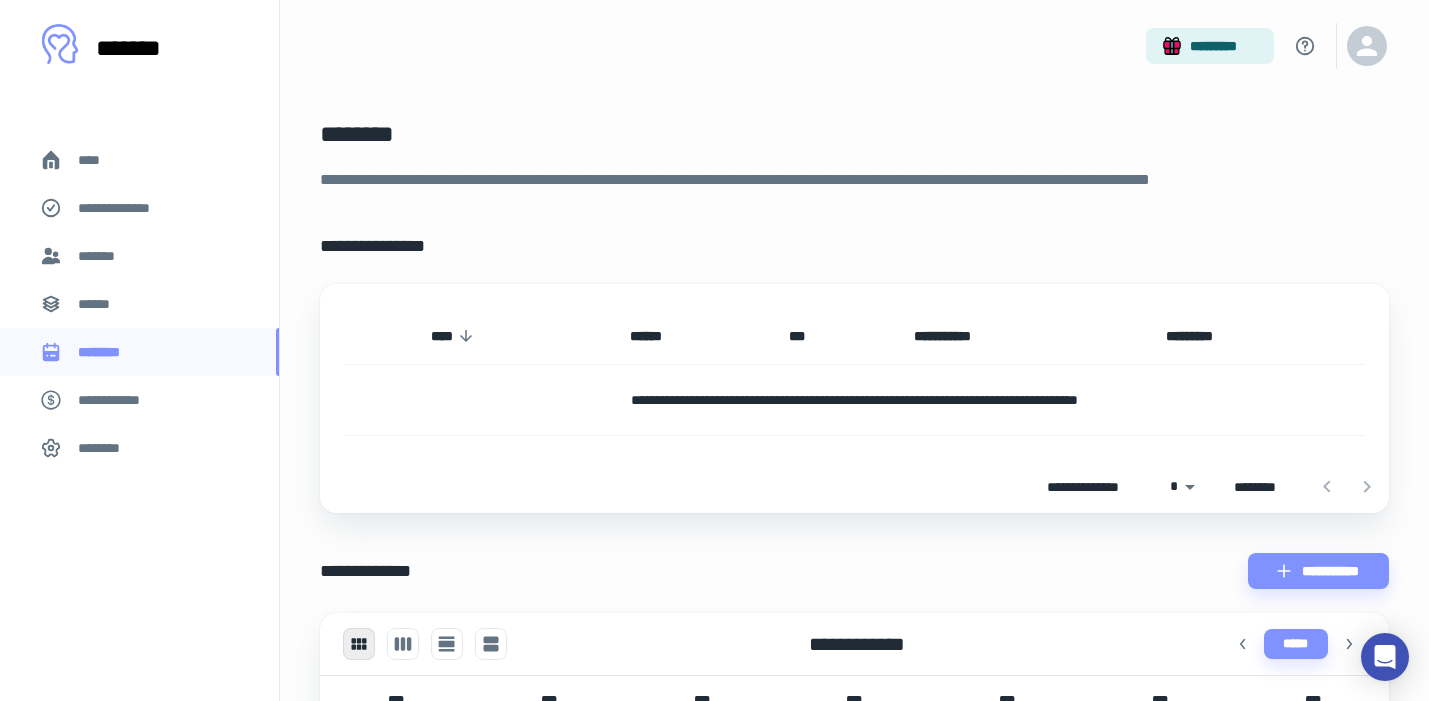 click on "**********" at bounding box center [127, 208] 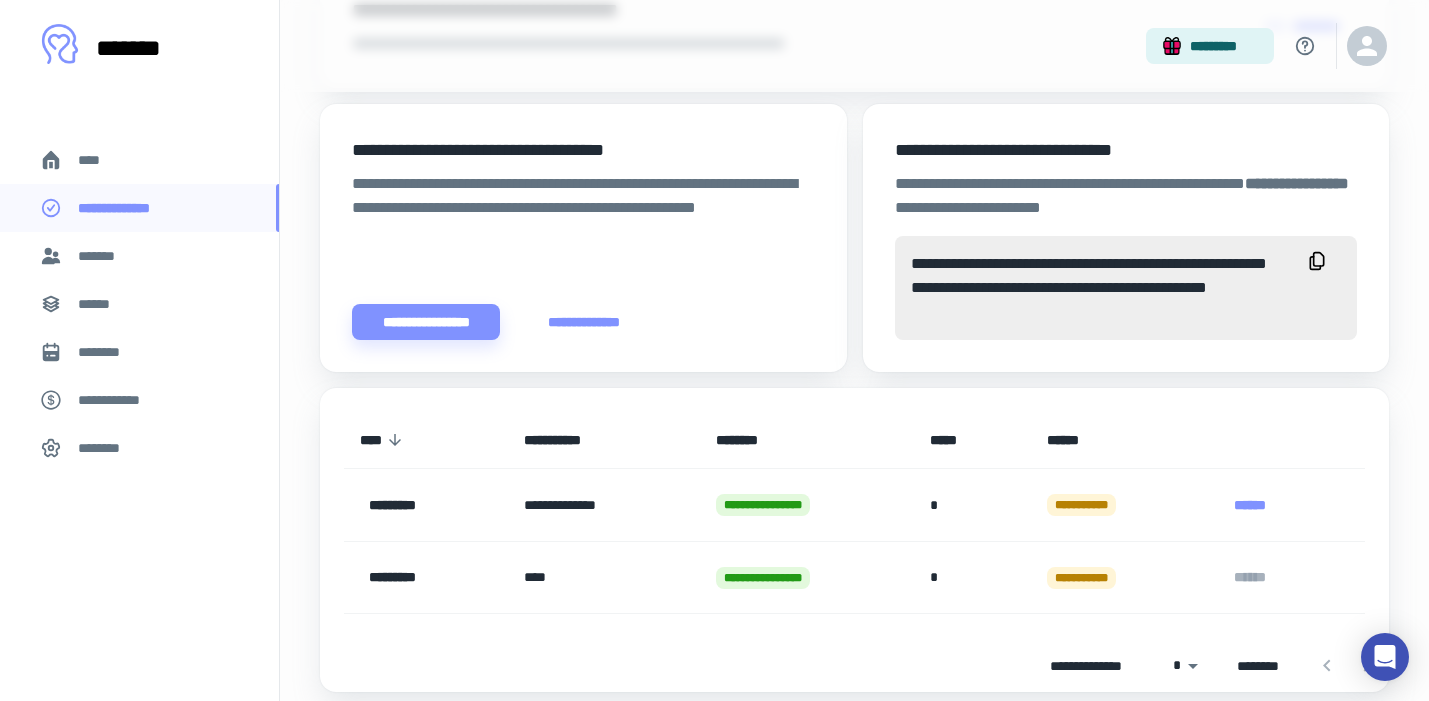 scroll, scrollTop: 706, scrollLeft: 0, axis: vertical 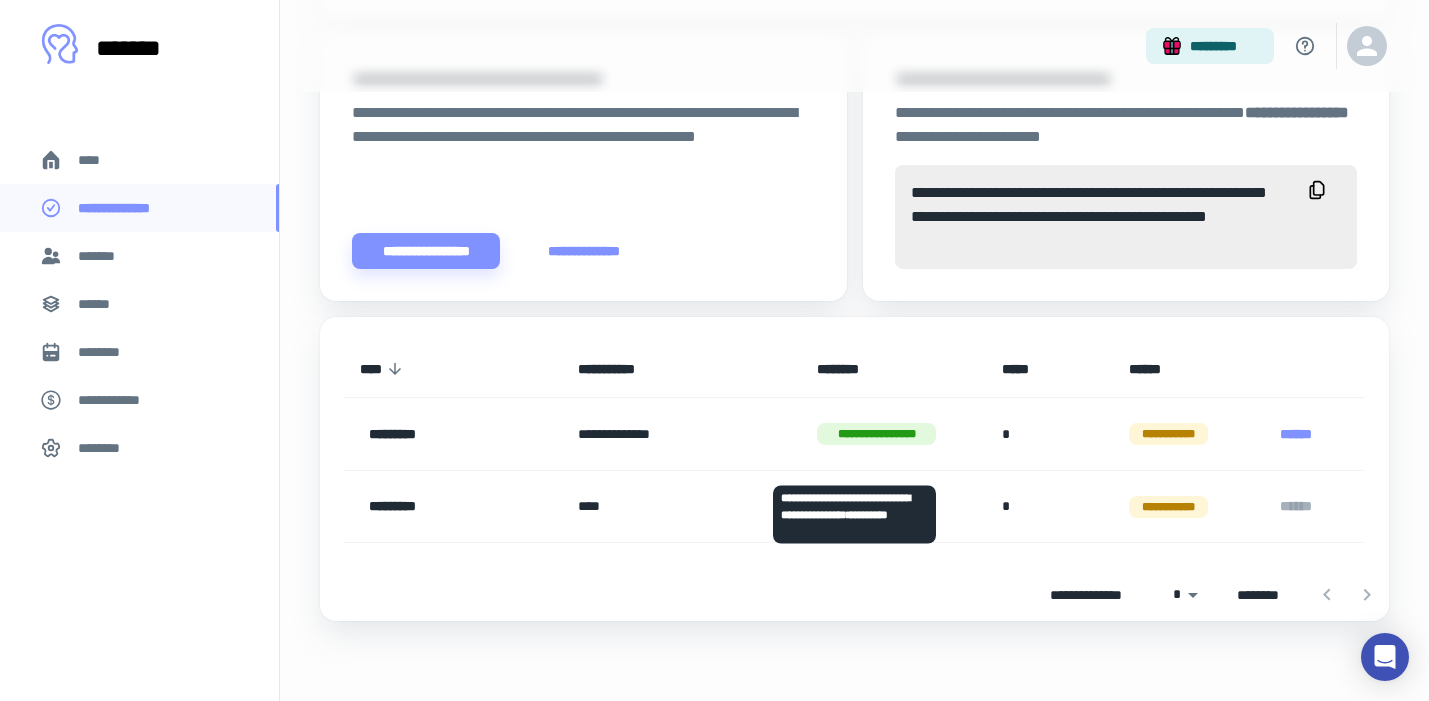 click on "**********" at bounding box center [876, 434] 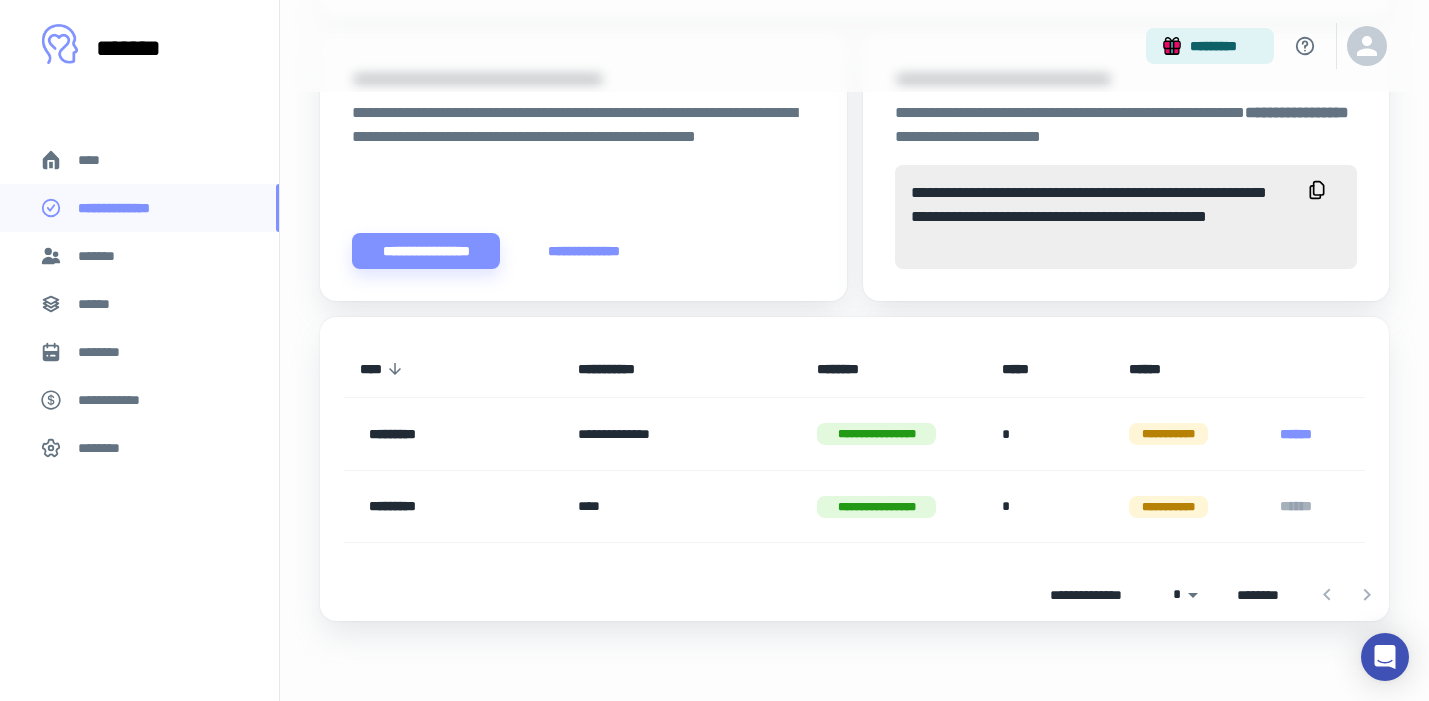 click on "**********" at bounding box center [854, -3] 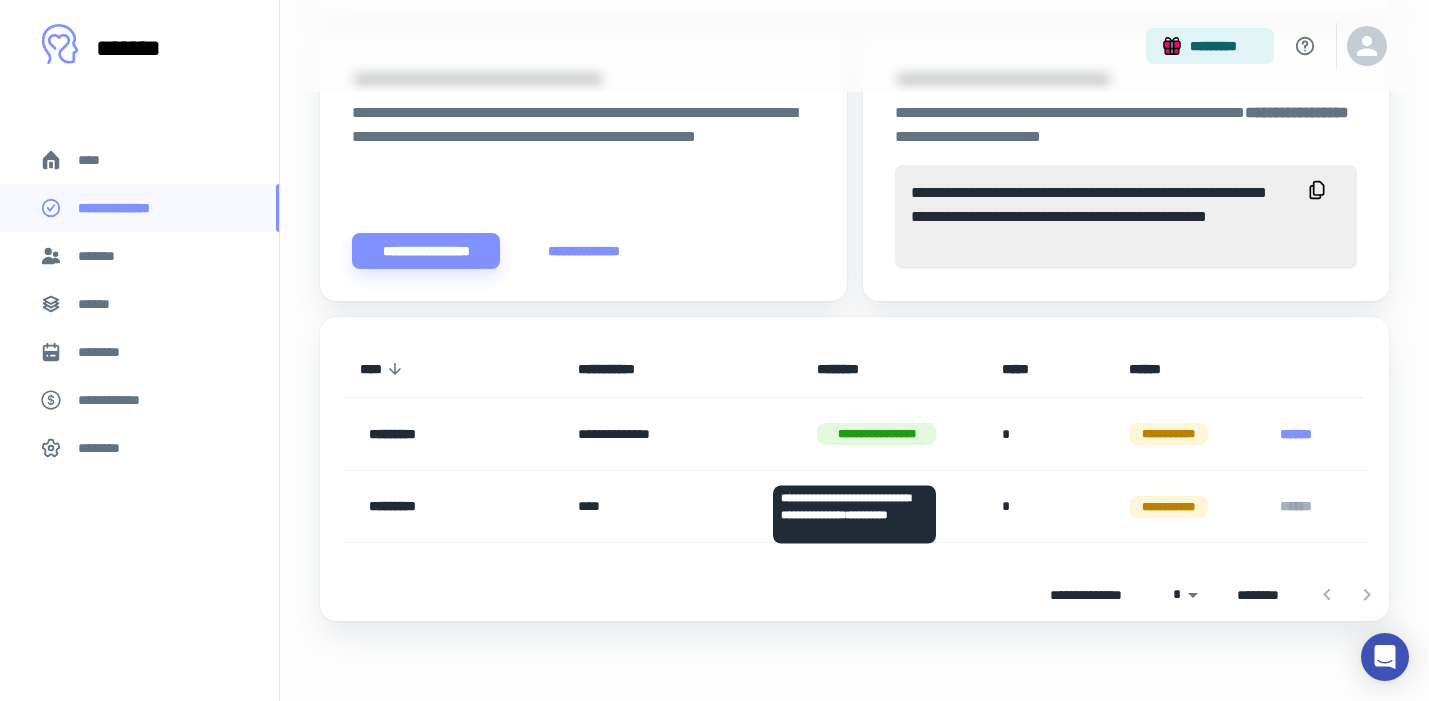 click on "**********" at bounding box center [876, 434] 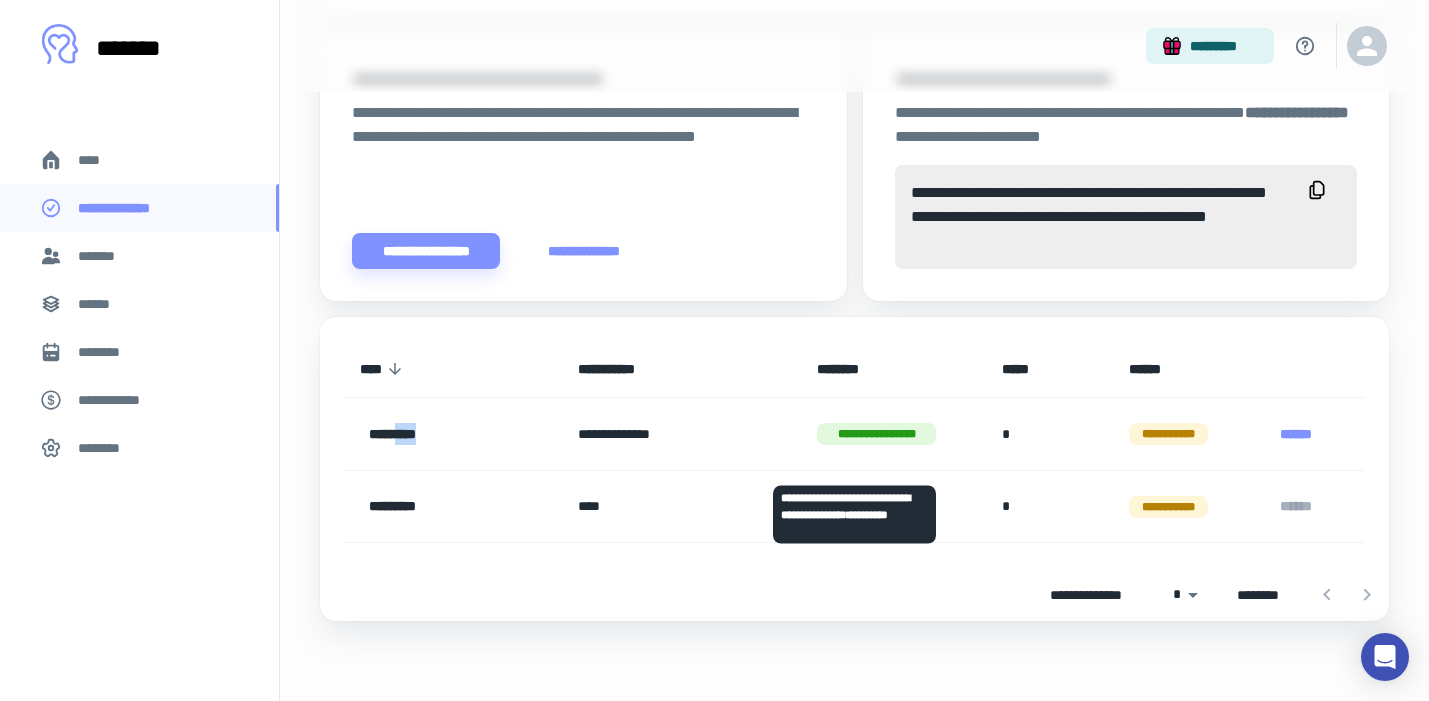 click on "*********" at bounding box center [433, 434] 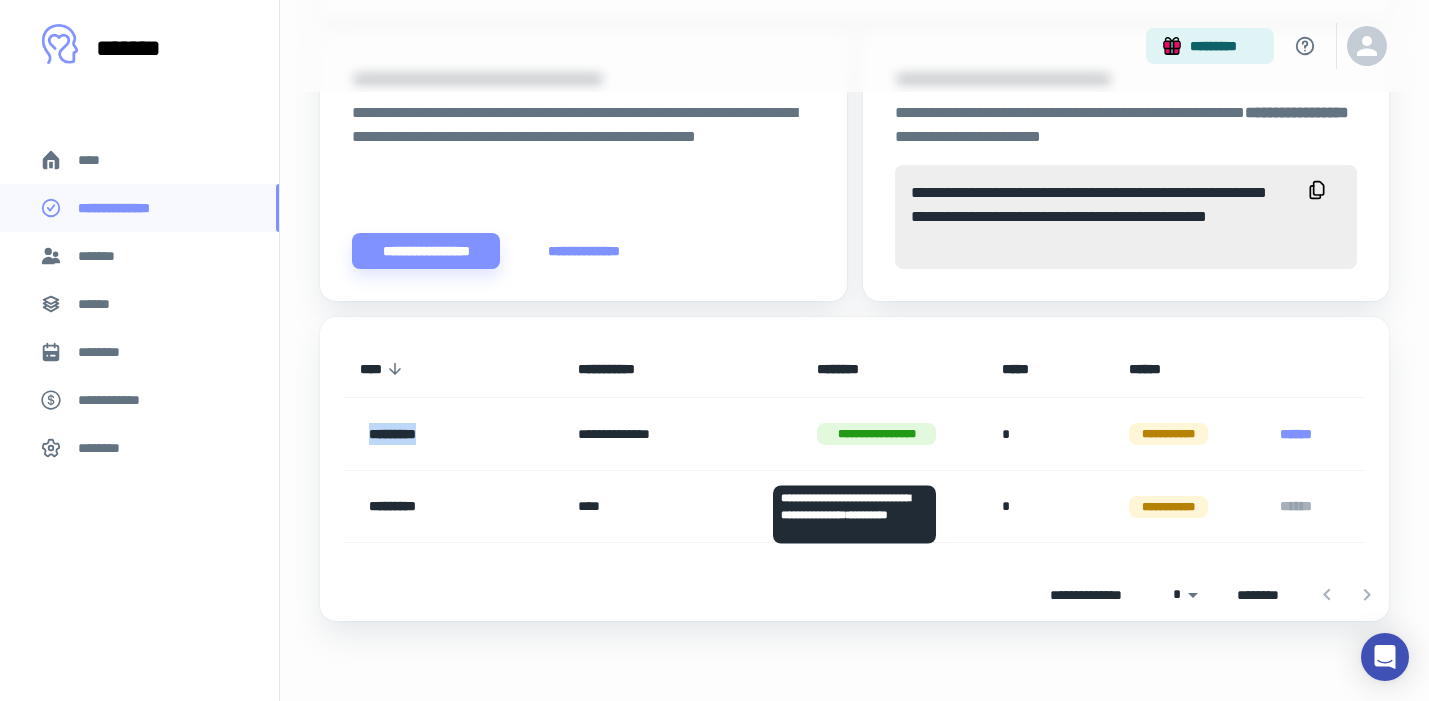 click on "*********" at bounding box center [433, 434] 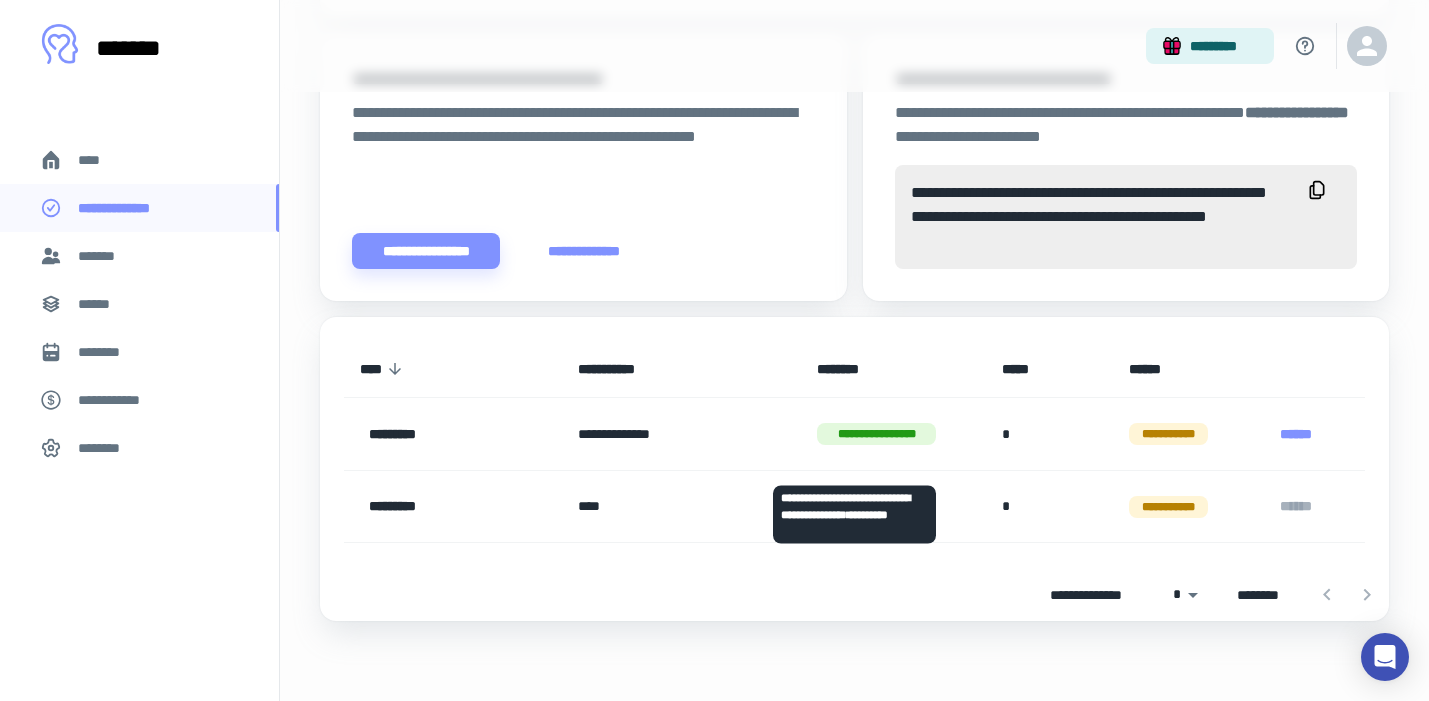 click on "**********" at bounding box center (681, 434) 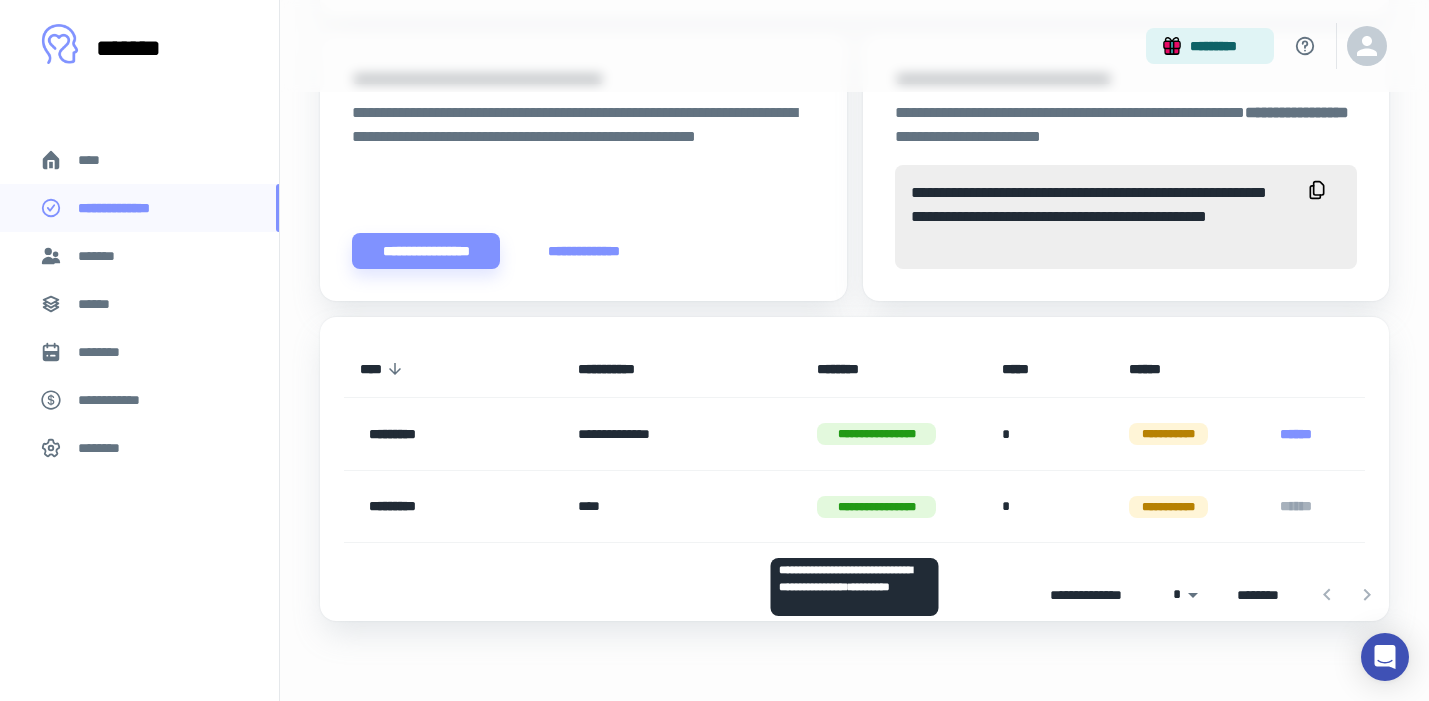 click on "**********" at bounding box center [876, 507] 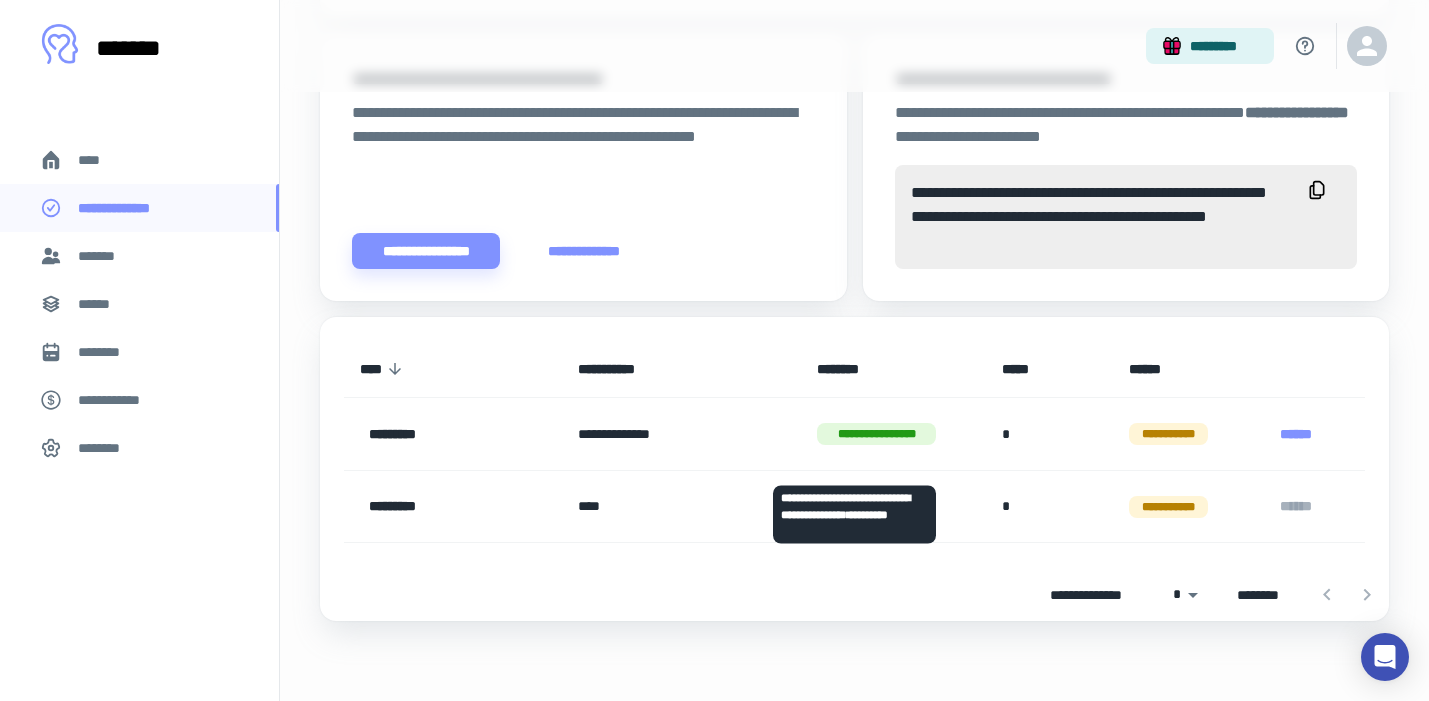 click on "**********" at bounding box center (876, 434) 